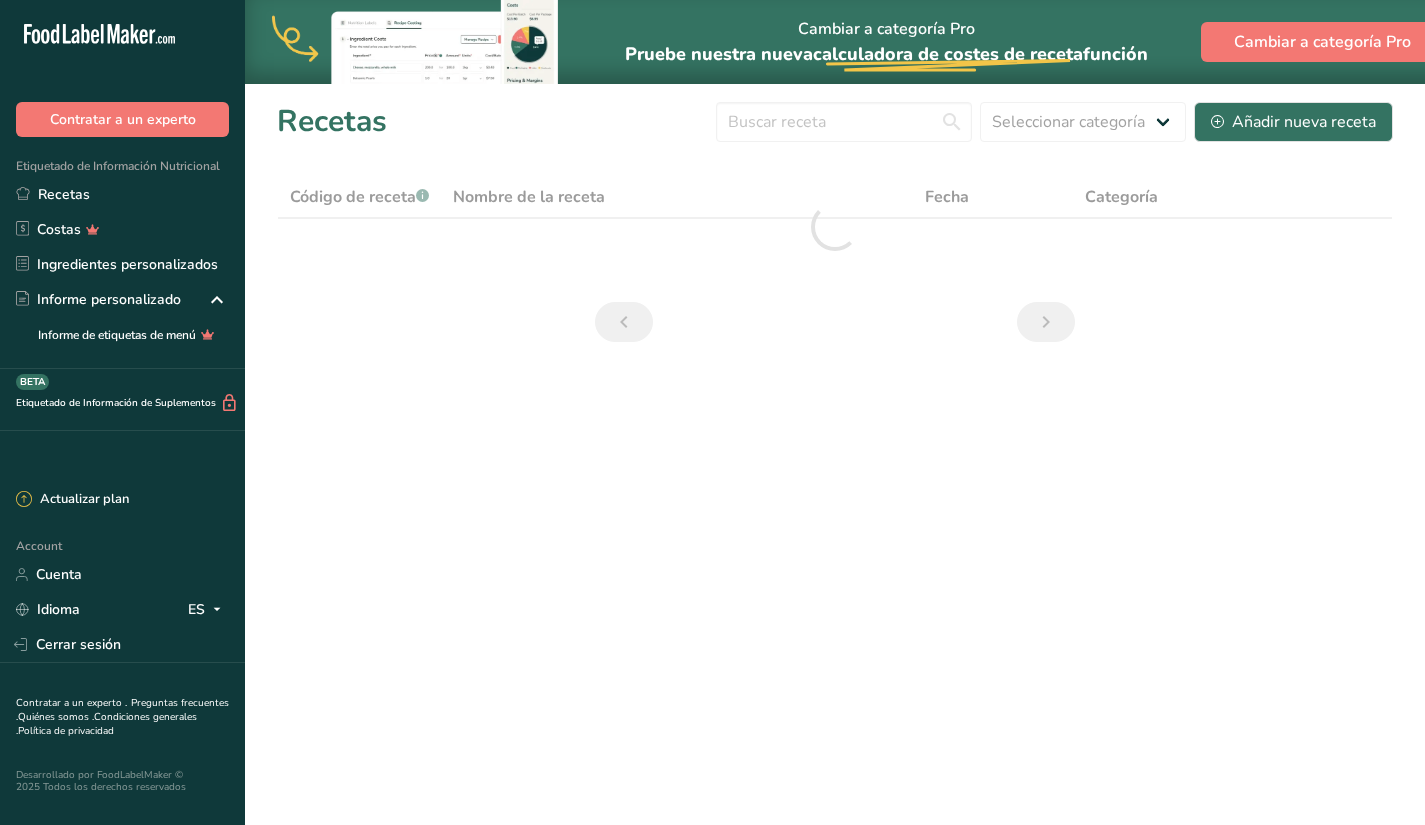 scroll, scrollTop: 0, scrollLeft: 0, axis: both 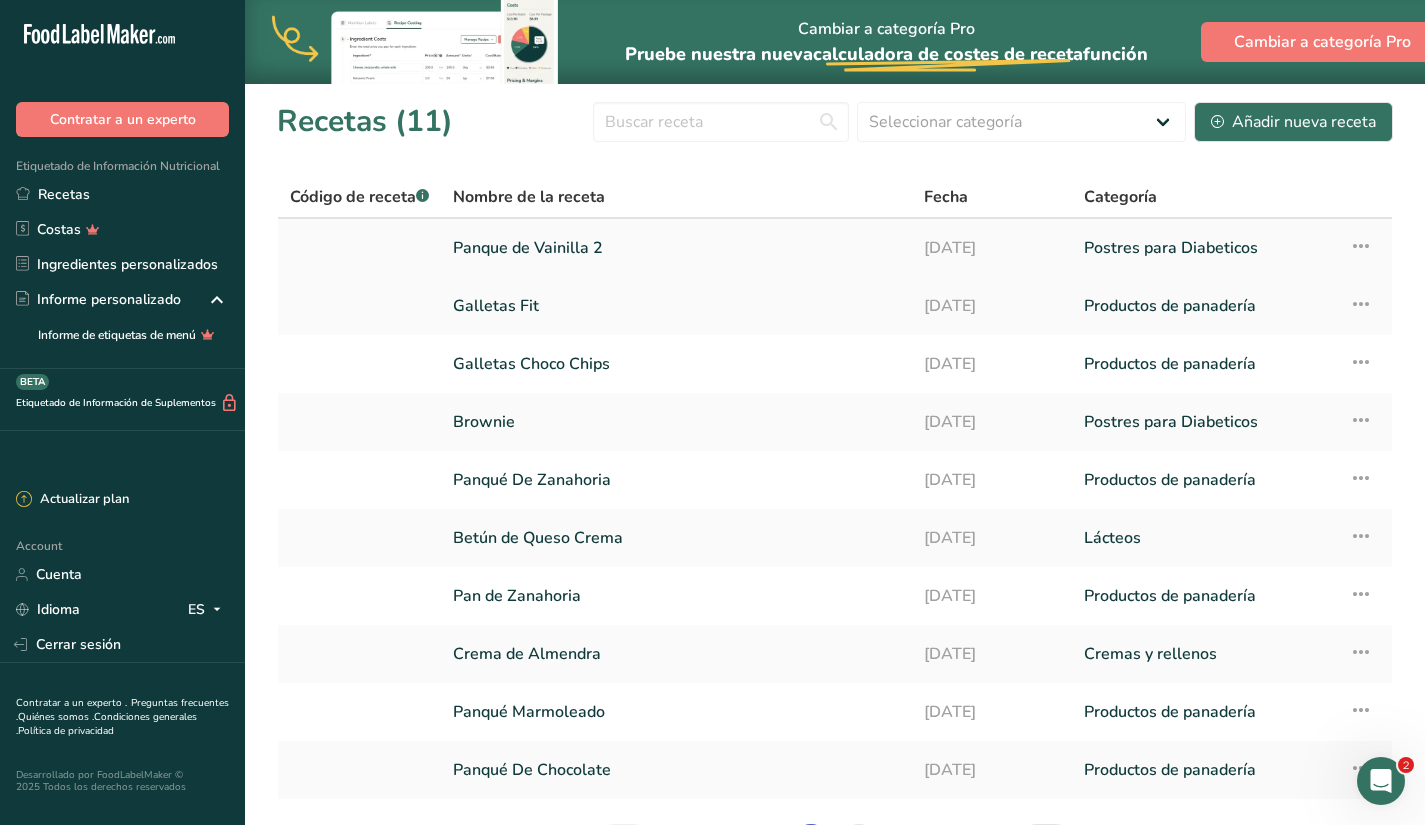 click on "Panque de Vainilla 2" at bounding box center (676, 248) 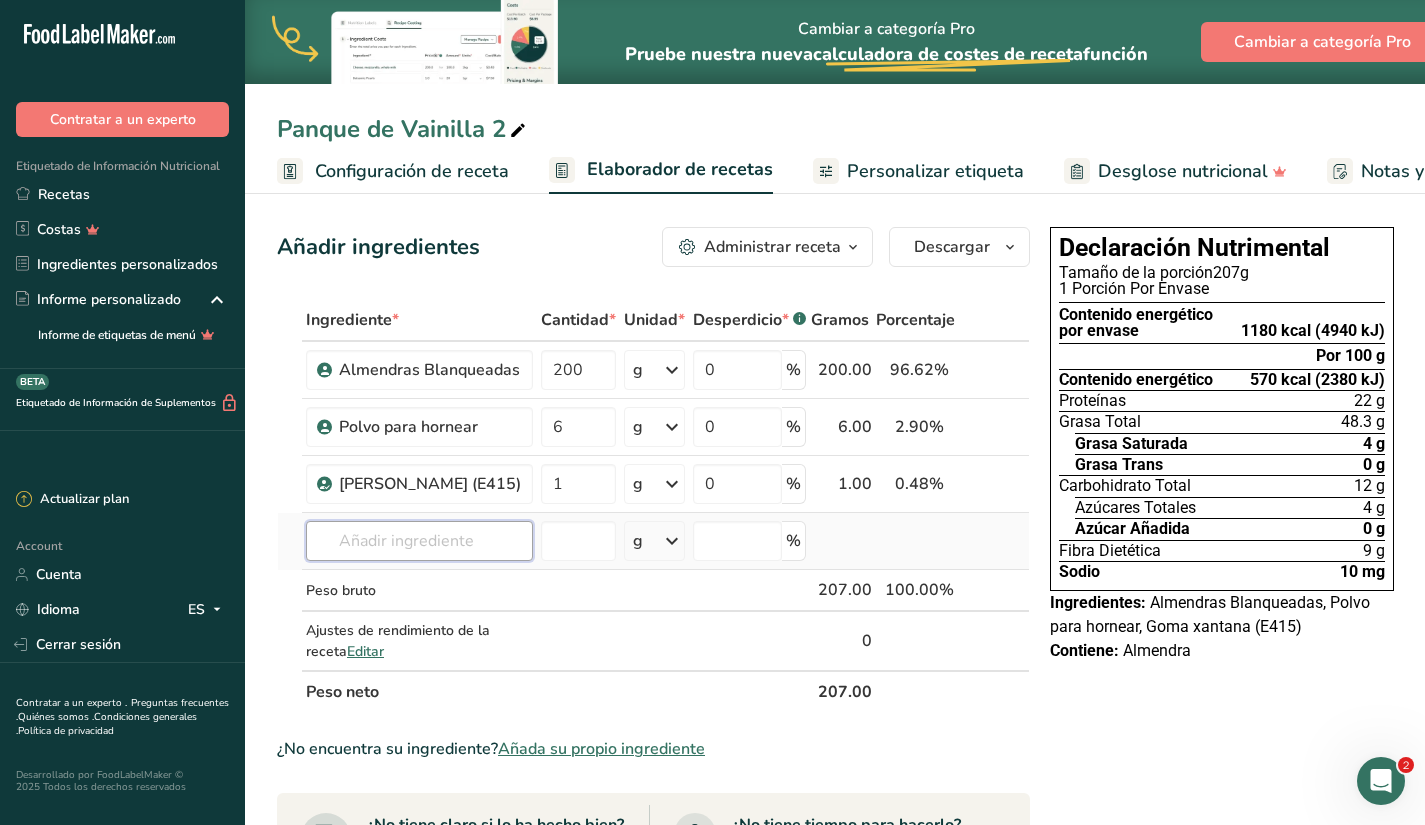 click at bounding box center (419, 541) 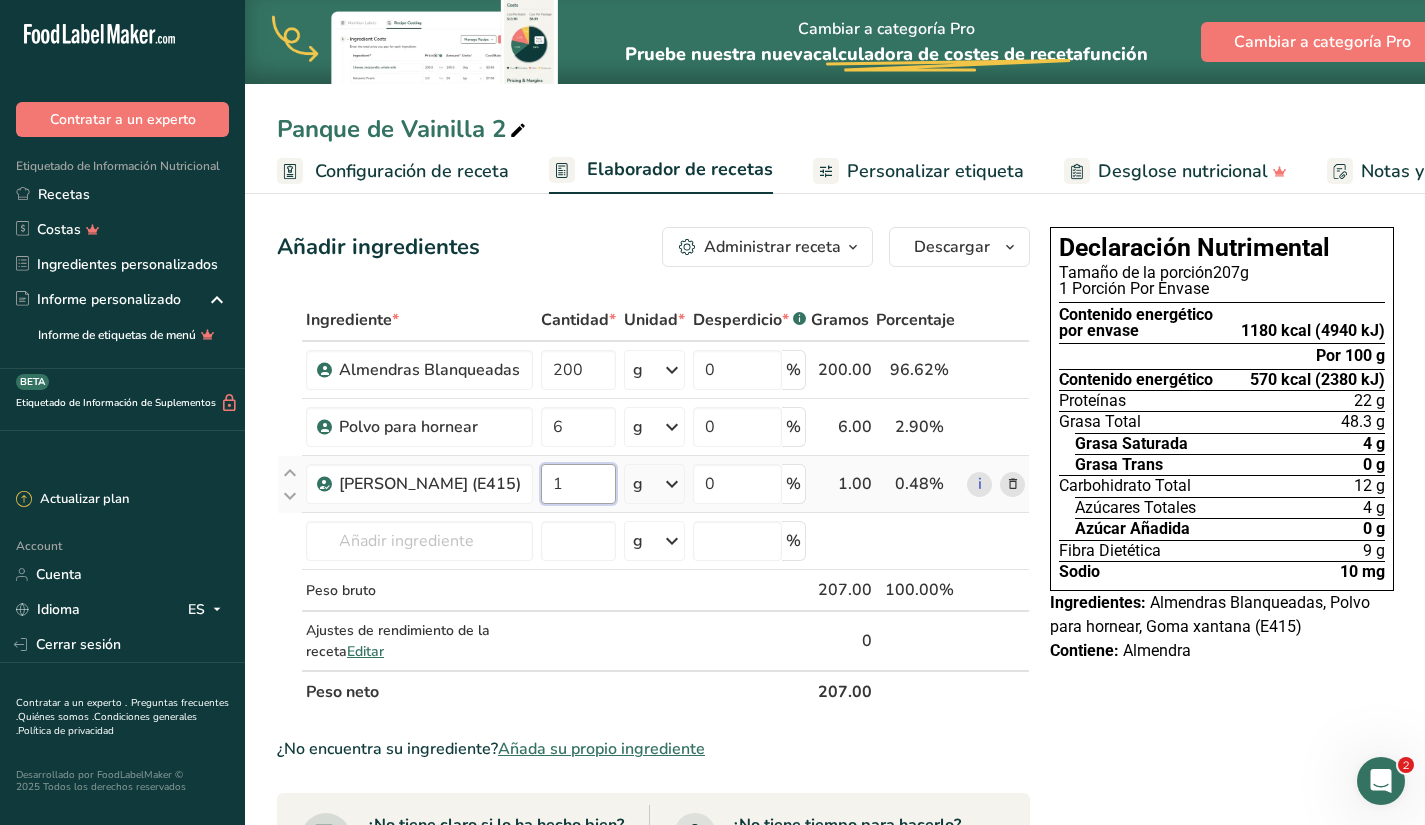 click on "1" at bounding box center [578, 484] 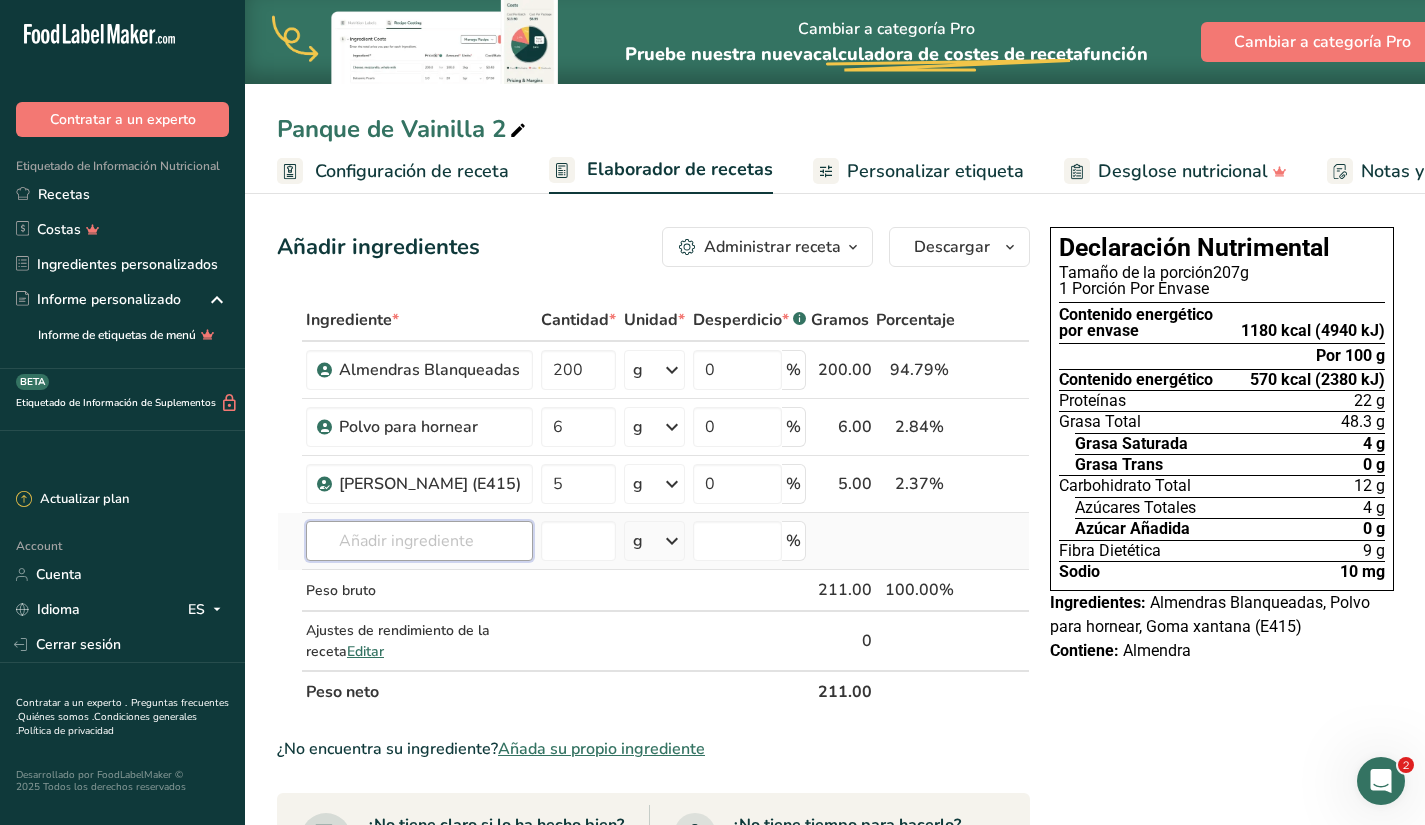 click on "Ingrediente *
Cantidad *
Unidad *
Desperdicio *   .a-a{fill:#347362;}.b-a{fill:#fff;}          Gramos
Porcentaje
Almendras Blanqueadas
200
g
Unidades de peso
g
kg
mg
Ver más
Unidades de volumen
[GEOGRAPHIC_DATA]
mL
onza líquida
Ver más
0
%
200.00
94.79%
i
Polvo para hornear
6
g
Unidades de peso
g
kg
mg
Ver más
Unidades de volumen
[GEOGRAPHIC_DATA]
mL
onza líquida
Ver más
0
%
6.00
2.84%" at bounding box center (653, 506) 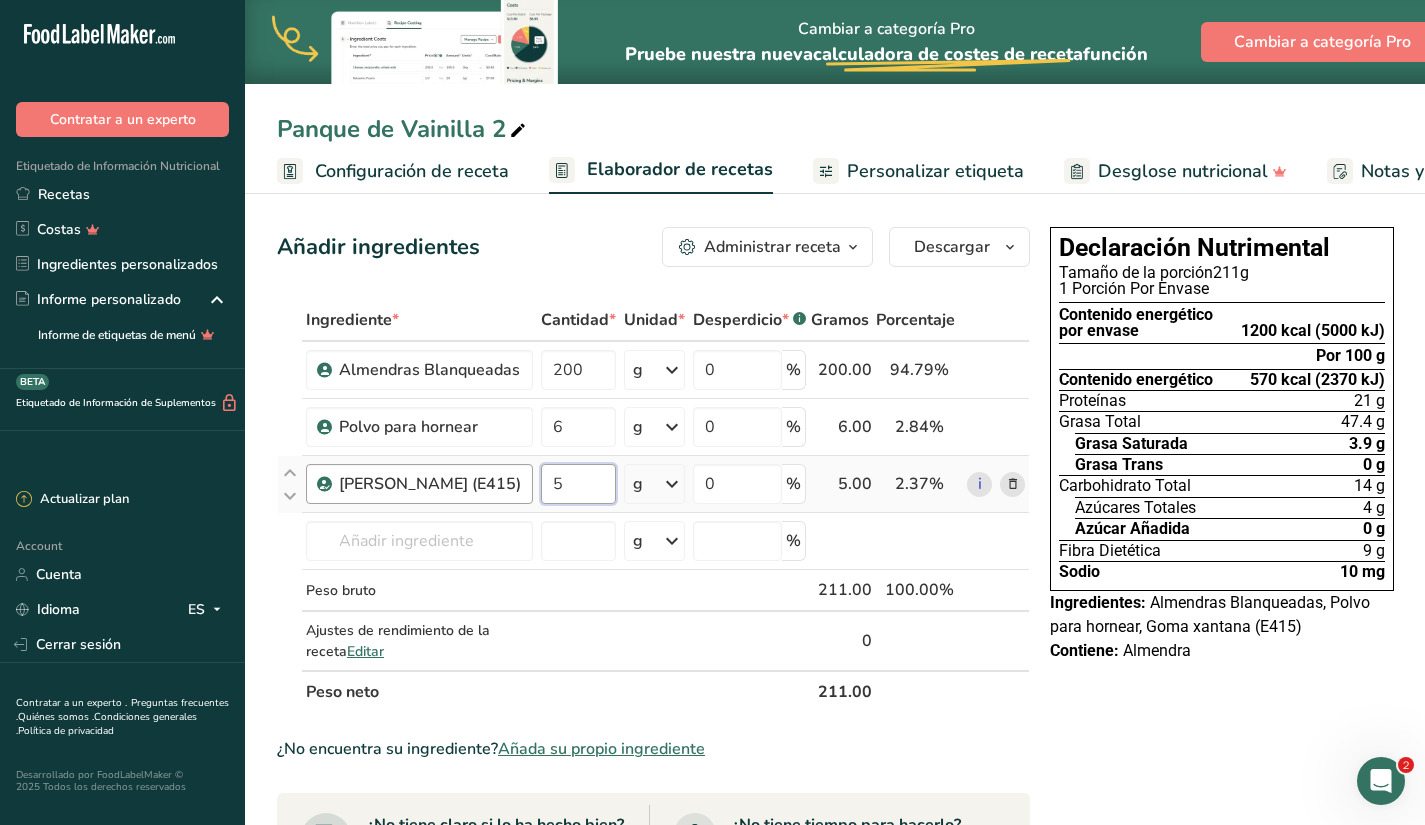 drag, startPoint x: 594, startPoint y: 477, endPoint x: 519, endPoint y: 482, distance: 75.16648 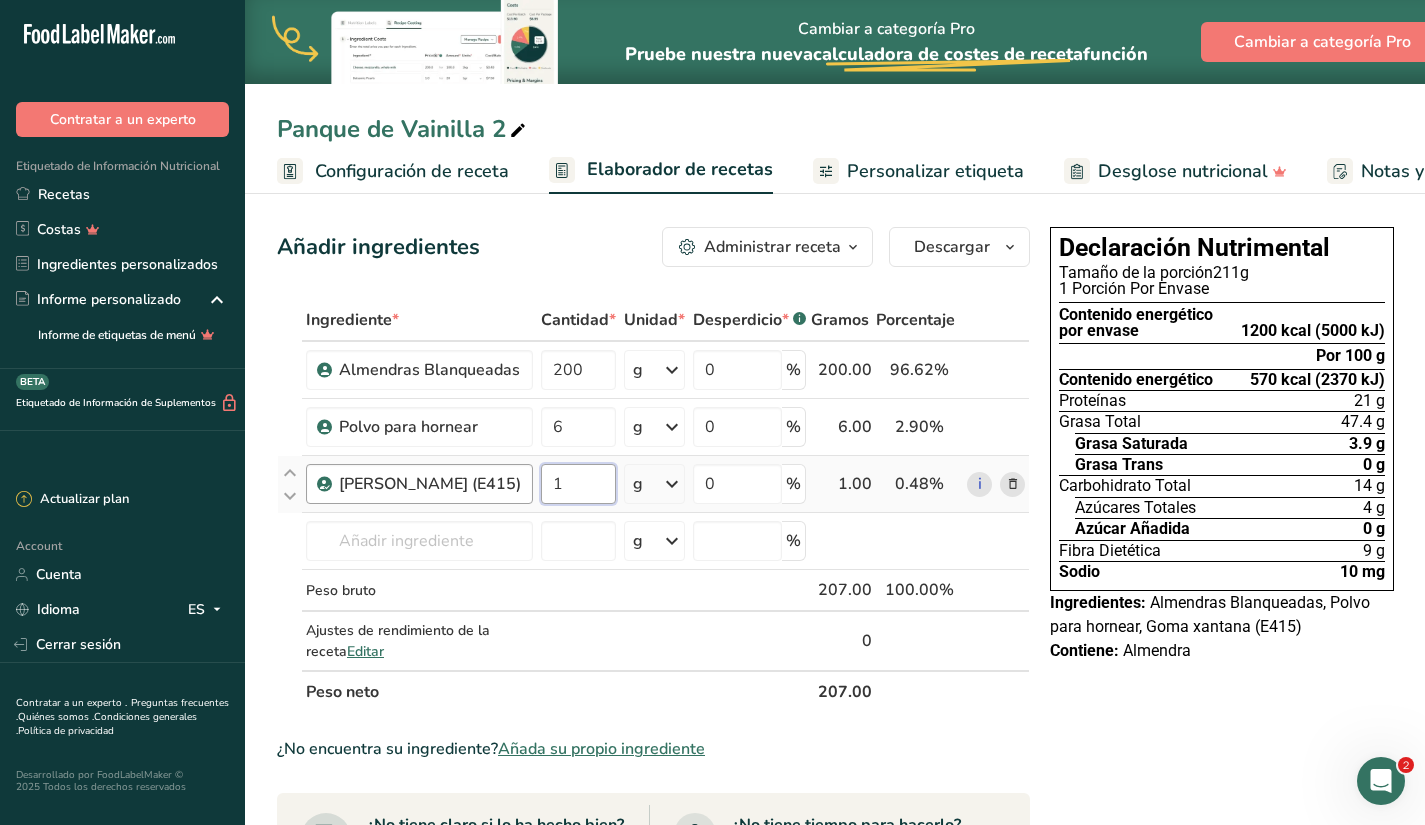 type on "1" 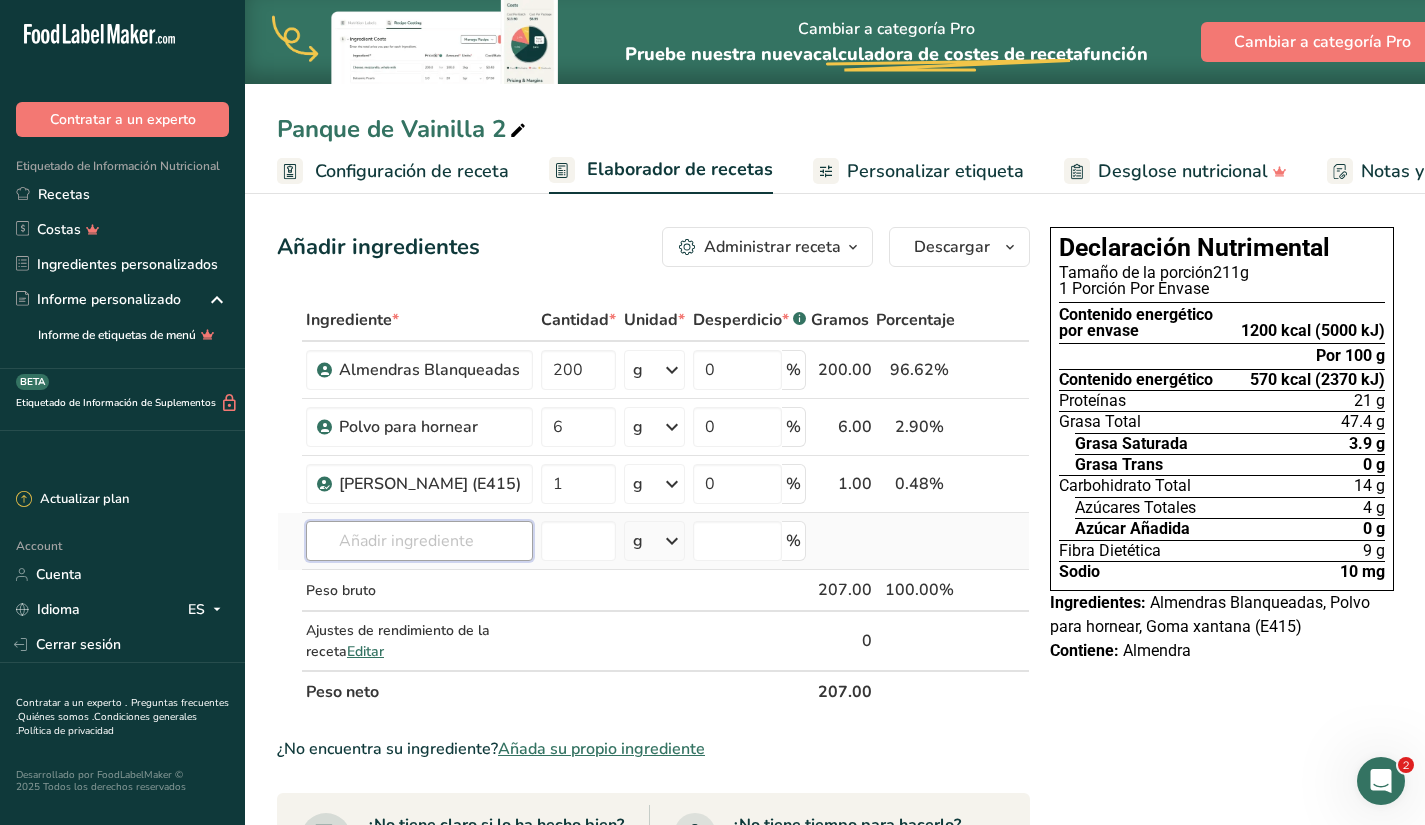 click on "Ingrediente *
Cantidad *
Unidad *
Desperdicio *   .a-a{fill:#347362;}.b-a{fill:#fff;}          Gramos
Porcentaje
Almendras Blanqueadas
200
g
Unidades de peso
g
kg
mg
Ver más
Unidades de volumen
[GEOGRAPHIC_DATA]
mL
onza líquida
Ver más
0
%
200.00
96.62%
i
Polvo para hornear
6
g
Unidades de peso
g
kg
mg
Ver más
Unidades de volumen
[GEOGRAPHIC_DATA]
mL
onza líquida
Ver más
0
%
6.00
2.90%" at bounding box center [653, 506] 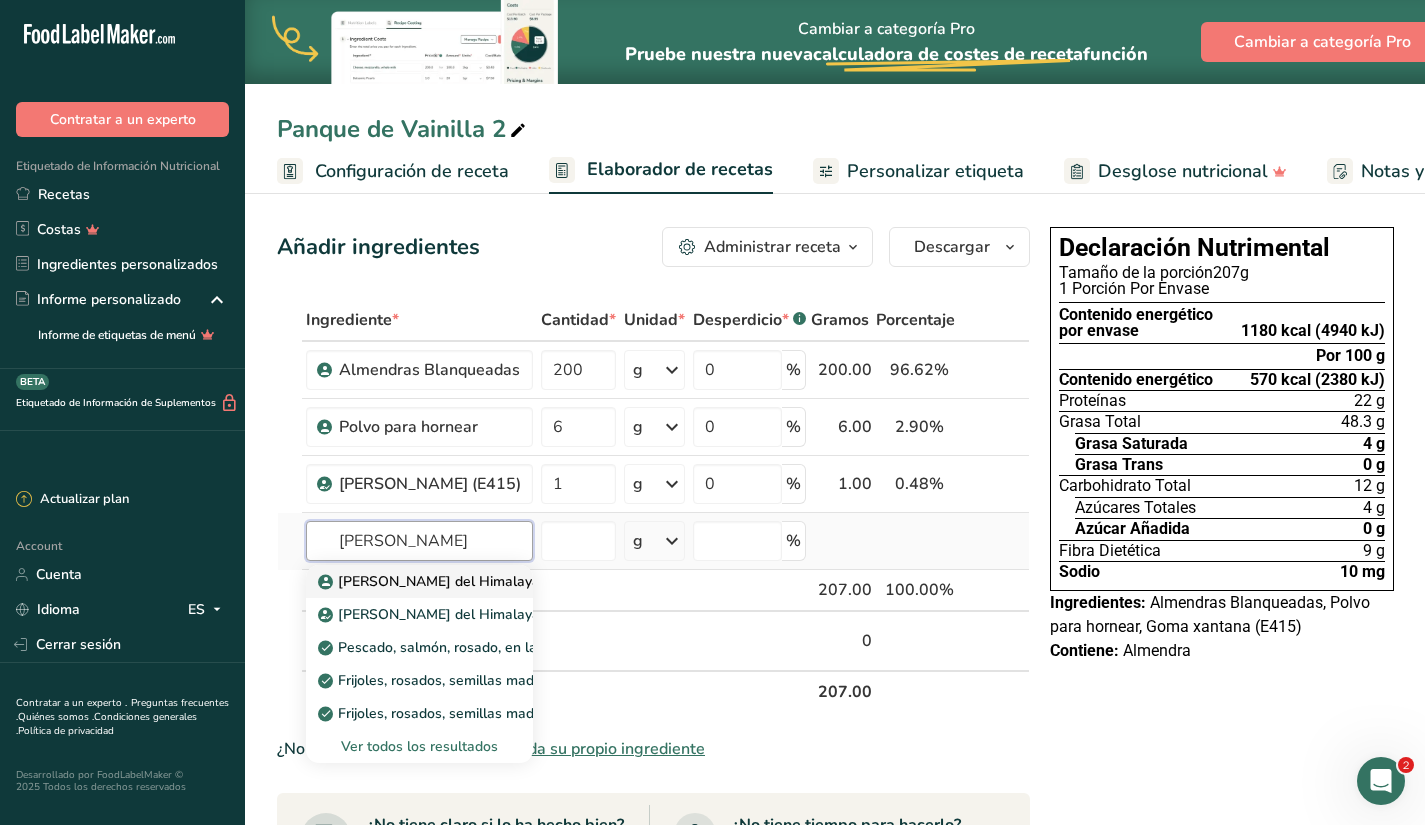type on "[PERSON_NAME]" 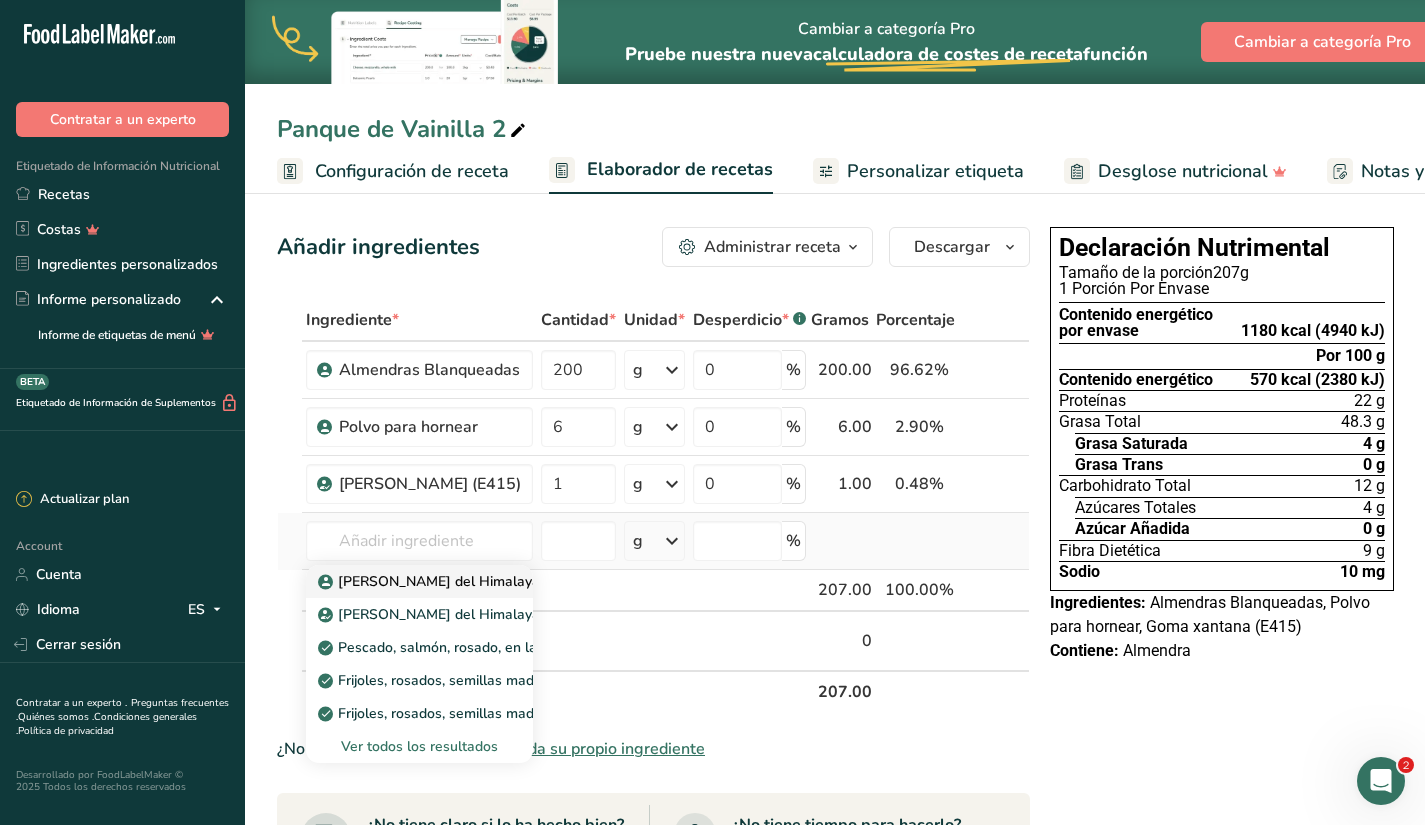 click on "[PERSON_NAME] del Himalaya" at bounding box center [431, 581] 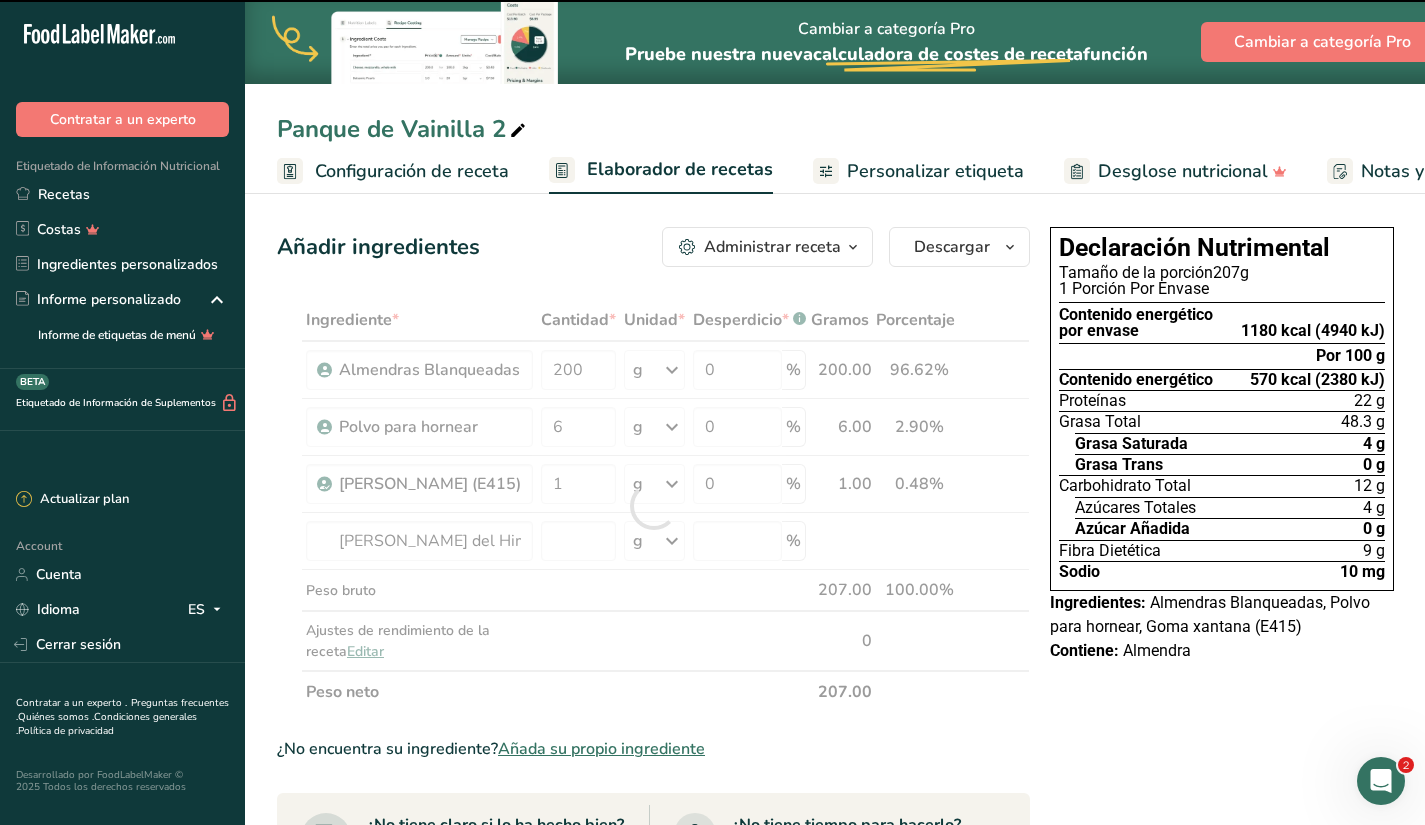 type on "0" 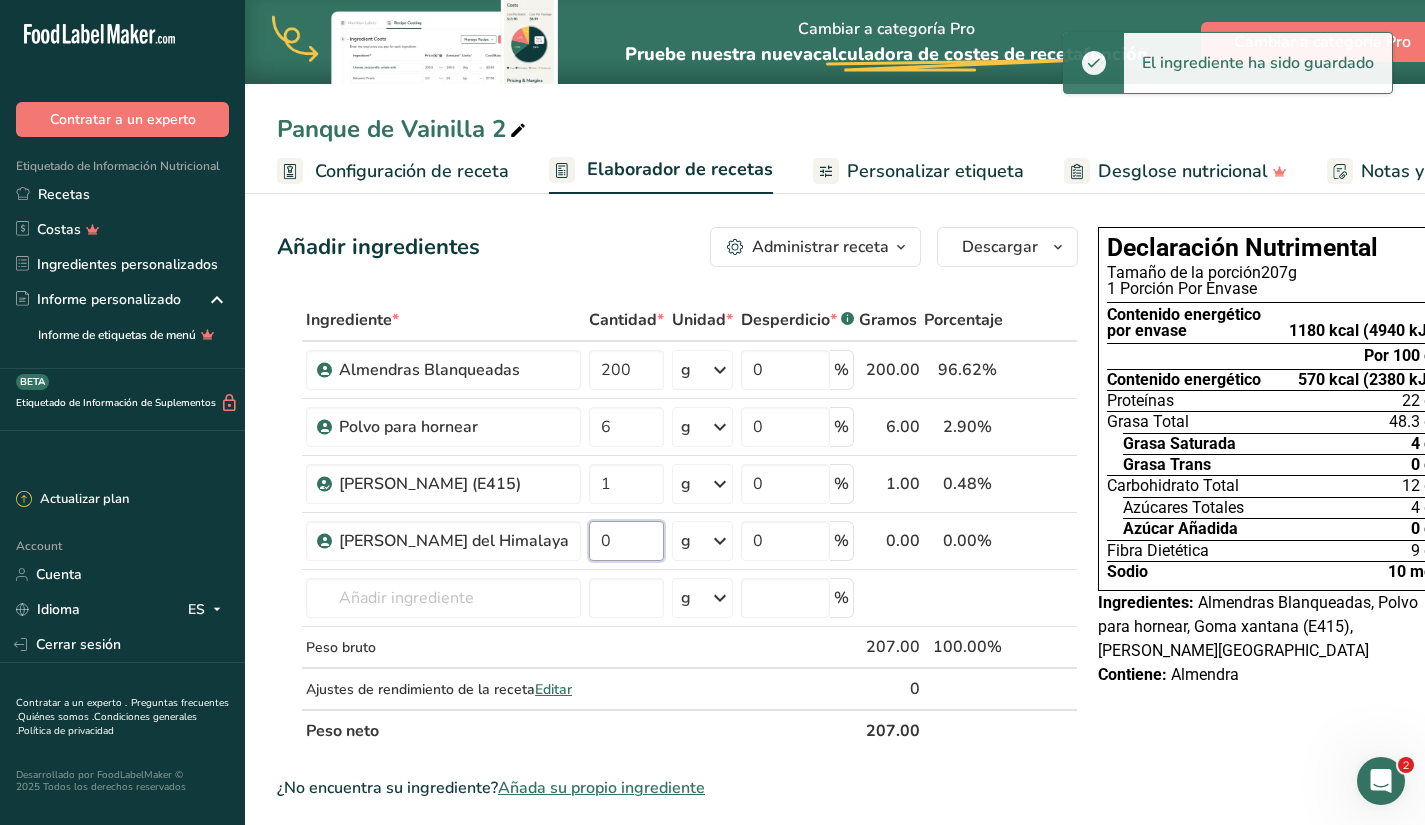 click on "0" at bounding box center [626, 541] 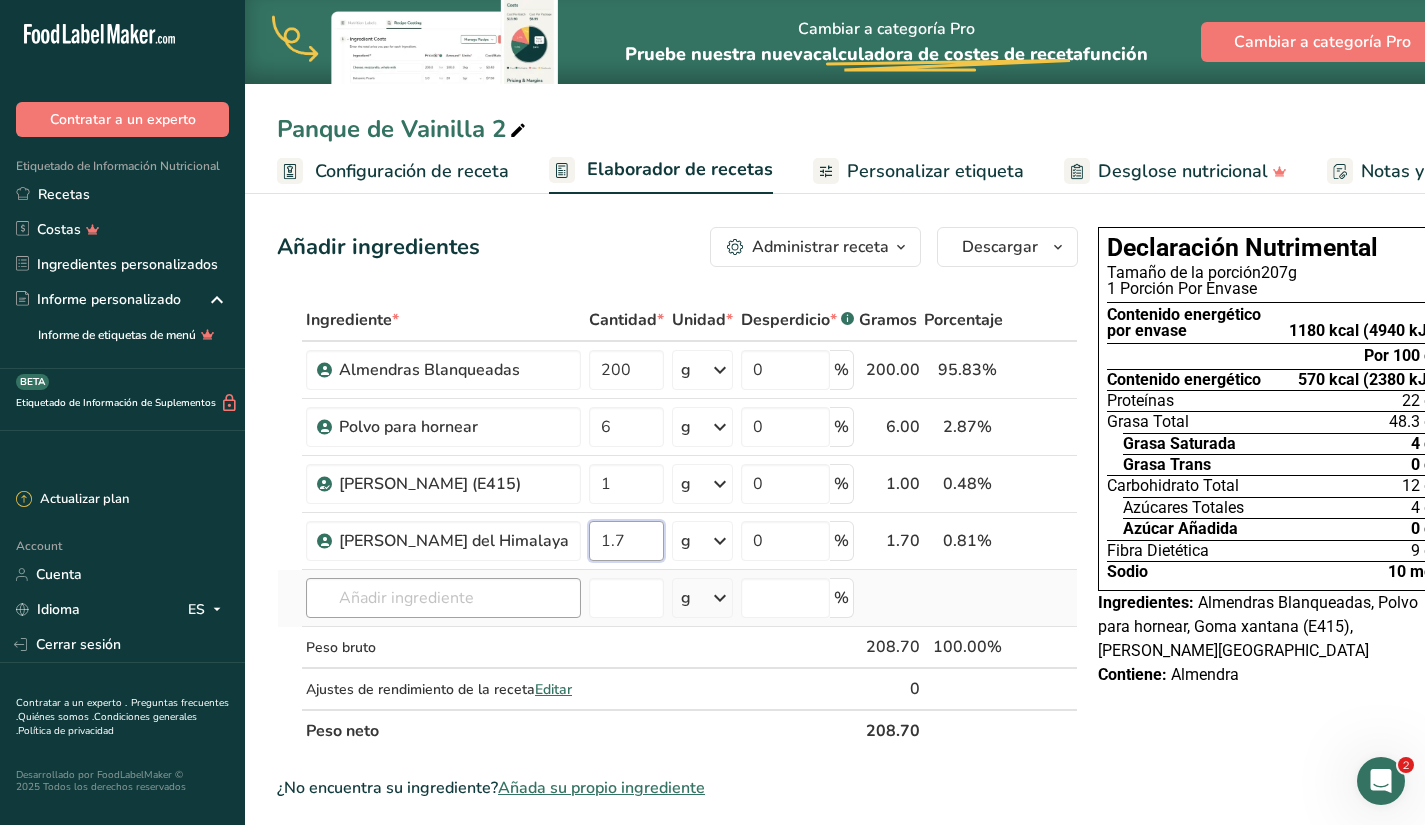 type on "1.7" 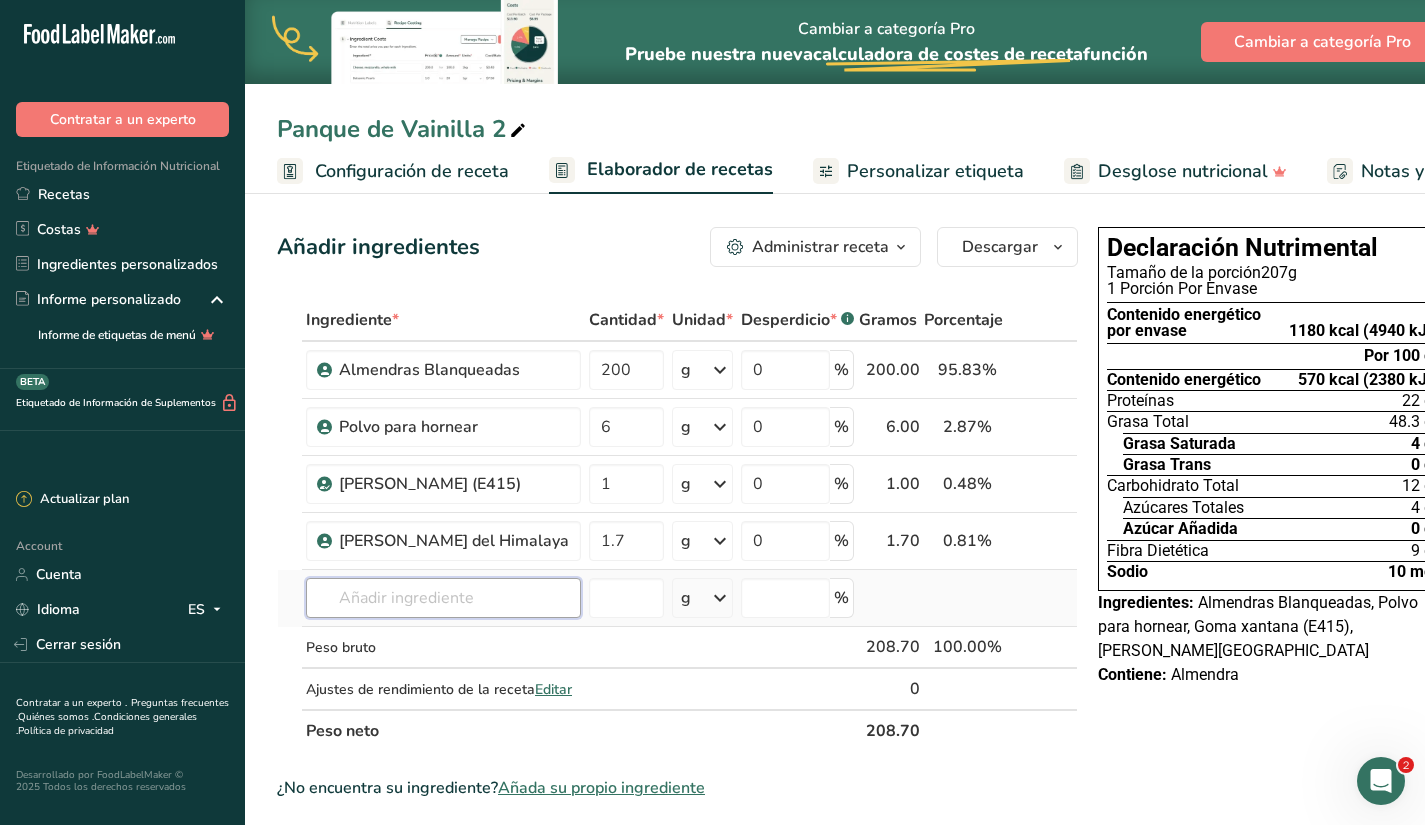 click on "Ingrediente *
Cantidad *
Unidad *
Desperdicio *   .a-a{fill:#347362;}.b-a{fill:#fff;}          Gramos
Porcentaje
Almendras Blanqueadas
200
g
Unidades de peso
g
kg
mg
Ver más
Unidades de volumen
[GEOGRAPHIC_DATA]
mL
onza líquida
Ver más
0
%
200.00
95.83%
i
Polvo para hornear
6
g
Unidades de peso
g
kg
mg
Ver más
Unidades de volumen
[GEOGRAPHIC_DATA]
mL
onza líquida
Ver más
0
%
6.00
2.87%" at bounding box center (677, 525) 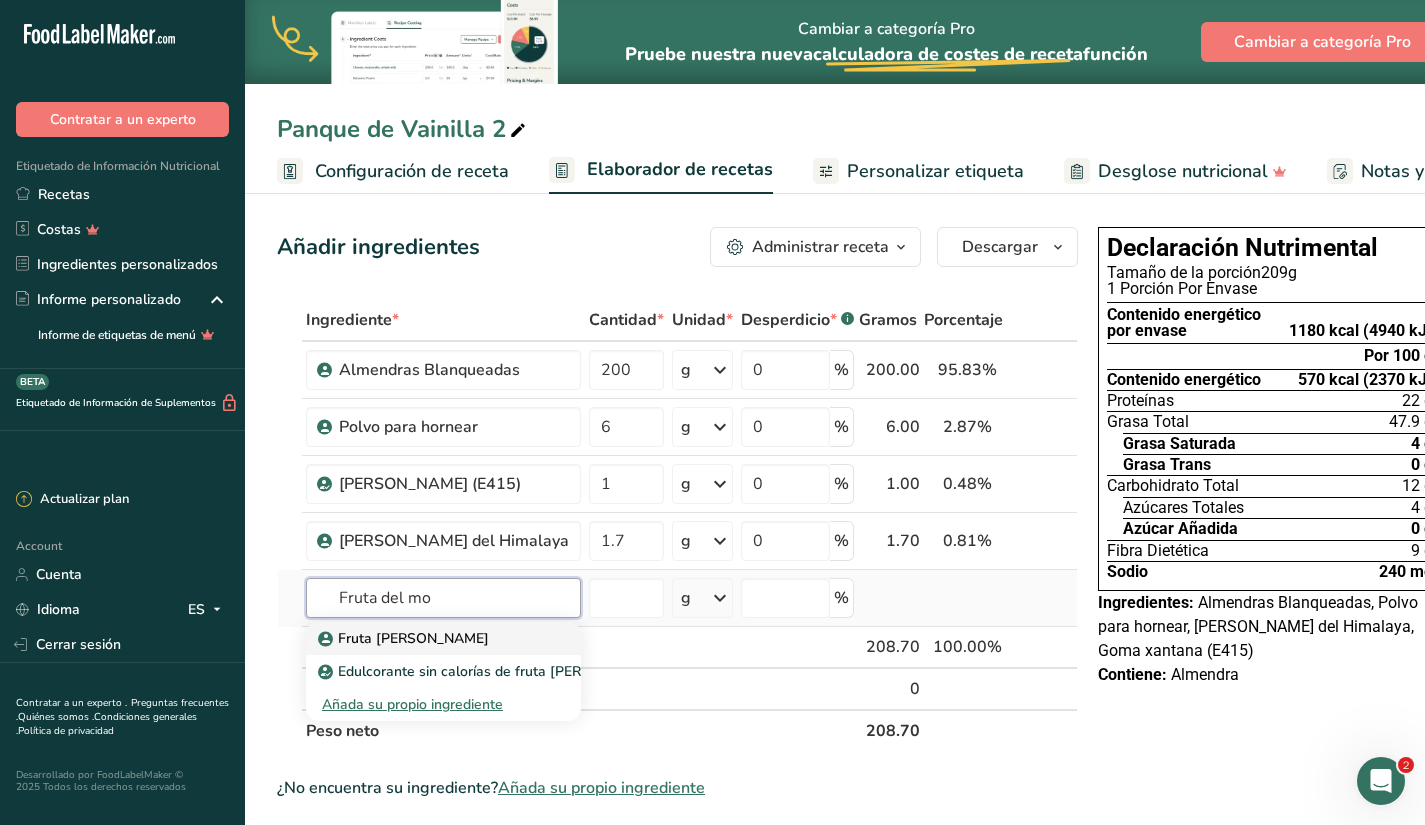 type on "Fruta del mo" 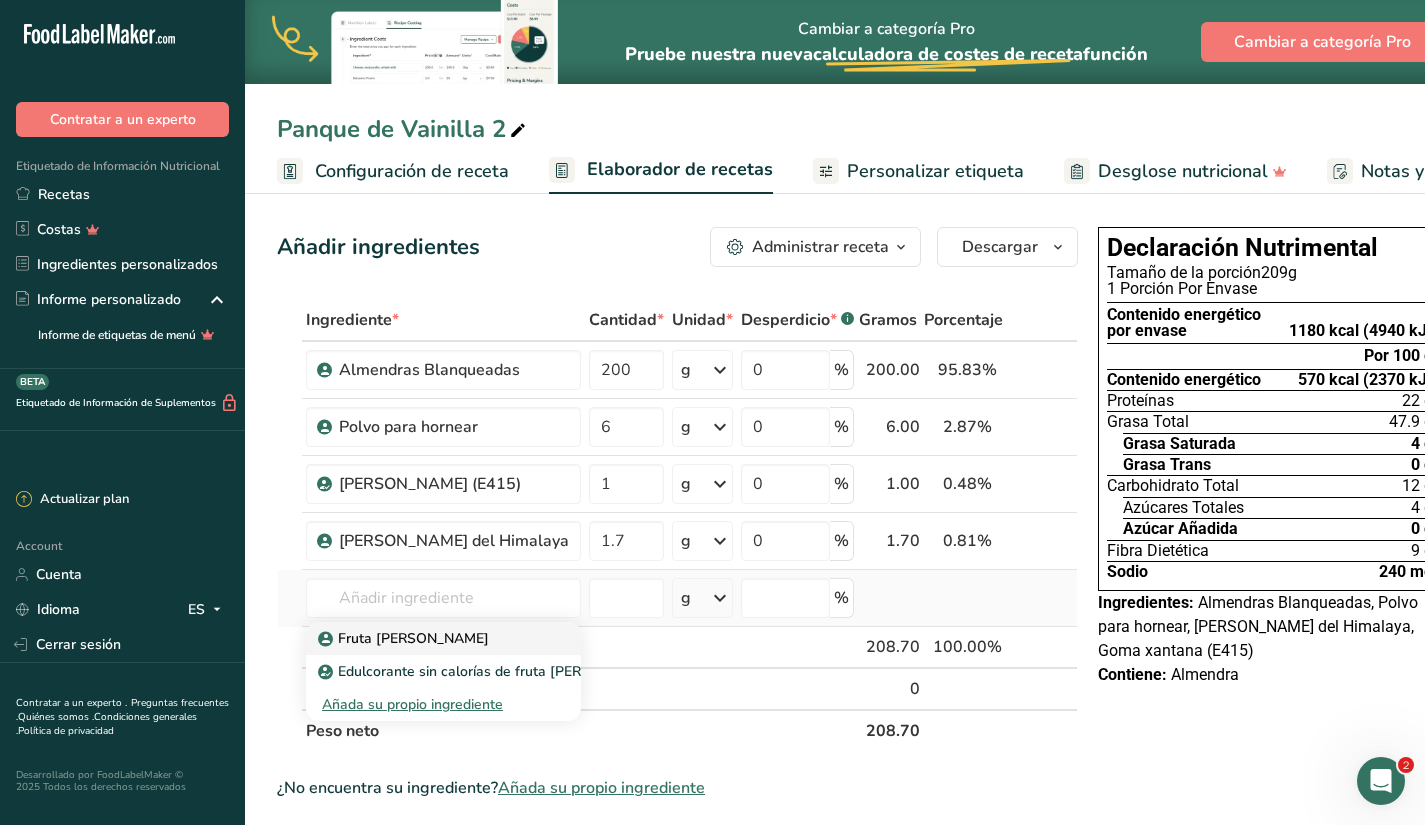 click on "Fruta [PERSON_NAME]" at bounding box center (405, 638) 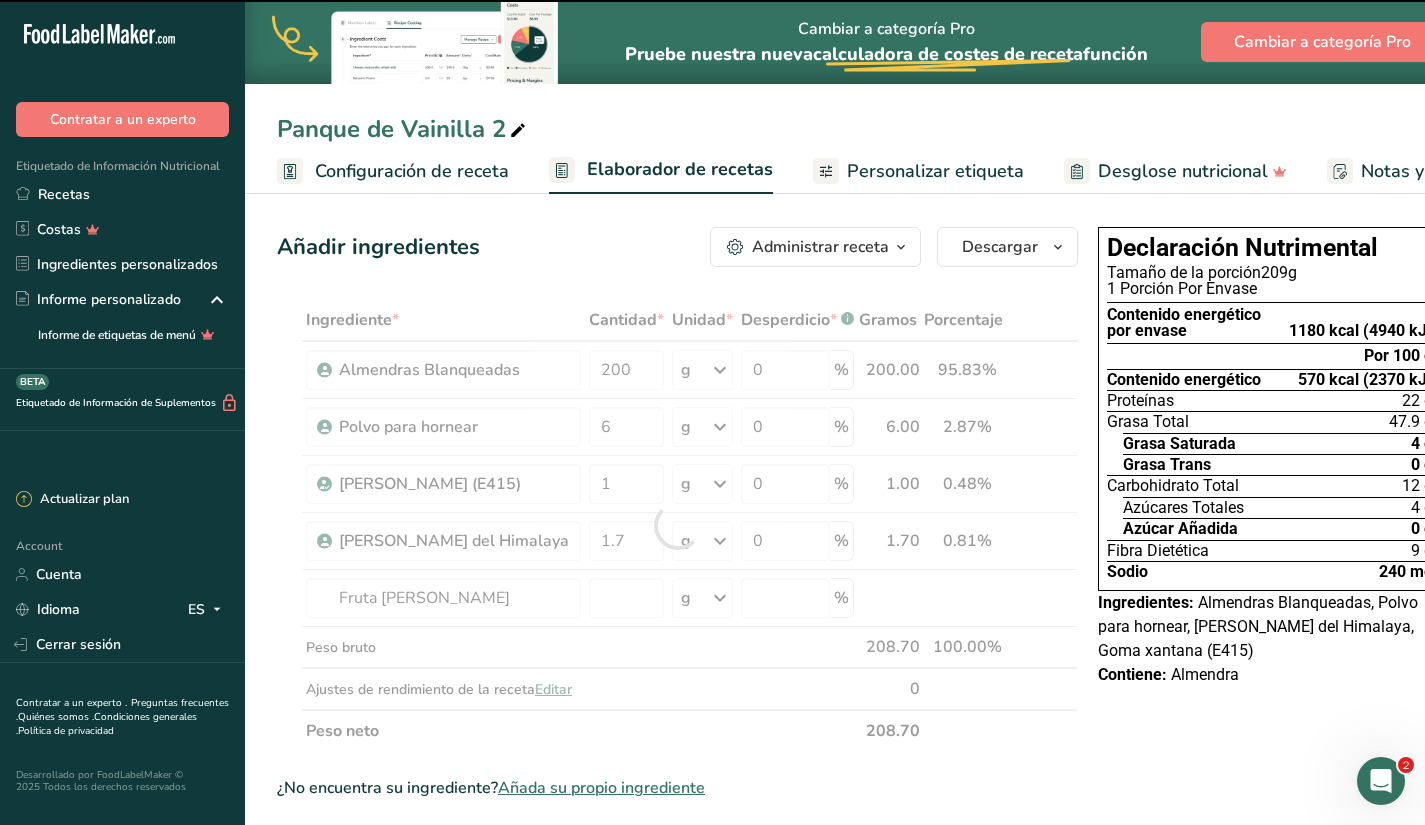 type on "0" 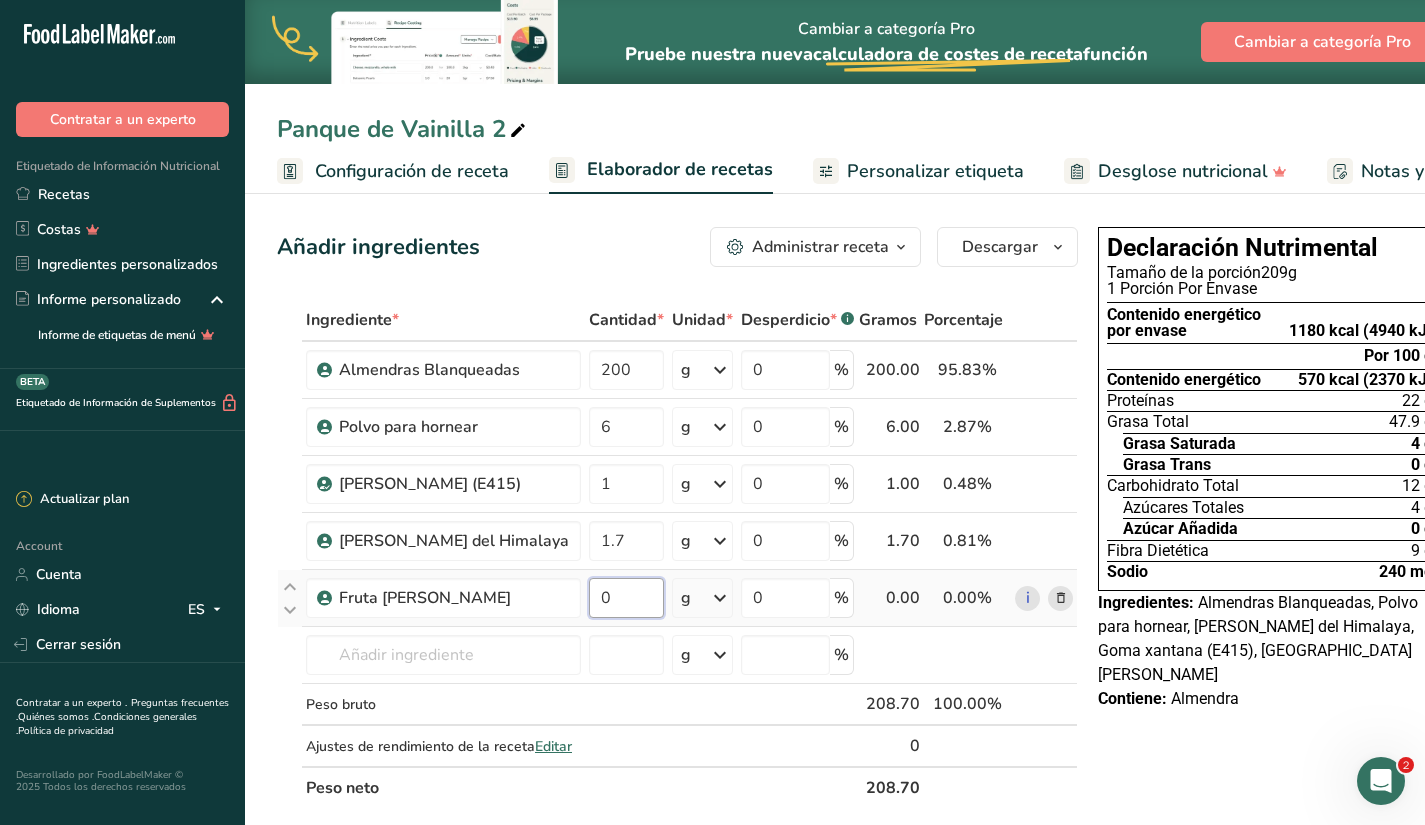 click on "0" at bounding box center [626, 598] 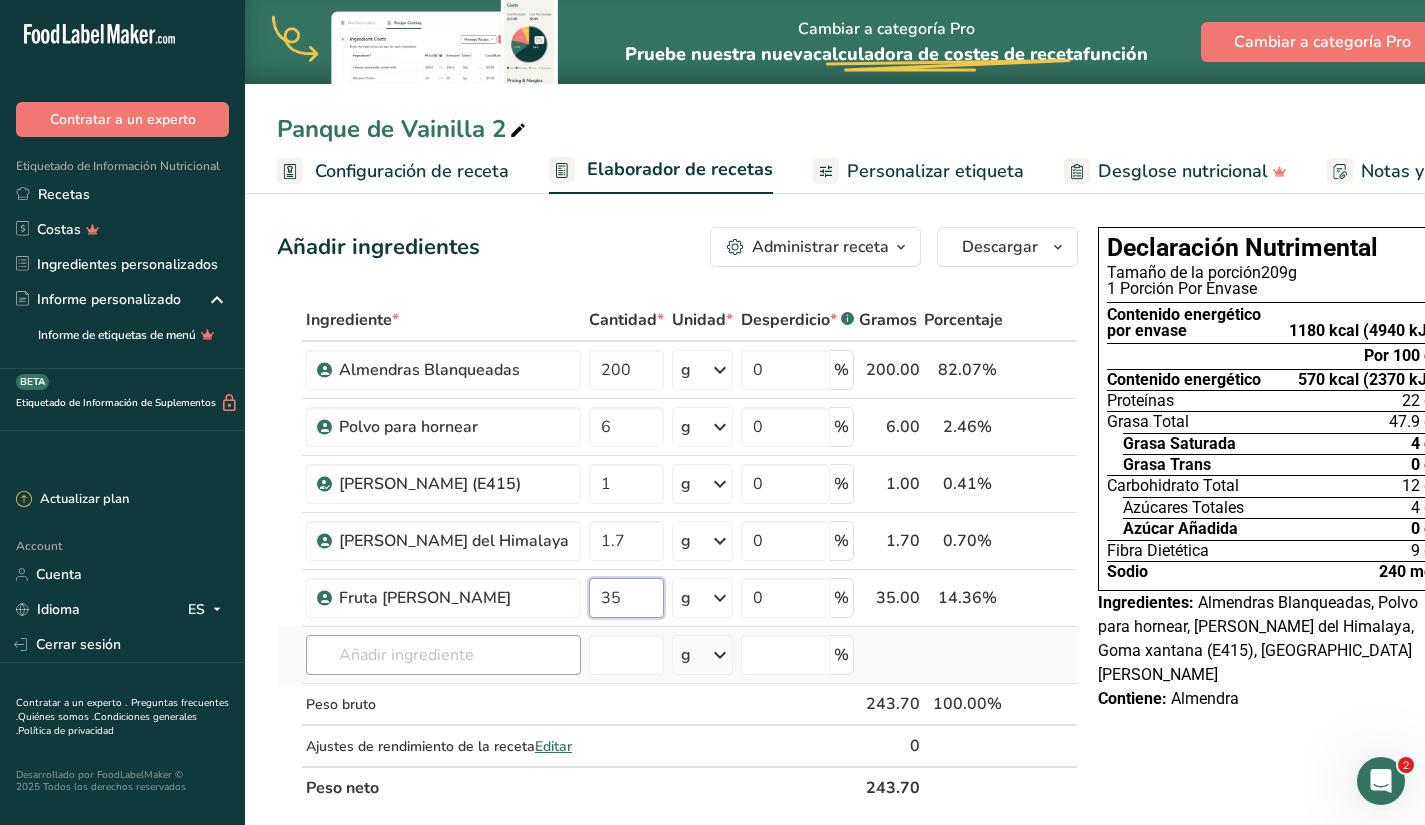 type on "35" 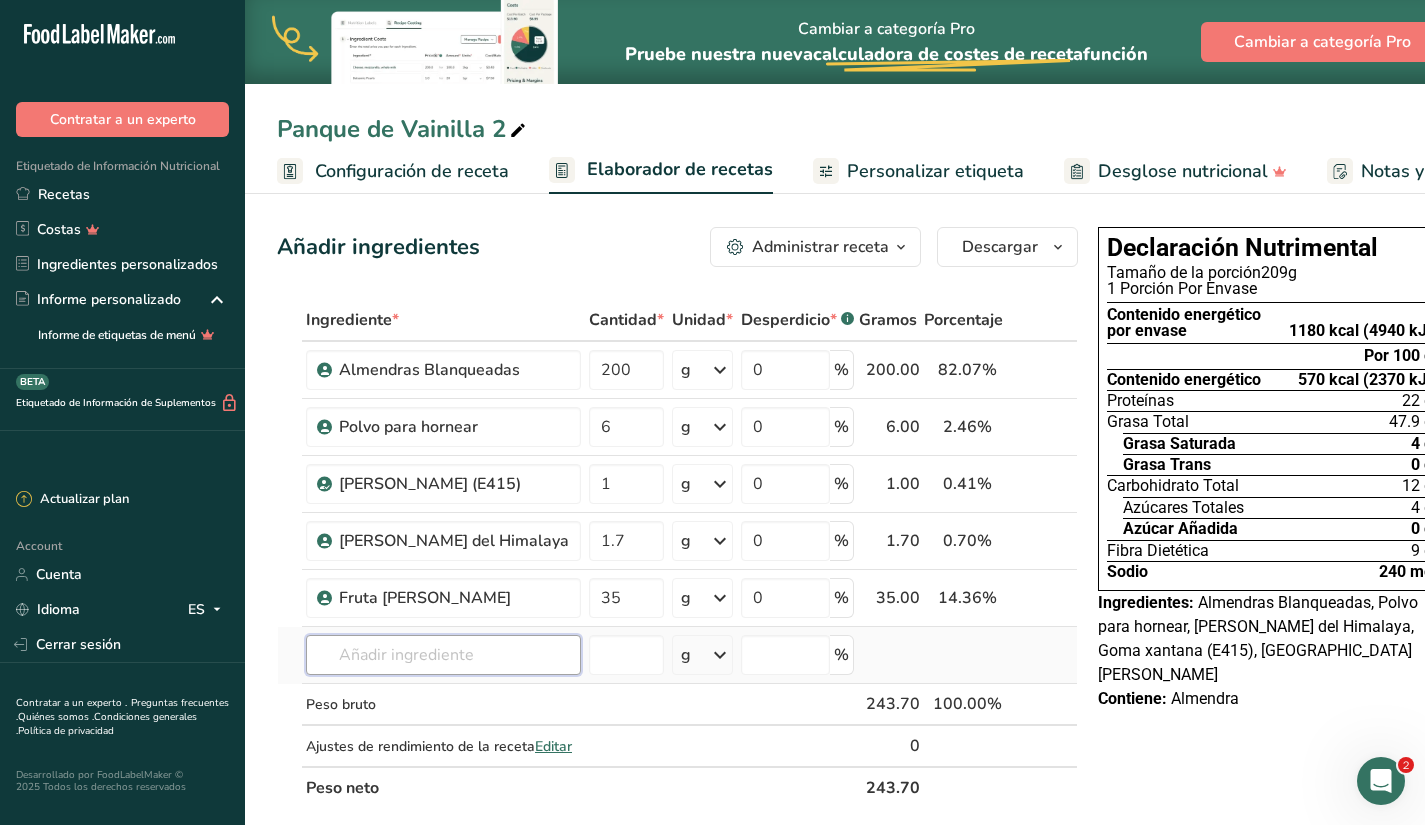 click on "Ingrediente *
Cantidad *
Unidad *
Desperdicio *   .a-a{fill:#347362;}.b-a{fill:#fff;}          Gramos
Porcentaje
Almendras Blanqueadas
200
g
Unidades de peso
g
kg
mg
Ver más
Unidades de volumen
[GEOGRAPHIC_DATA]
mL
onza líquida
Ver más
0
%
200.00
82.07%
i
Polvo para hornear
6
g
Unidades de peso
g
kg
mg
Ver más
Unidades de volumen
[GEOGRAPHIC_DATA]
mL
onza líquida
Ver más
0
%
6.00
2.46%" at bounding box center [677, 554] 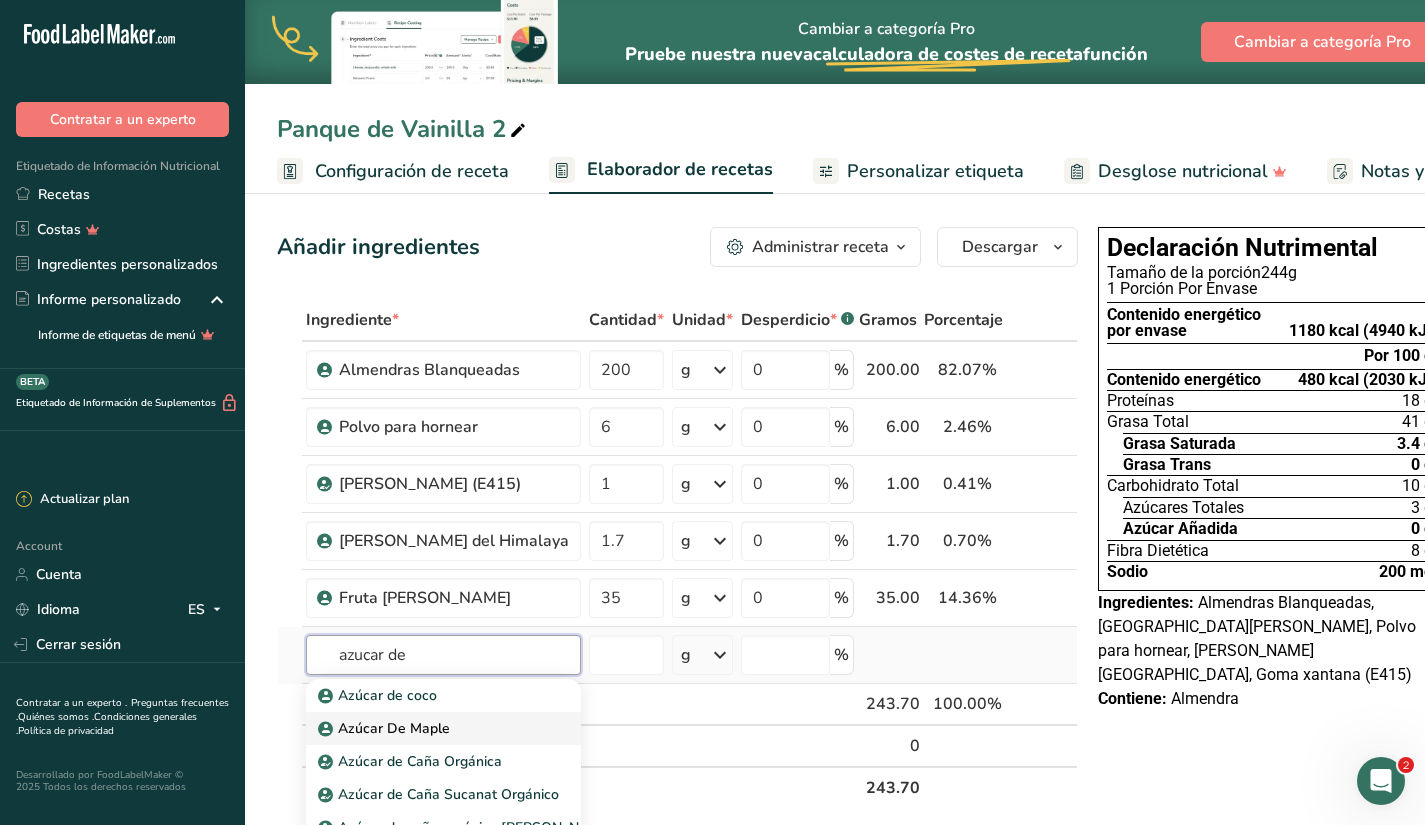 type on "azucar de" 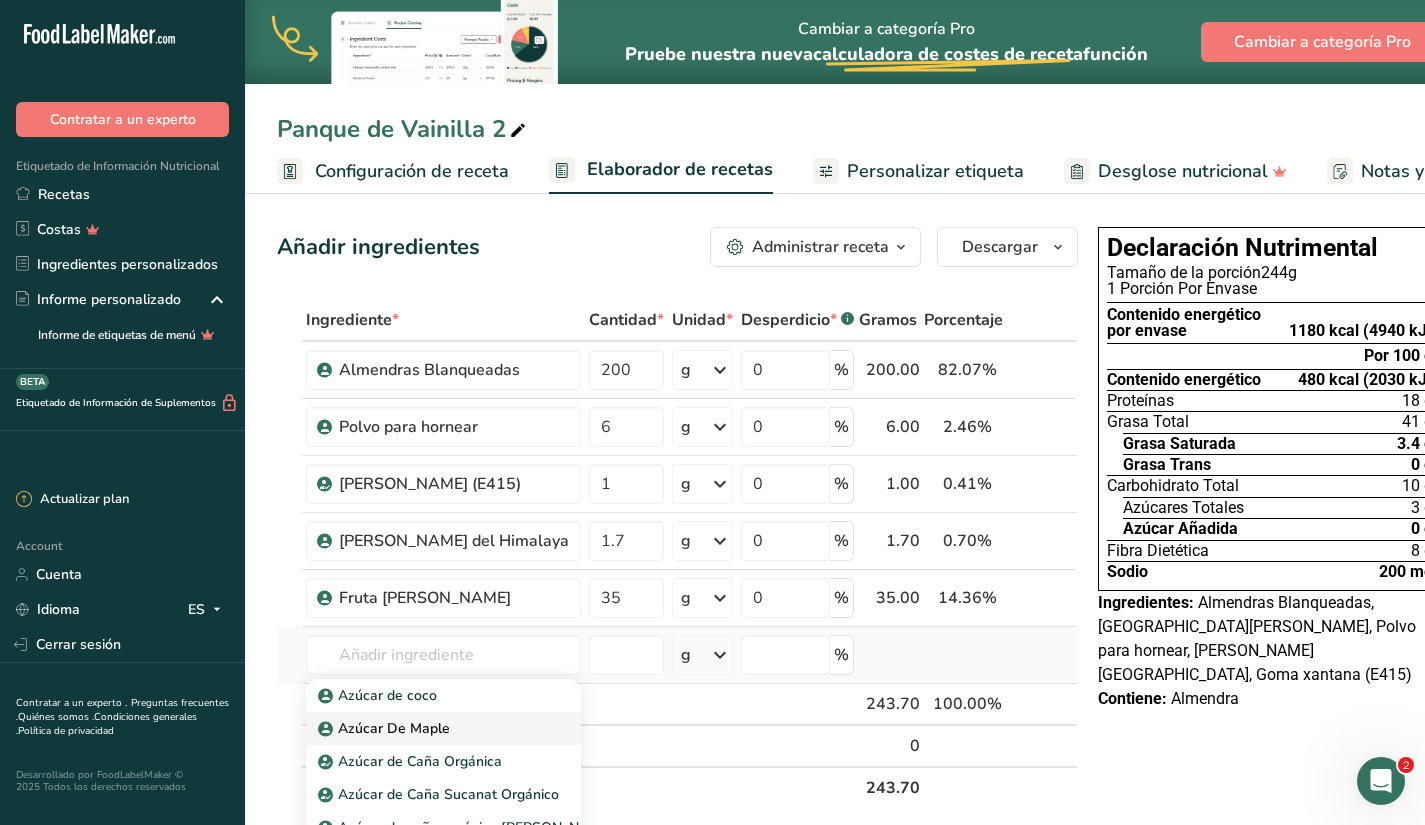click on "Azúcar De Maple" at bounding box center [386, 728] 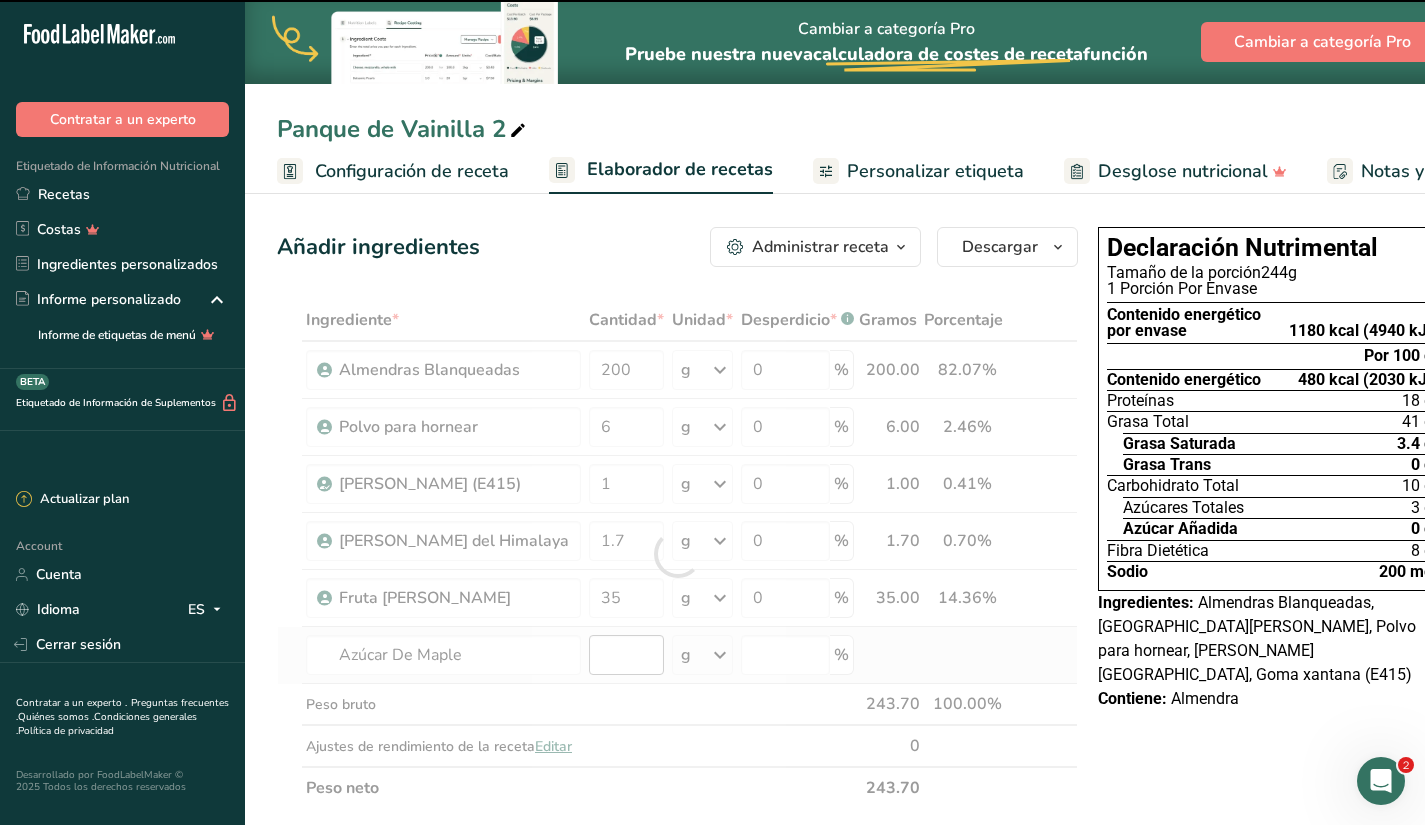 type on "0" 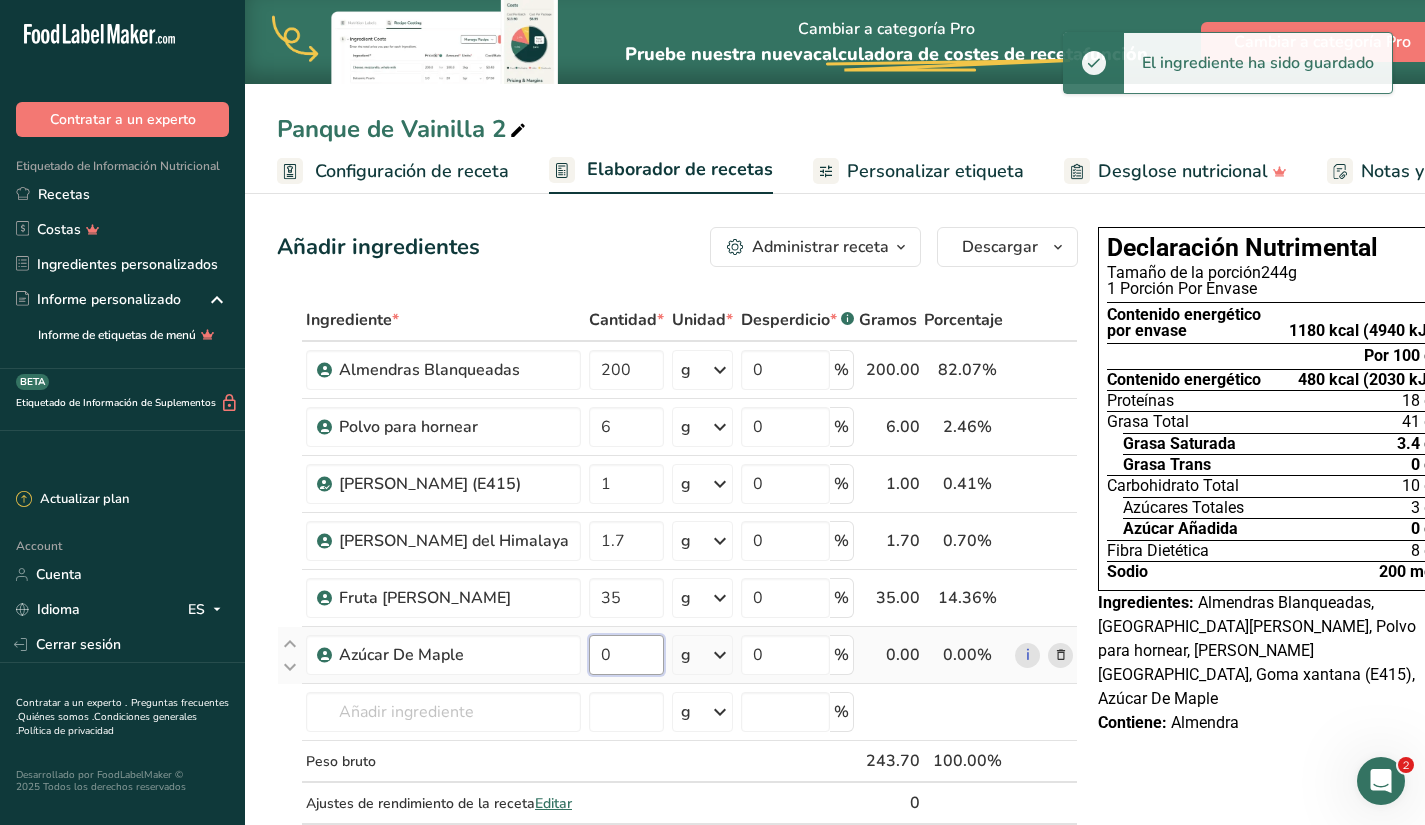click on "0" at bounding box center (626, 655) 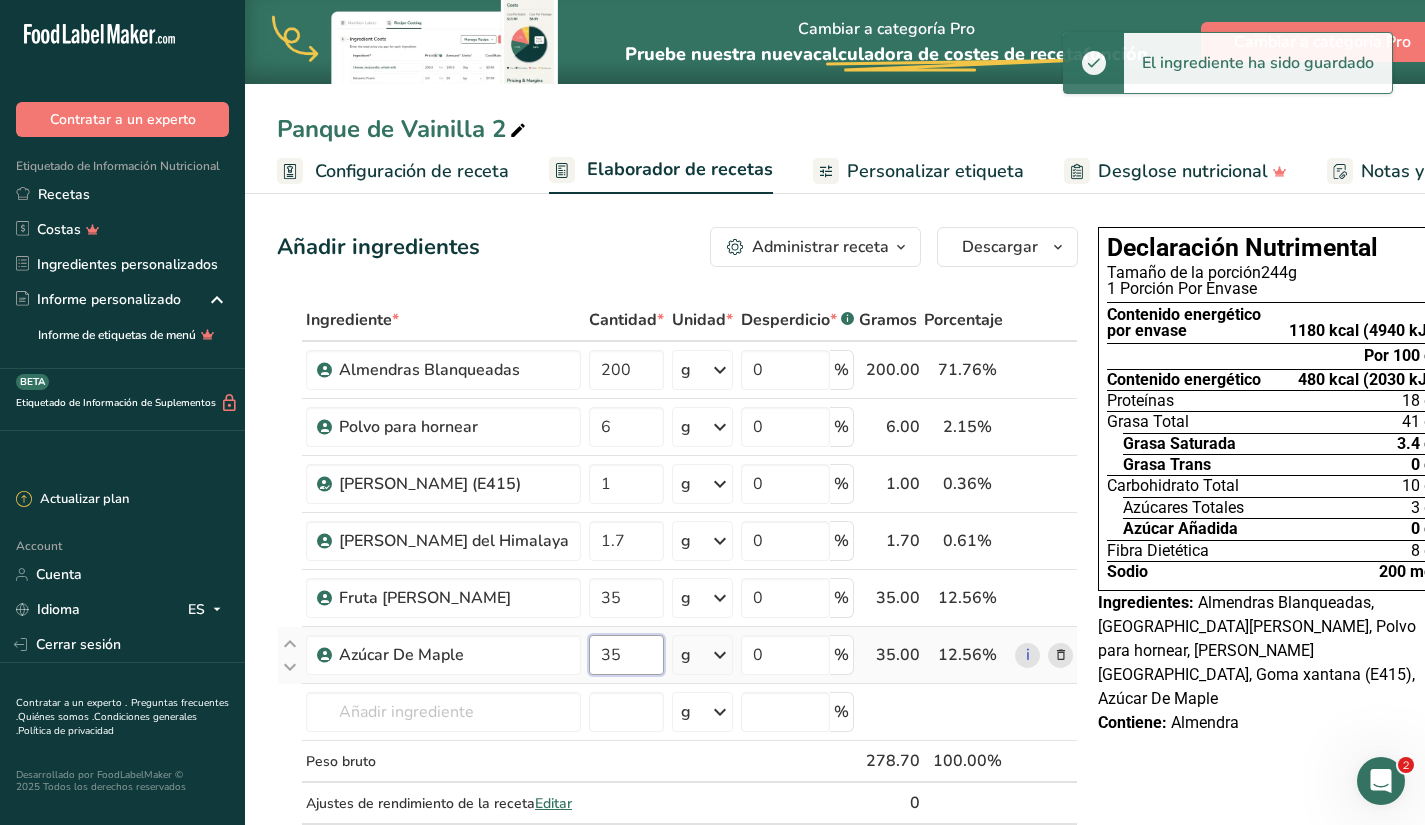 type on "35" 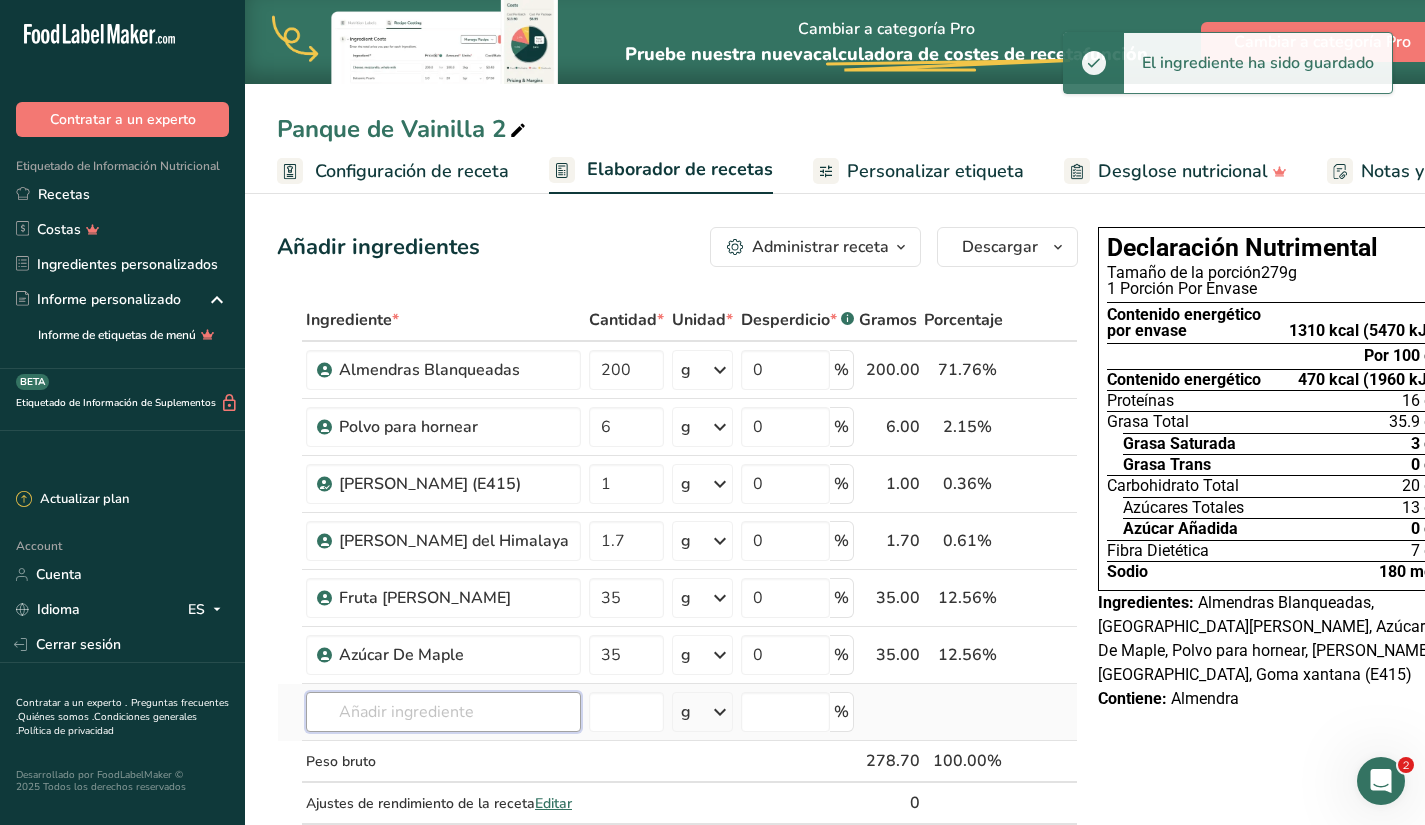 click on "Ingrediente *
Cantidad *
Unidad *
Desperdicio *   .a-a{fill:#347362;}.b-a{fill:#fff;}          Gramos
Porcentaje
Almendras Blanqueadas
200
g
Unidades de peso
g
kg
mg
Ver más
Unidades de volumen
[GEOGRAPHIC_DATA]
mL
onza líquida
Ver más
0
%
200.00
71.76%
i
Polvo para hornear
6
g
Unidades de peso
g
kg
mg
Ver más
Unidades de volumen
[GEOGRAPHIC_DATA]
mL
onza líquida
Ver más
0
%
6.00
2.15%" at bounding box center [677, 582] 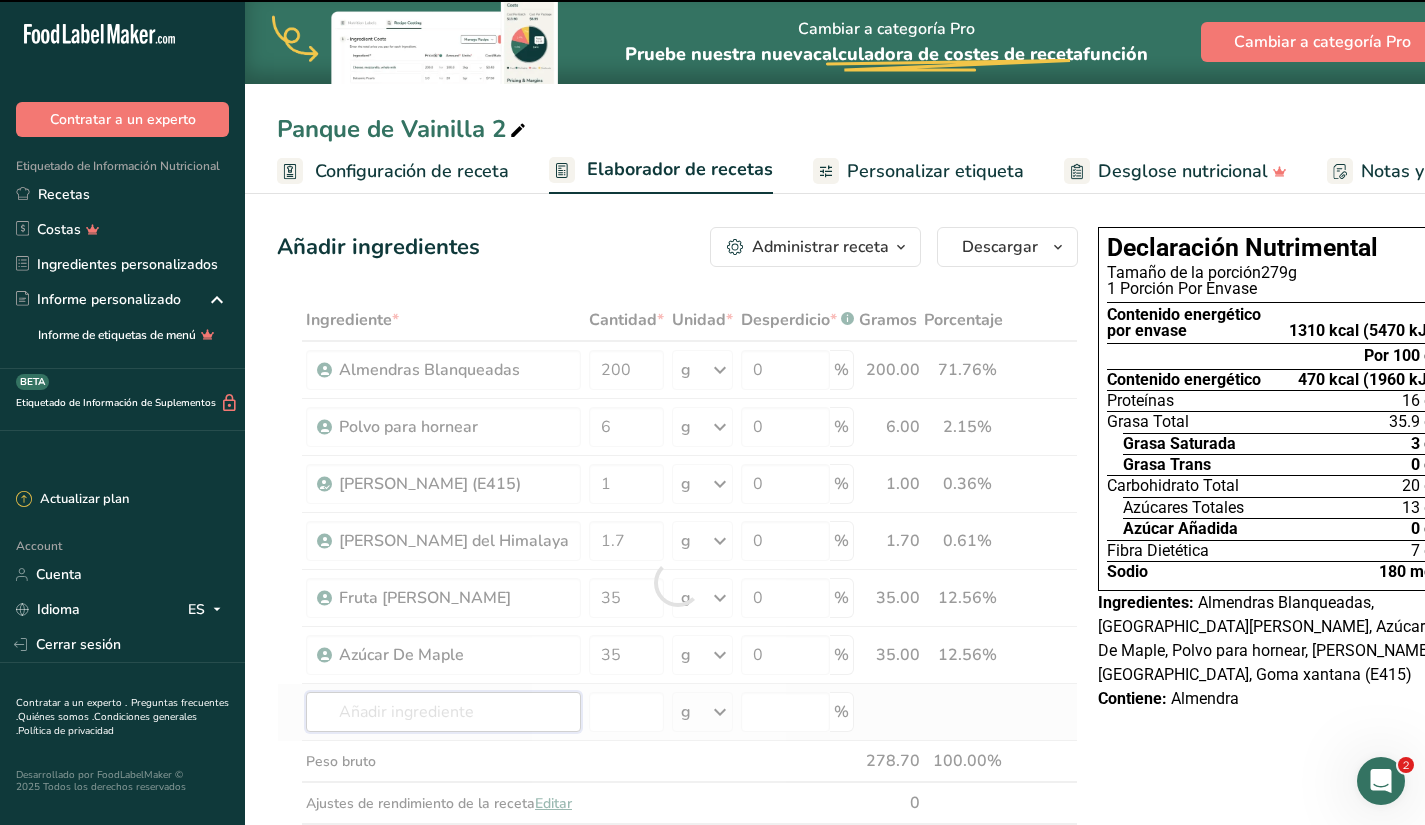 type on "a" 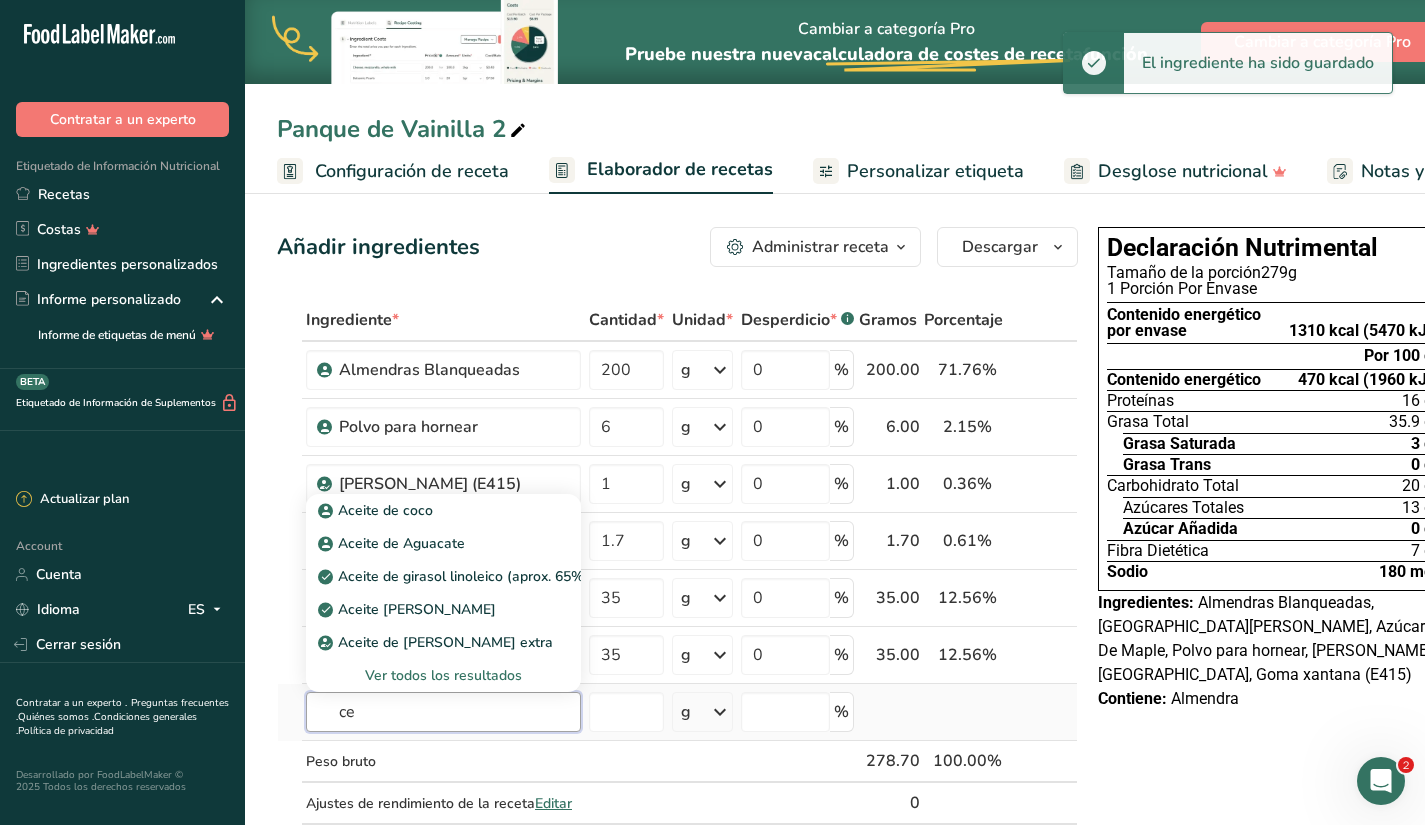 type on "c" 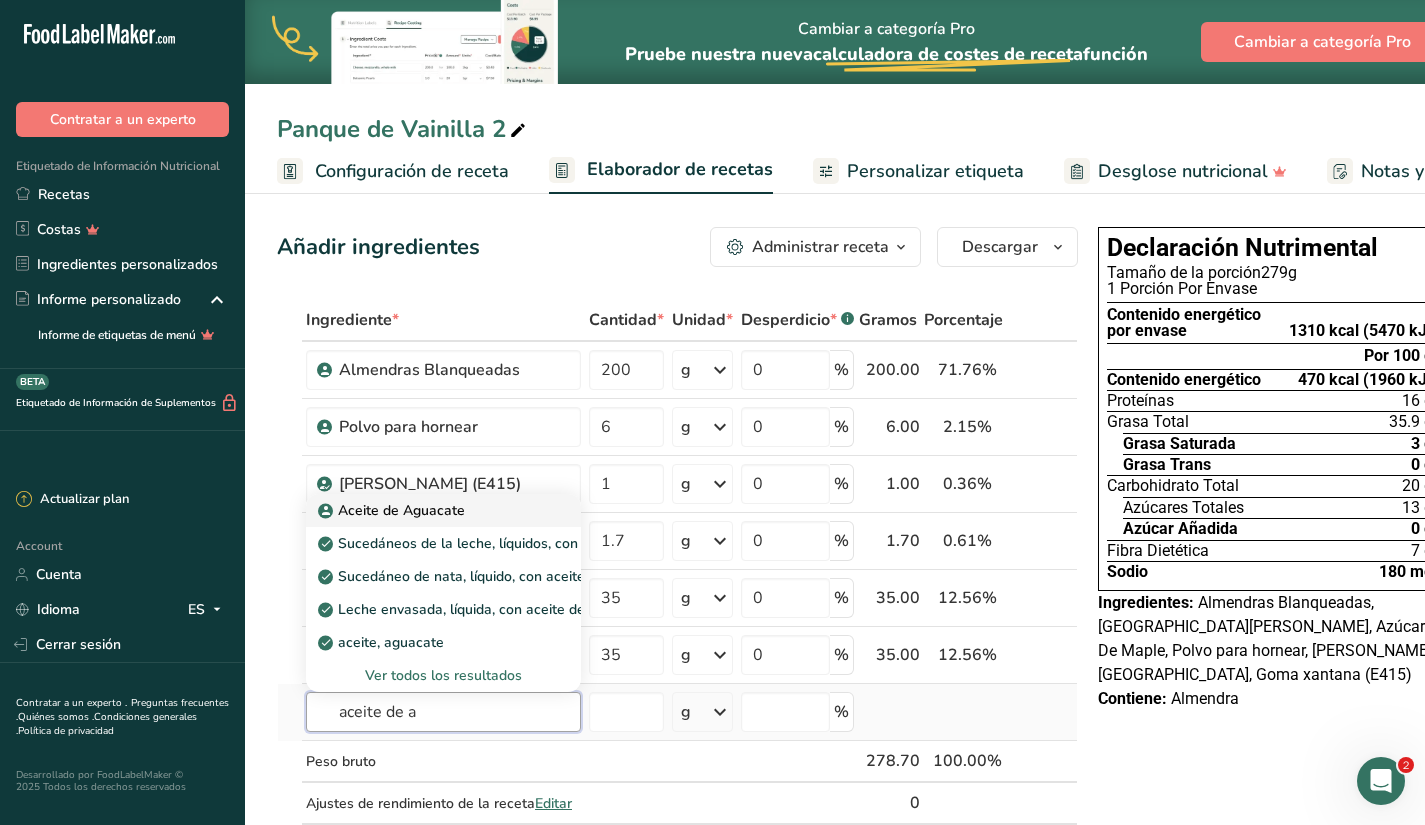 type on "aceite de a" 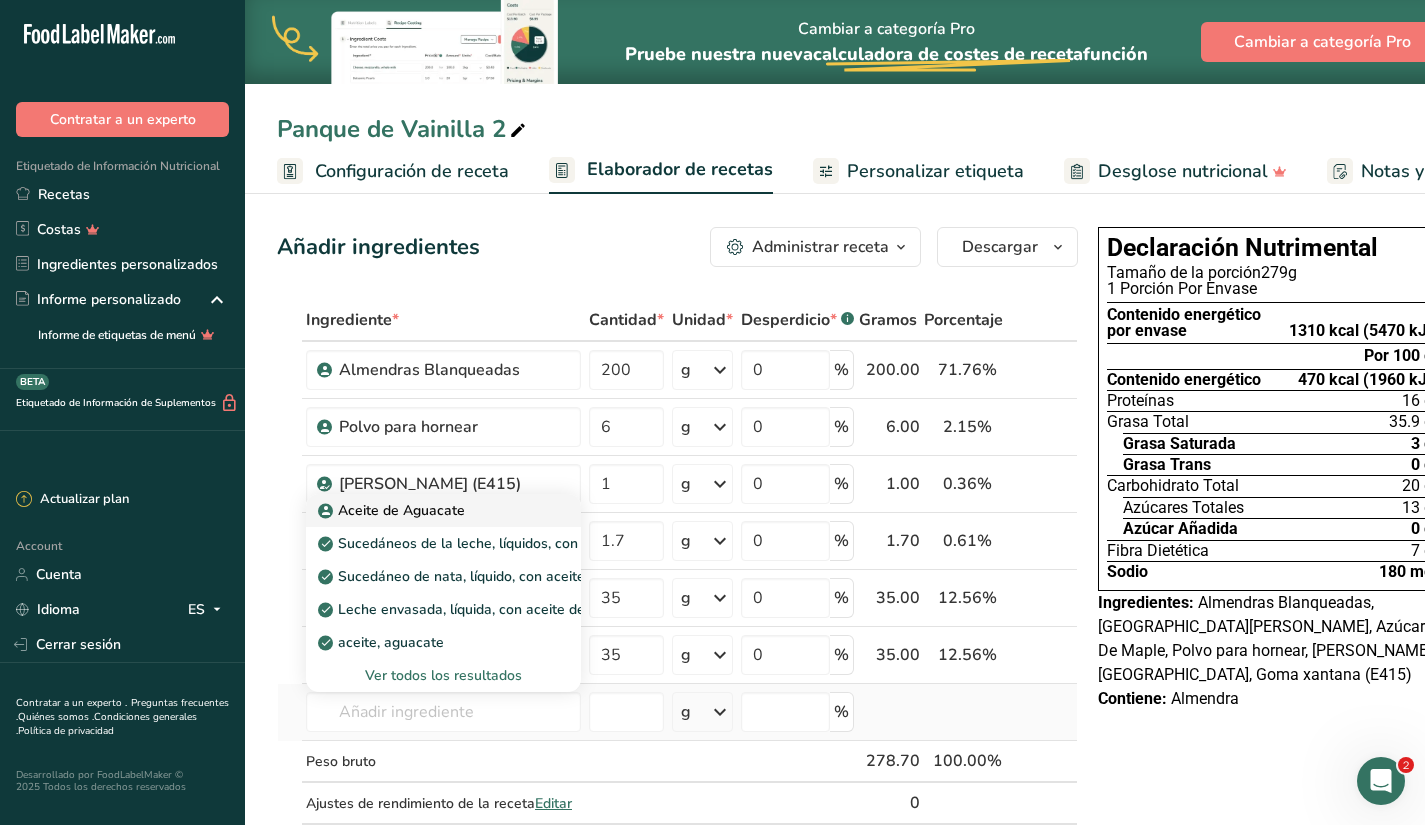 click on "Aceite de Aguacate" at bounding box center (443, 510) 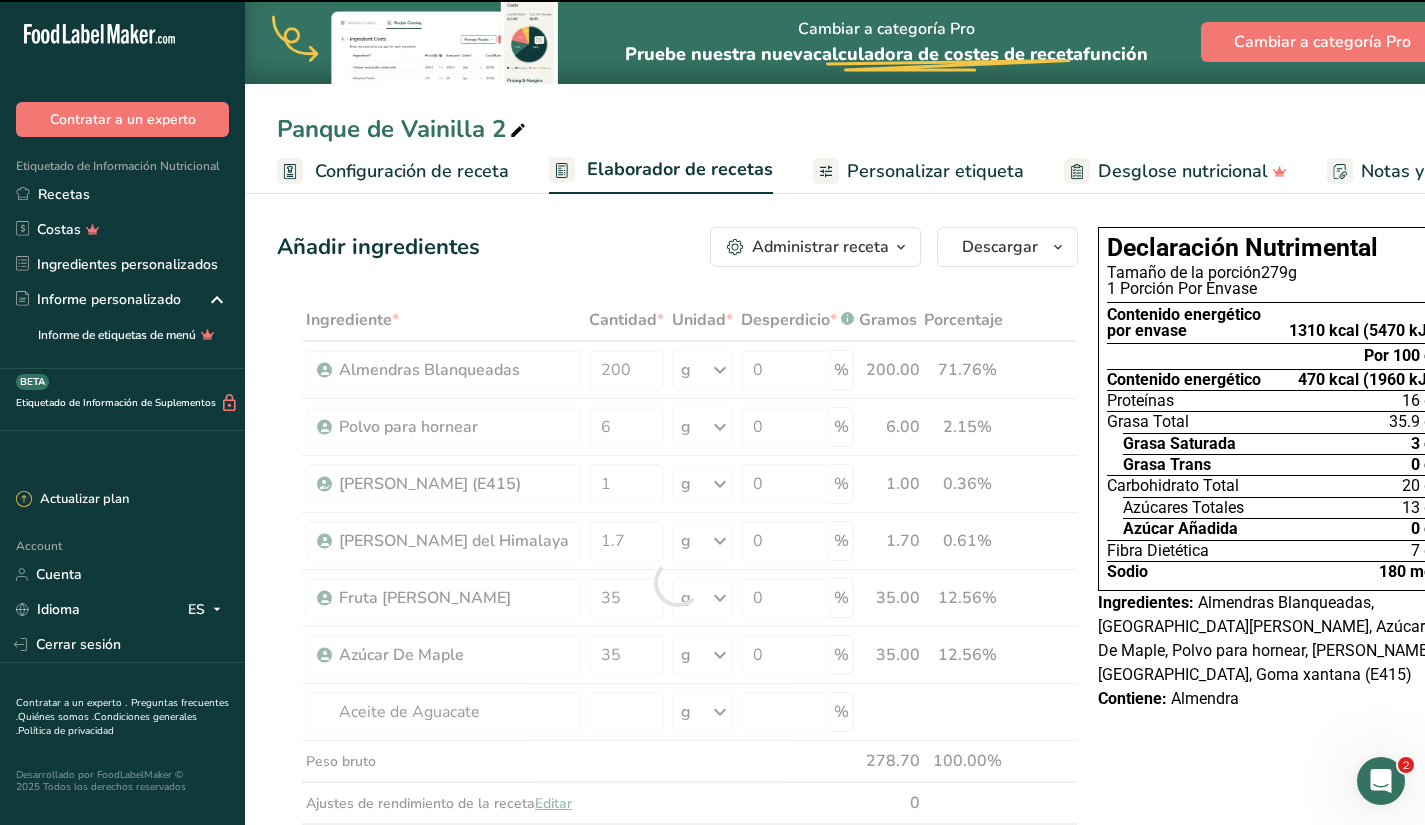 type on "0" 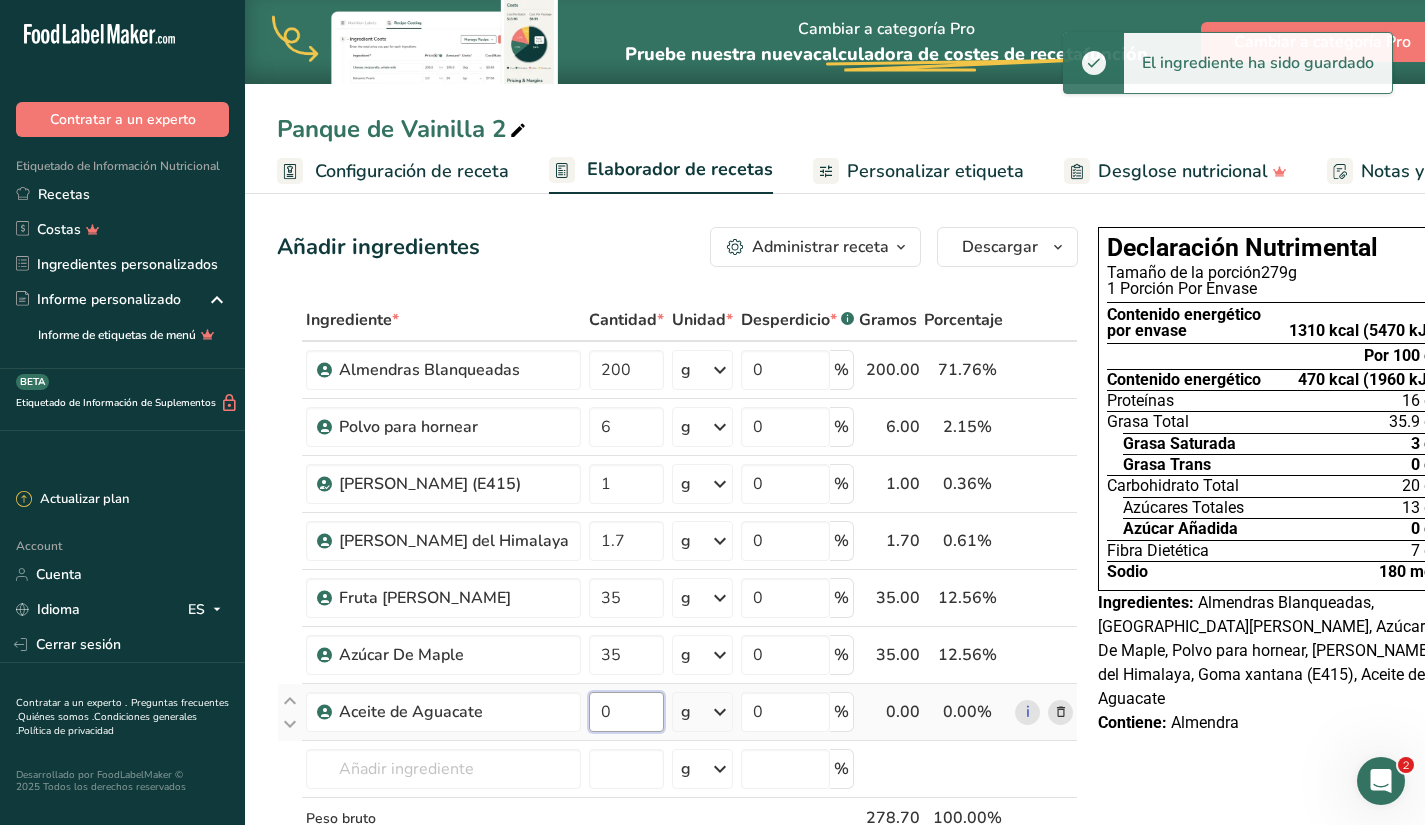 click on "0" at bounding box center [626, 712] 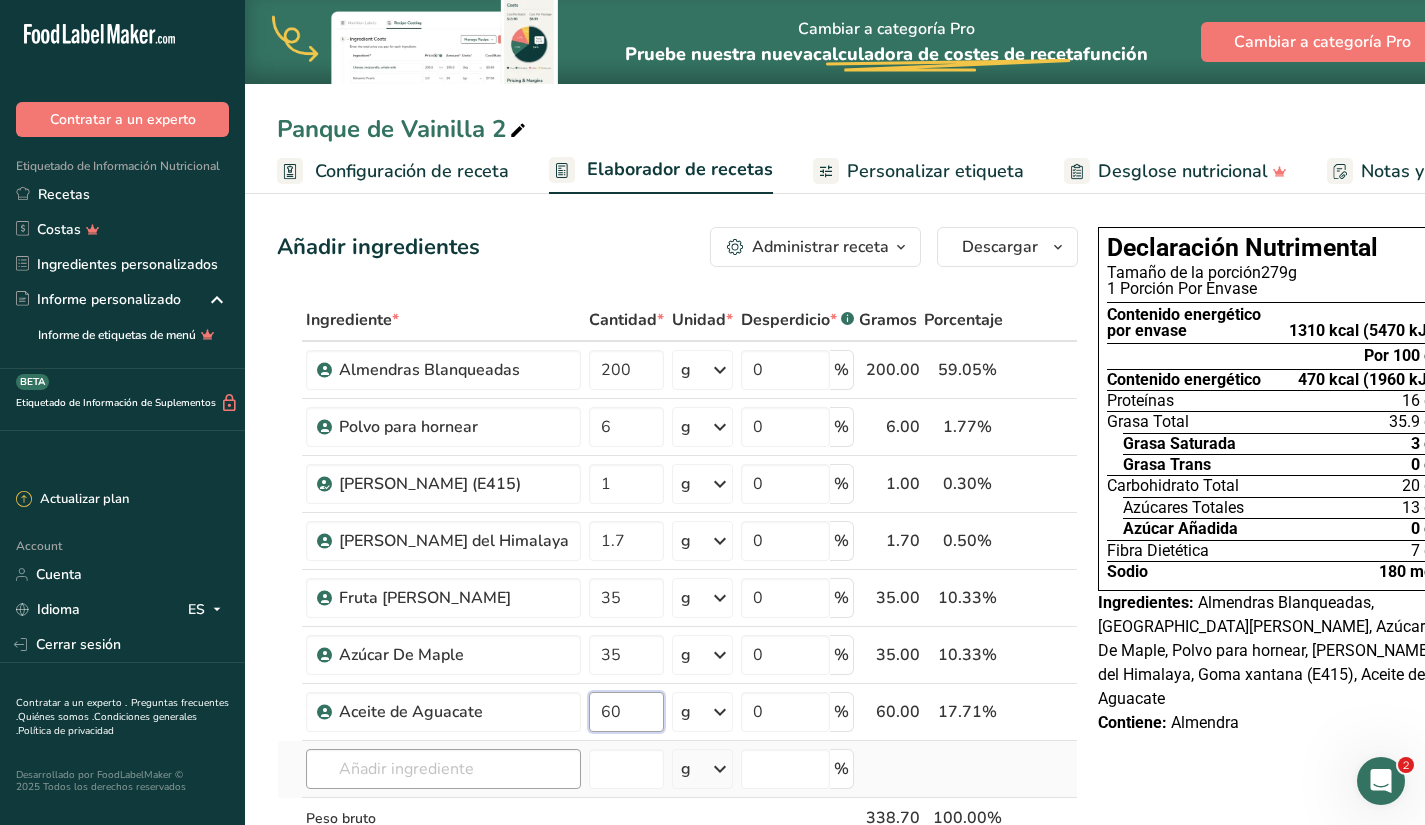 type on "60" 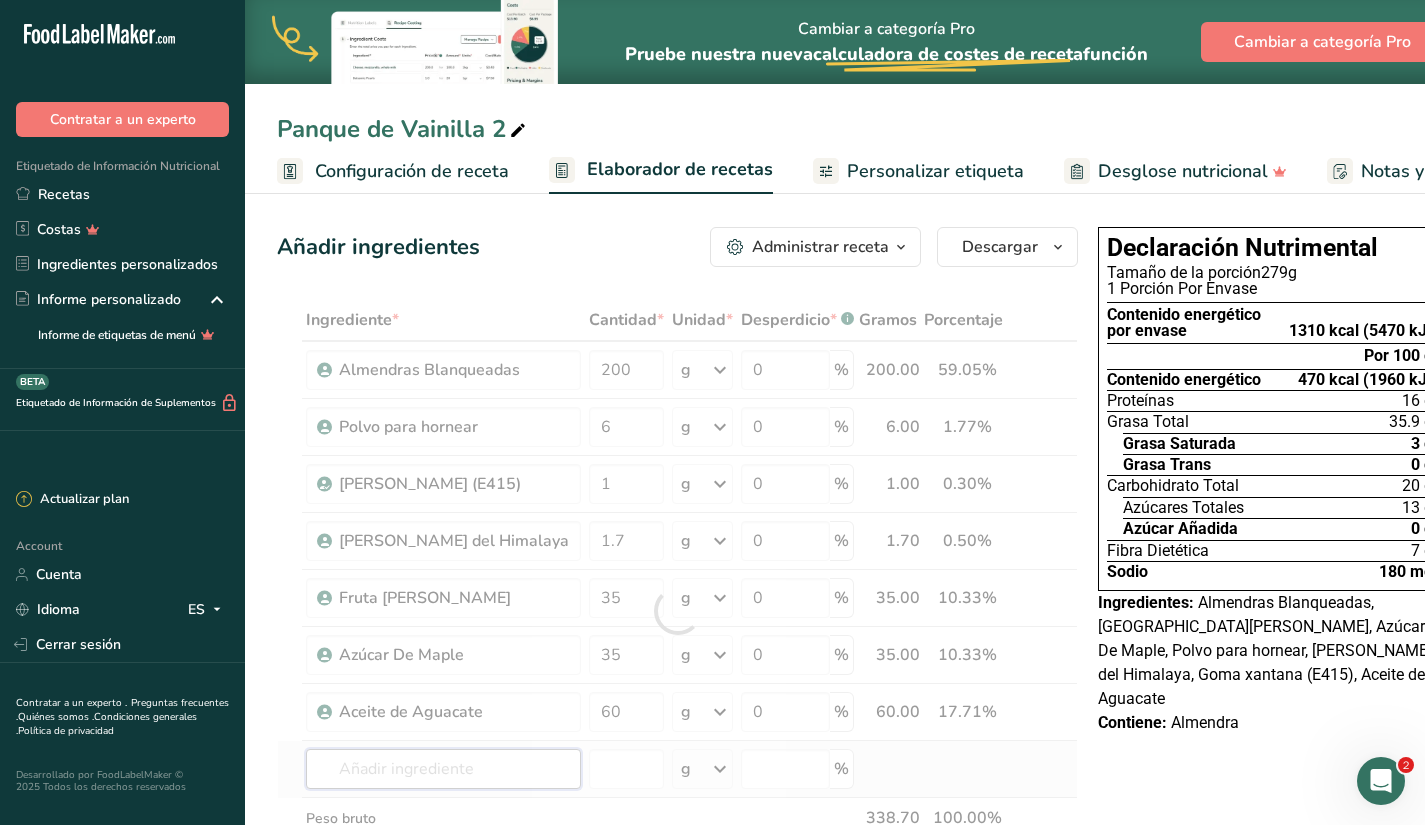 click on "Ingrediente *
Cantidad *
Unidad *
Desperdicio *   .a-a{fill:#347362;}.b-a{fill:#fff;}          Gramos
Porcentaje
Almendras Blanqueadas
200
g
Unidades de peso
g
kg
mg
Ver más
Unidades de volumen
[GEOGRAPHIC_DATA]
mL
onza líquida
Ver más
0
%
200.00
59.05%
i
Polvo para hornear
6
g
Unidades de peso
g
kg
mg
Ver más
Unidades de volumen
[GEOGRAPHIC_DATA]
mL
onza líquida
Ver más
0
%
6.00
1.77%" at bounding box center (677, 611) 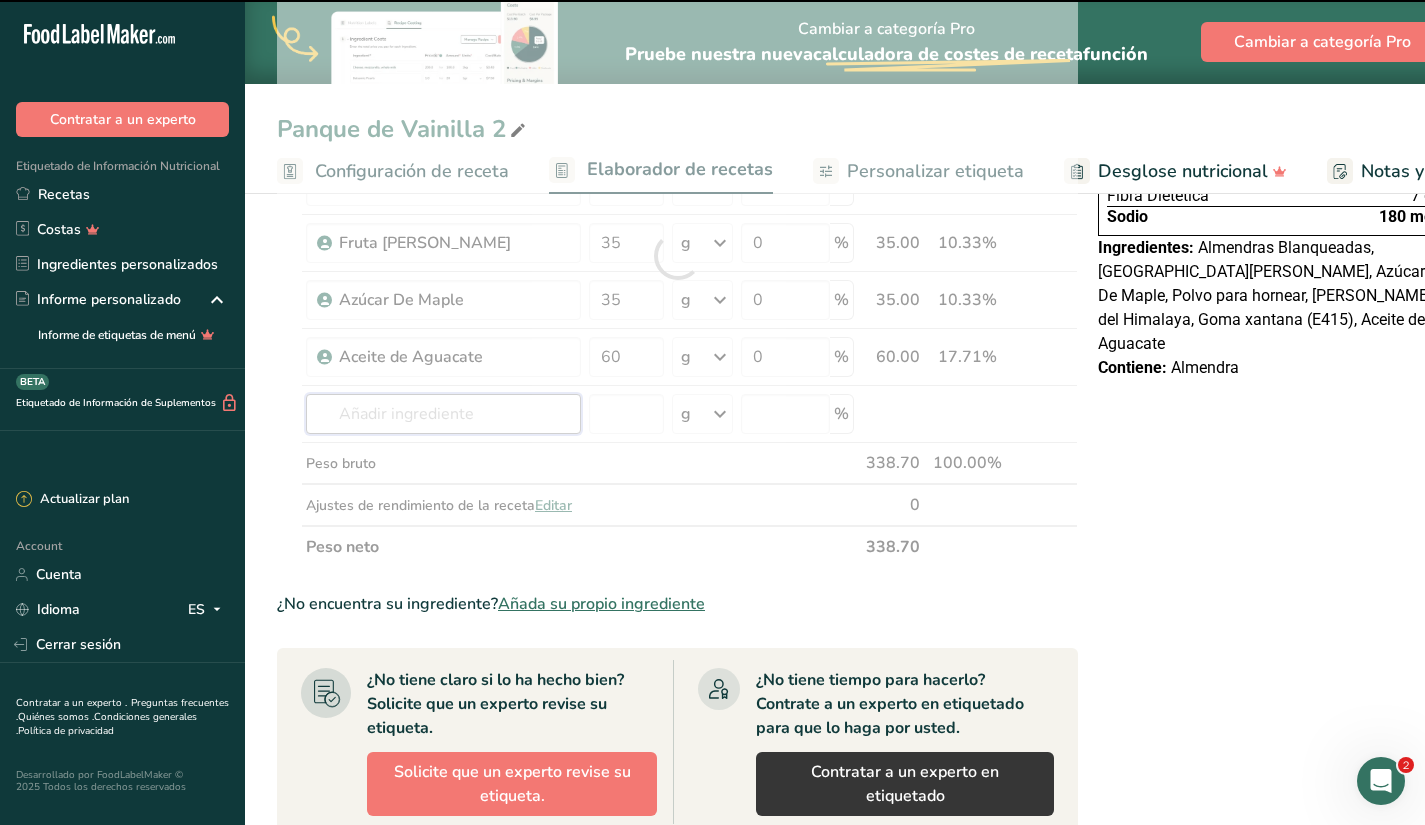 scroll, scrollTop: 360, scrollLeft: 0, axis: vertical 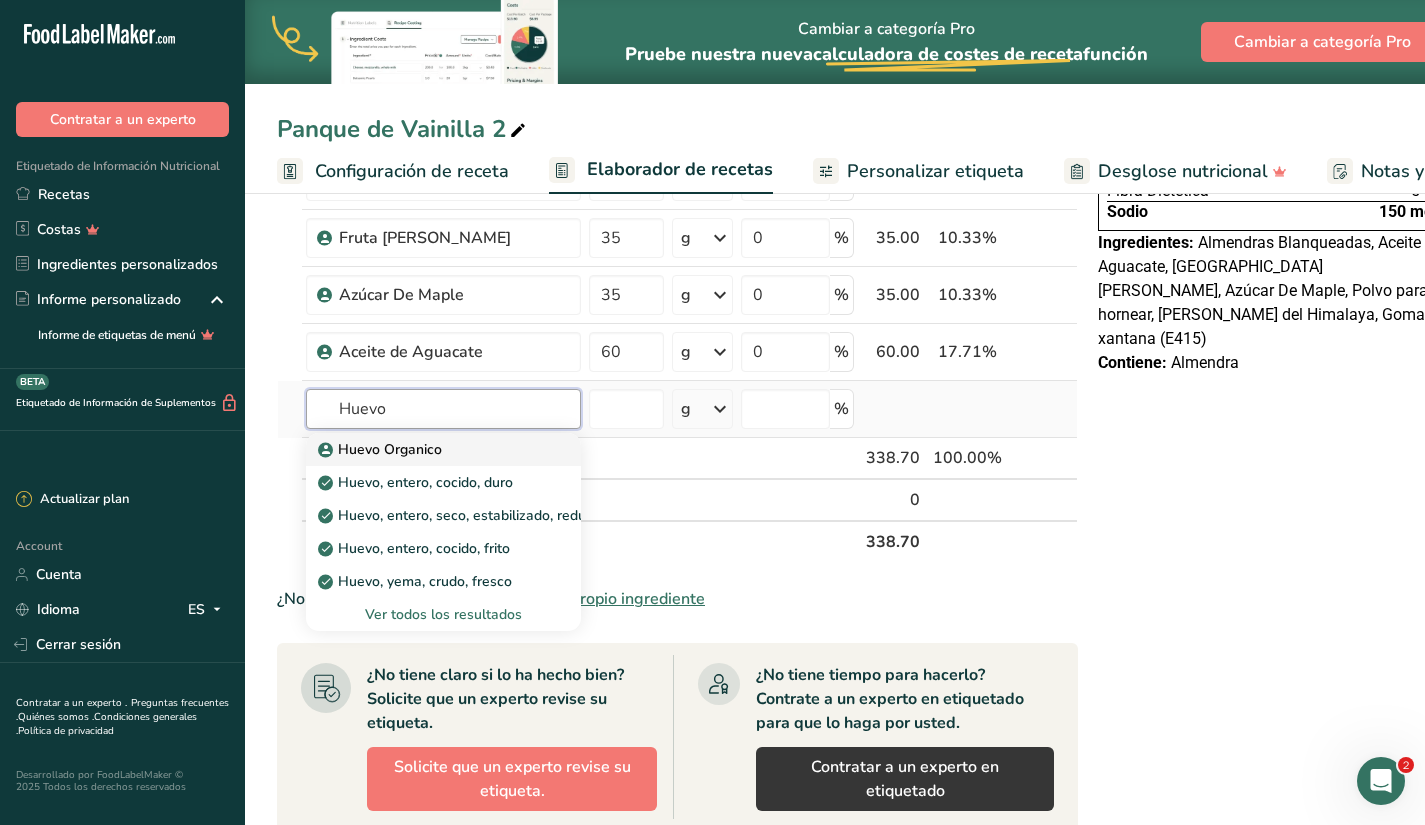 type on "Huevo" 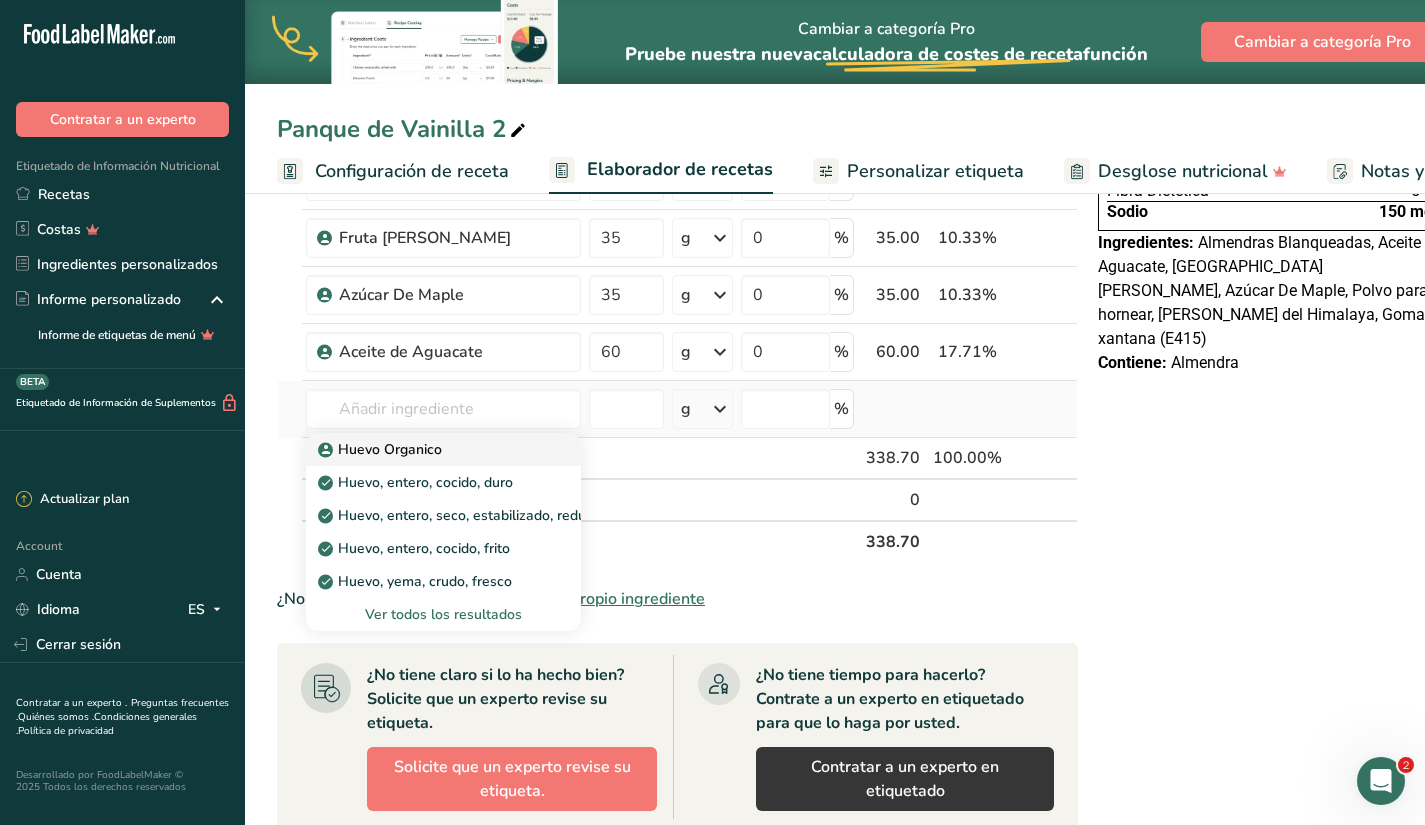 click on "Huevo Organico" at bounding box center [382, 449] 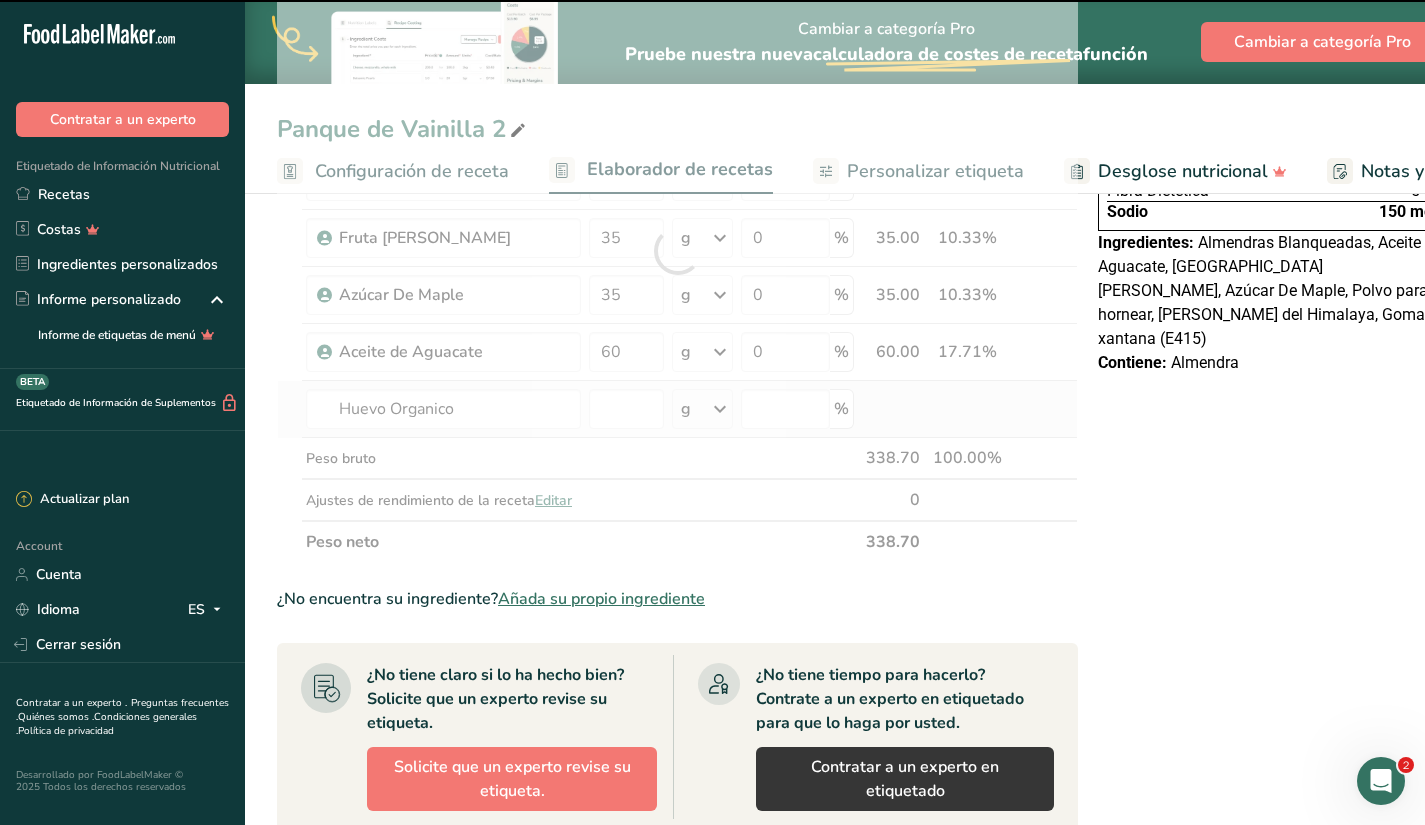 type on "0" 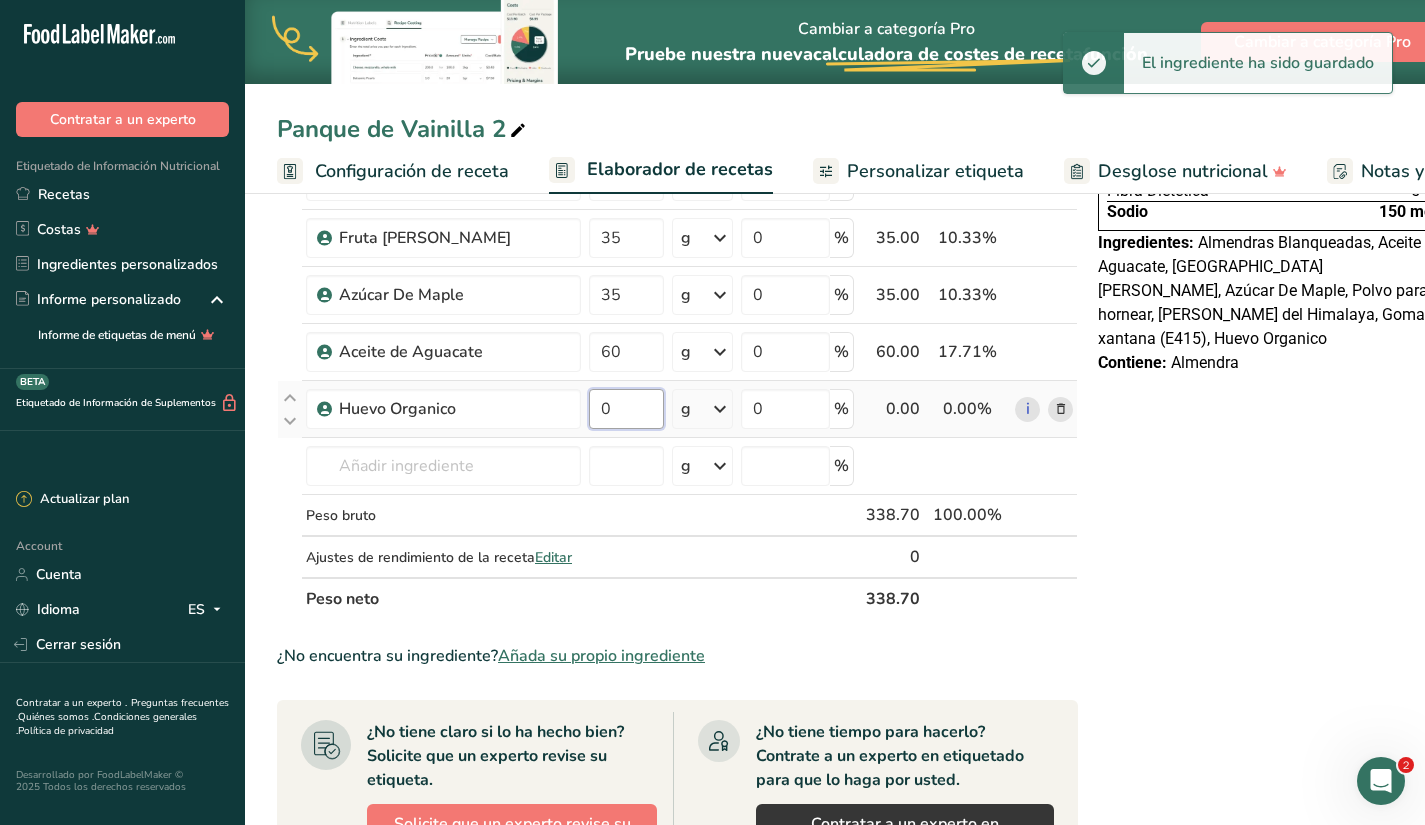 click on "0" at bounding box center (626, 409) 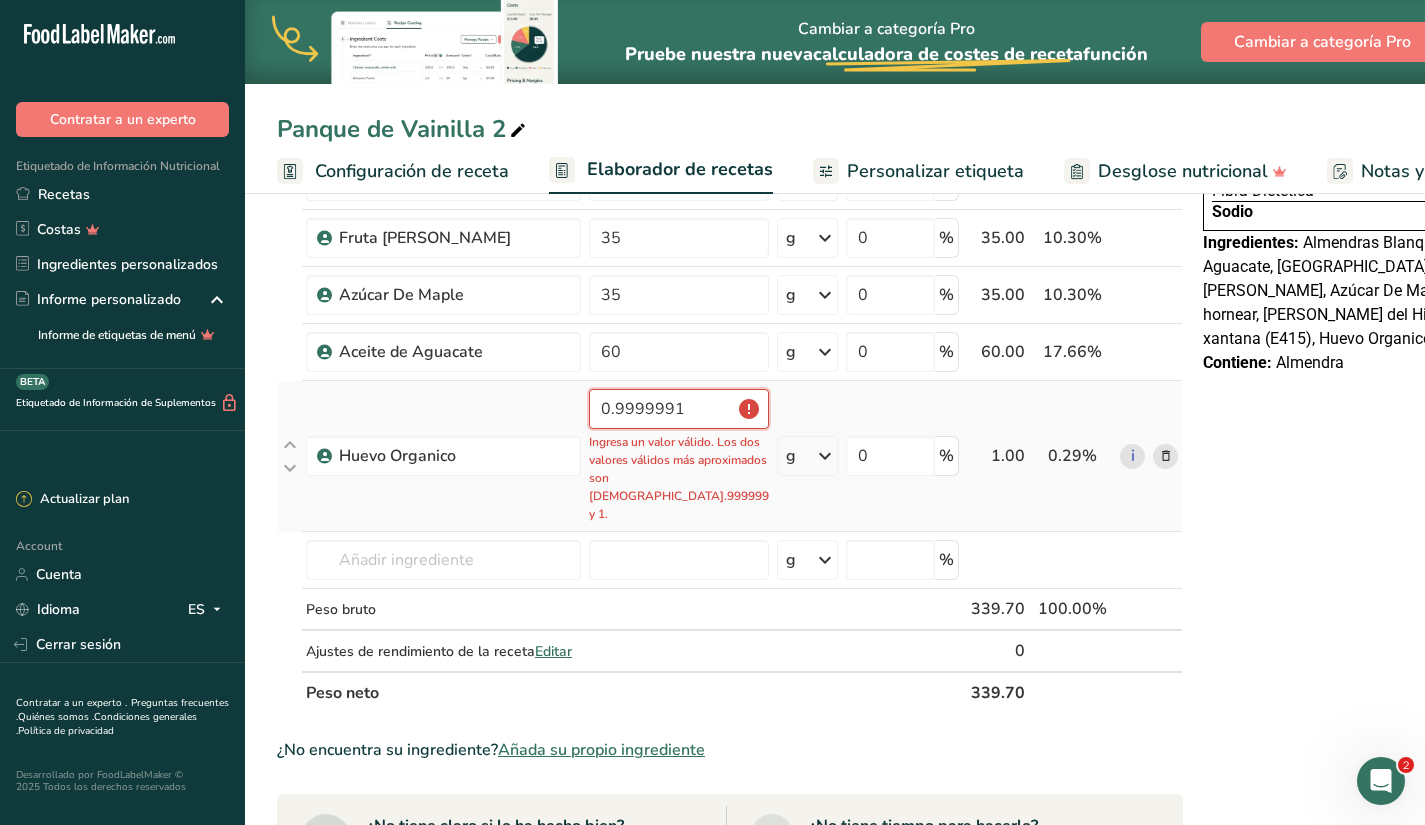 scroll, scrollTop: 412, scrollLeft: 0, axis: vertical 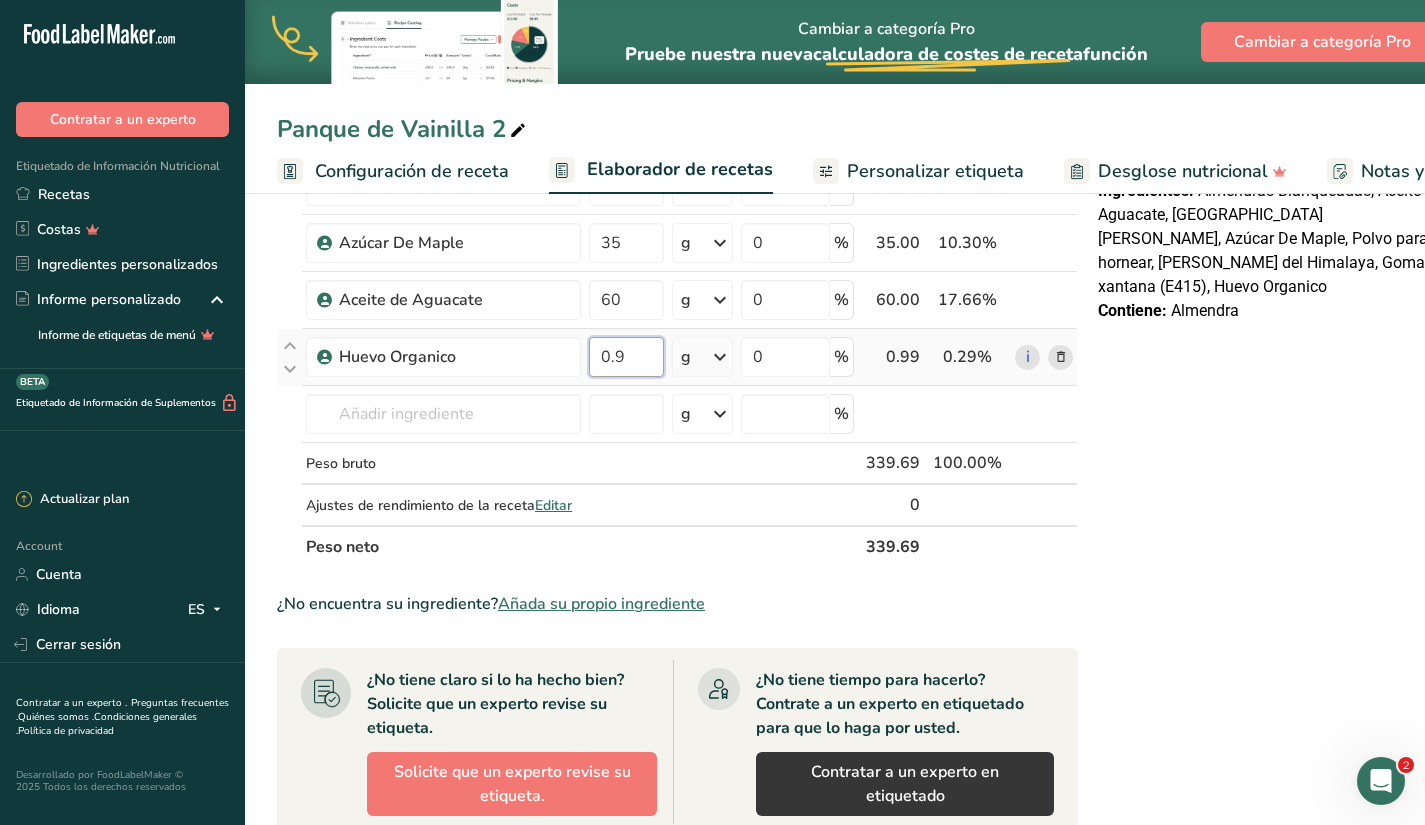 type on "0" 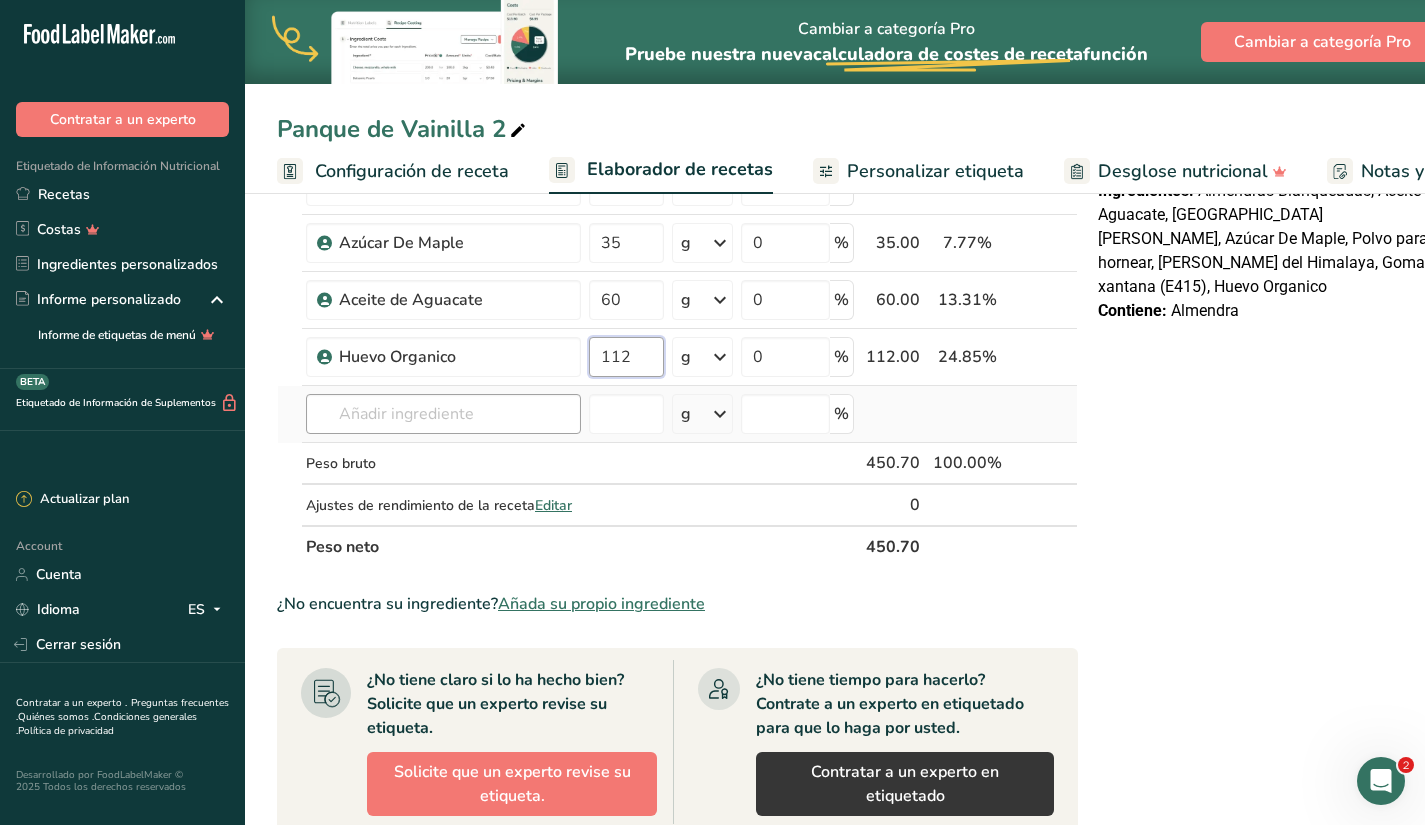 type on "112" 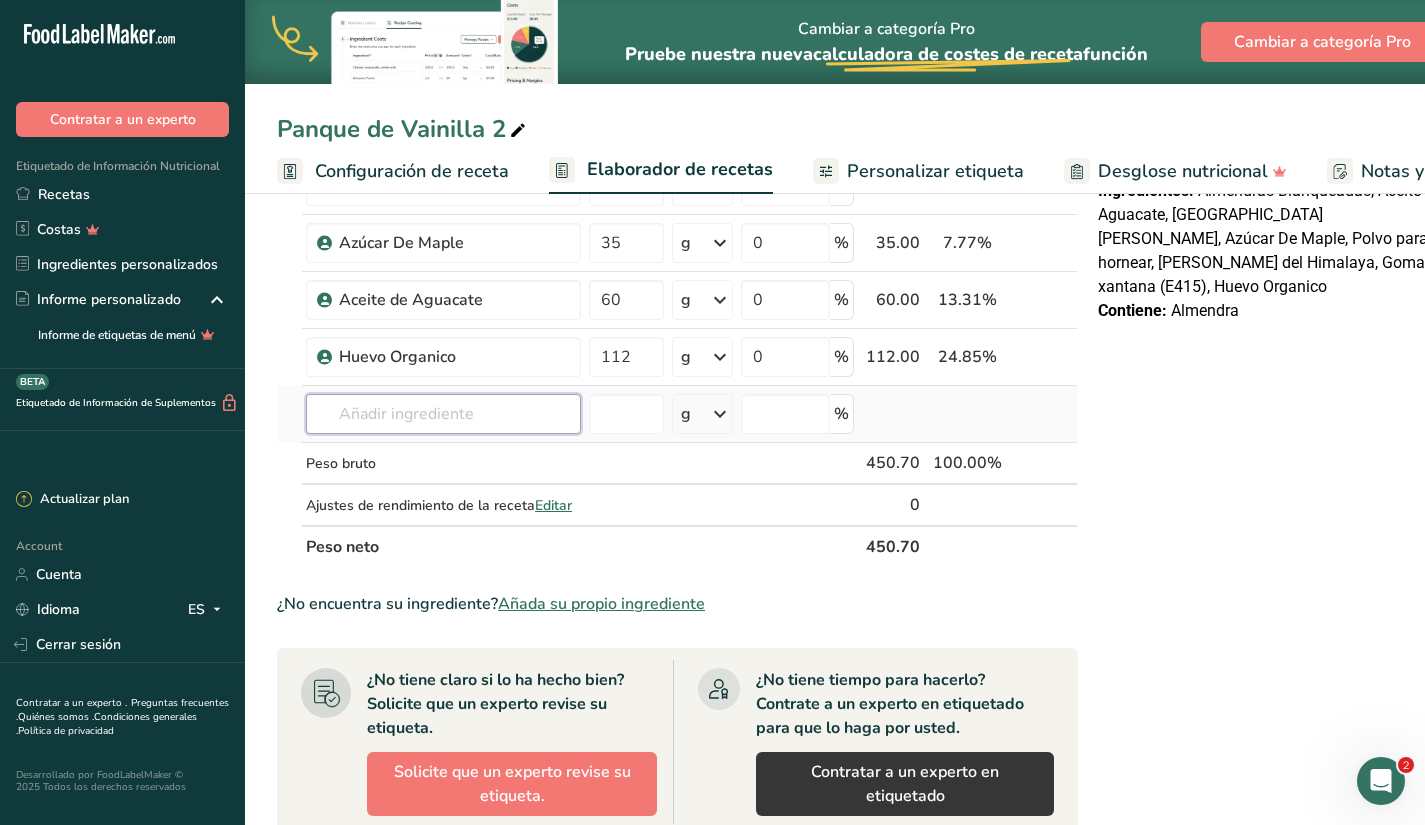 click on "Ingrediente *
Cantidad *
Unidad *
Desperdicio *   .a-a{fill:#347362;}.b-a{fill:#fff;}          Gramos
Porcentaje
Almendras Blanqueadas
200
g
Unidades de peso
g
kg
mg
Ver más
Unidades de volumen
[GEOGRAPHIC_DATA]
mL
onza líquida
Ver más
0
%
200.00
44.38%
i
Polvo para hornear
6
g
Unidades de peso
g
kg
mg
Ver más
Unidades de volumen
[GEOGRAPHIC_DATA]
mL
onza líquida
Ver más
0
%
6.00
1.33%" at bounding box center (677, 227) 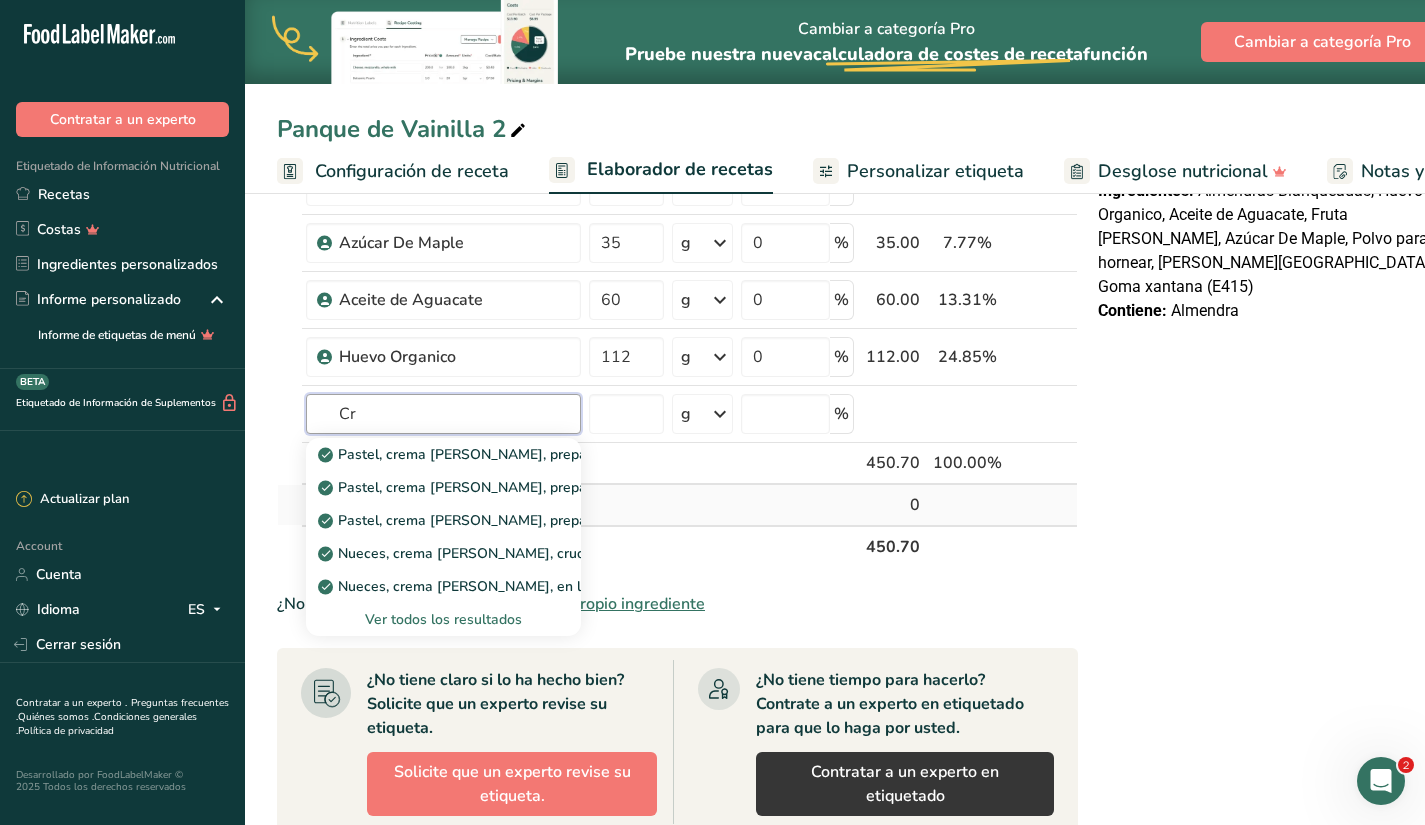 type on "C" 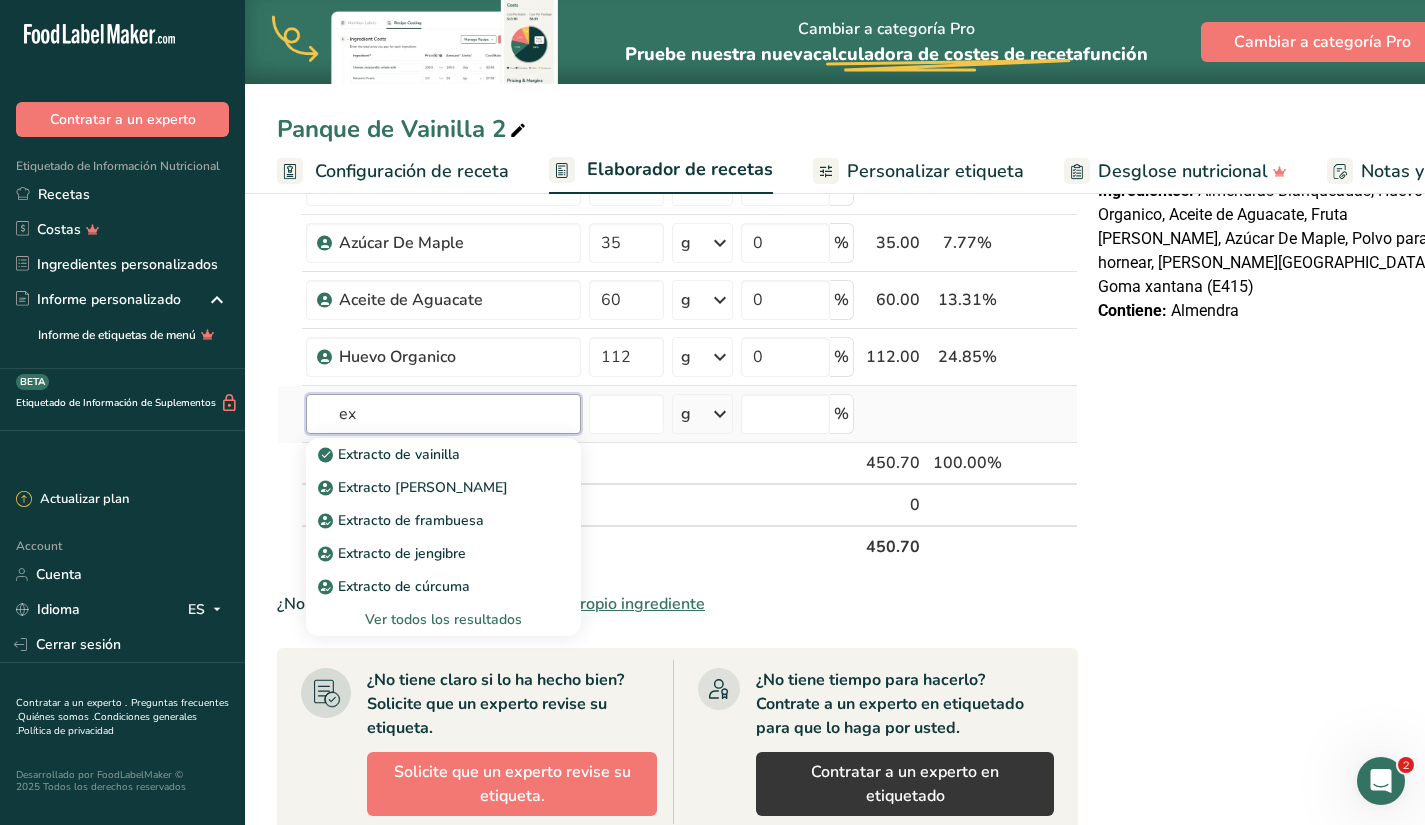 type on "e" 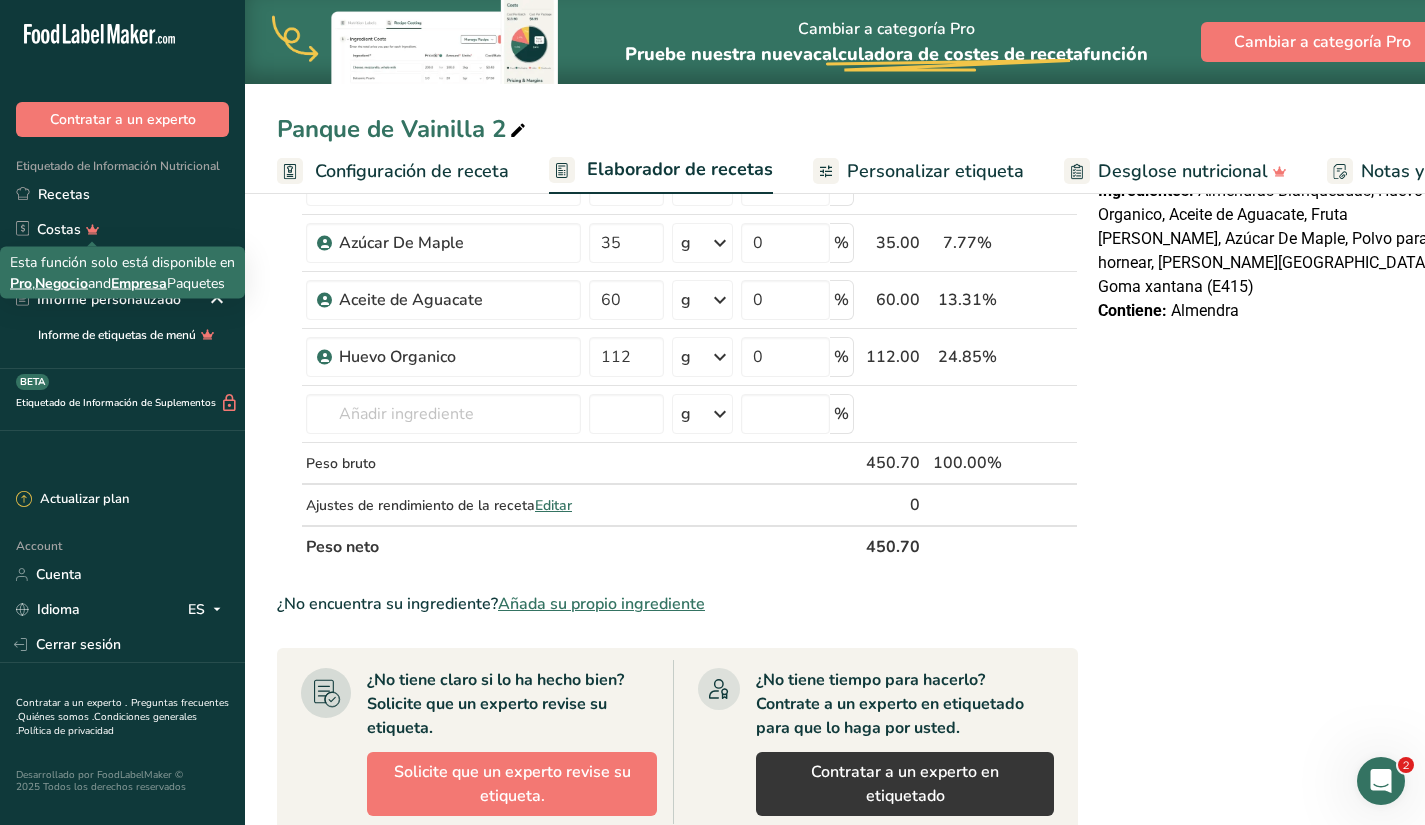 click on "Esta función solo está disponible en    Pro
,
Negocio
and
Empresa
Paquetes" at bounding box center [122, 273] 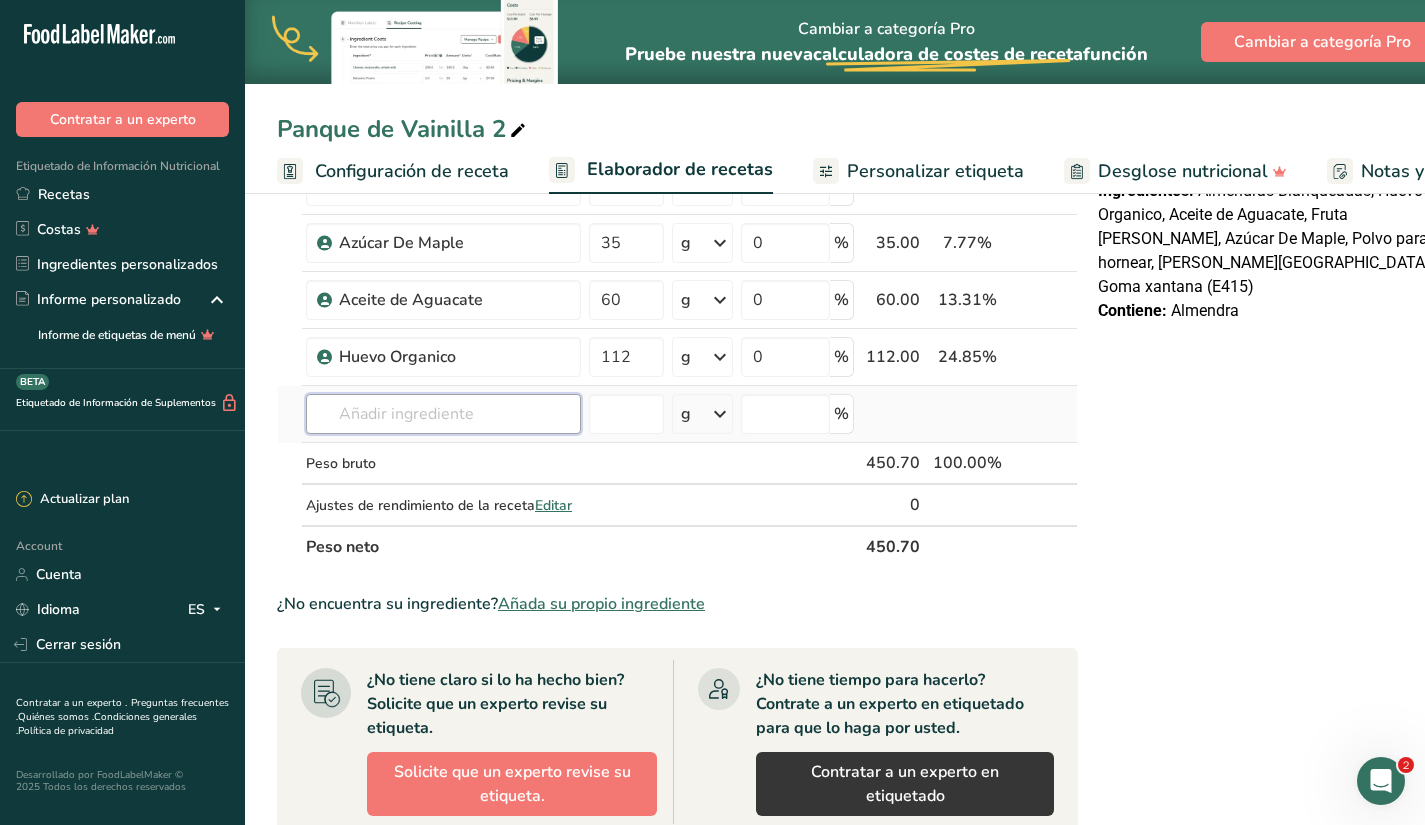 click at bounding box center (443, 414) 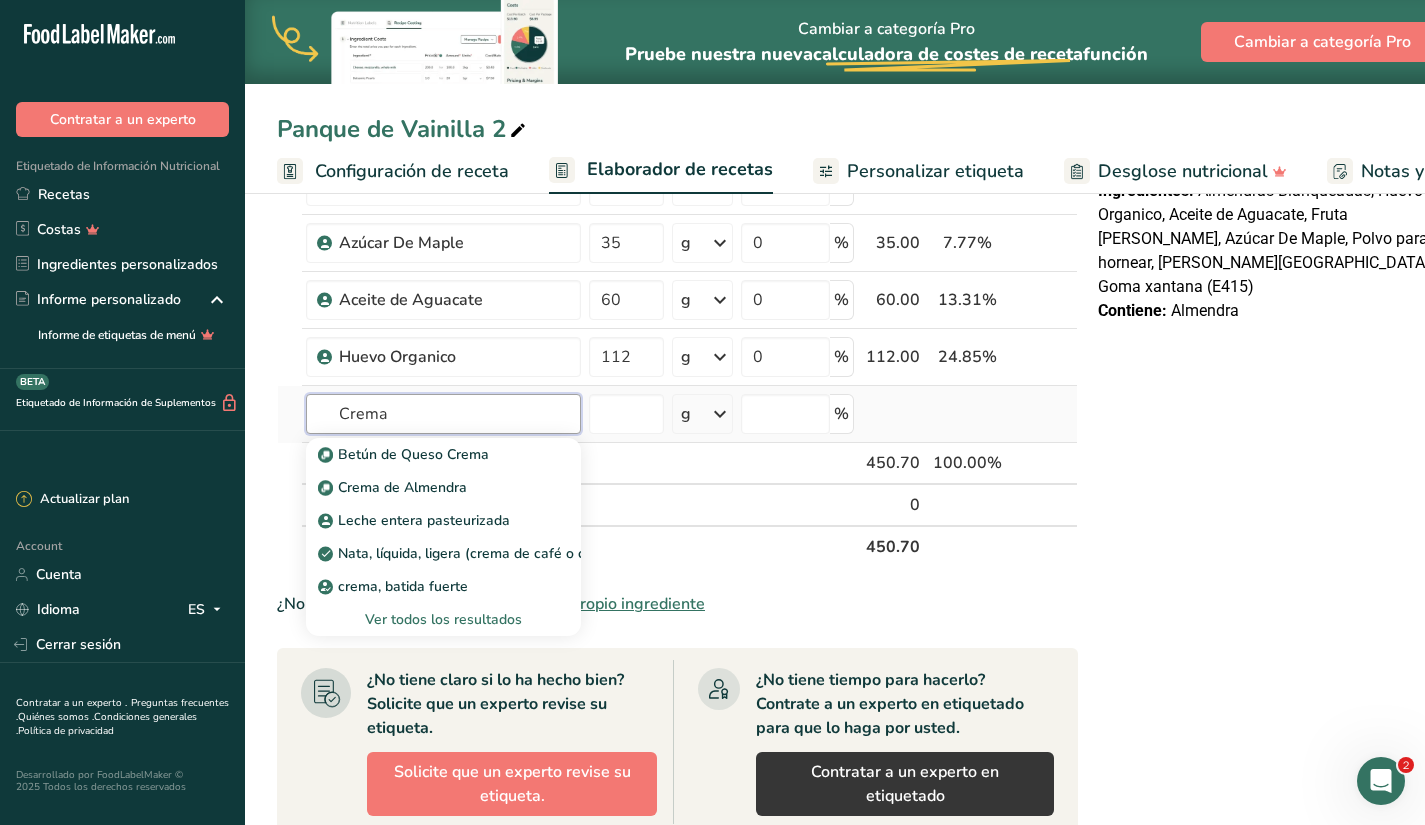 type on "Crema" 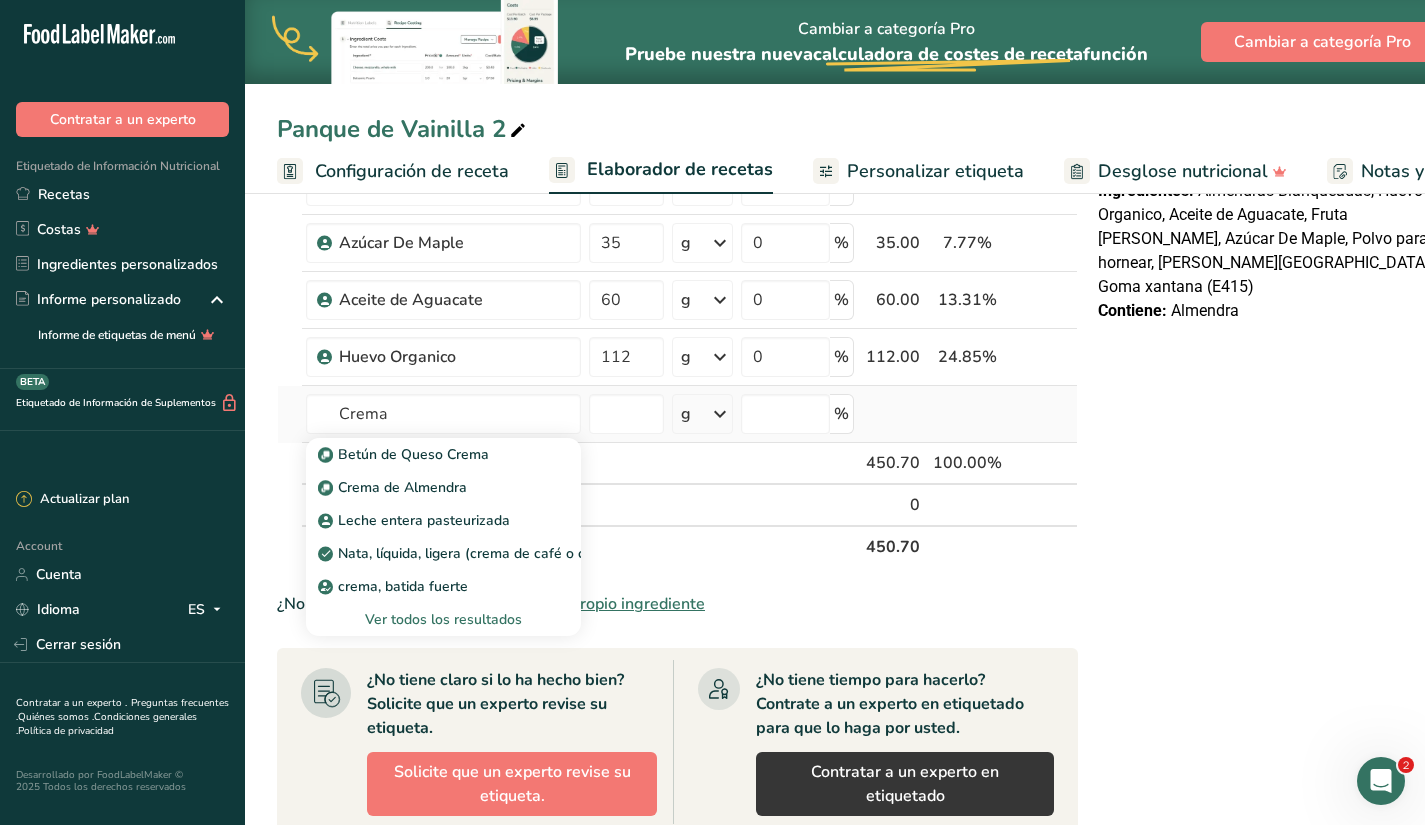 type 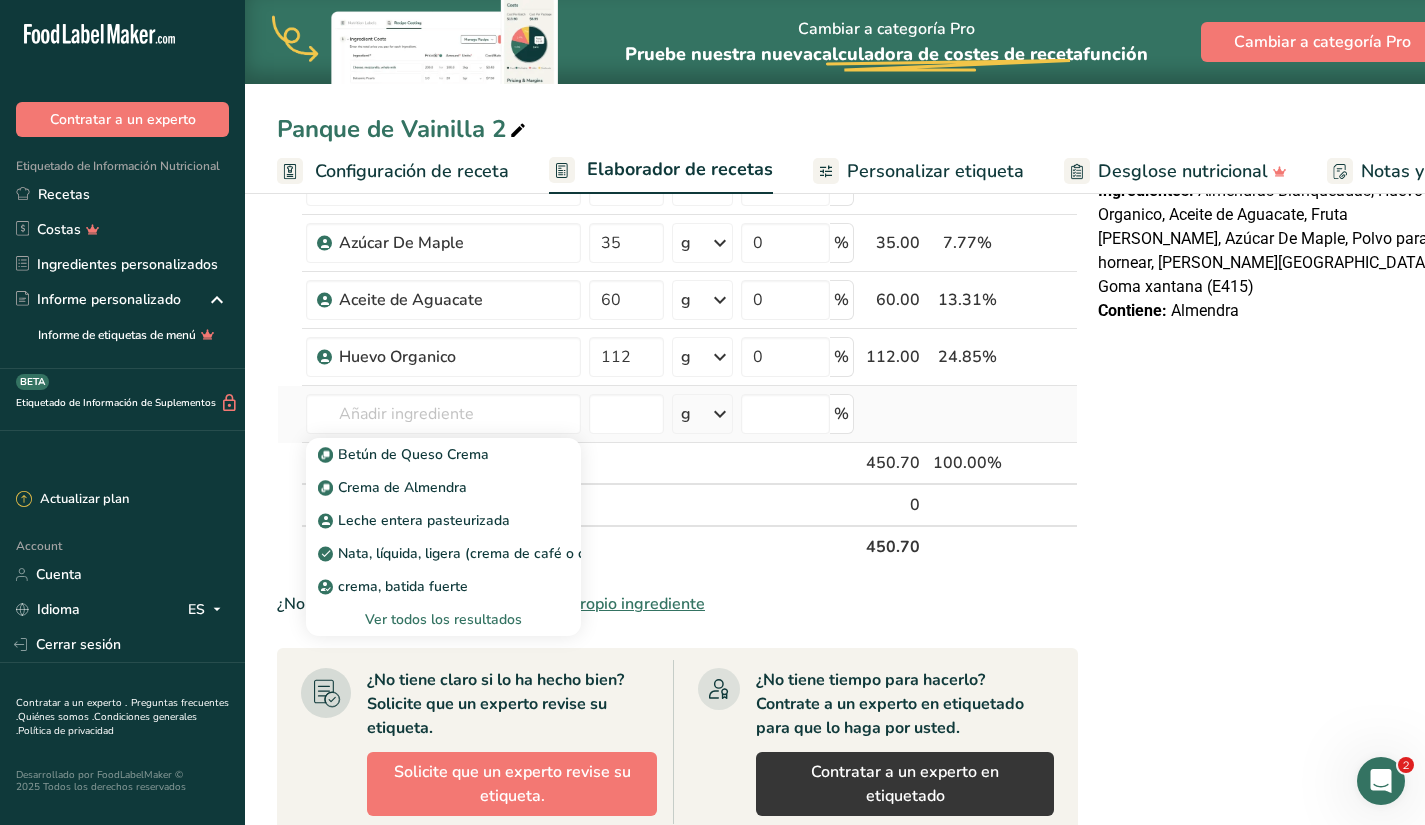 click on "Ver todos los resultados" at bounding box center [443, 619] 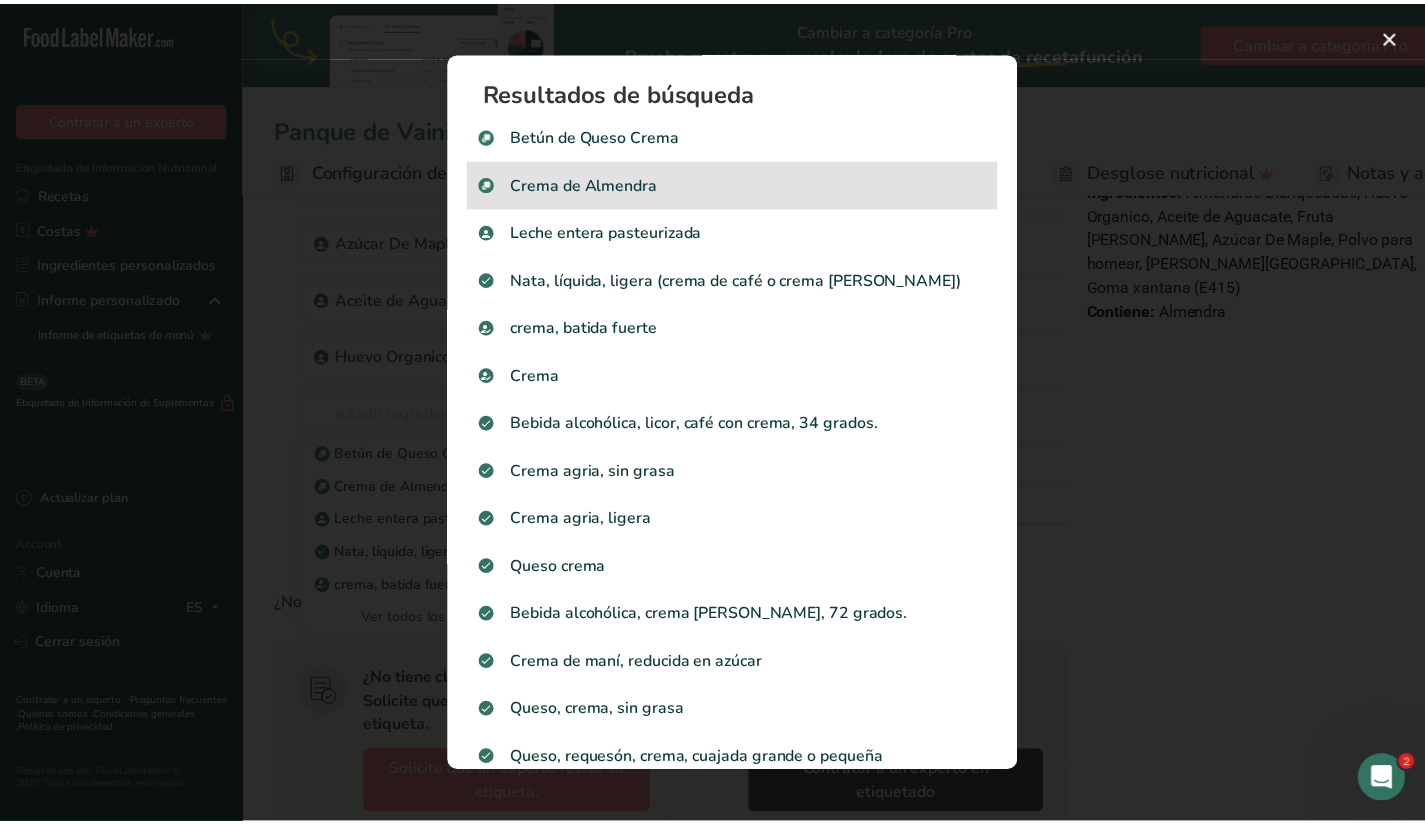 scroll, scrollTop: 2191, scrollLeft: 0, axis: vertical 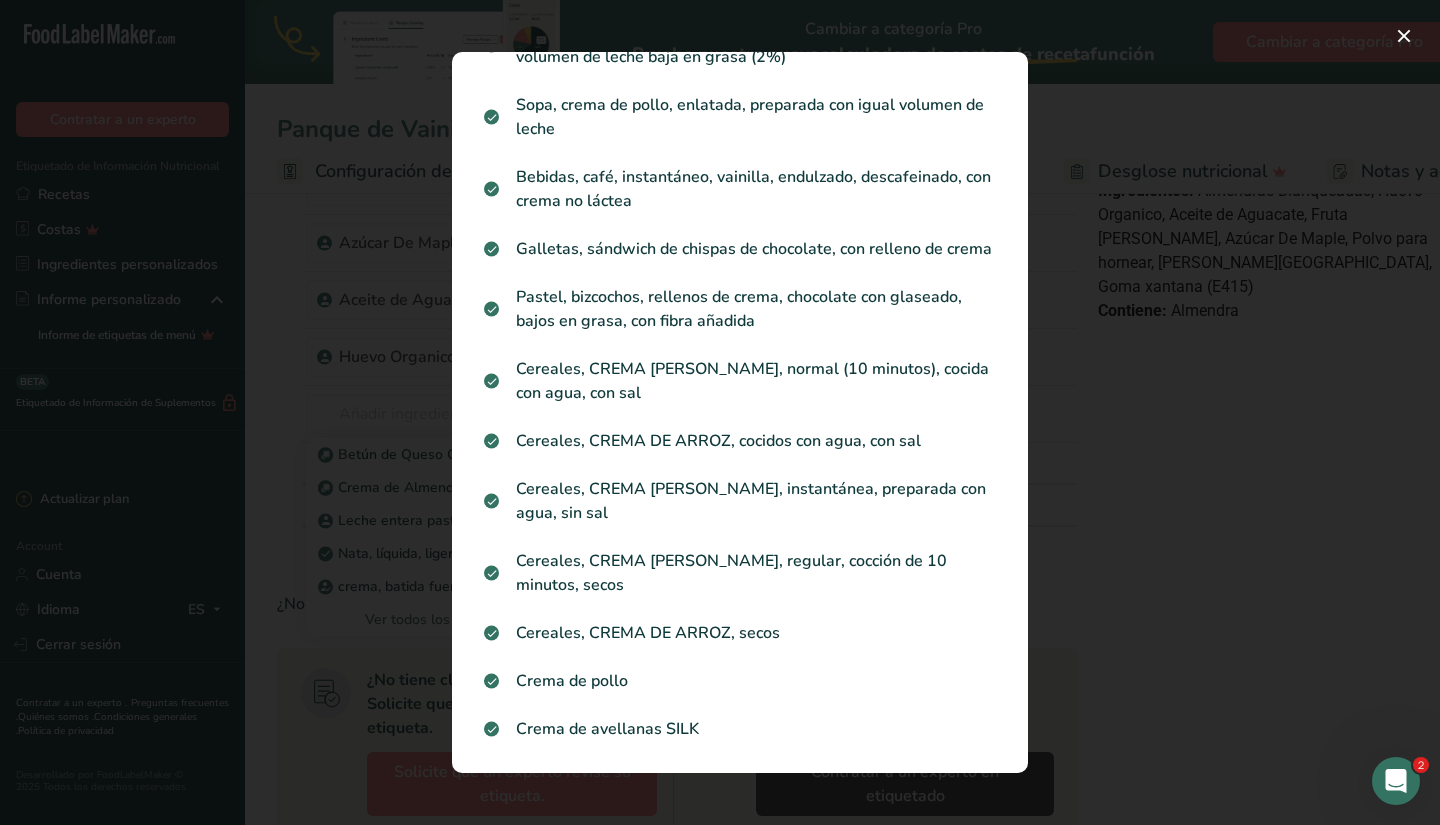 click at bounding box center [720, 412] 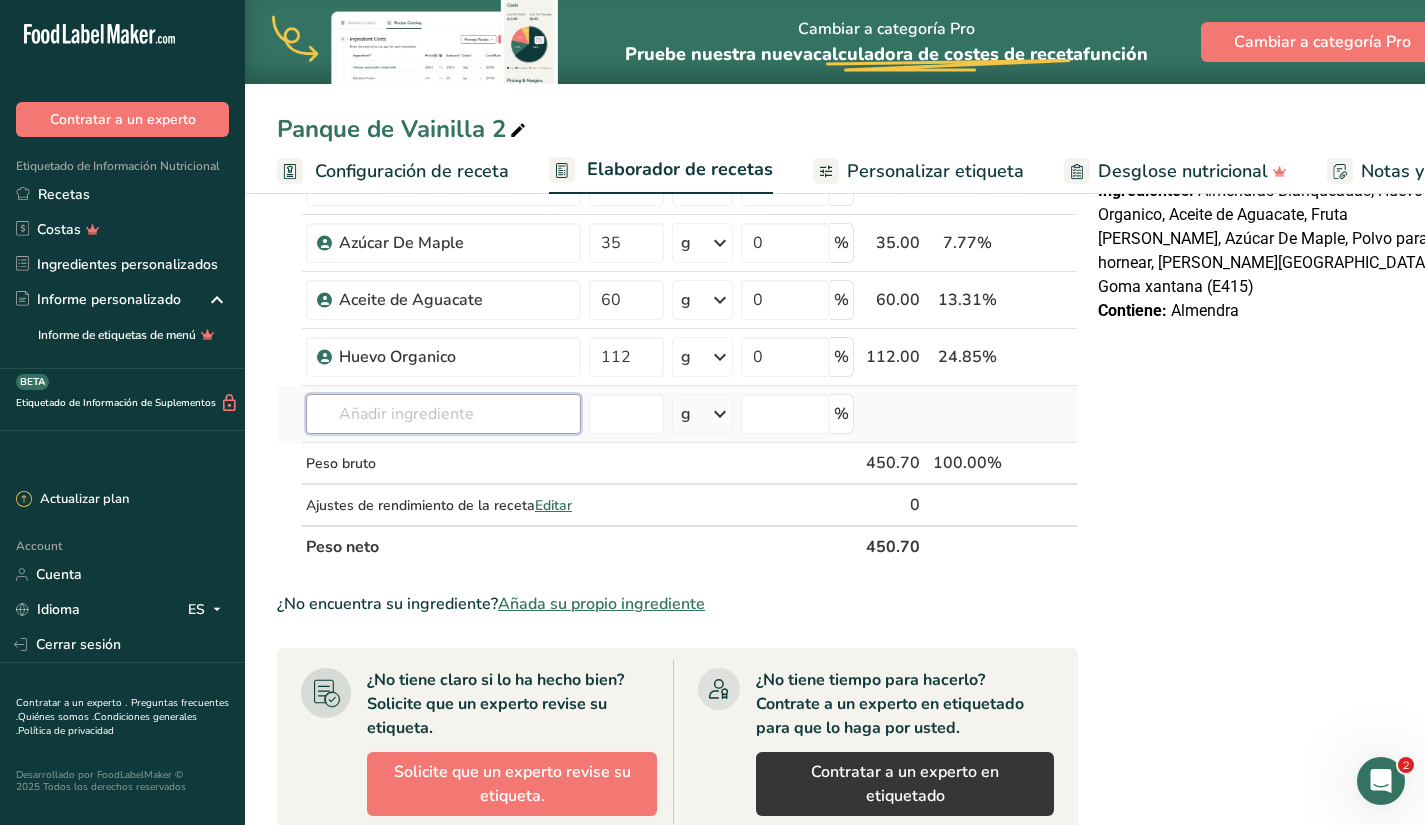 click at bounding box center [443, 414] 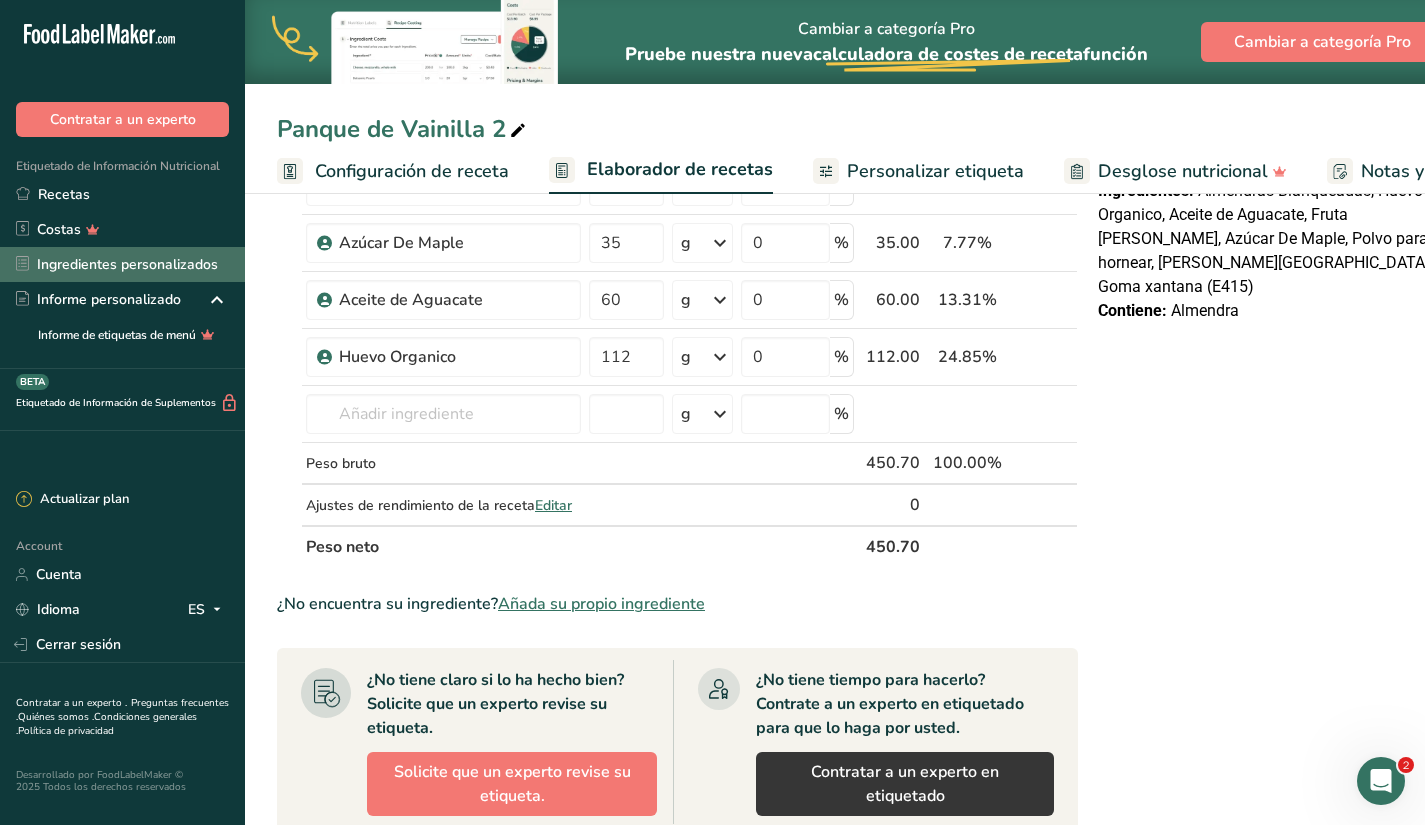 click on "Ingredientes personalizados" at bounding box center [122, 264] 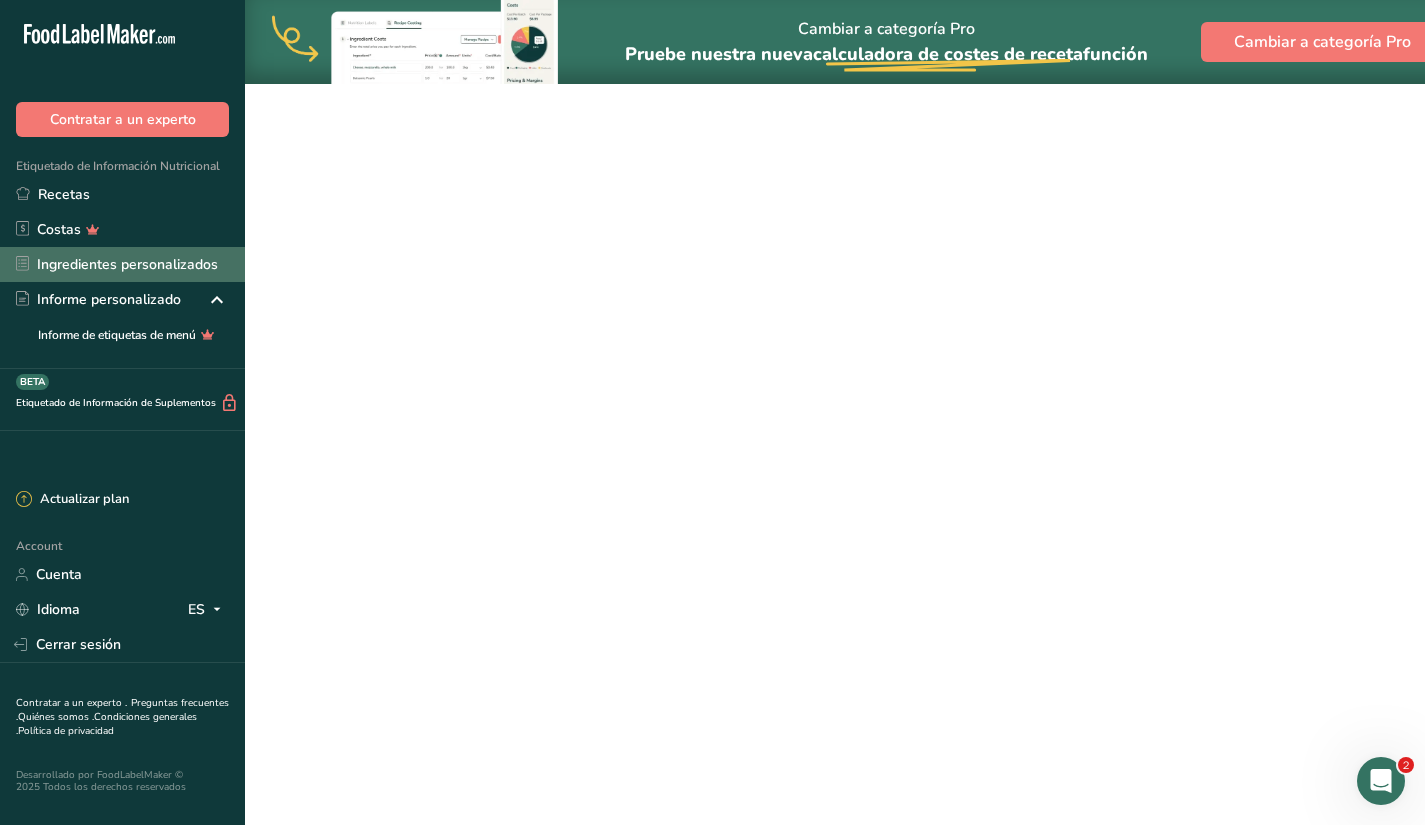 scroll, scrollTop: 0, scrollLeft: 0, axis: both 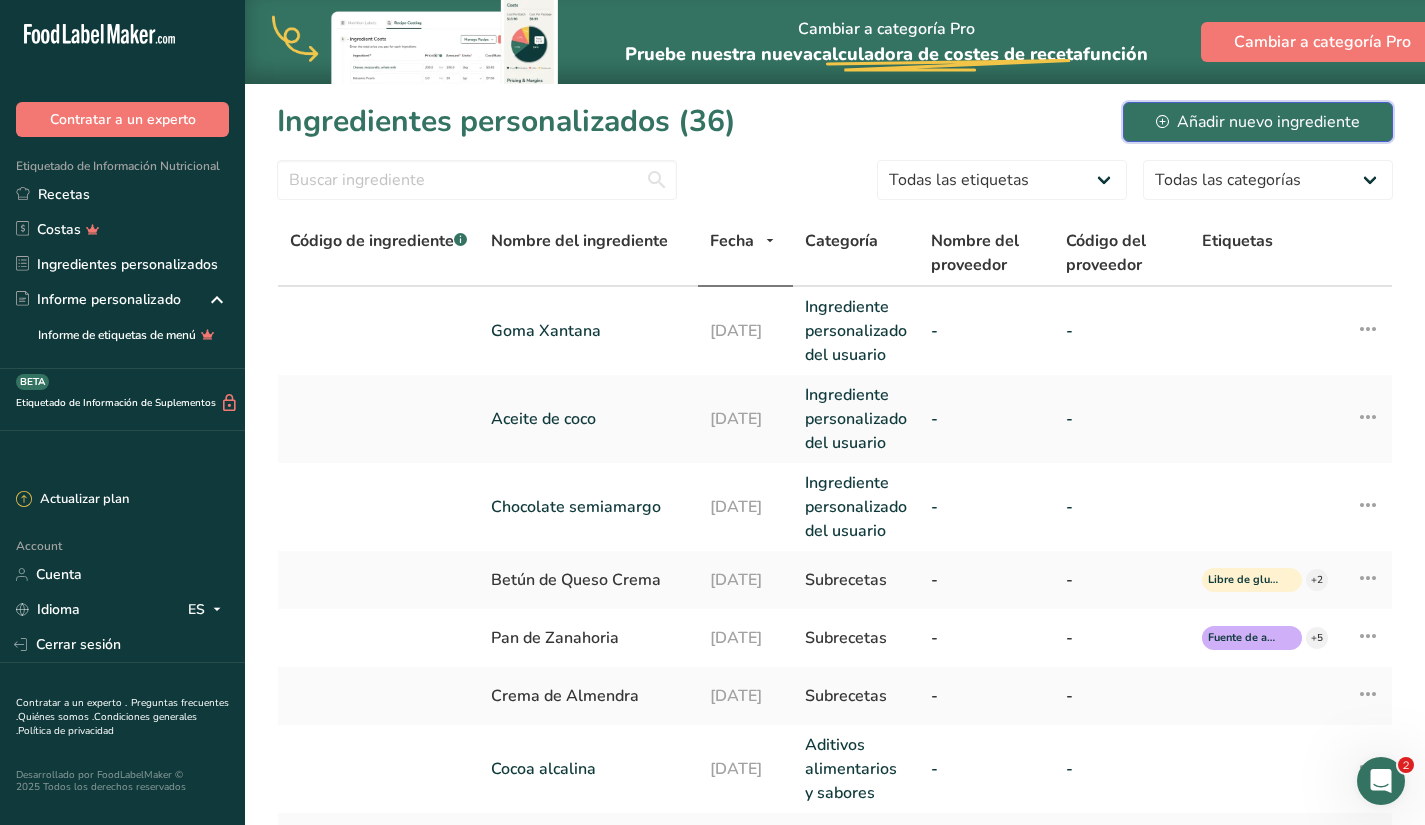 click on "Añadir nuevo ingrediente" at bounding box center (1258, 122) 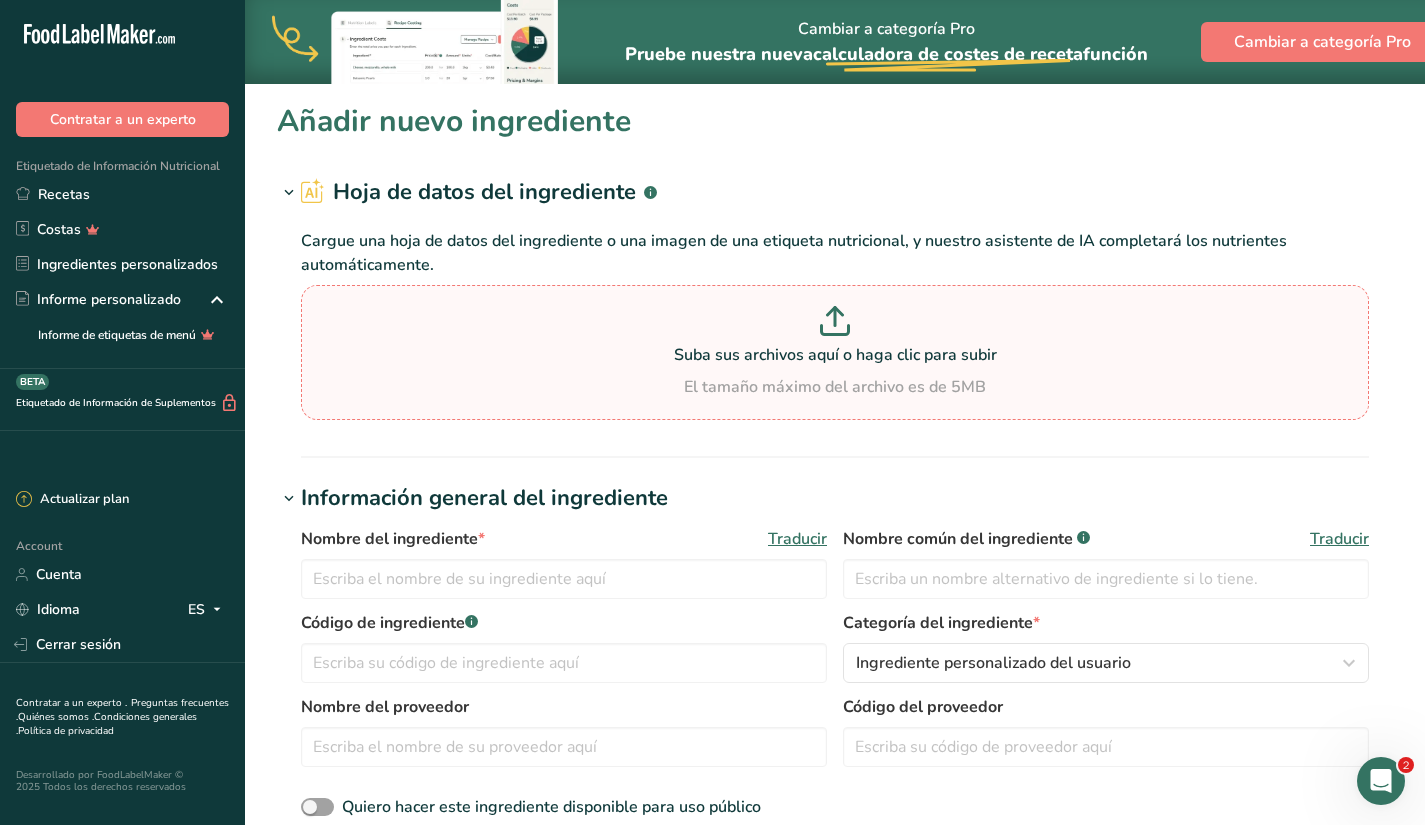 click at bounding box center (835, 324) 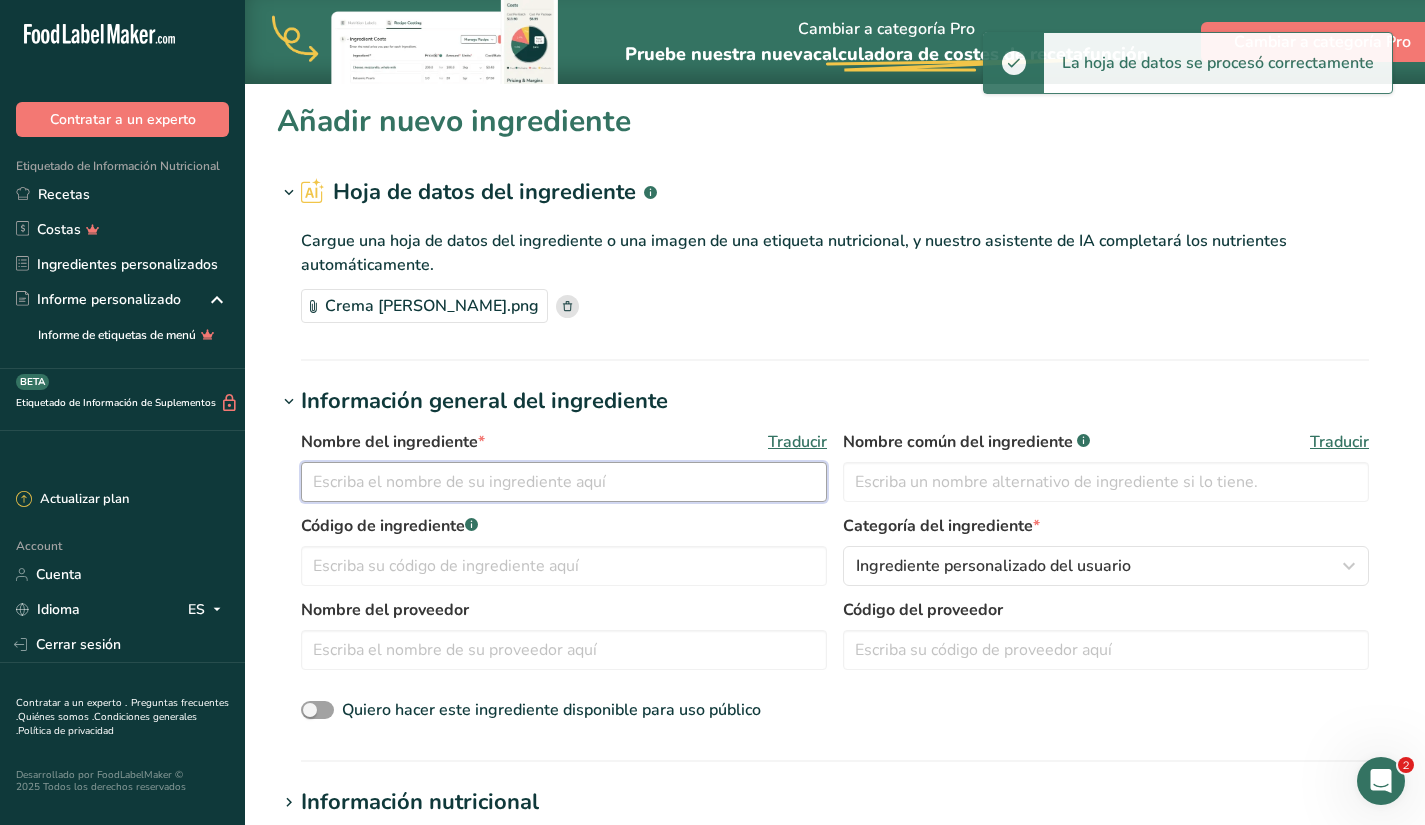 click at bounding box center (564, 482) 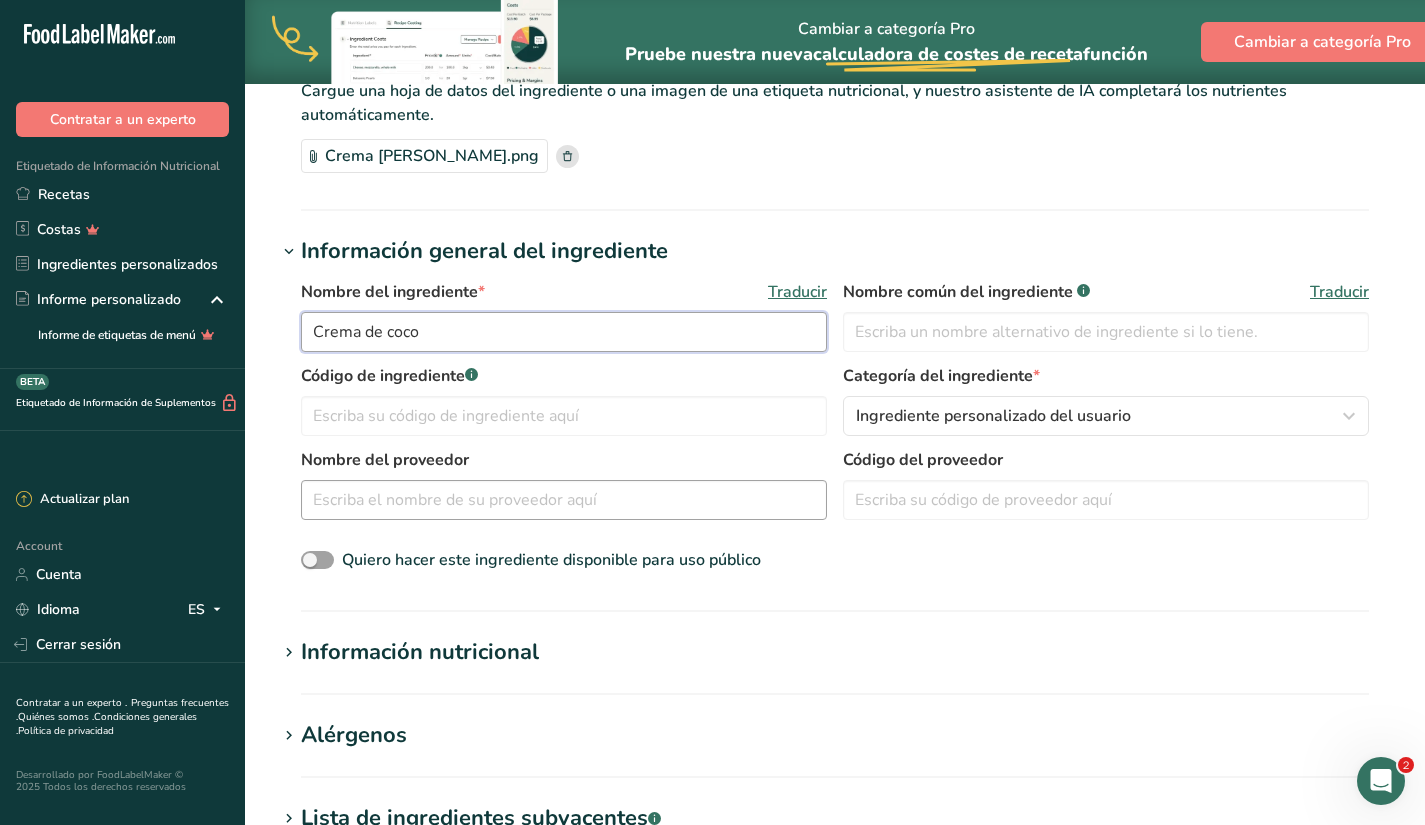 scroll, scrollTop: 465, scrollLeft: 0, axis: vertical 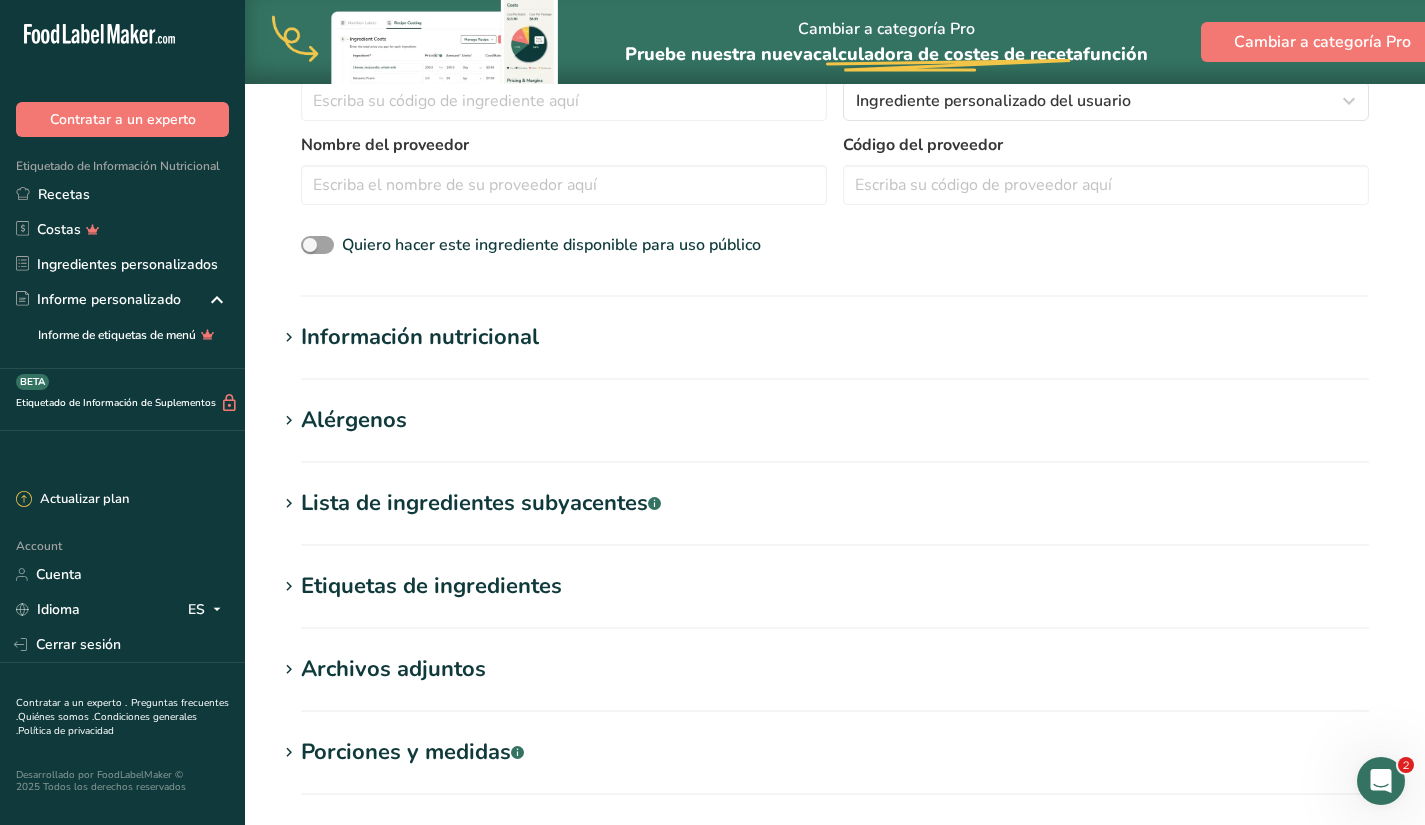 type on "Crema de coco" 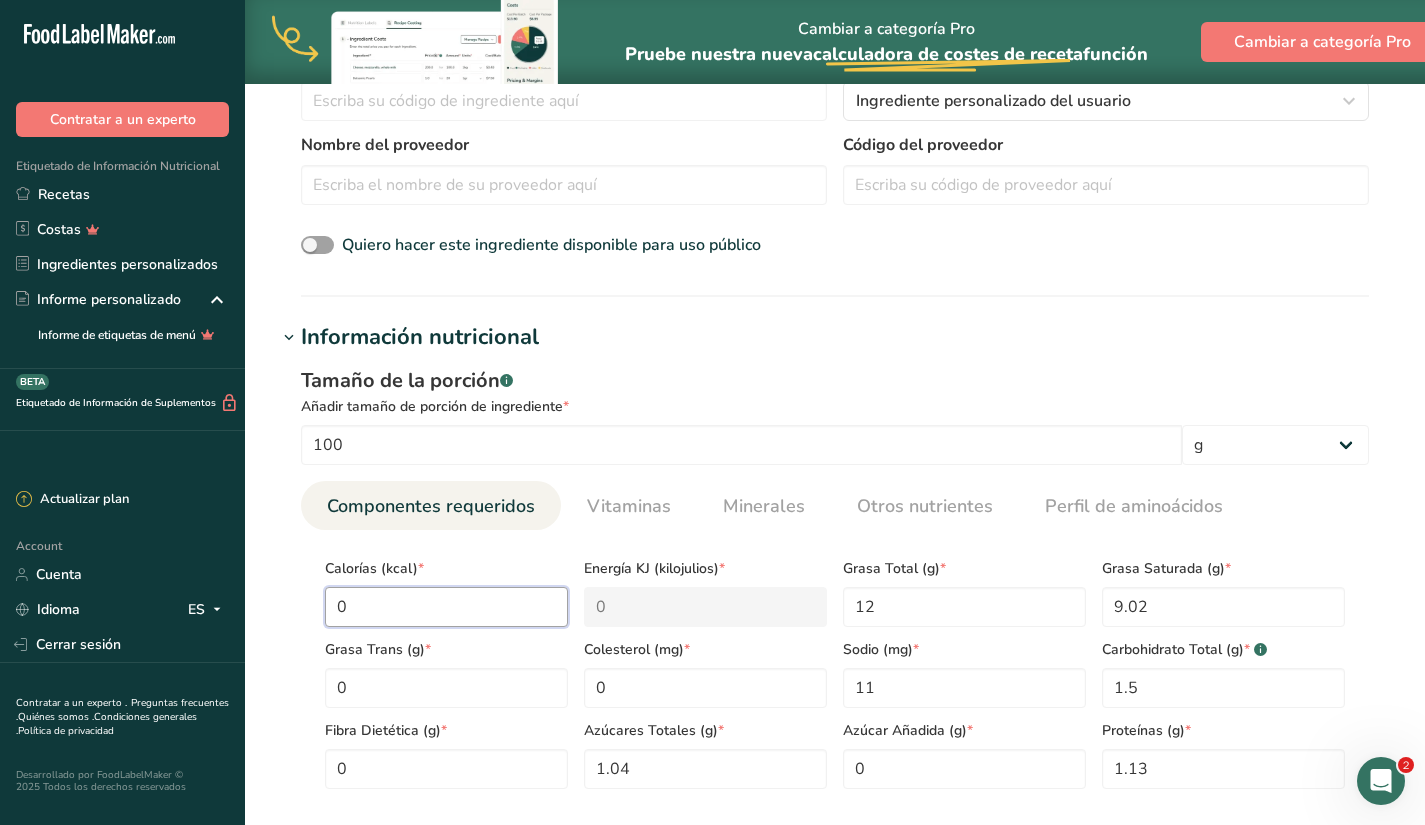 click on "0" at bounding box center [446, 607] 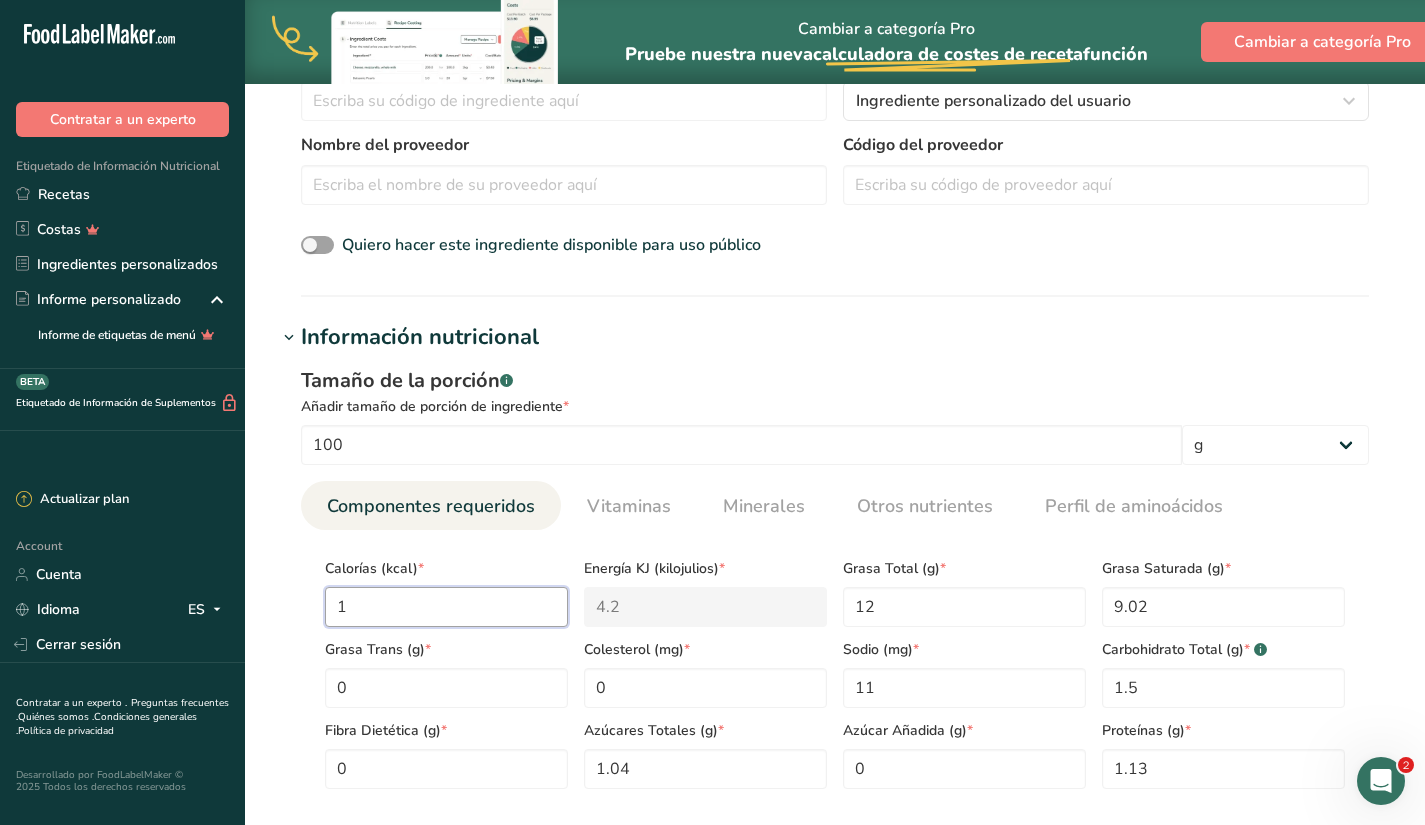 type on "11" 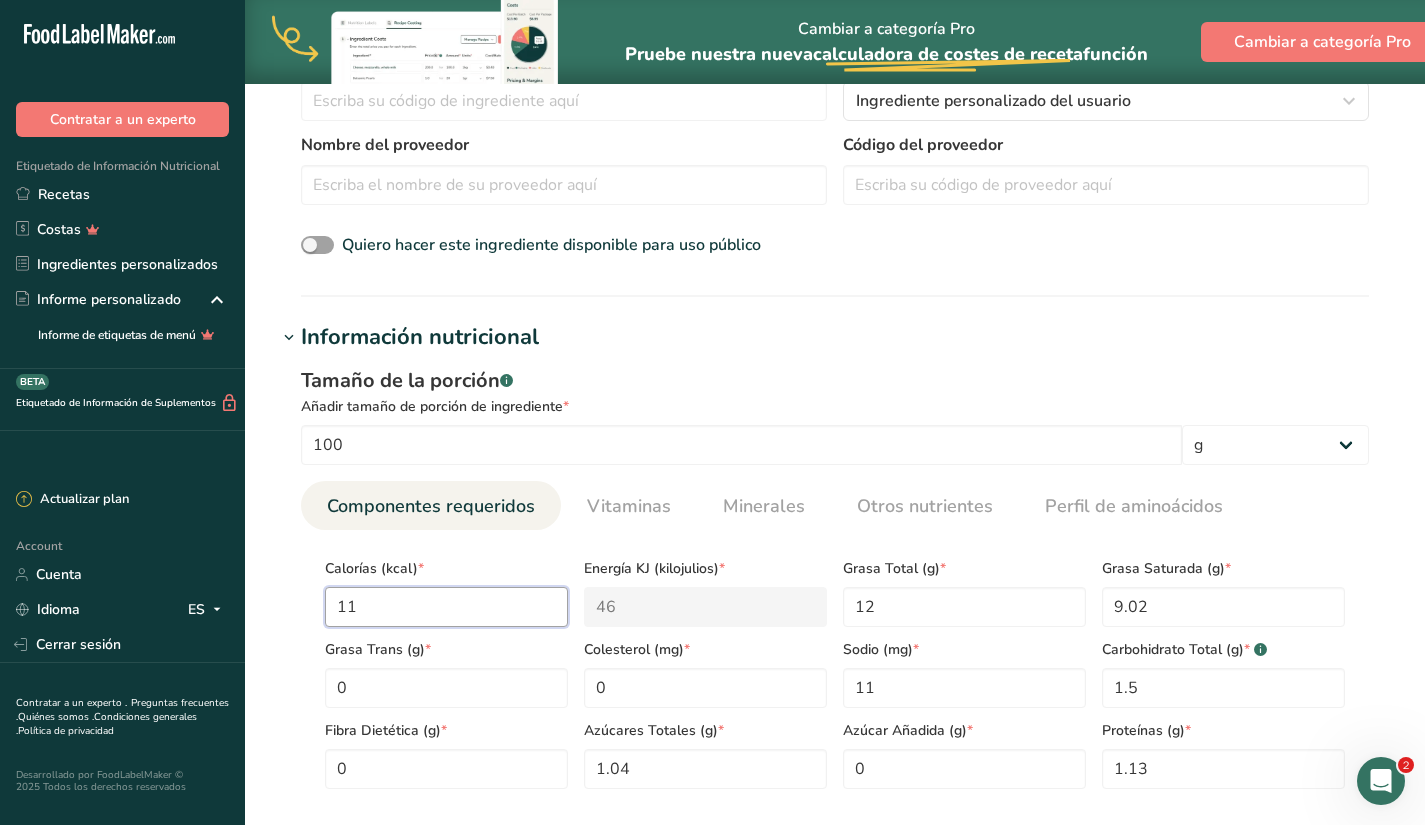 type on "118" 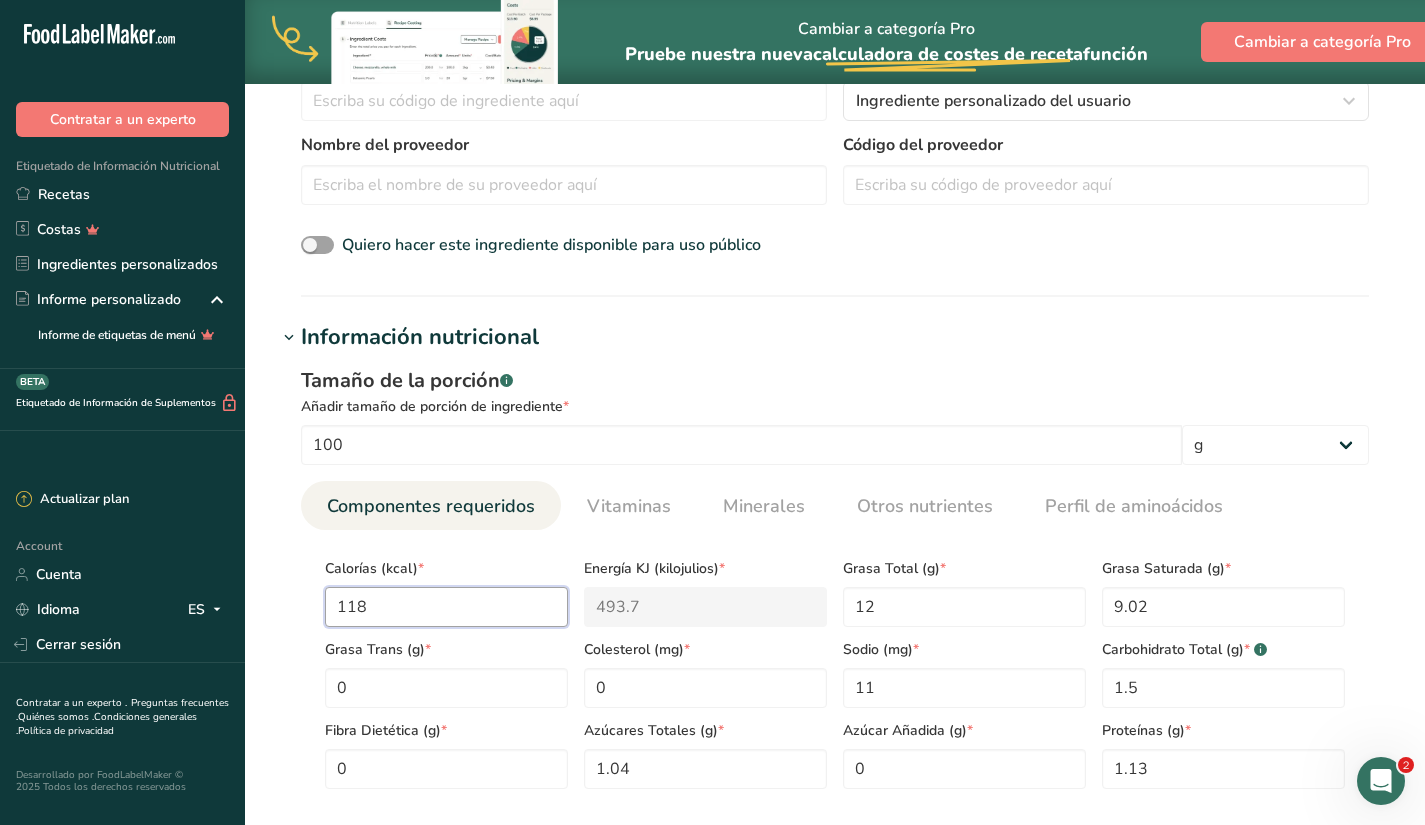 type on "118.5" 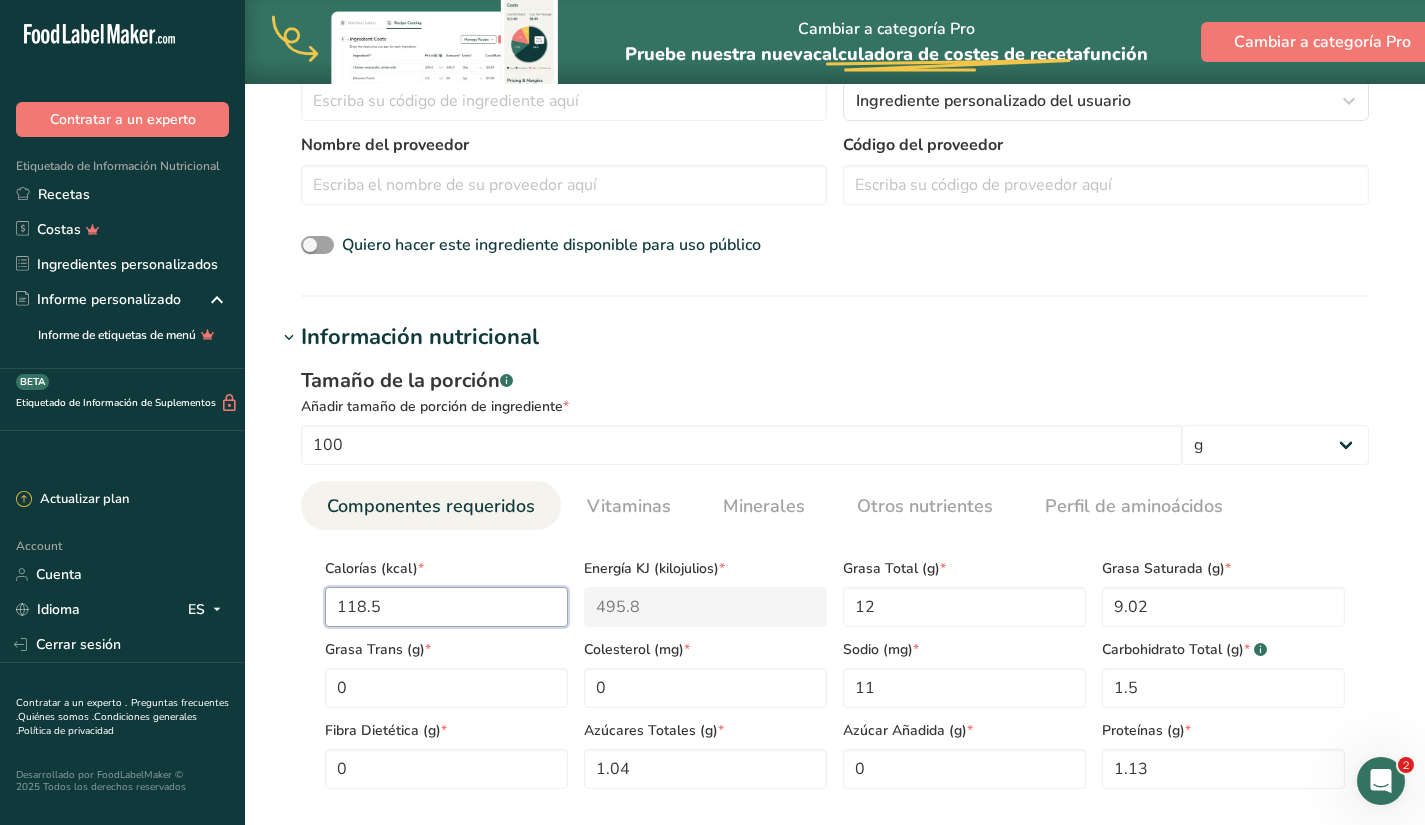 type on "118.52" 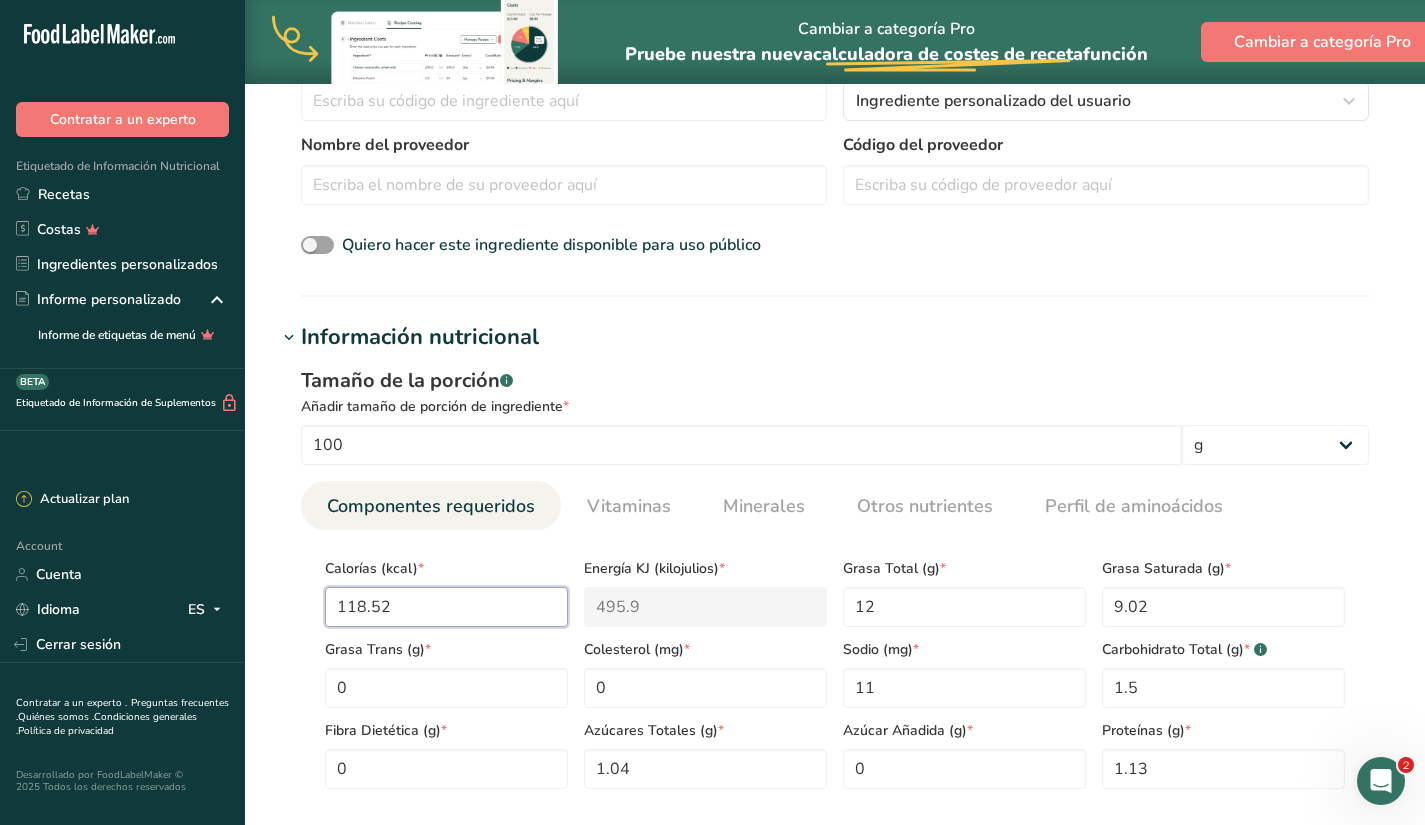 type on "118.52" 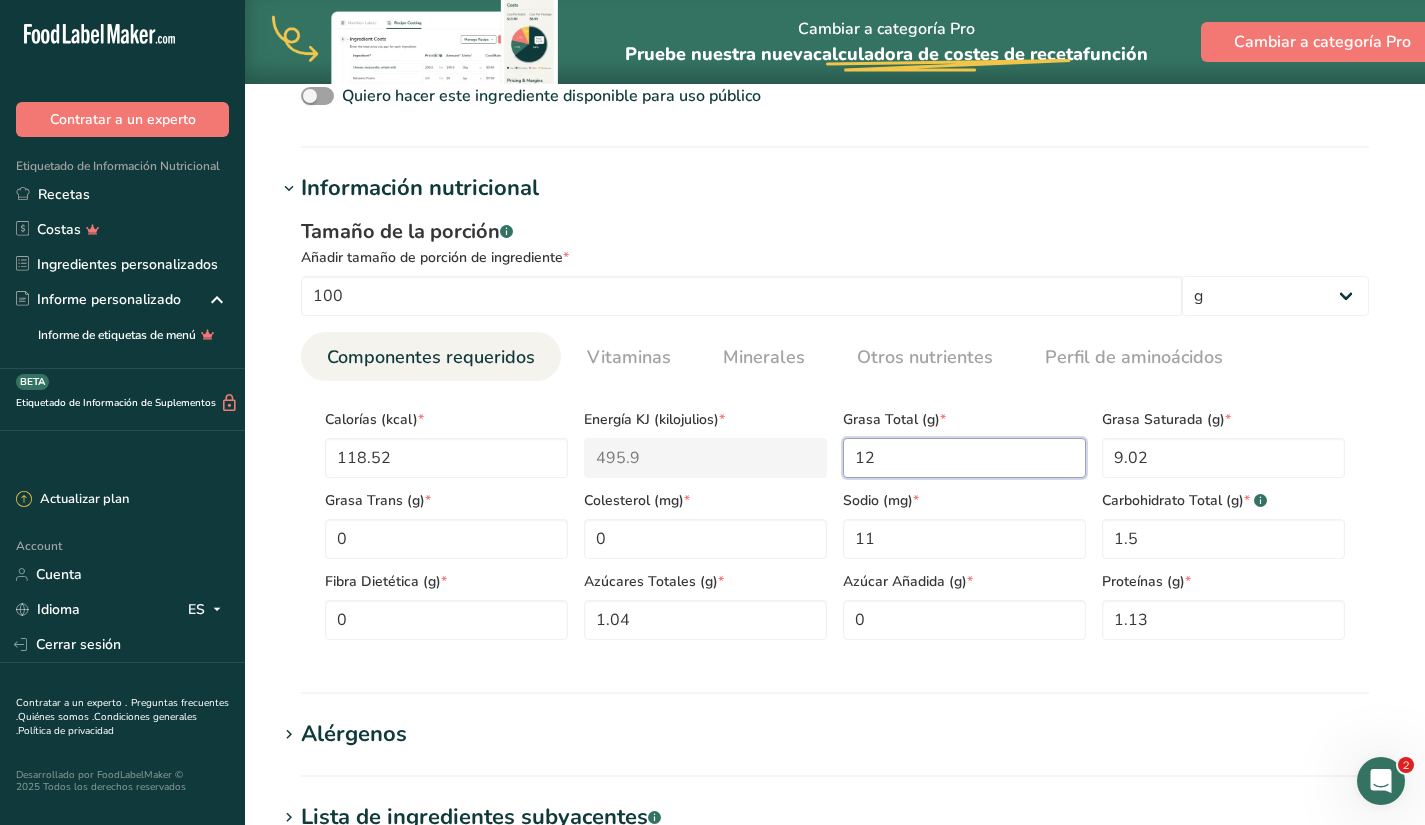 scroll, scrollTop: 618, scrollLeft: 0, axis: vertical 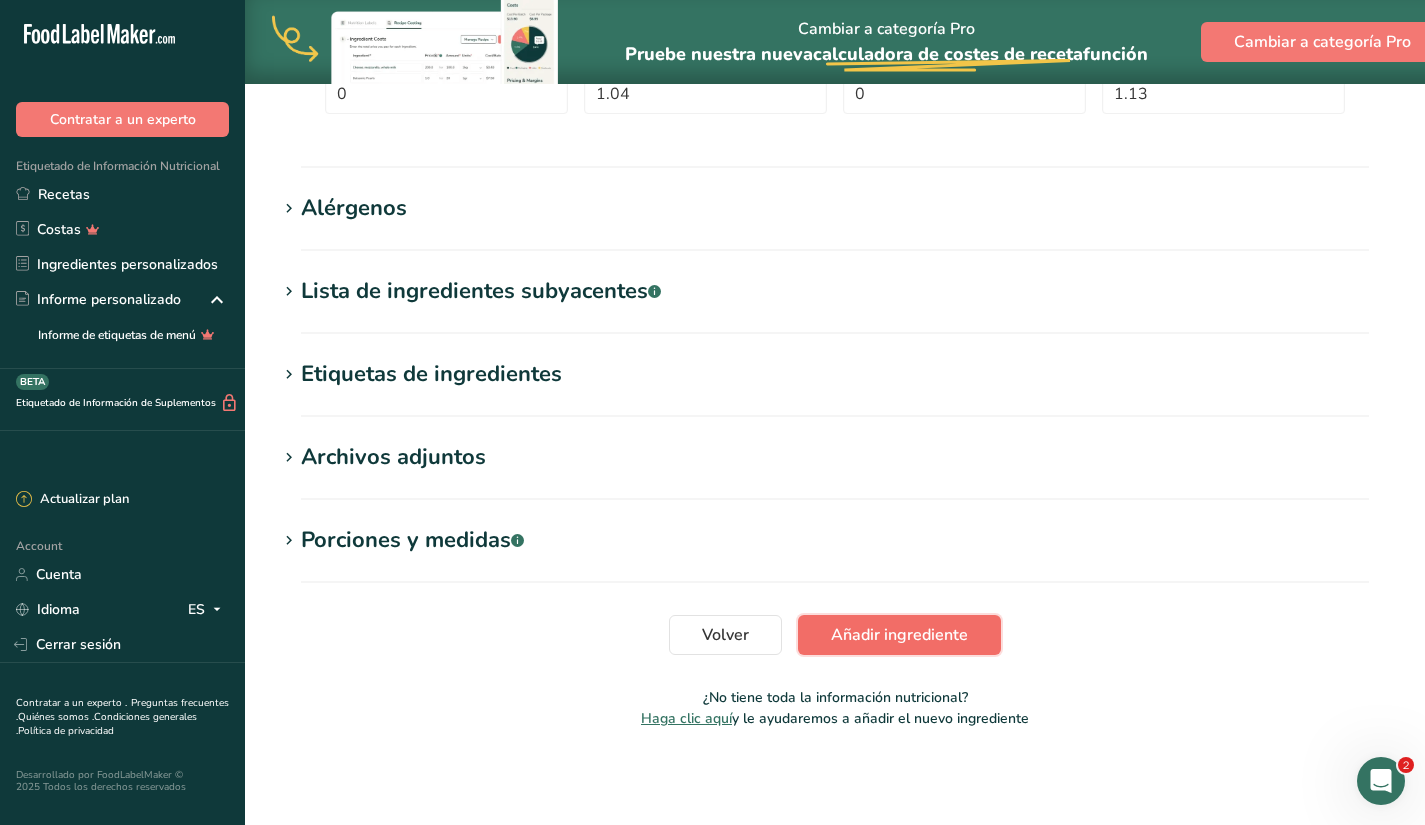 click on "Añadir ingrediente" at bounding box center [899, 635] 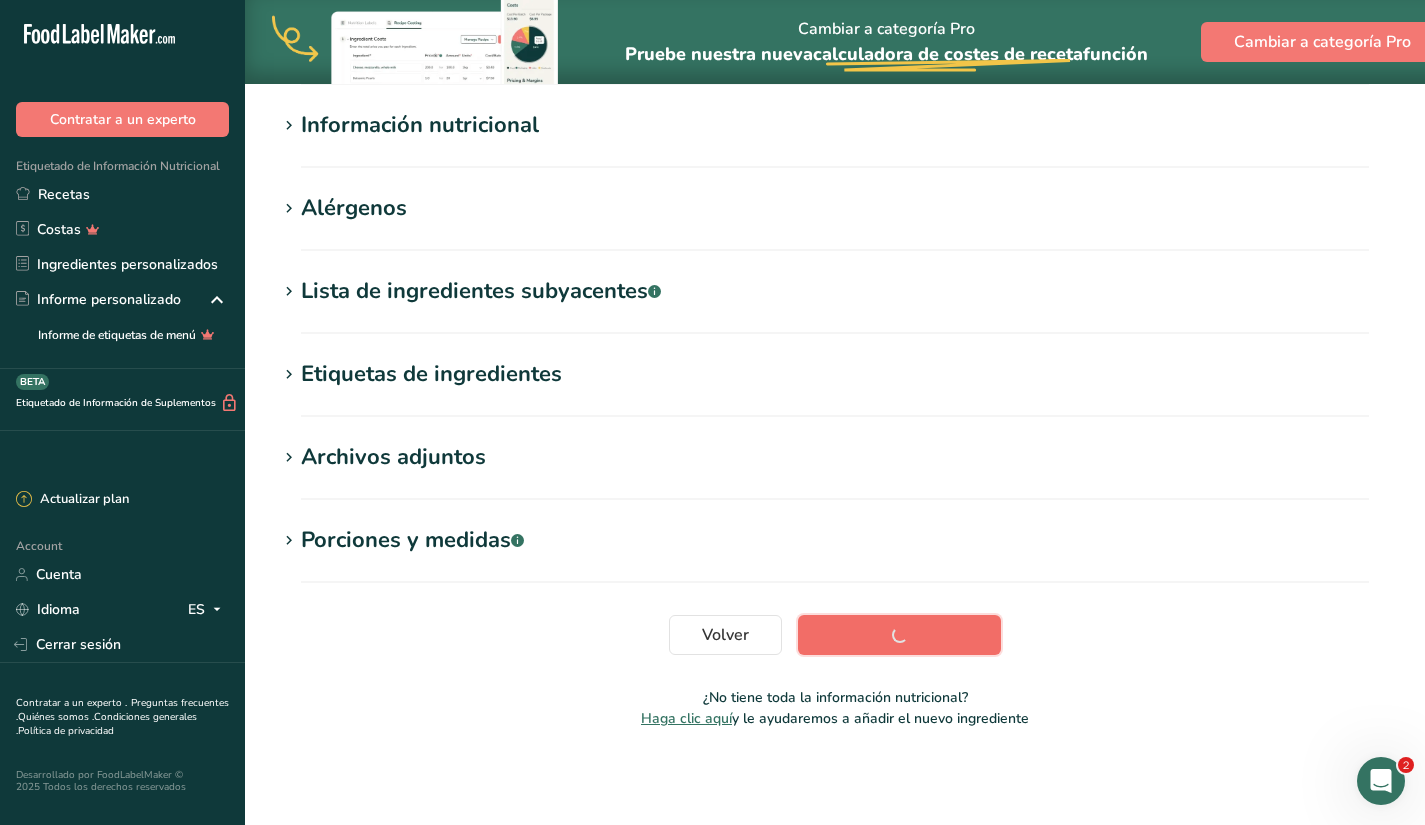 scroll, scrollTop: 233, scrollLeft: 0, axis: vertical 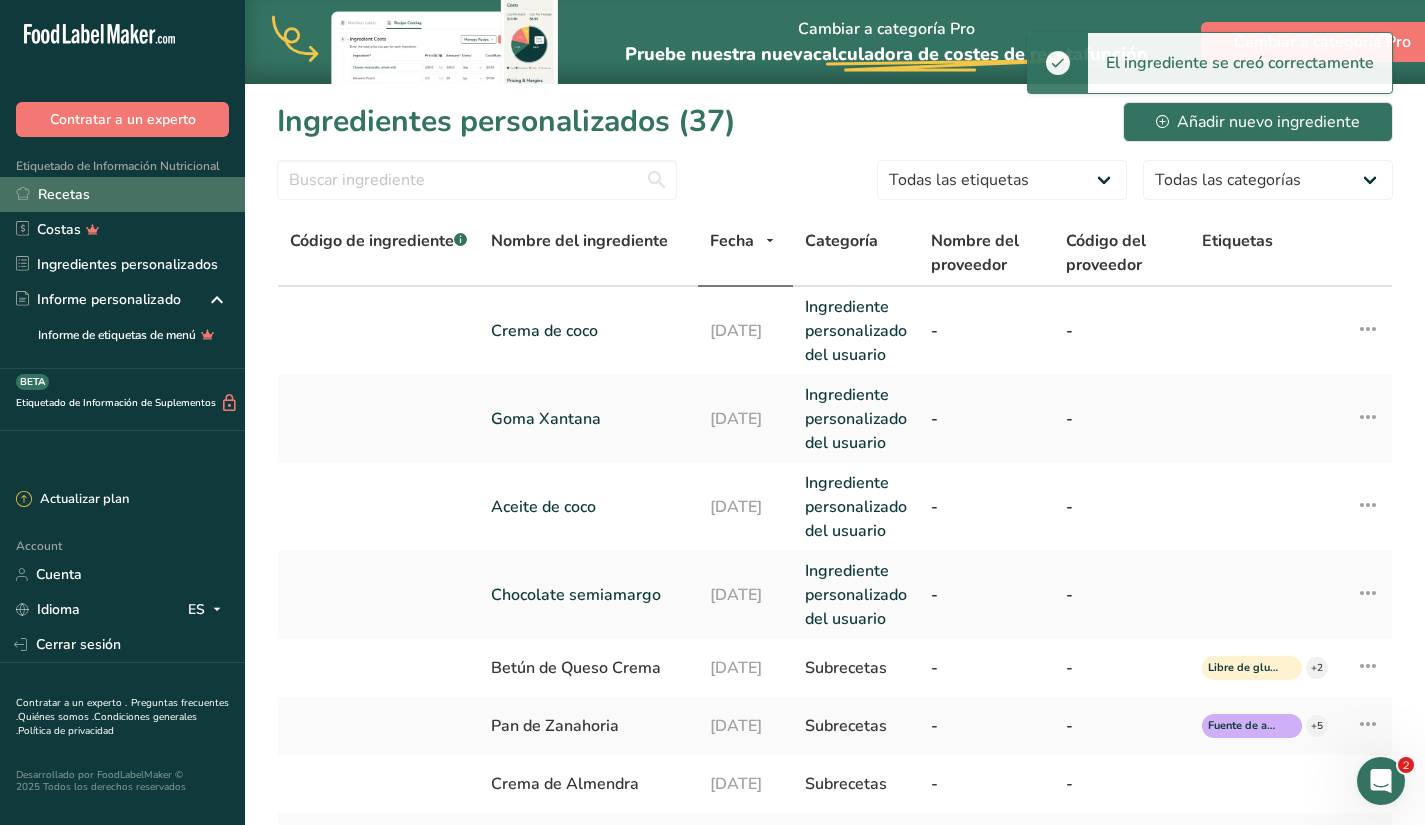 click on "Recetas" at bounding box center (122, 194) 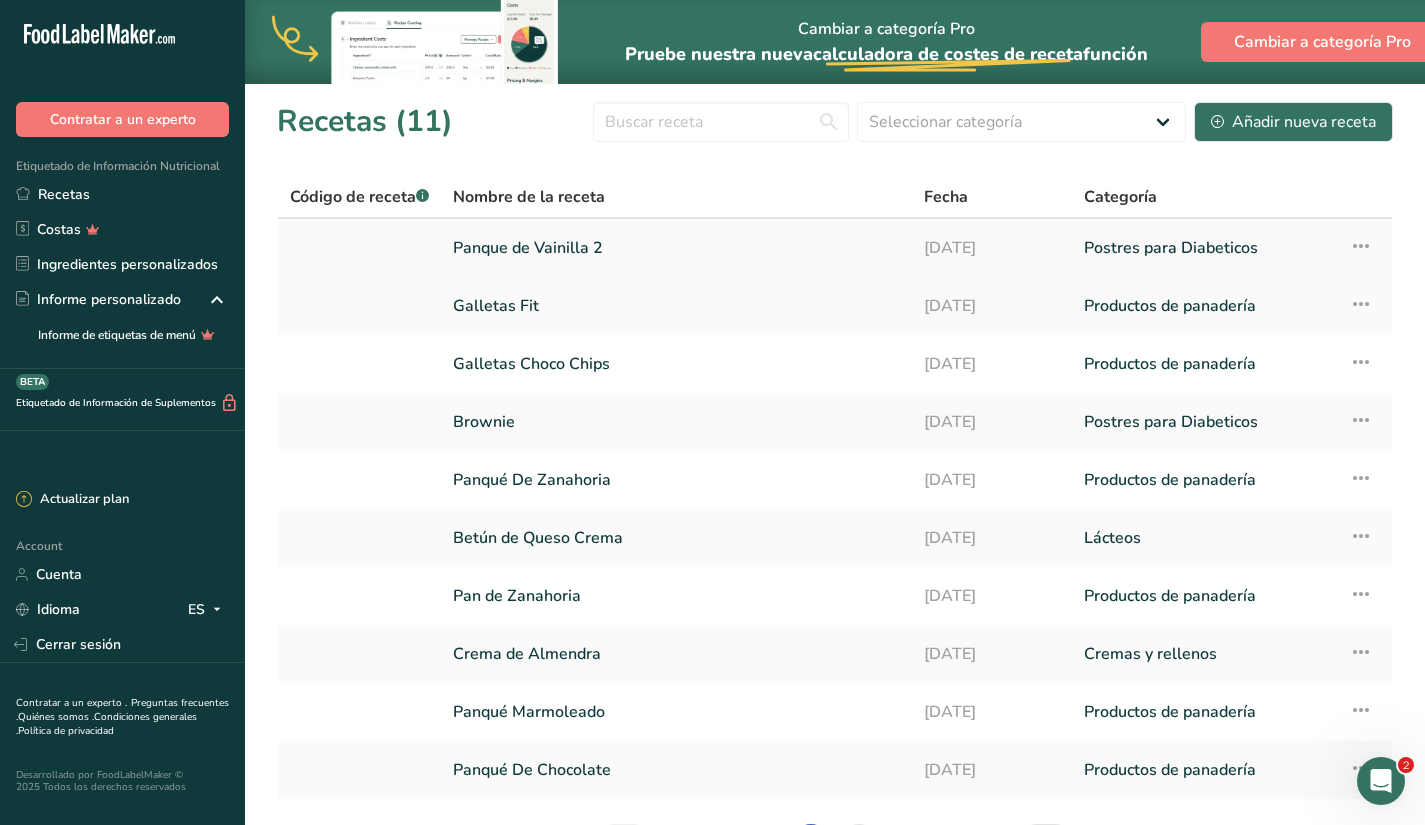 click on "Panque de Vainilla 2" at bounding box center (676, 248) 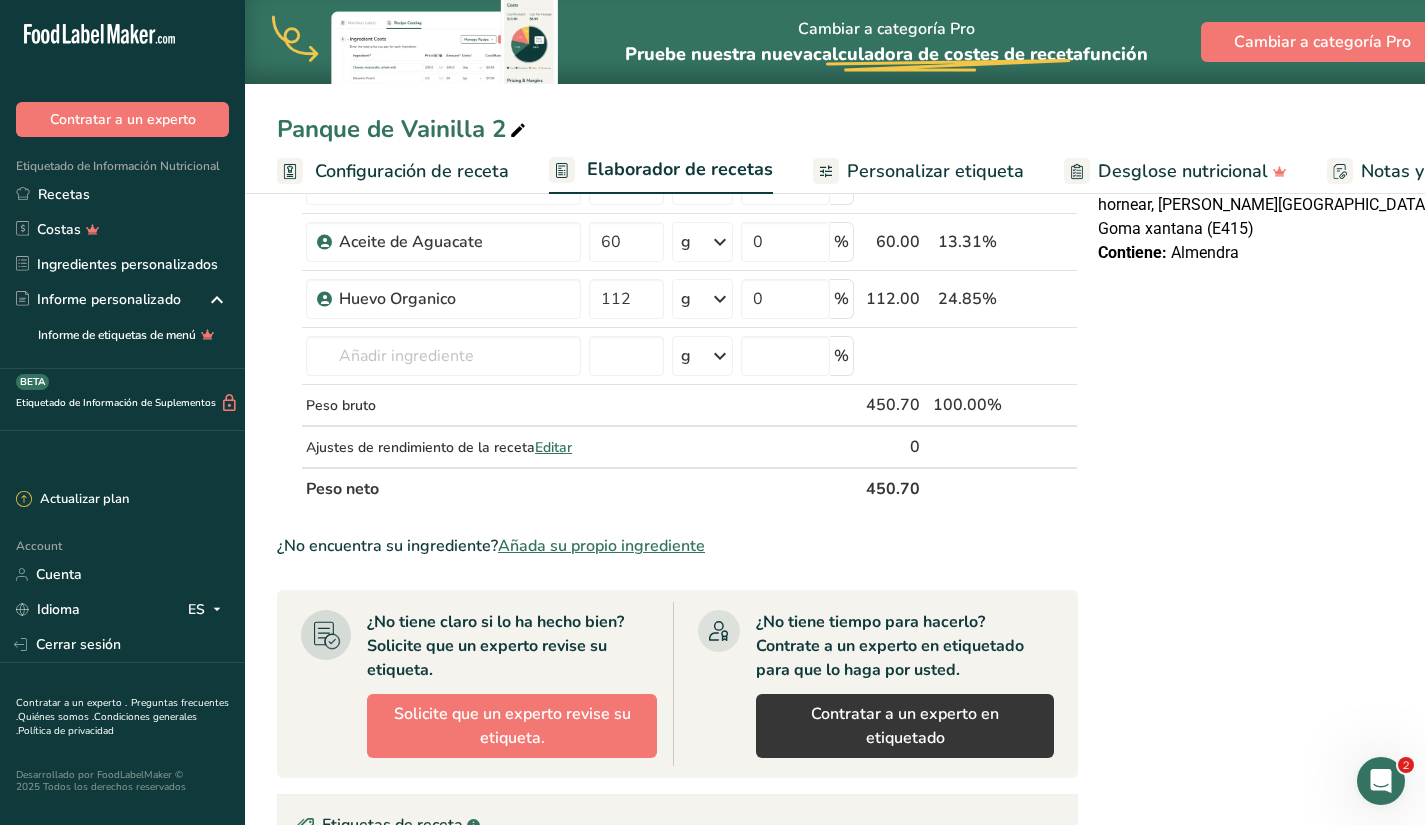 scroll, scrollTop: 469, scrollLeft: 0, axis: vertical 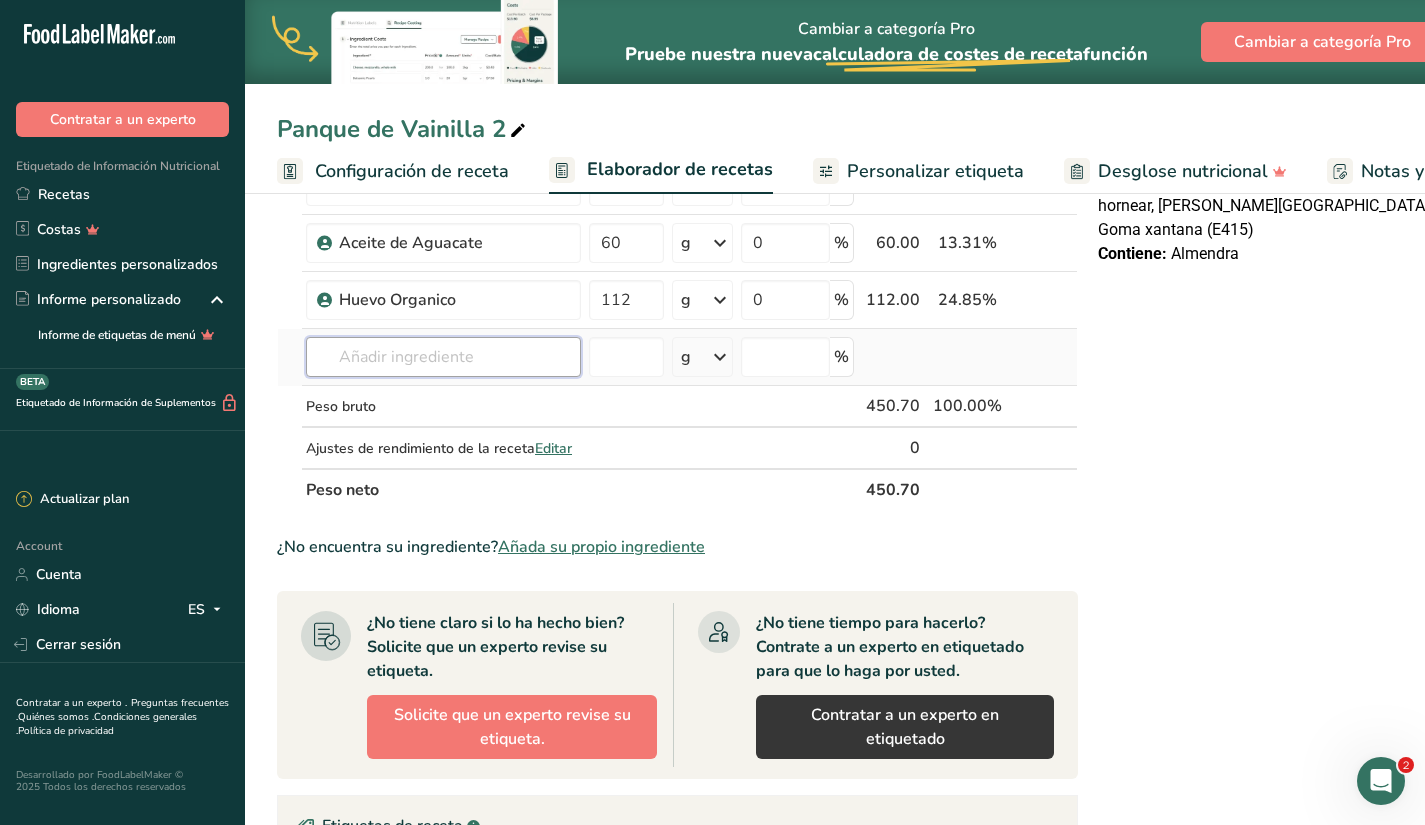 click at bounding box center (443, 357) 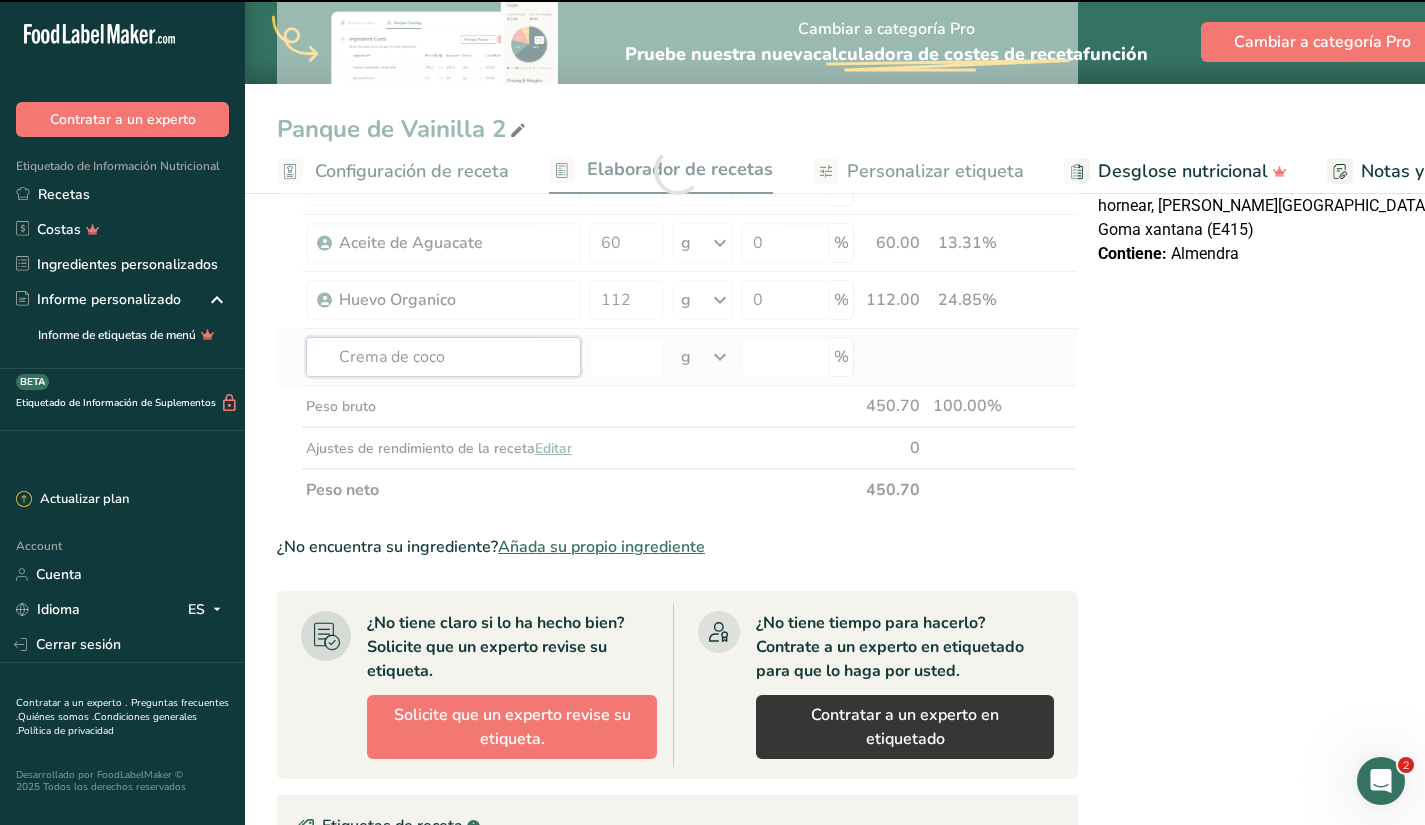 type on "Crema de coco" 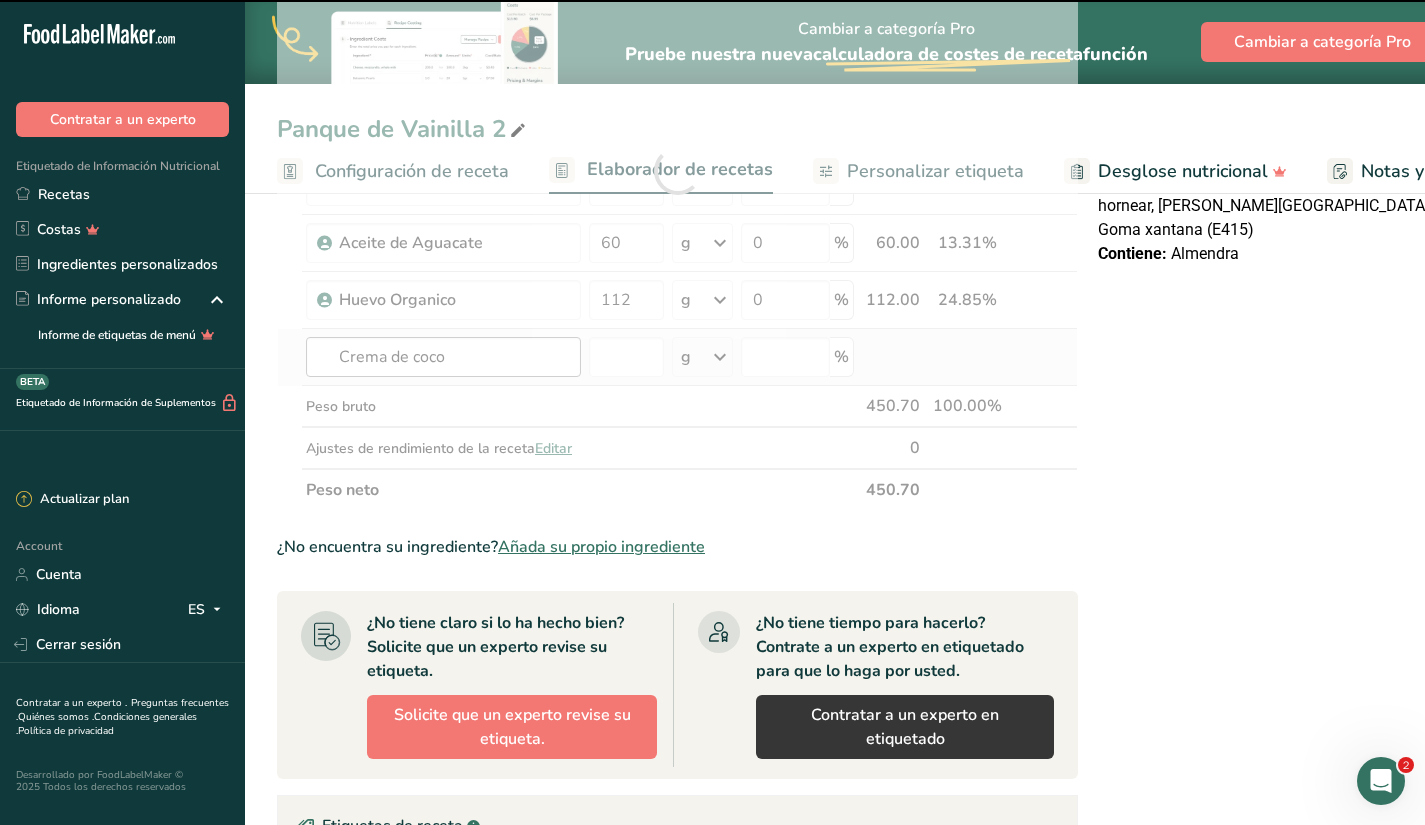 type 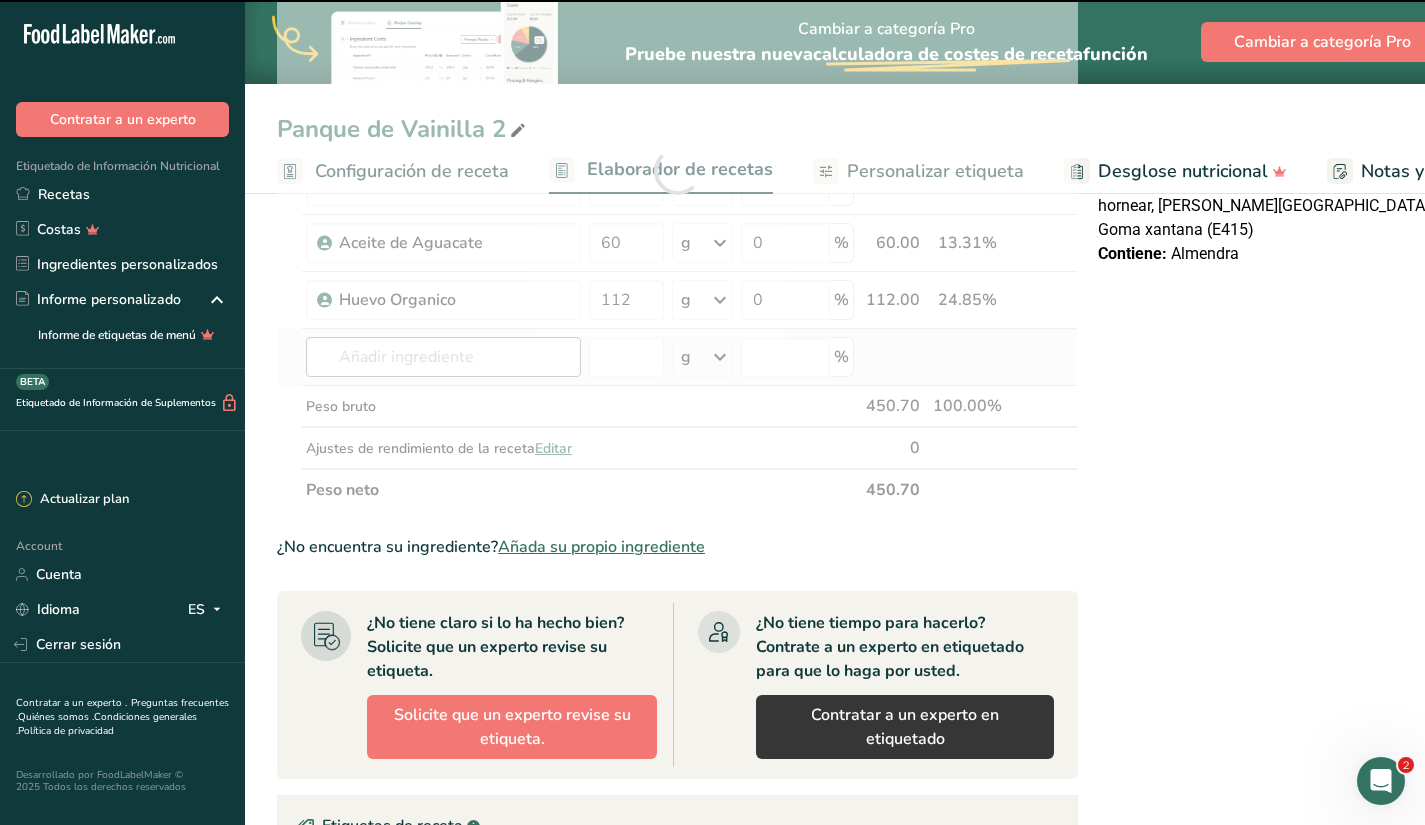 type on "0" 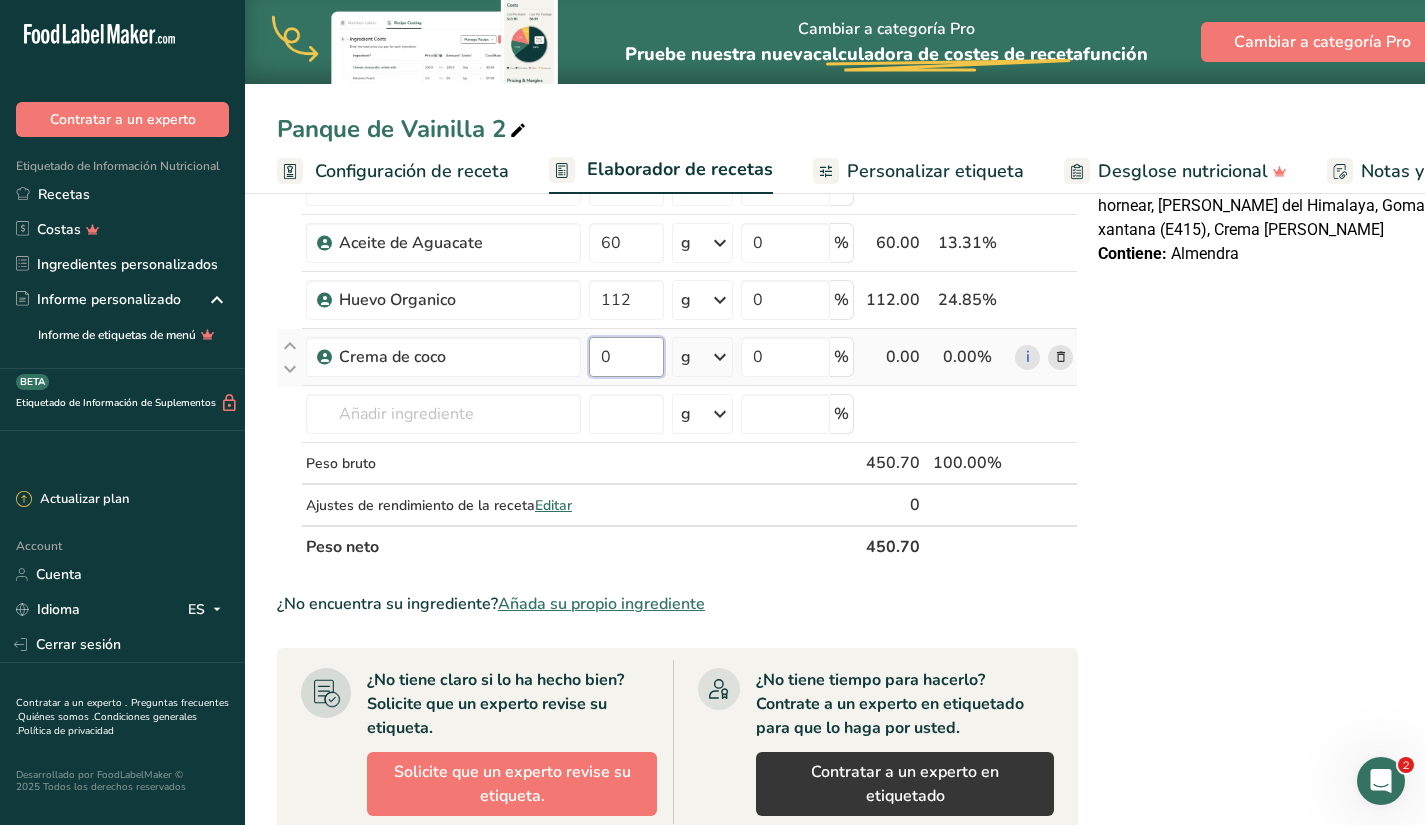 click on "0" at bounding box center (626, 357) 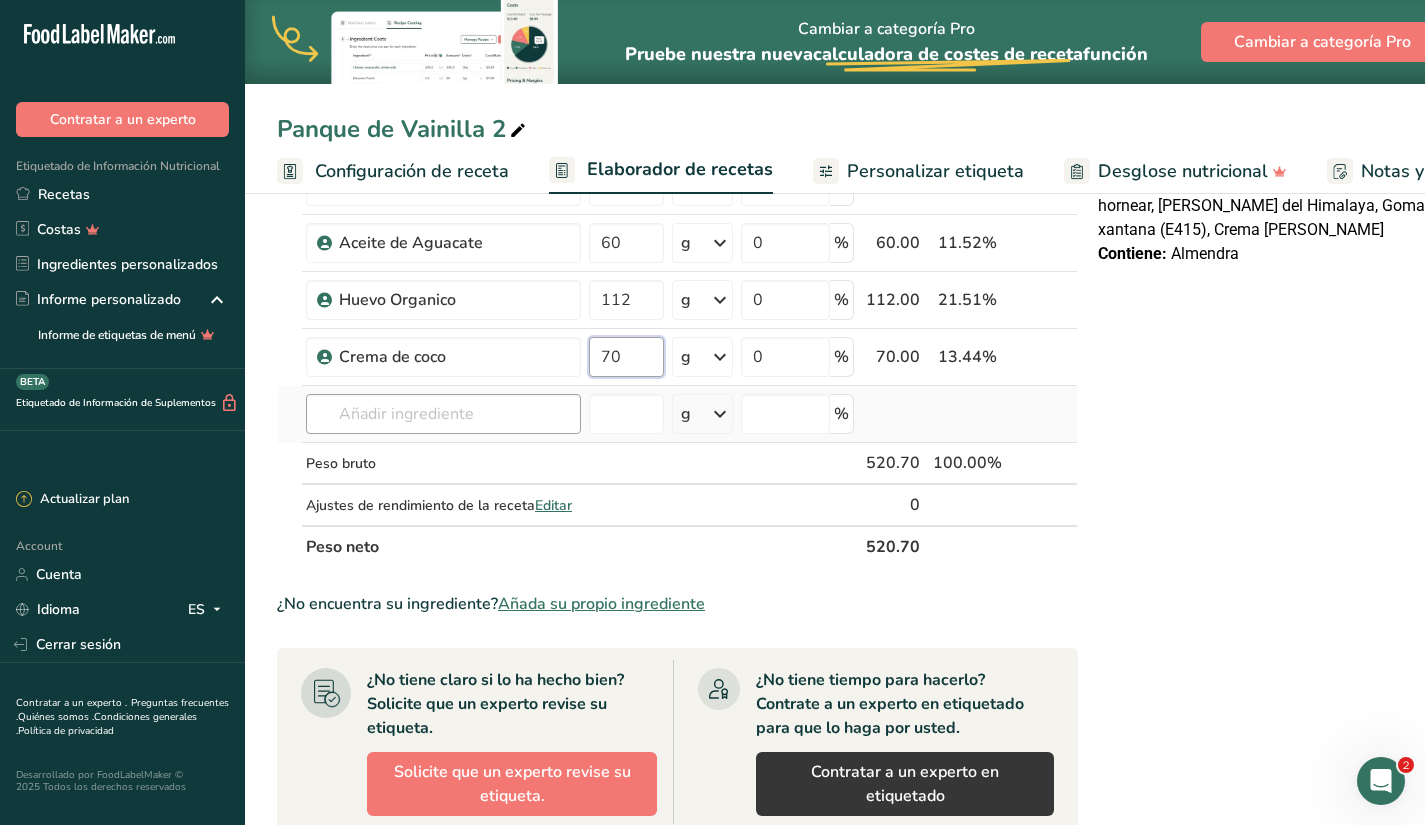 type on "70" 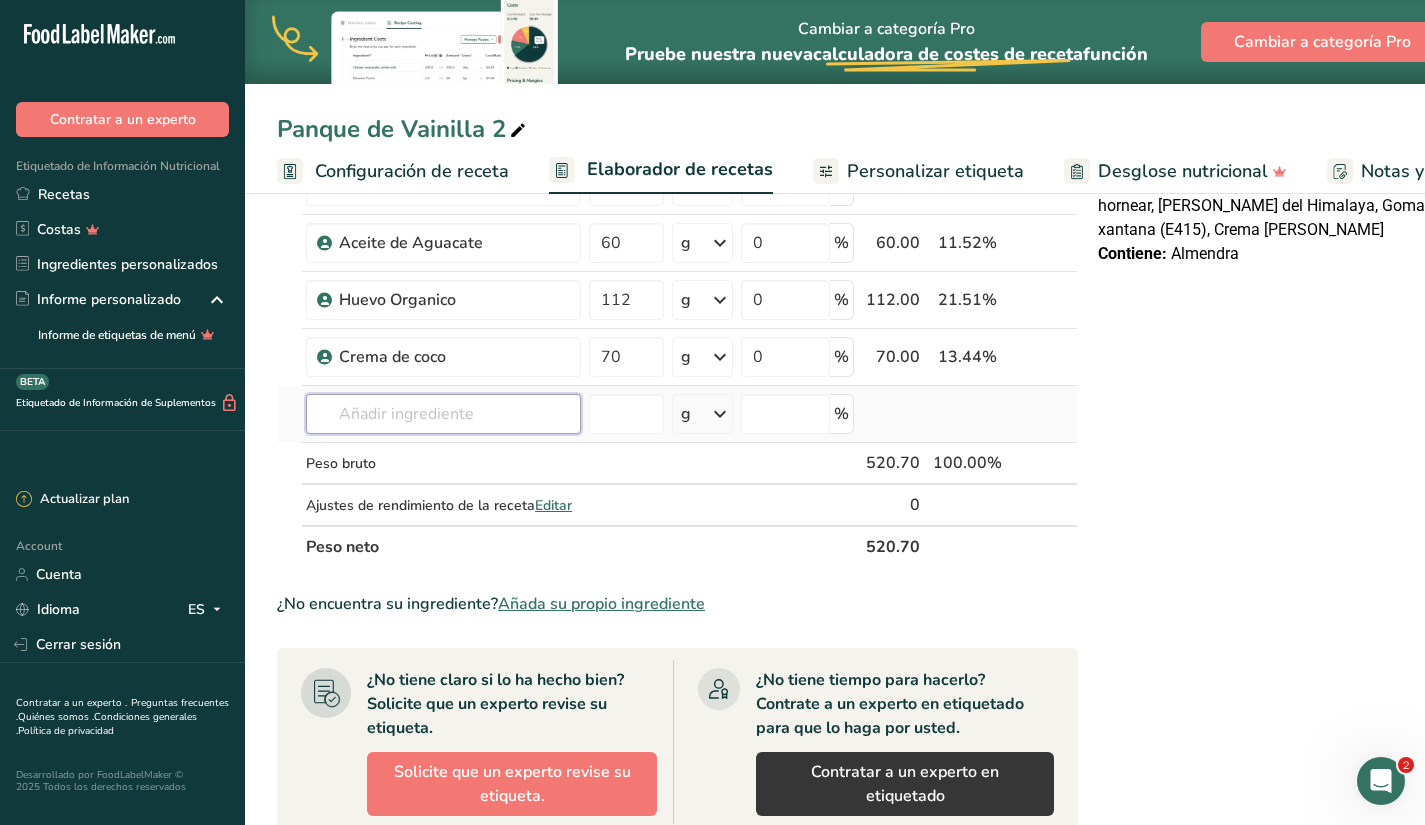 click on "Ingrediente *
Cantidad *
Unidad *
Desperdicio *   .a-a{fill:#347362;}.b-a{fill:#fff;}          Gramos
Porcentaje
Almendras Blanqueadas
200
g
Unidades de peso
g
kg
mg
Ver más
Unidades de volumen
[GEOGRAPHIC_DATA]
mL
onza líquida
Ver más
0
%
200.00
38.41%
i
Polvo para hornear
6
g
Unidades de peso
g
kg
mg
Ver más
Unidades de volumen
[GEOGRAPHIC_DATA]
mL
onza líquida
Ver más
0
%
6.00
1.15%" at bounding box center [677, 199] 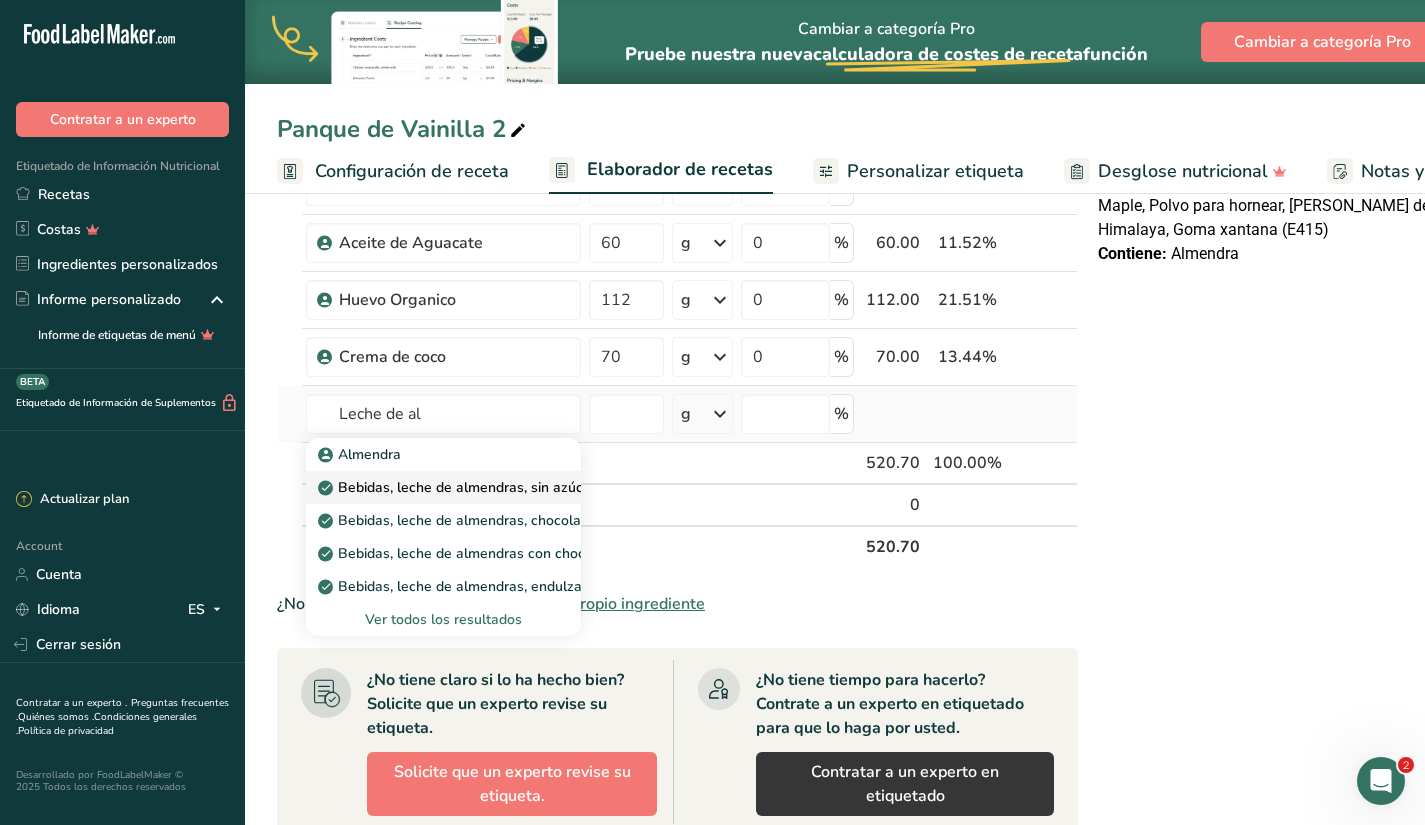 click on "Bebidas, leche de almendras, sin azúcar, no perecederas" at bounding box center [512, 487] 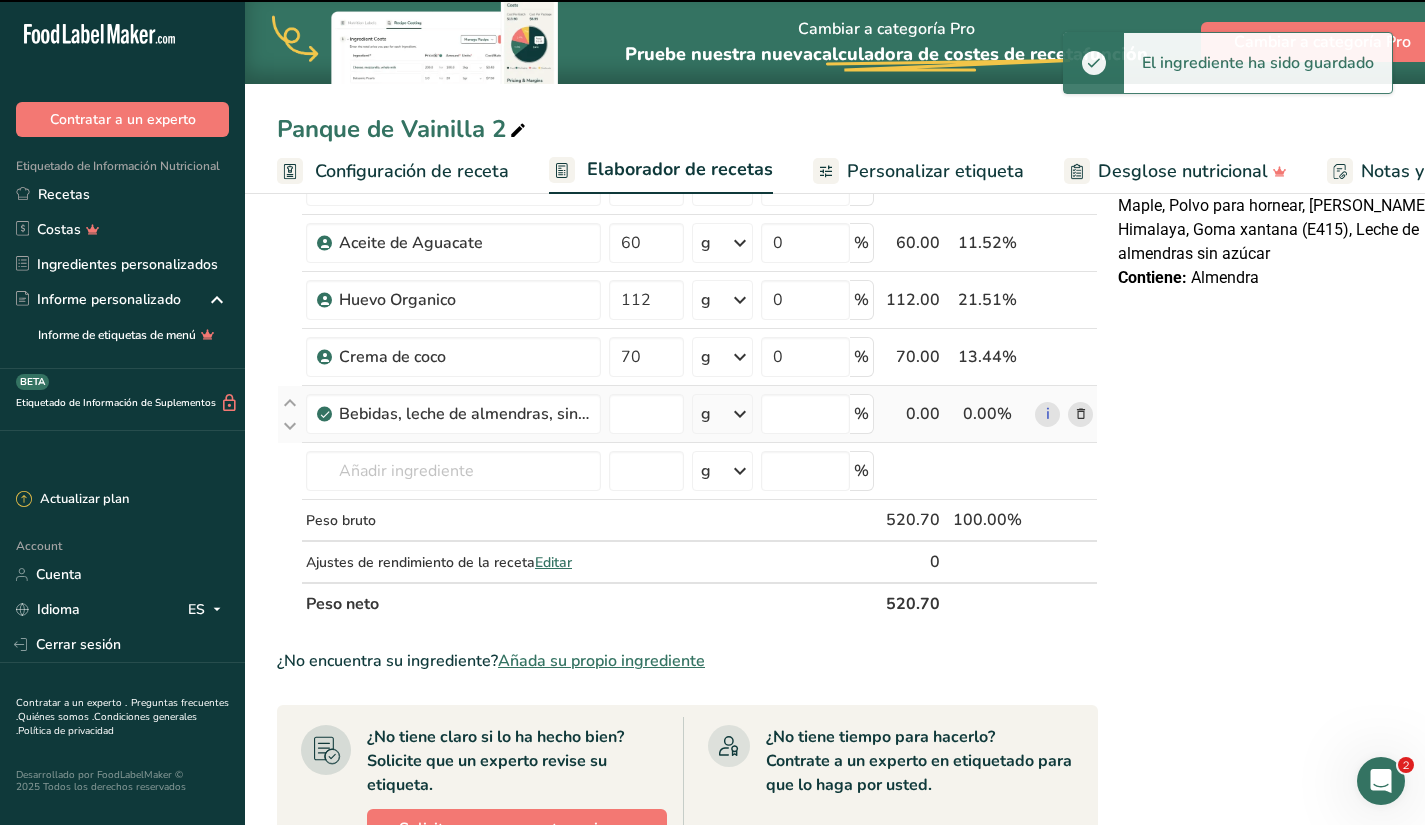 type on "0" 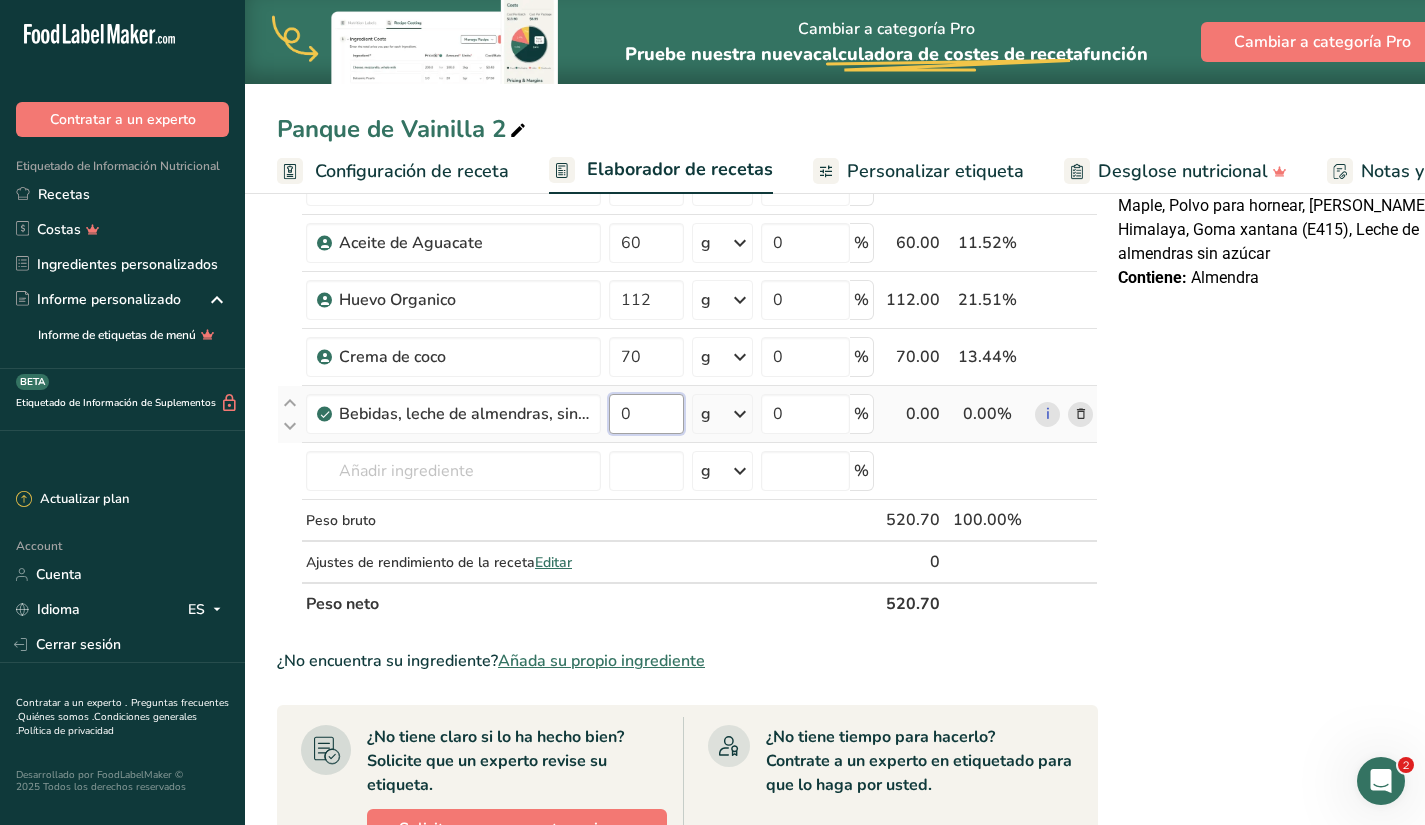 click on "0" at bounding box center (646, 414) 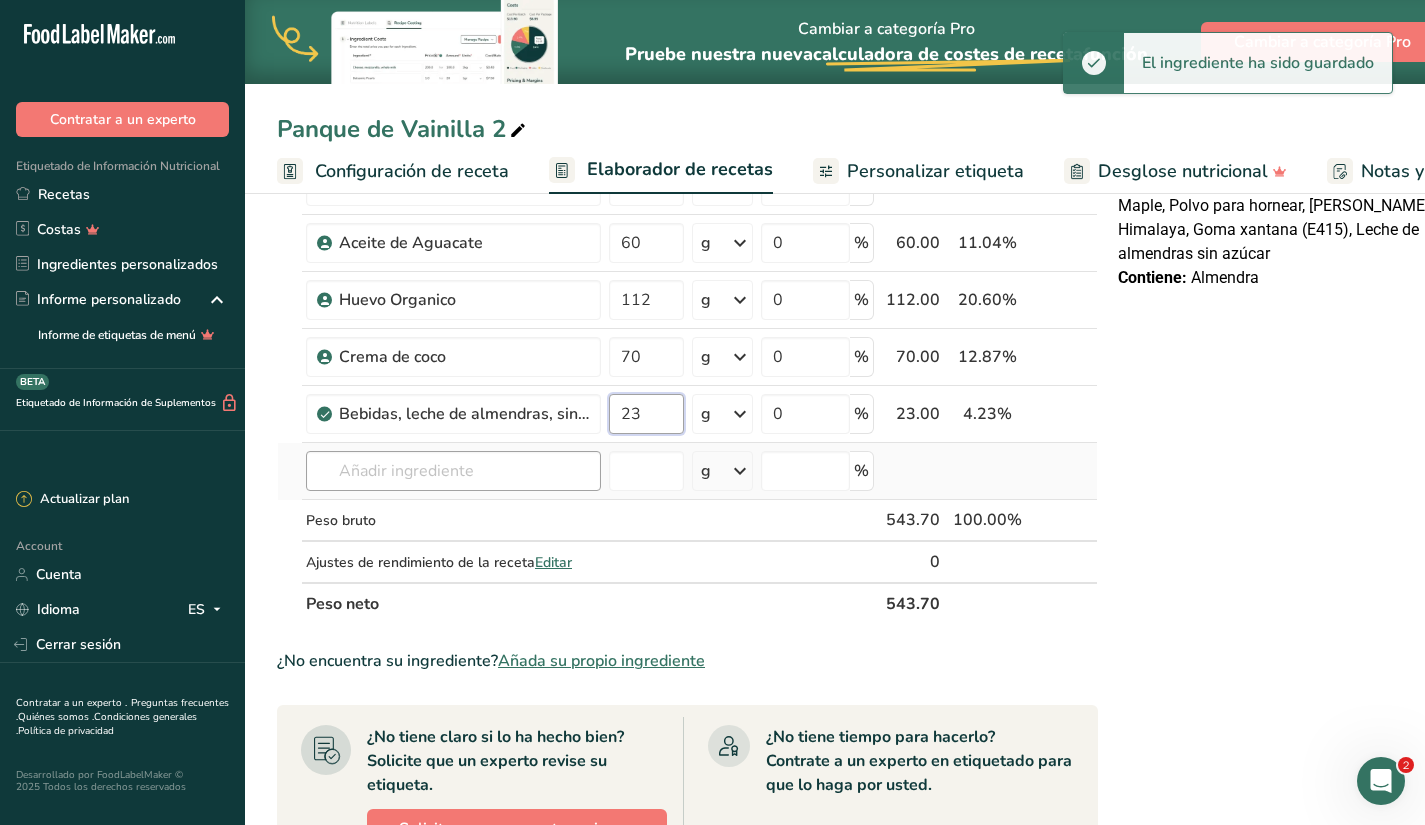 type on "23" 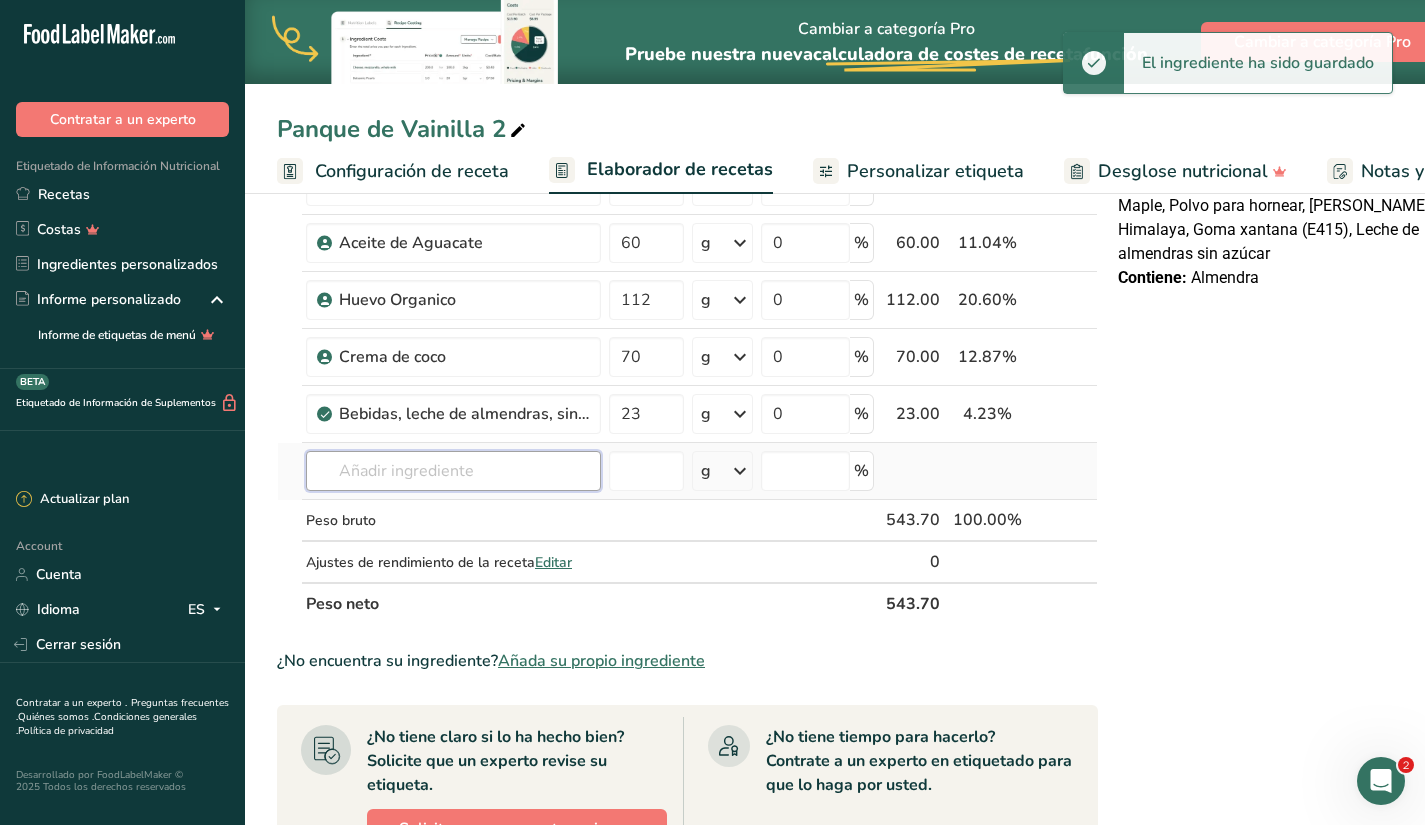 click on "Ingrediente *
Cantidad *
Unidad *
Desperdicio *   .a-a{fill:#347362;}.b-a{fill:#fff;}          Gramos
Porcentaje
Almendras Blanqueadas
200
g
Unidades de peso
g
kg
mg
Ver más
Unidades de volumen
[GEOGRAPHIC_DATA]
mL
onza líquida
Ver más
0
%
200.00
36.78%
i
Polvo para hornear
6
g
Unidades de peso
g
kg
mg
Ver más
Unidades de volumen
[GEOGRAPHIC_DATA]
mL
onza líquida
Ver más
0
%
6.00
1.10%" at bounding box center [687, 227] 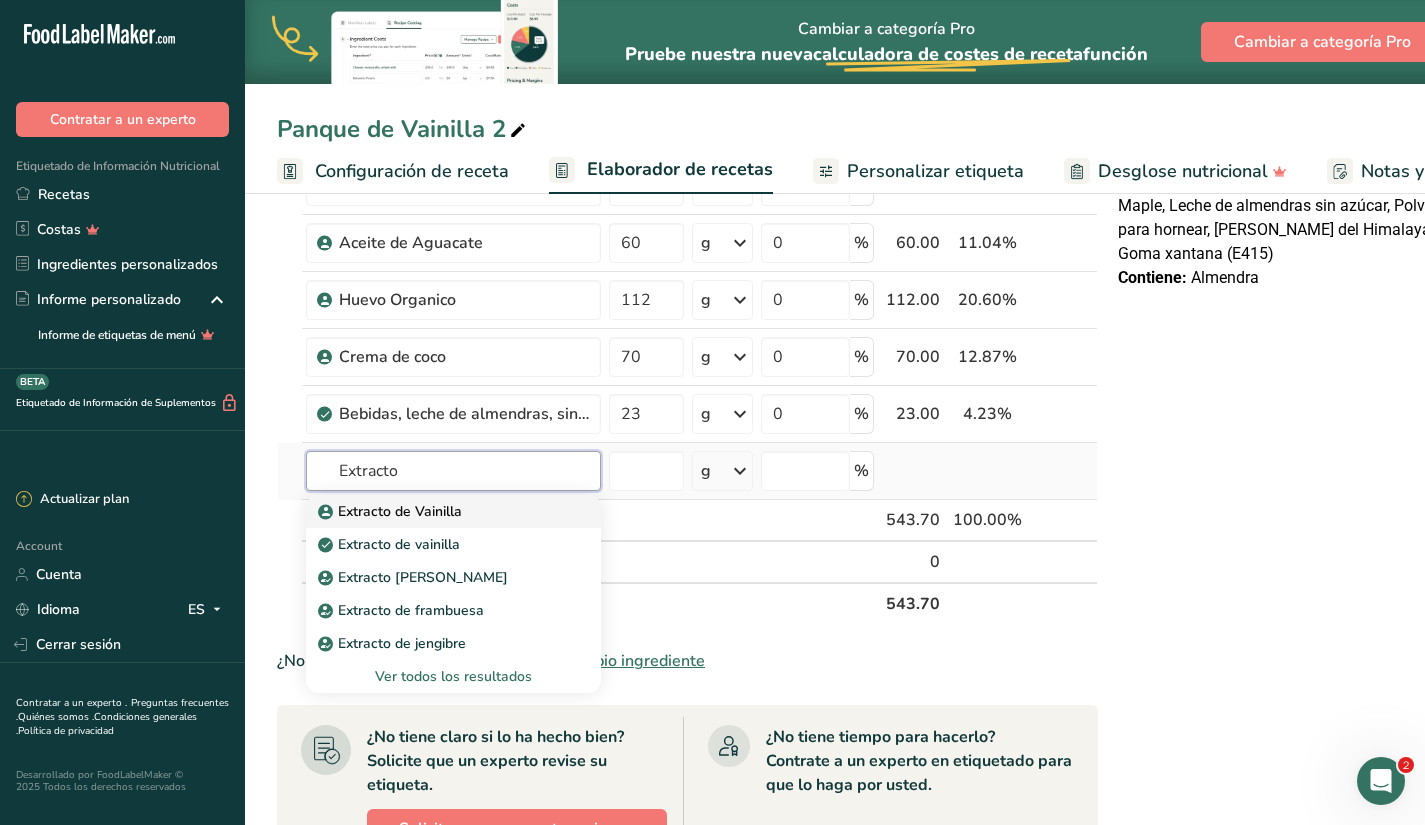 type on "Extracto" 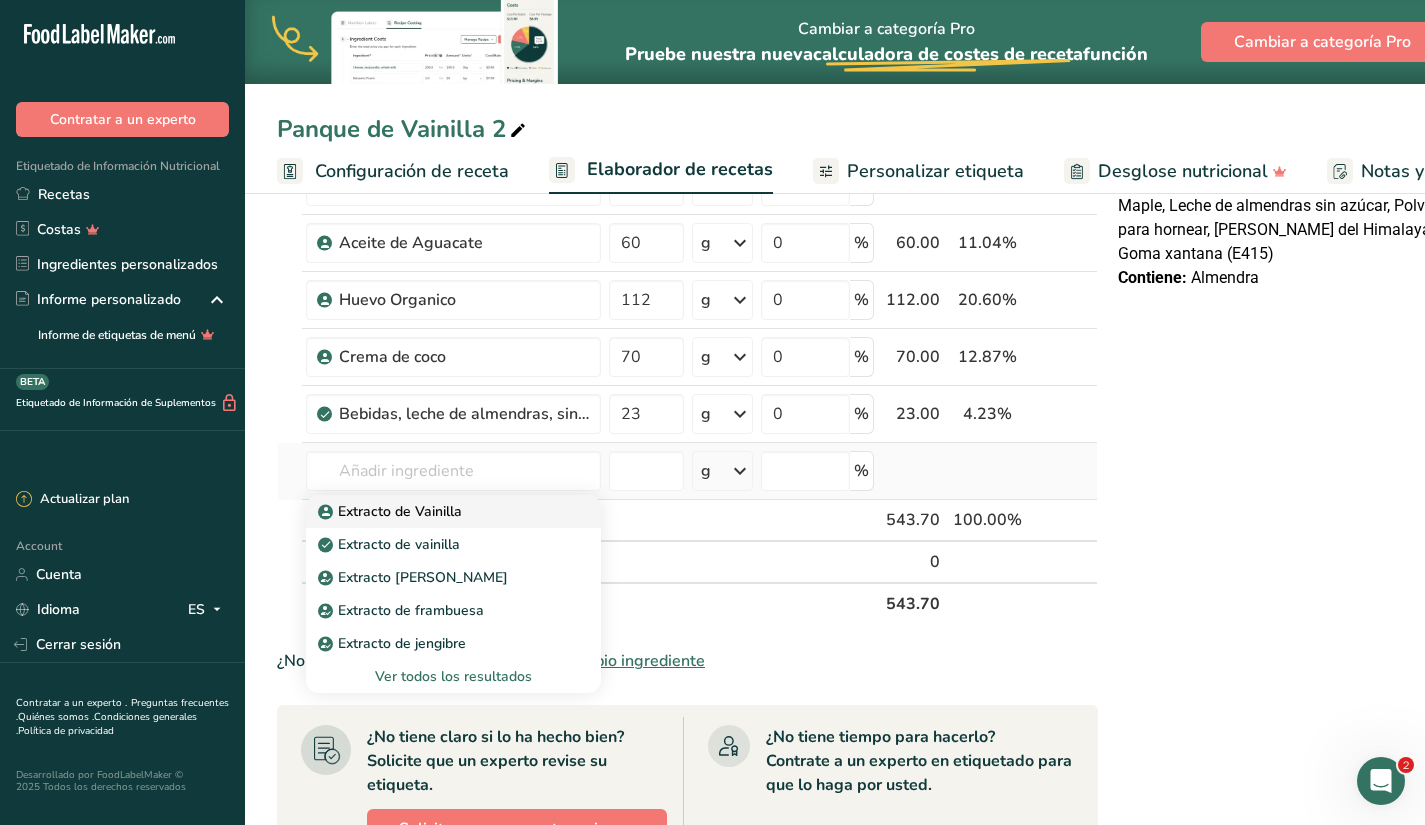click on "Extracto de Vainilla" at bounding box center (392, 511) 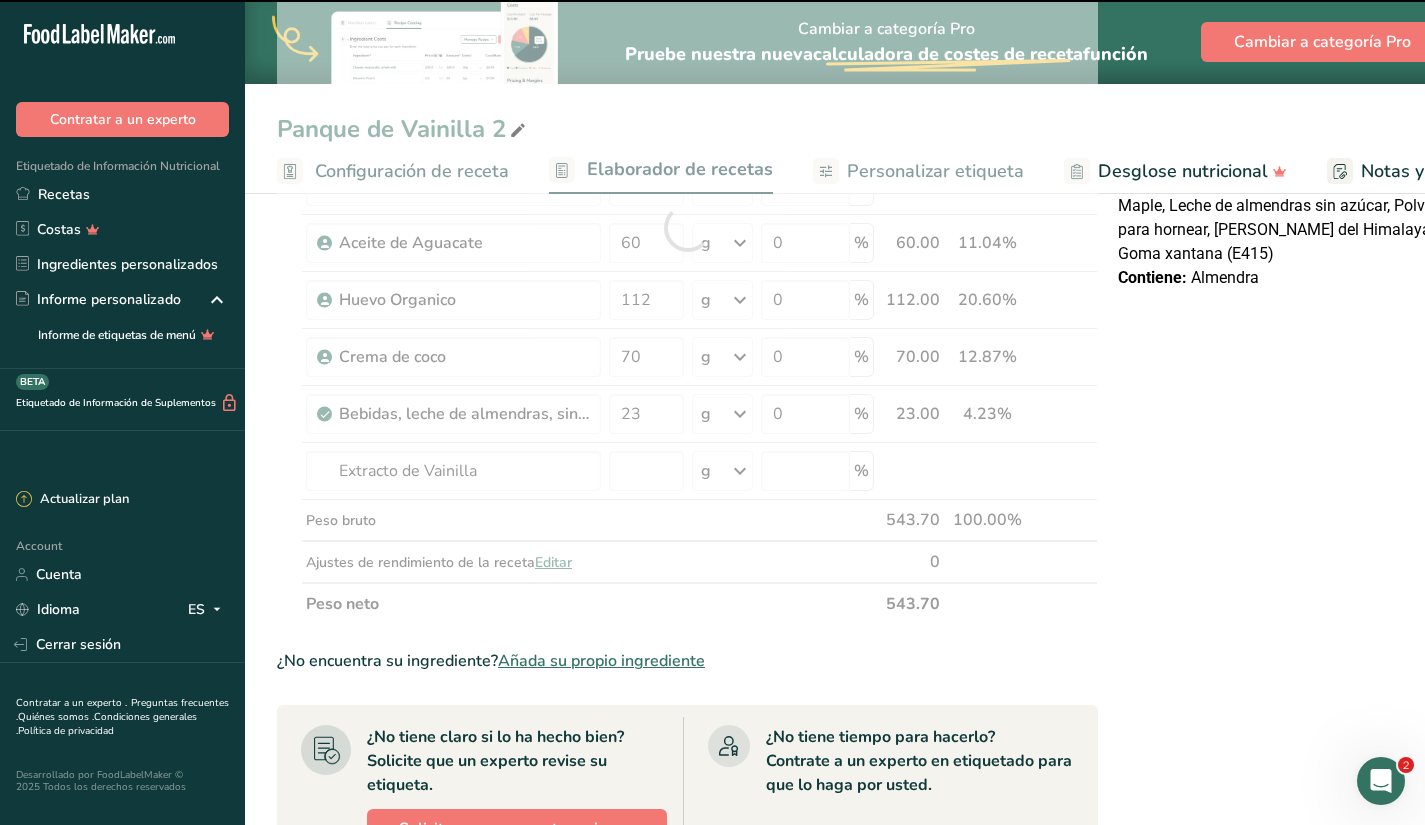 click at bounding box center (687, 227) 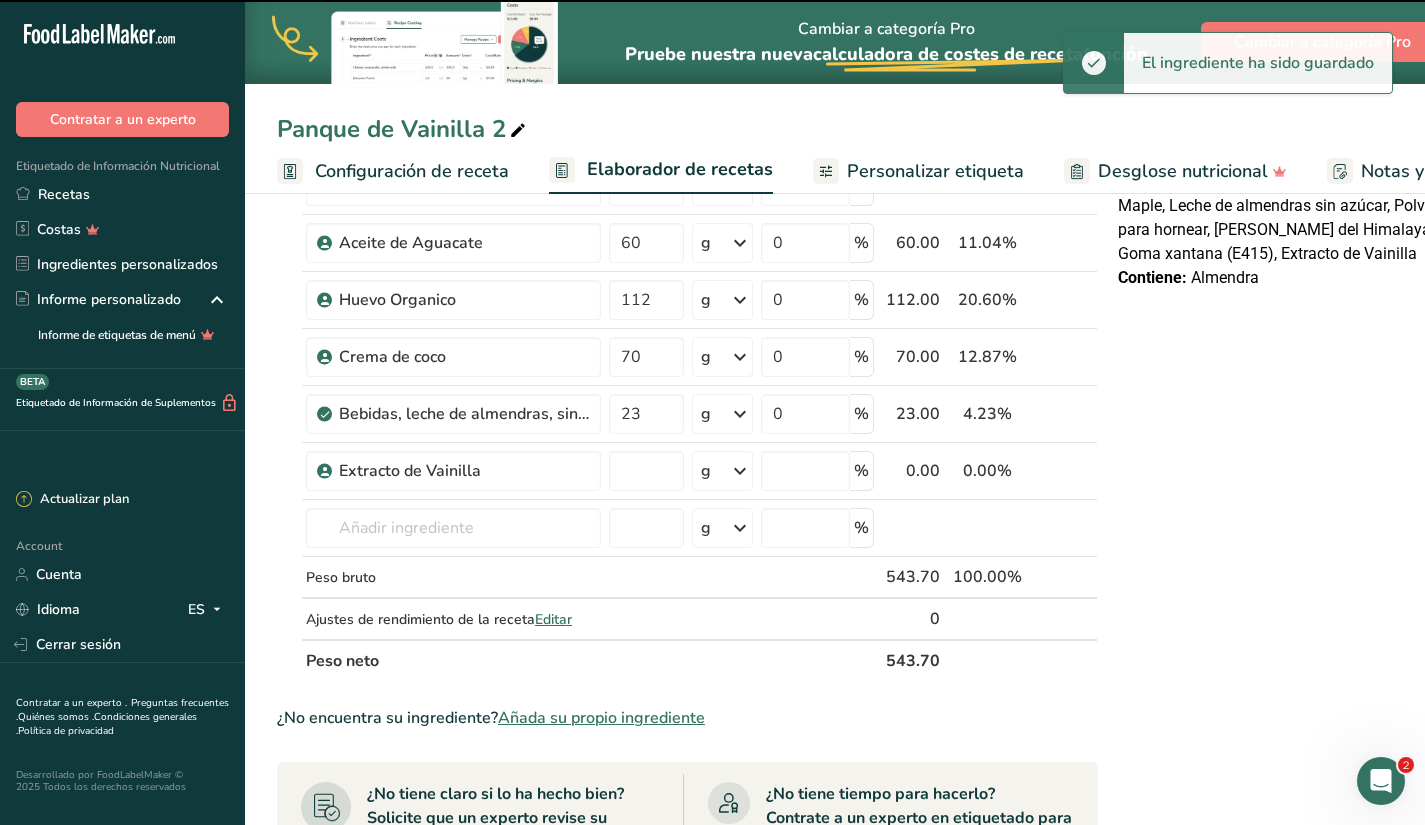 type on "0" 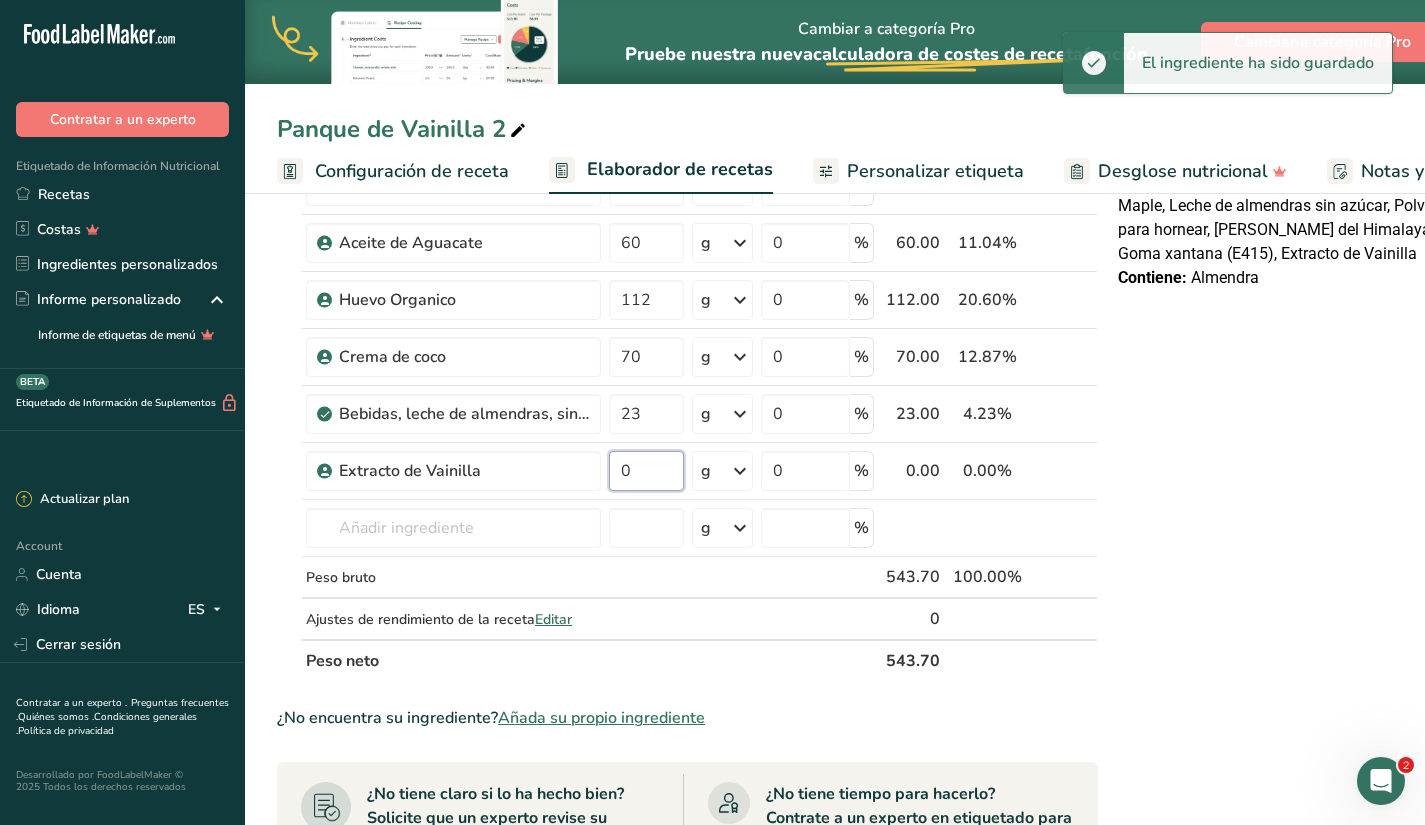 click on "0" at bounding box center [646, 471] 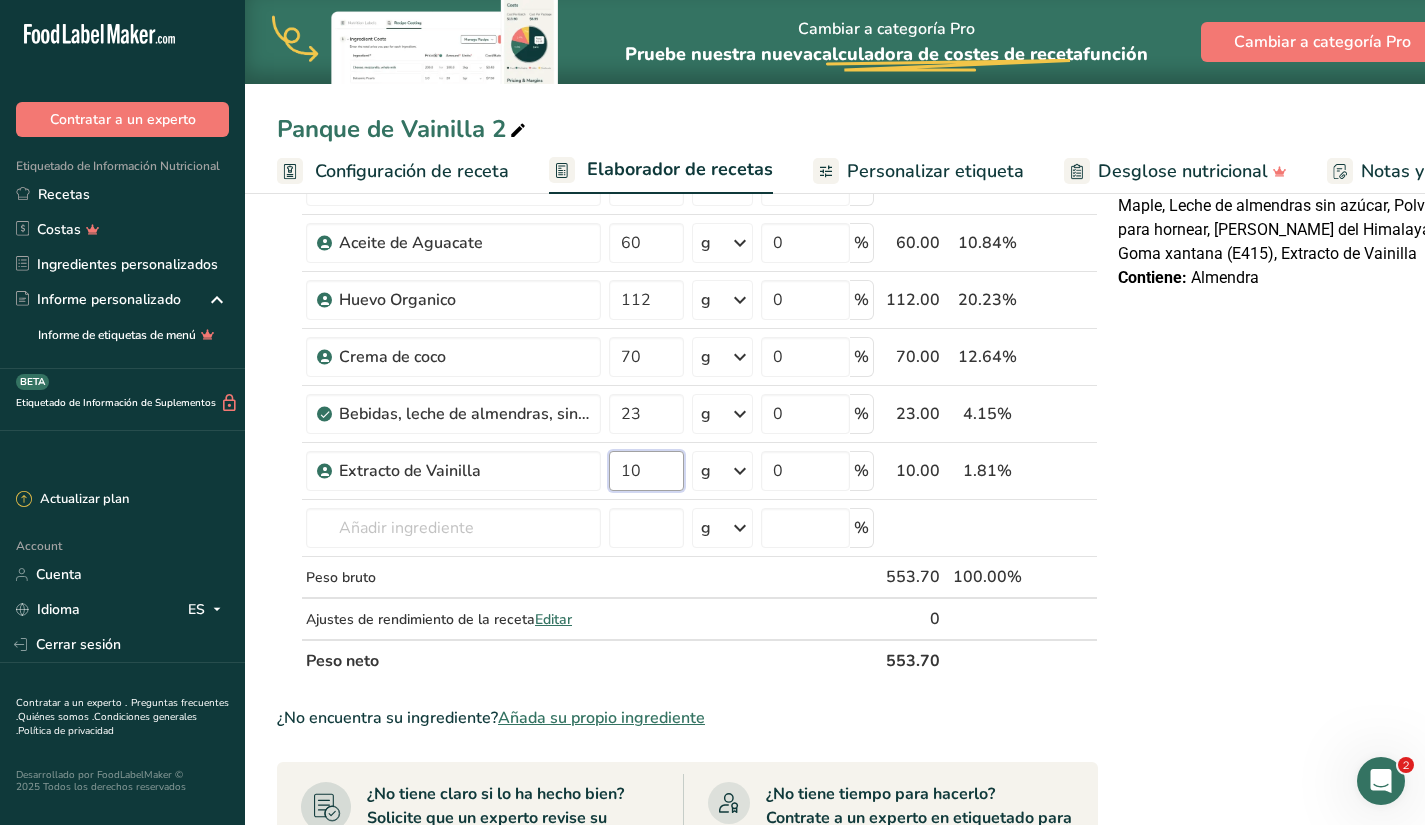 type on "10" 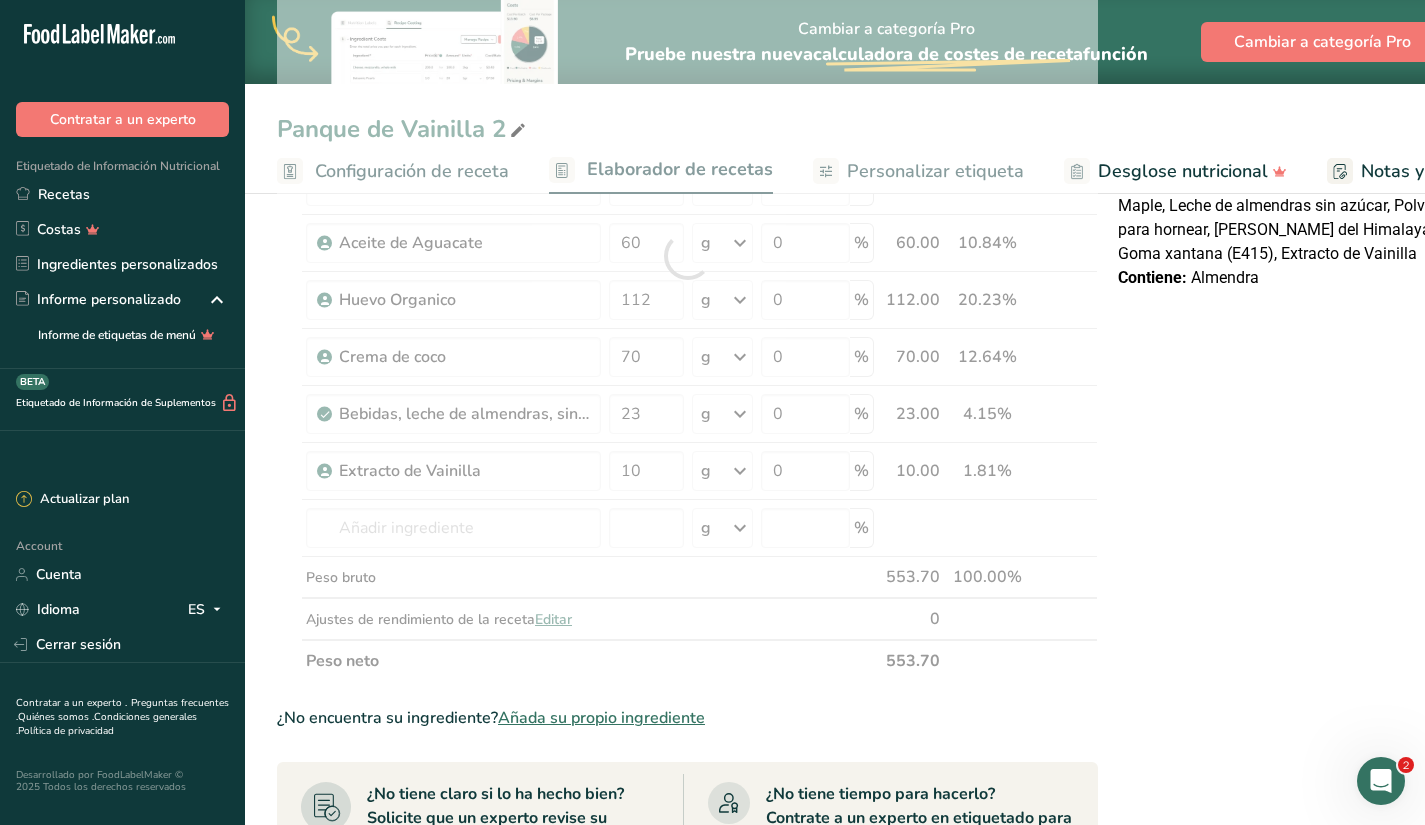click on "Ingrediente *
Cantidad *
Unidad *
Desperdicio *   .a-a{fill:#347362;}.b-a{fill:#fff;}          Gramos
Porcentaje
Almendras Blanqueadas
200
g
Unidades de peso
g
kg
mg
Ver más
Unidades de volumen
[GEOGRAPHIC_DATA]
mL
onza líquida
Ver más
0
%
200.00
36.12%
i
Polvo para hornear
6
g
Unidades de peso
g
kg
mg
Ver más
Unidades de volumen
[GEOGRAPHIC_DATA]
mL
onza líquida
Ver más
0
%
6.00
1.08%" at bounding box center [687, 256] 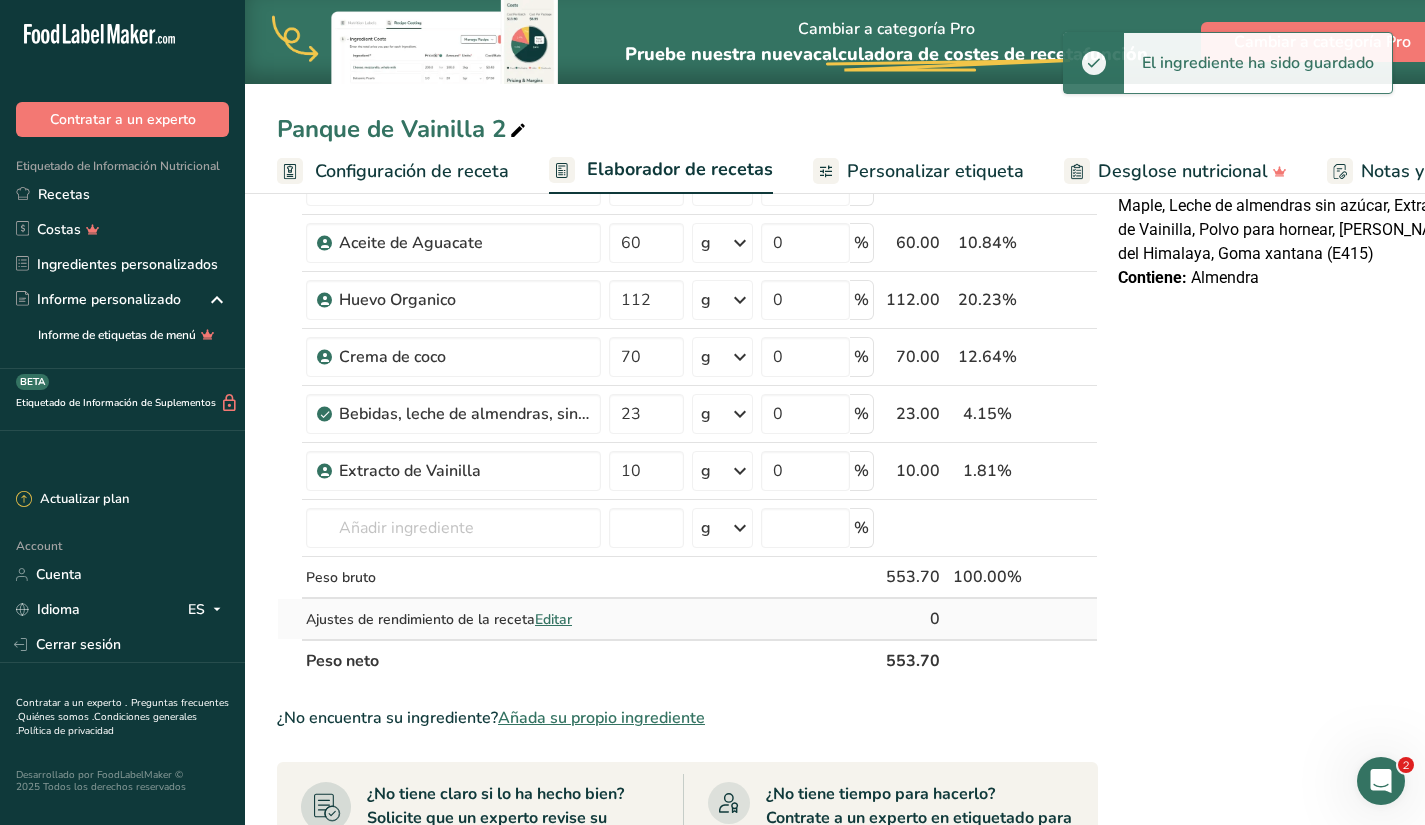 click on "Editar" at bounding box center (553, 619) 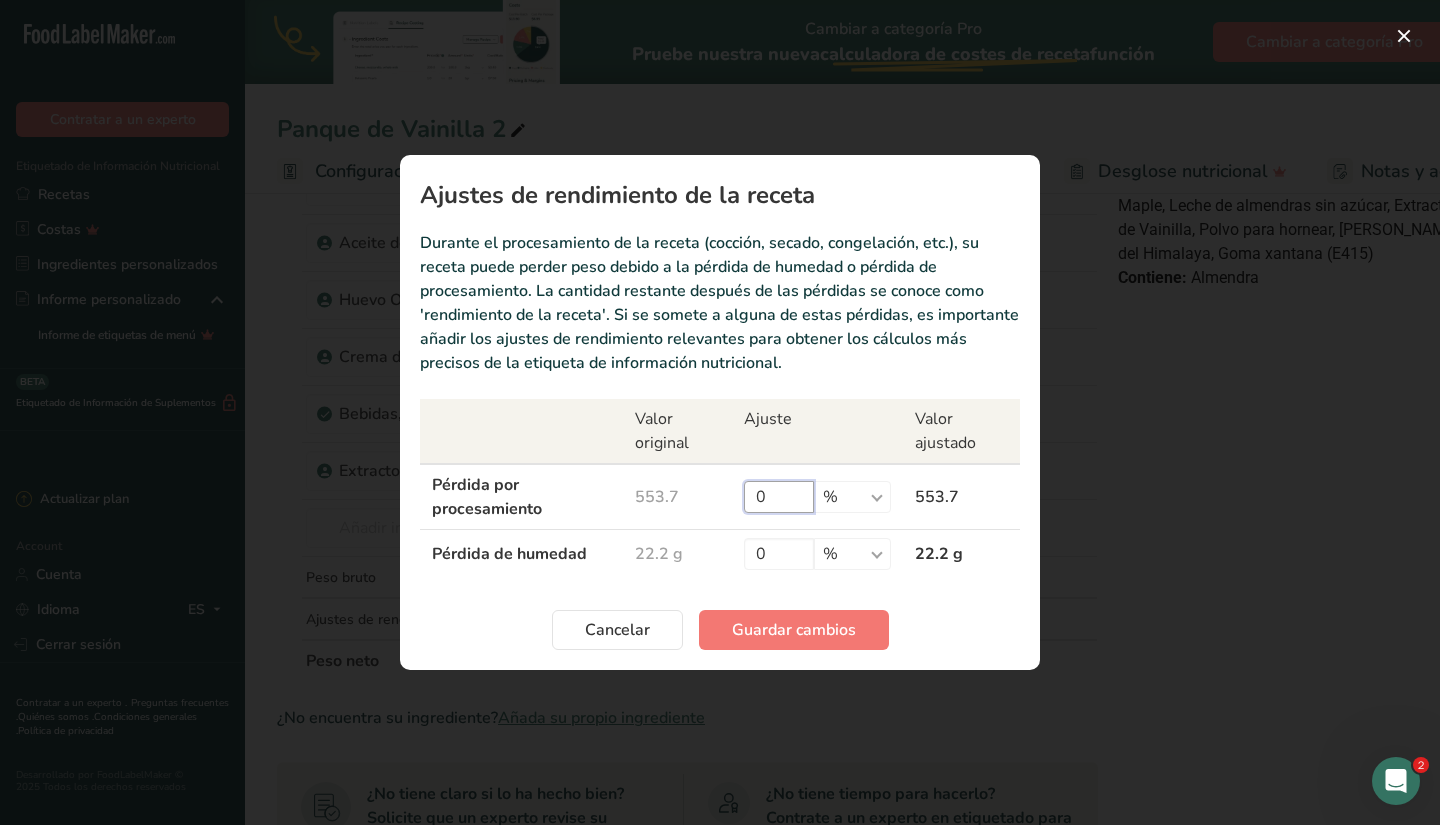 drag, startPoint x: 776, startPoint y: 492, endPoint x: 717, endPoint y: 489, distance: 59.07622 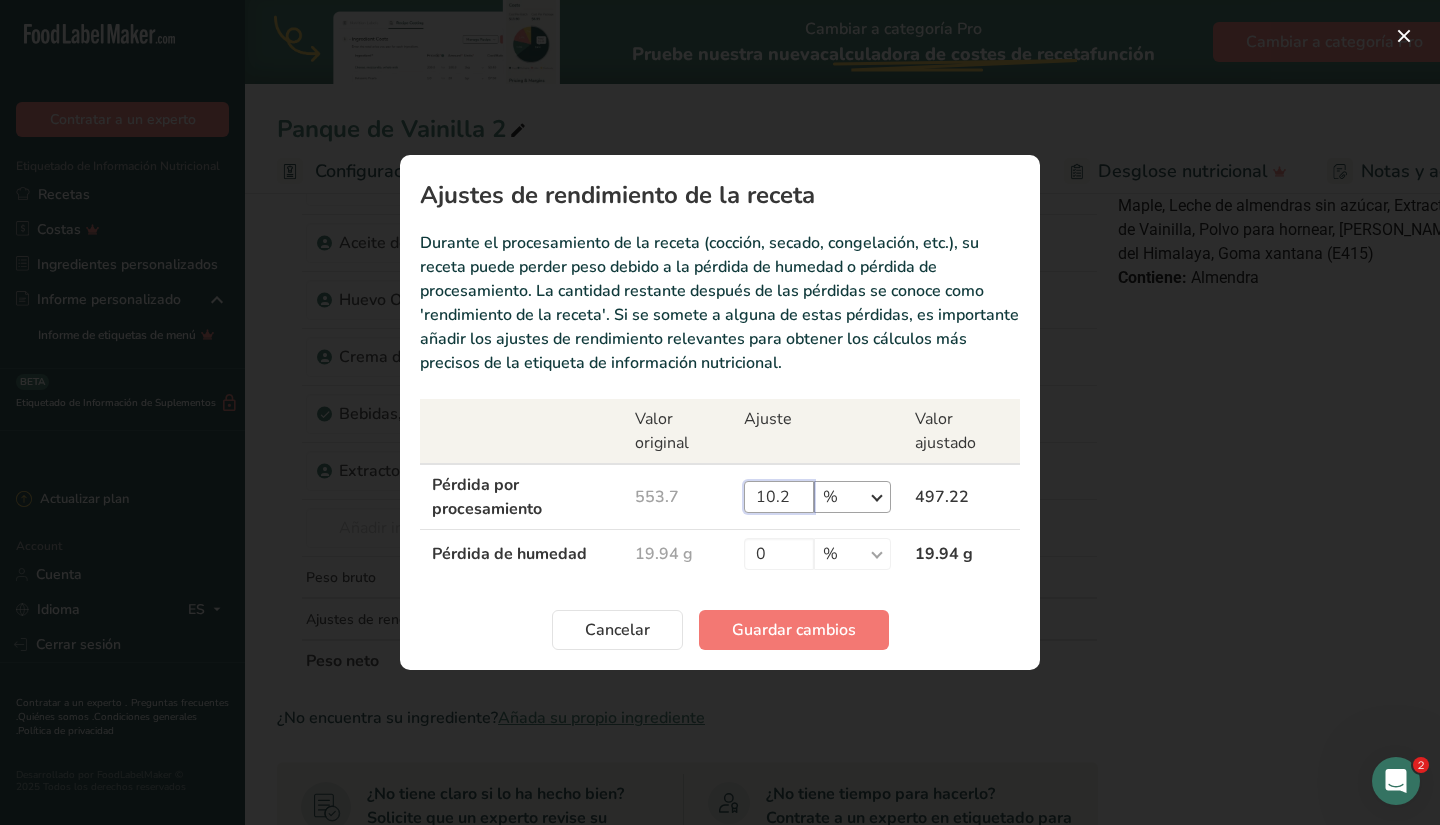 type on "10.2" 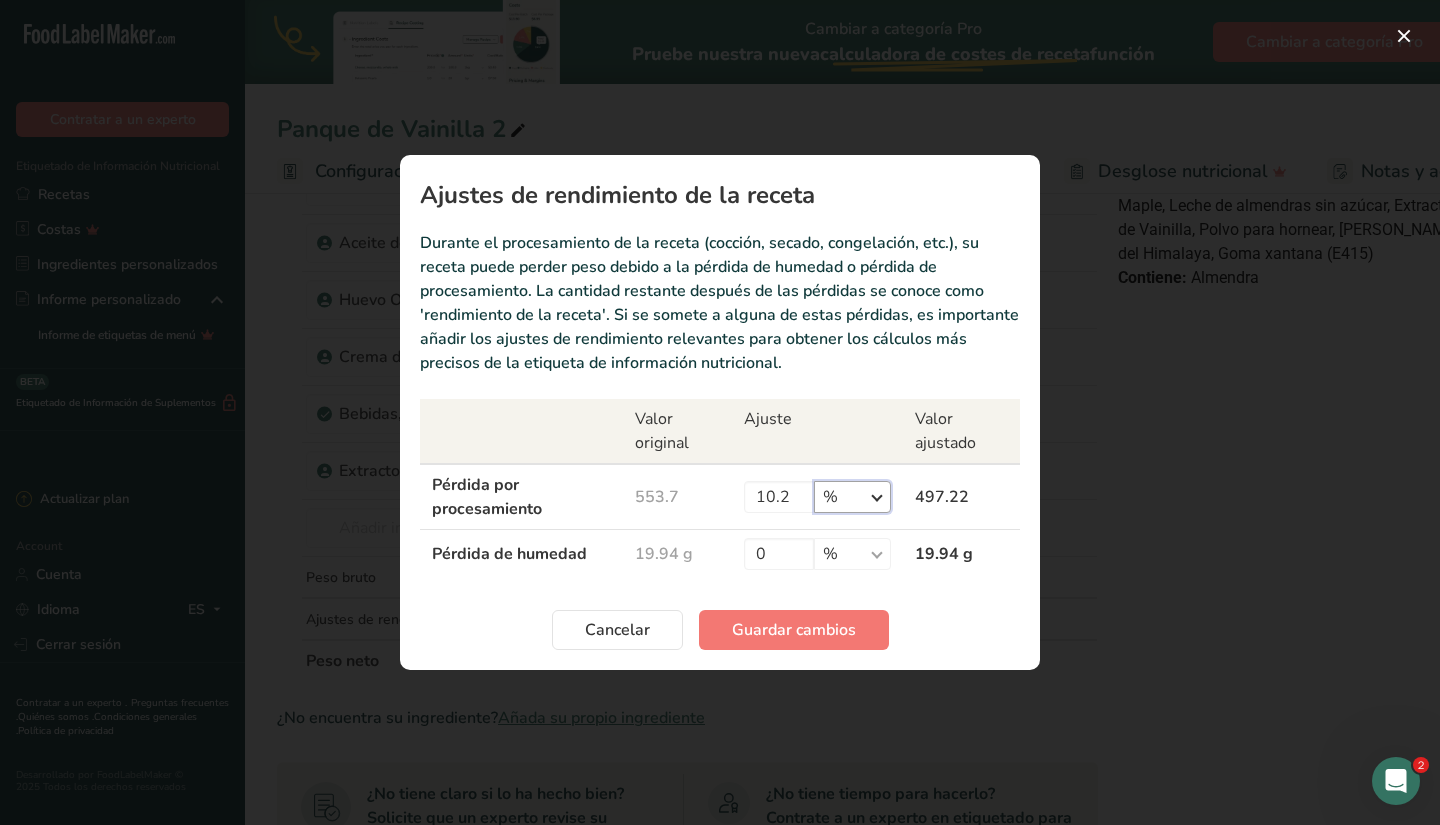 click on "%
g
kg
mg
mcg
libras
onza" at bounding box center (852, 497) 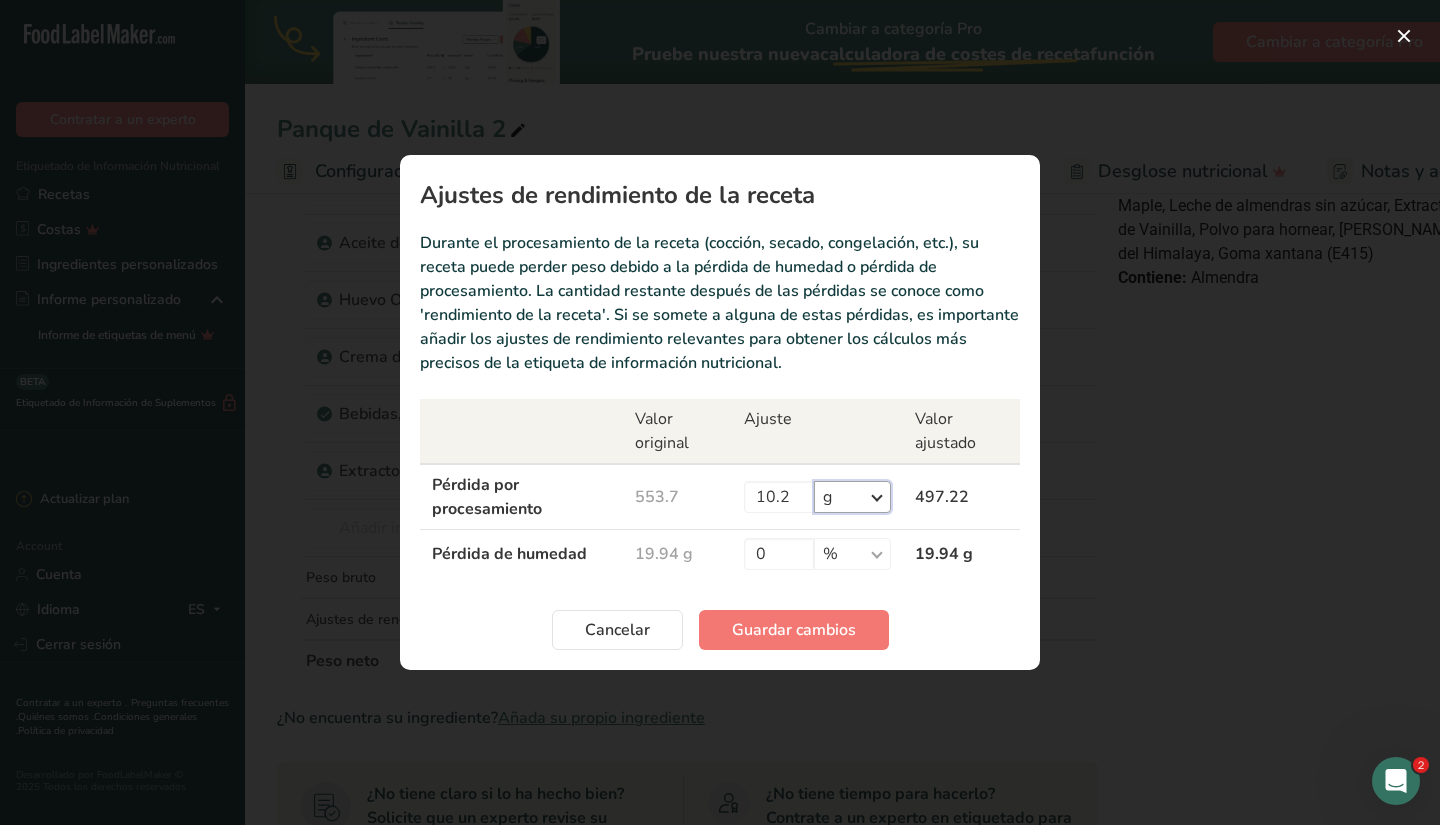click on "%
g
kg
mg
mcg
libras
onza" at bounding box center [852, 497] 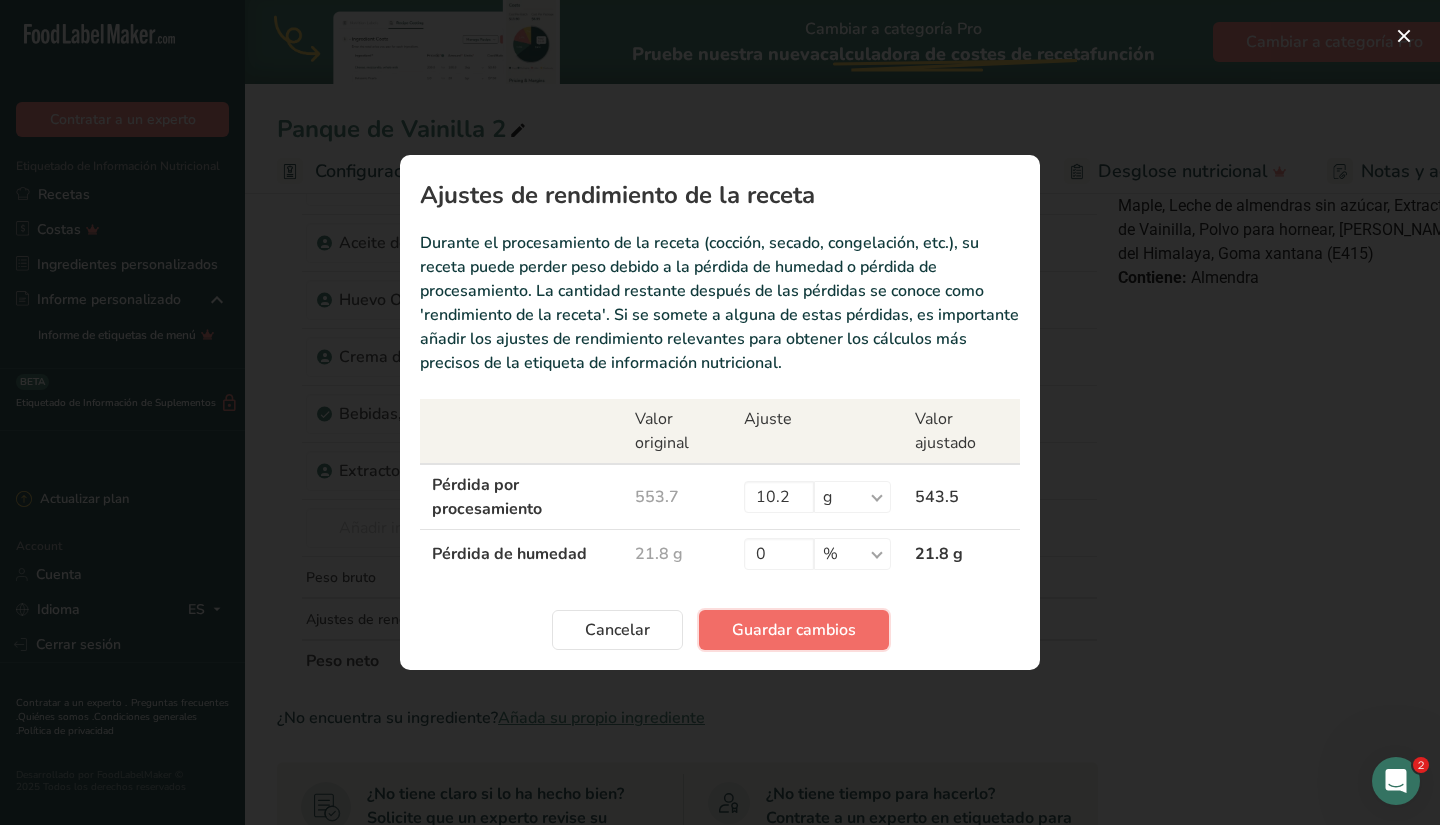 click on "Guardar cambios" at bounding box center (794, 630) 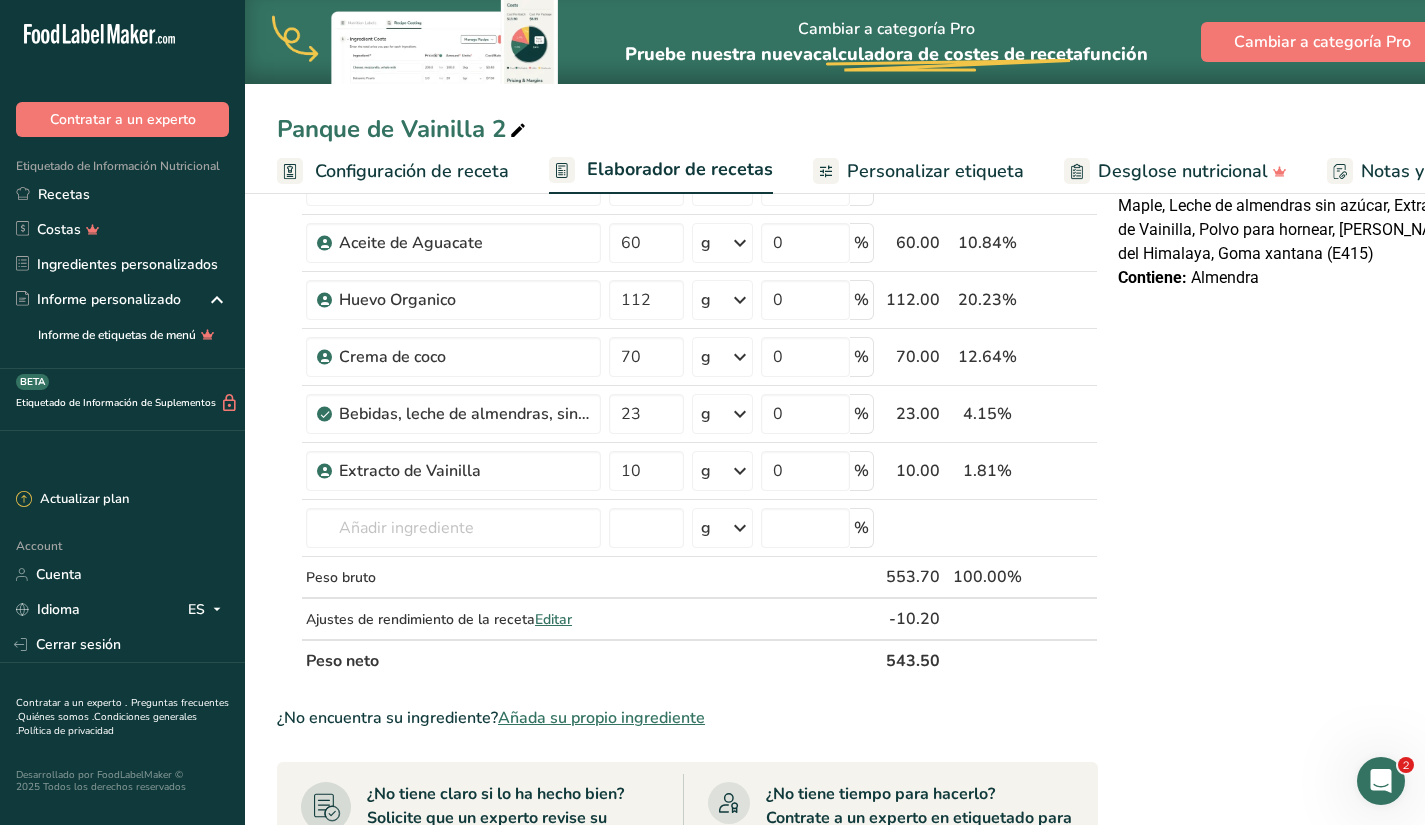 click on "Configuración de receta" at bounding box center (412, 171) 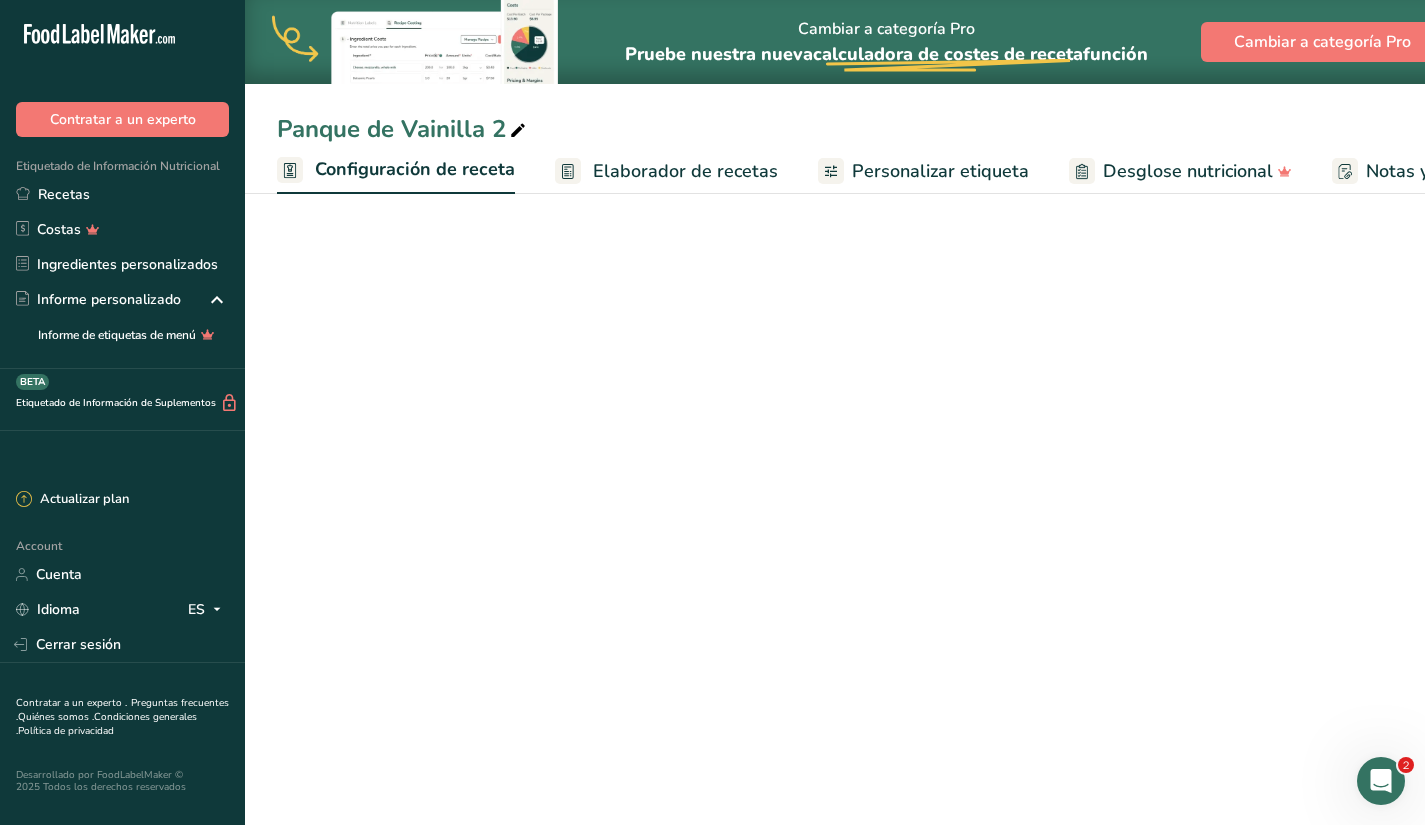 scroll, scrollTop: 0, scrollLeft: 7, axis: horizontal 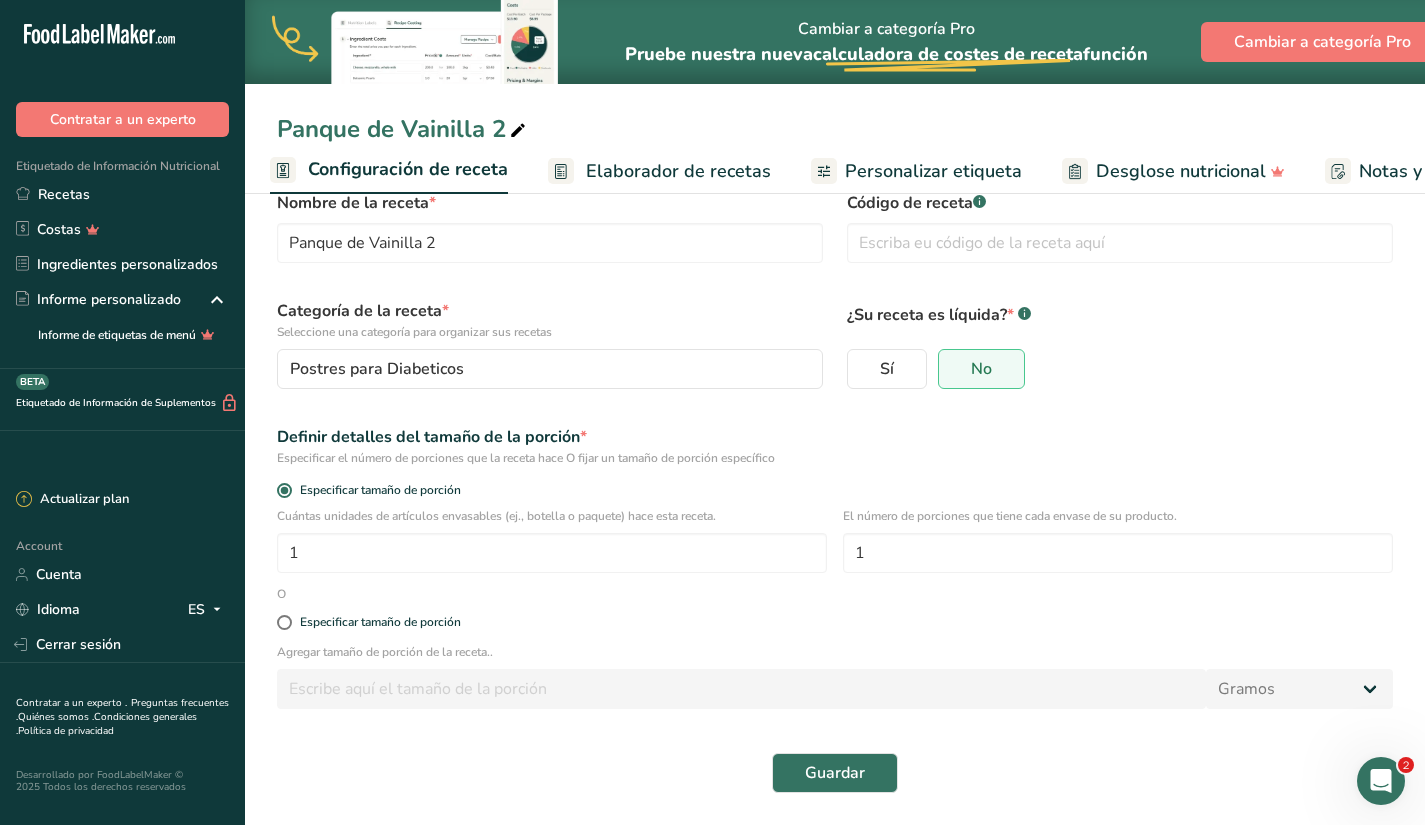 click on "Elaborador de recetas" at bounding box center (678, 171) 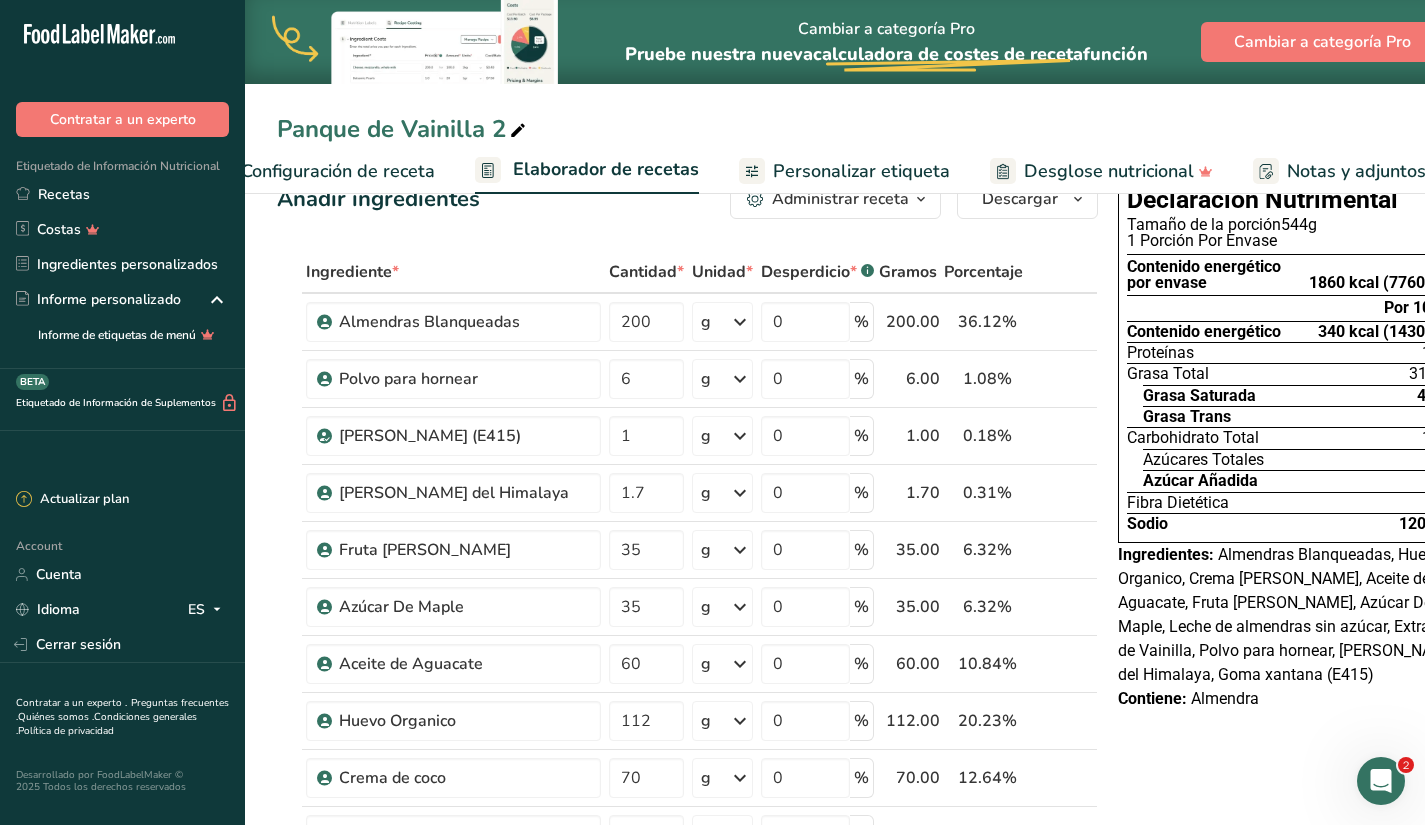 scroll, scrollTop: 0, scrollLeft: 278, axis: horizontal 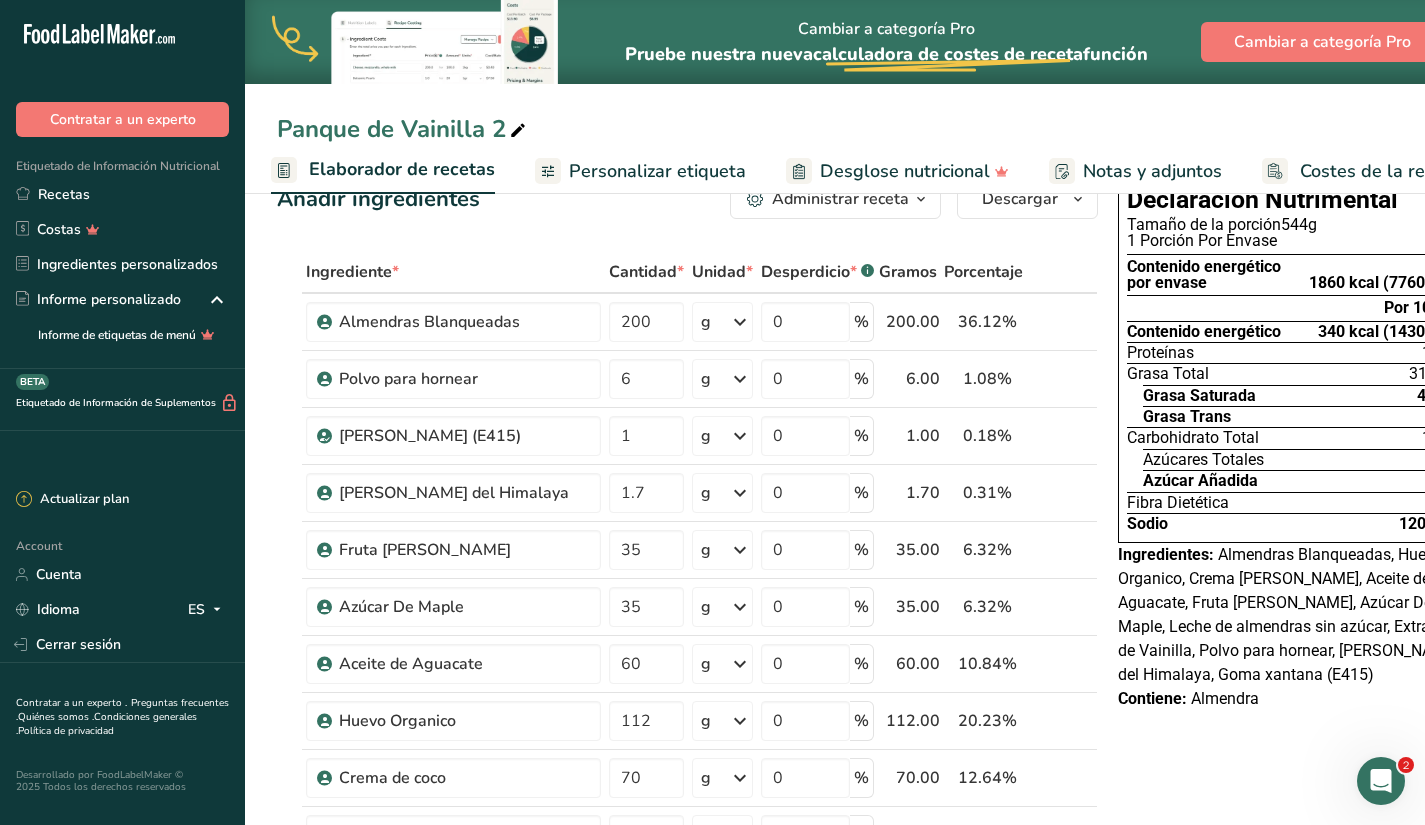 click on "Personalizar etiqueta" at bounding box center (657, 171) 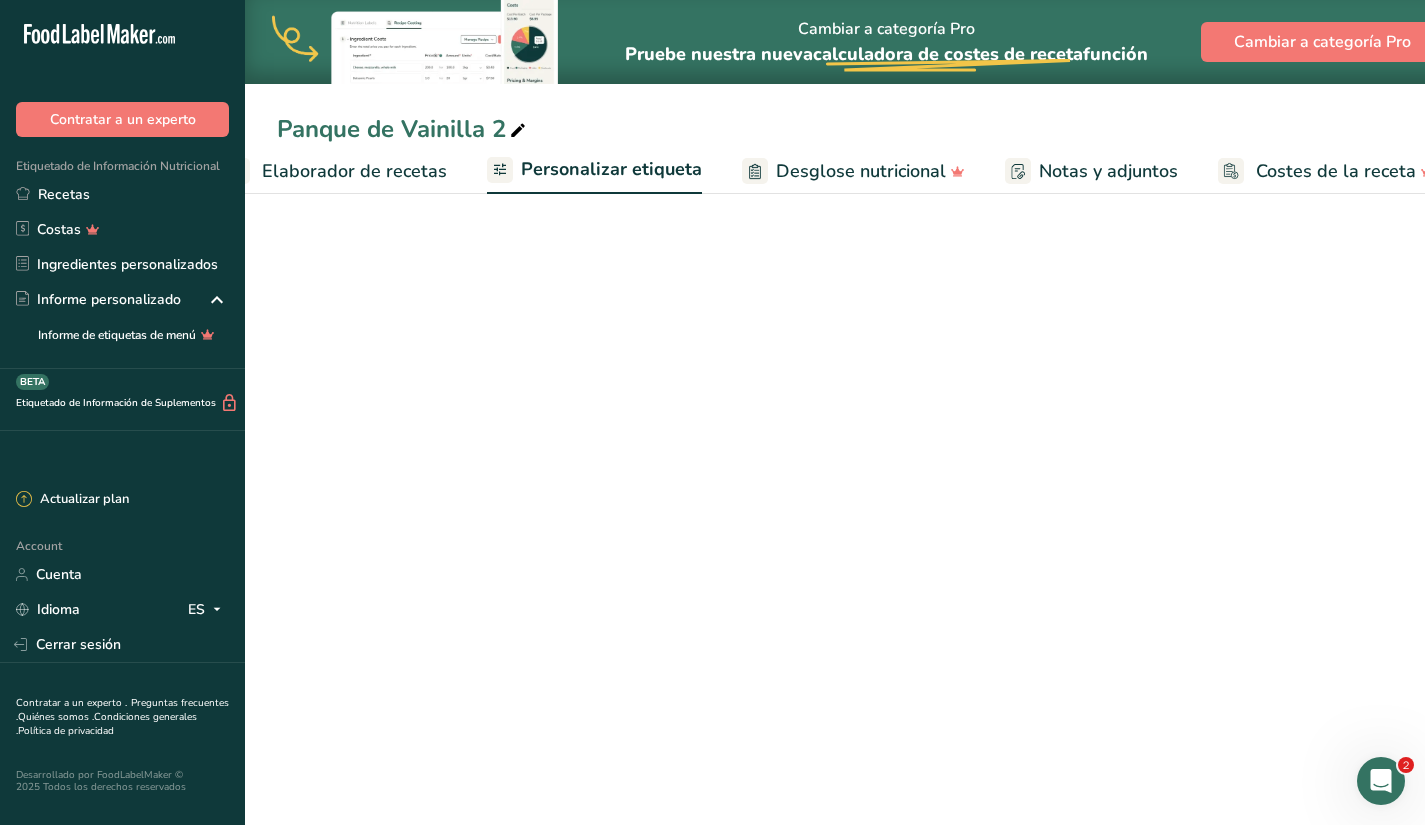 scroll, scrollTop: 0, scrollLeft: 357, axis: horizontal 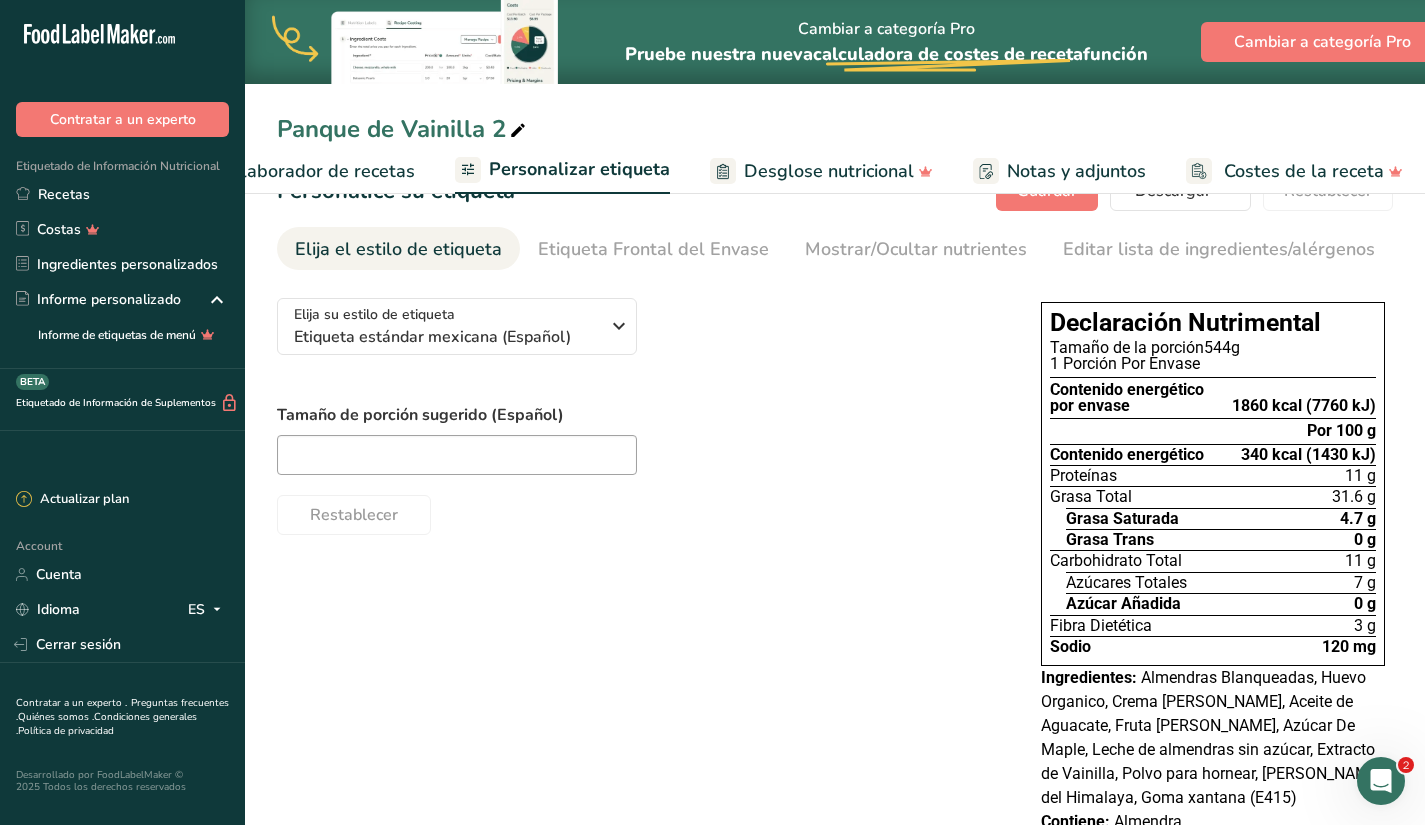 click on "Desglose nutricional" at bounding box center (829, 171) 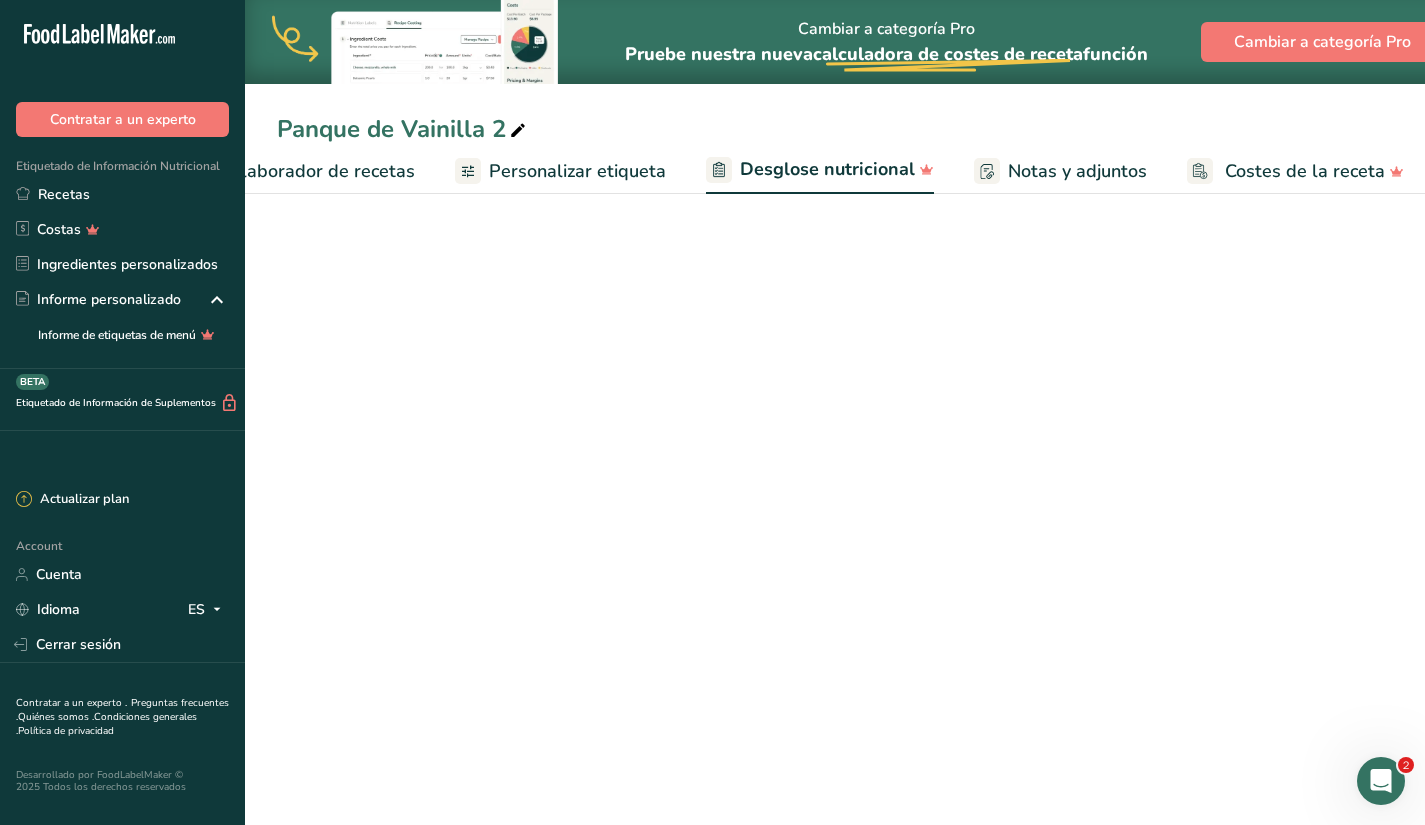 scroll, scrollTop: 0, scrollLeft: 356, axis: horizontal 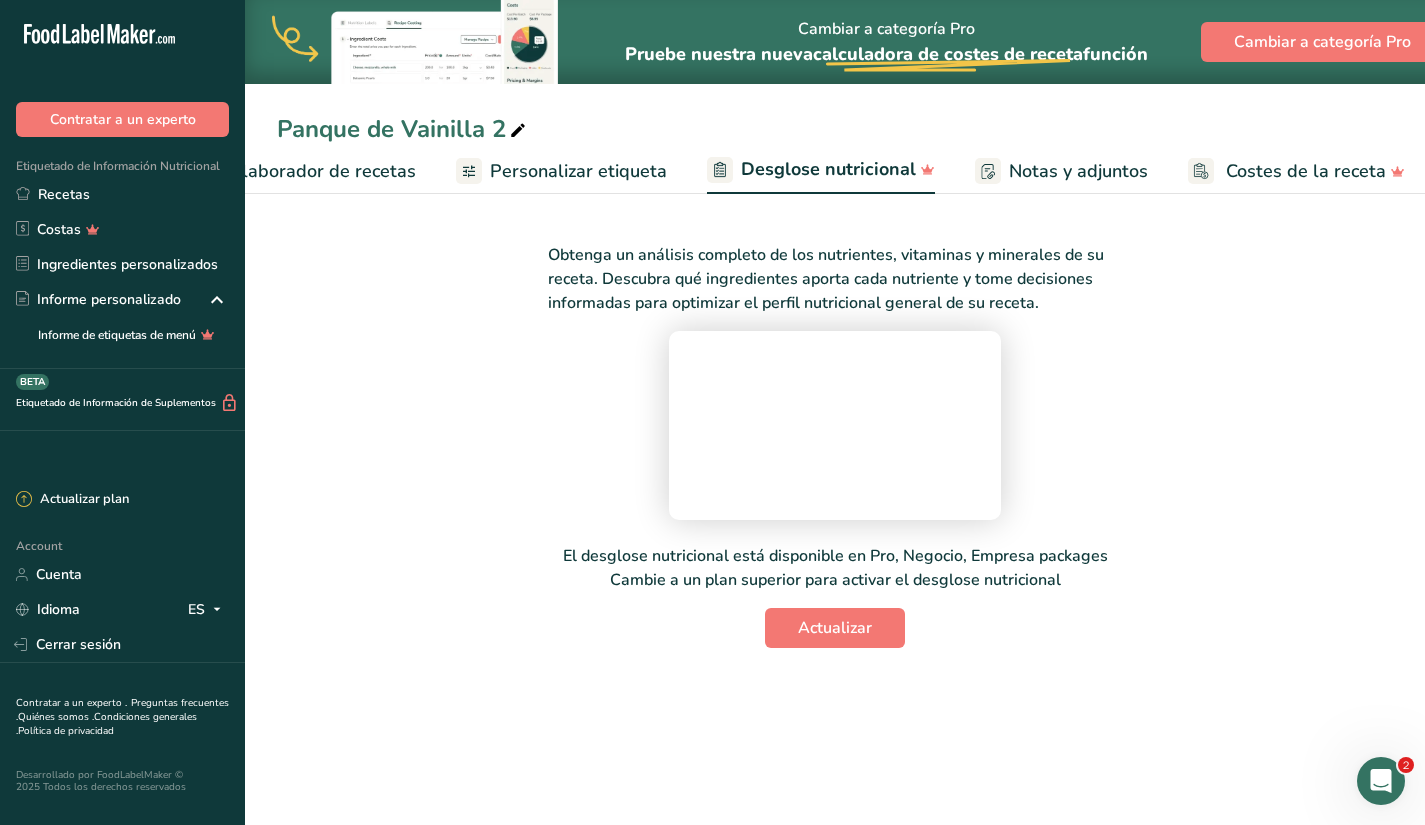 click on "Panque de Vainilla 2" at bounding box center [403, 129] 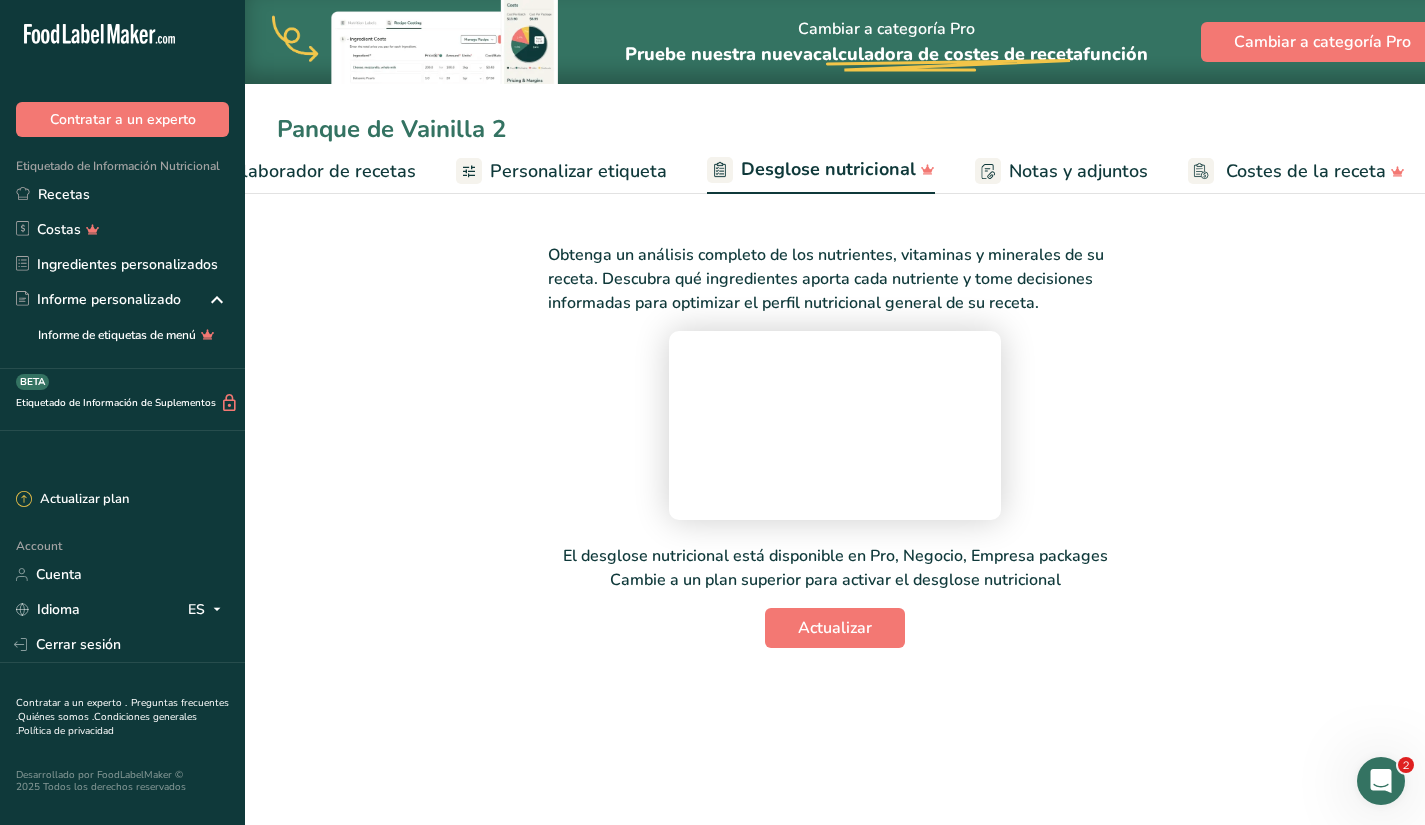 click on "Personalizar etiqueta" at bounding box center [561, 171] 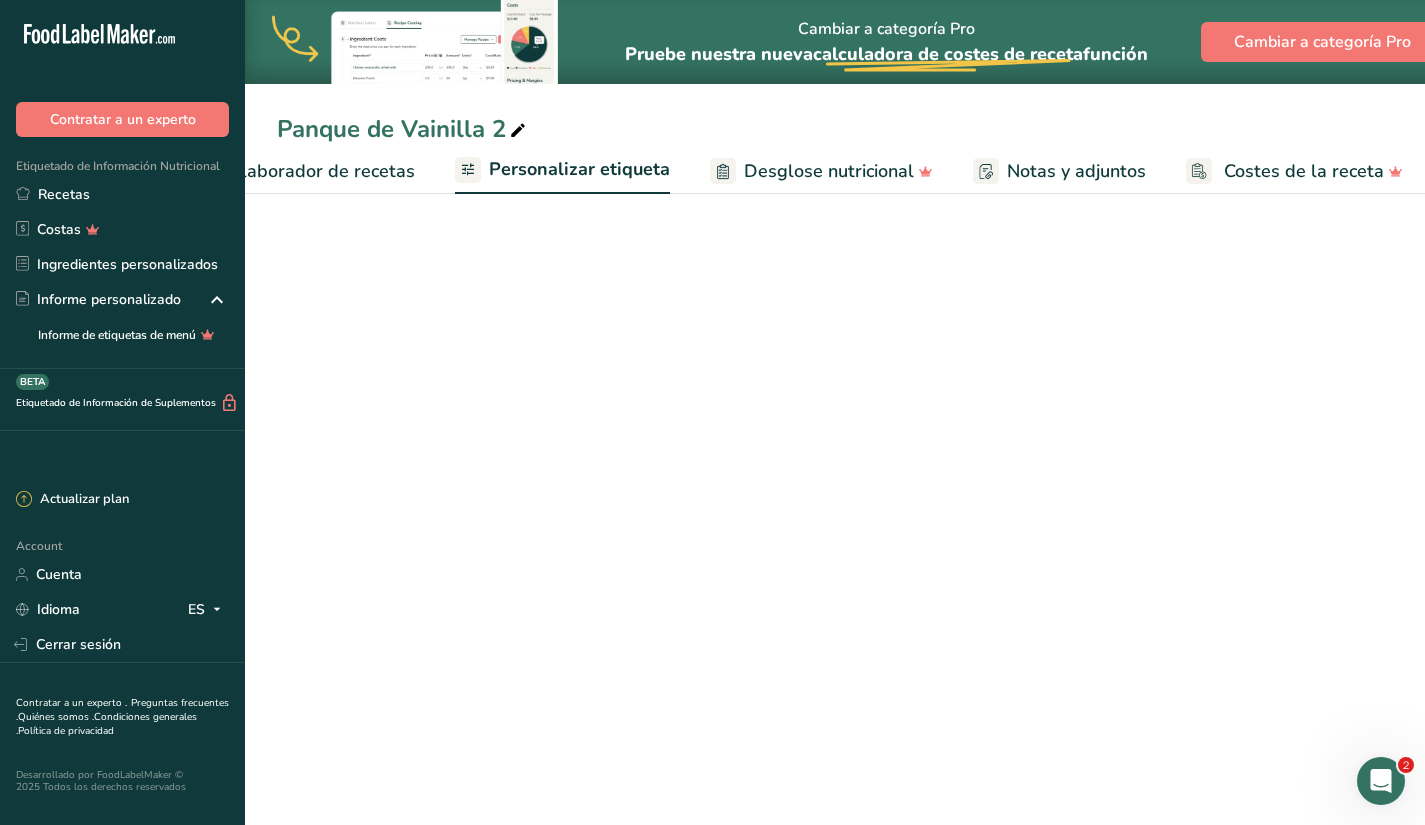 click on "Elaborador de recetas" at bounding box center [322, 171] 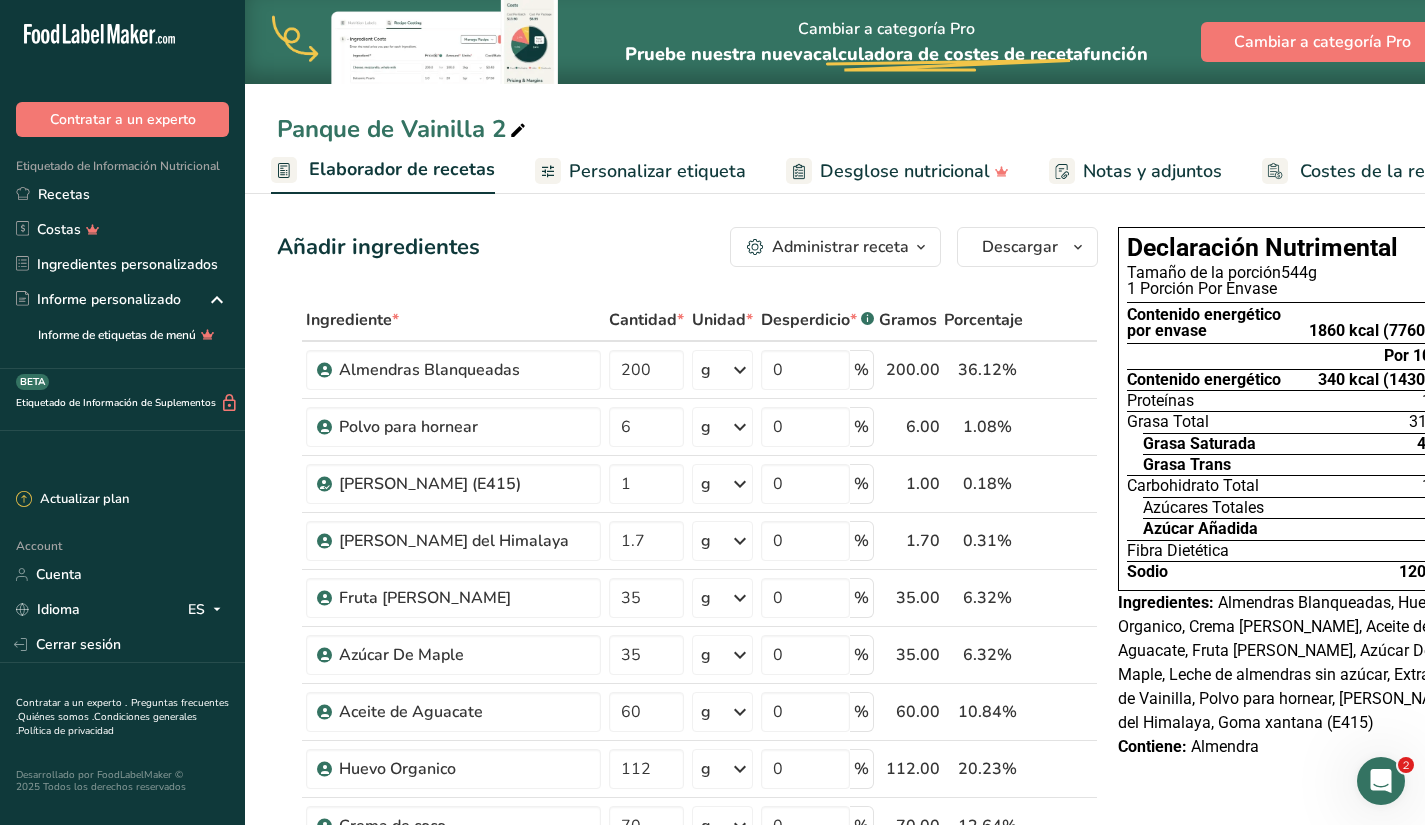 scroll, scrollTop: 0, scrollLeft: 278, axis: horizontal 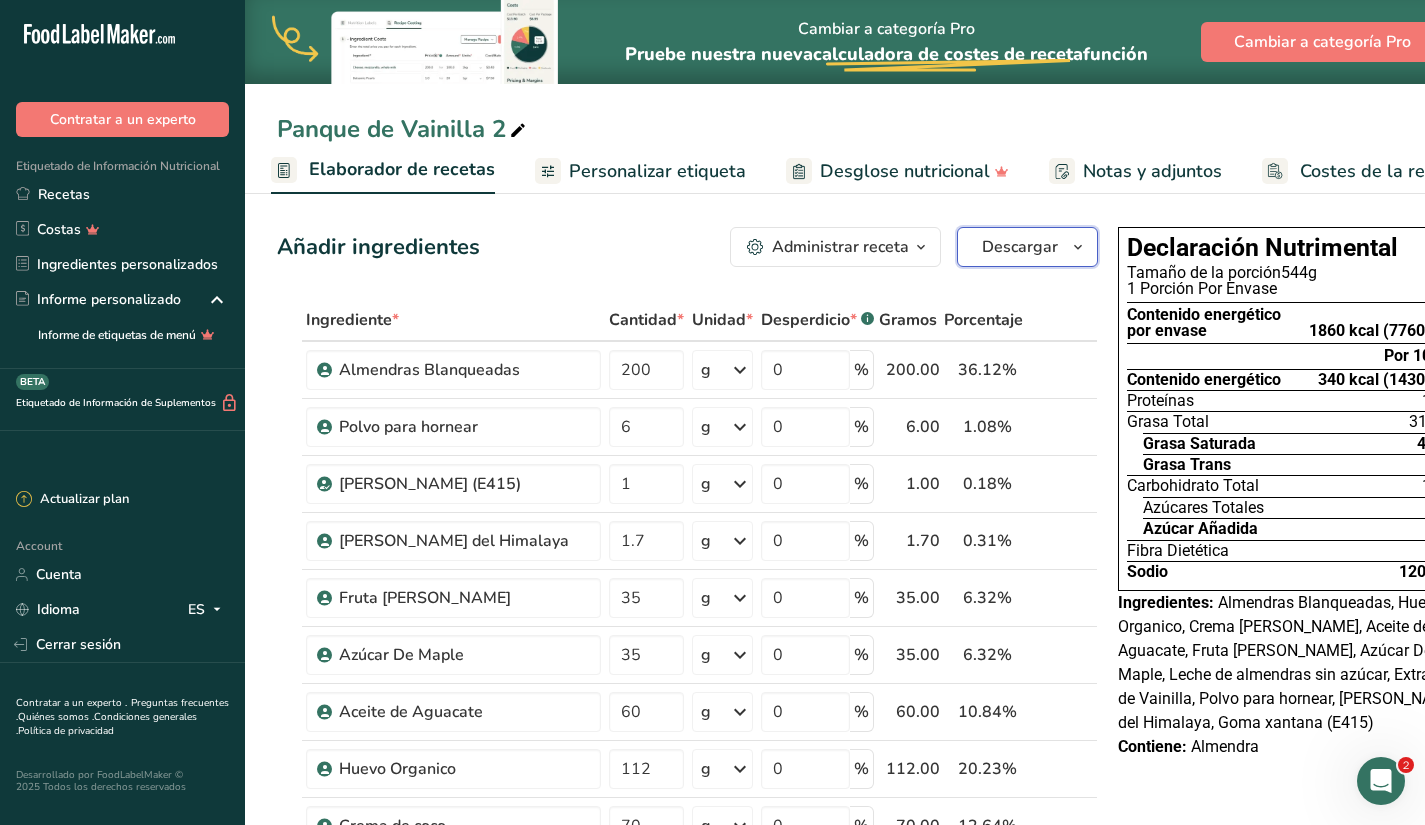 click on "Descargar" at bounding box center (1020, 247) 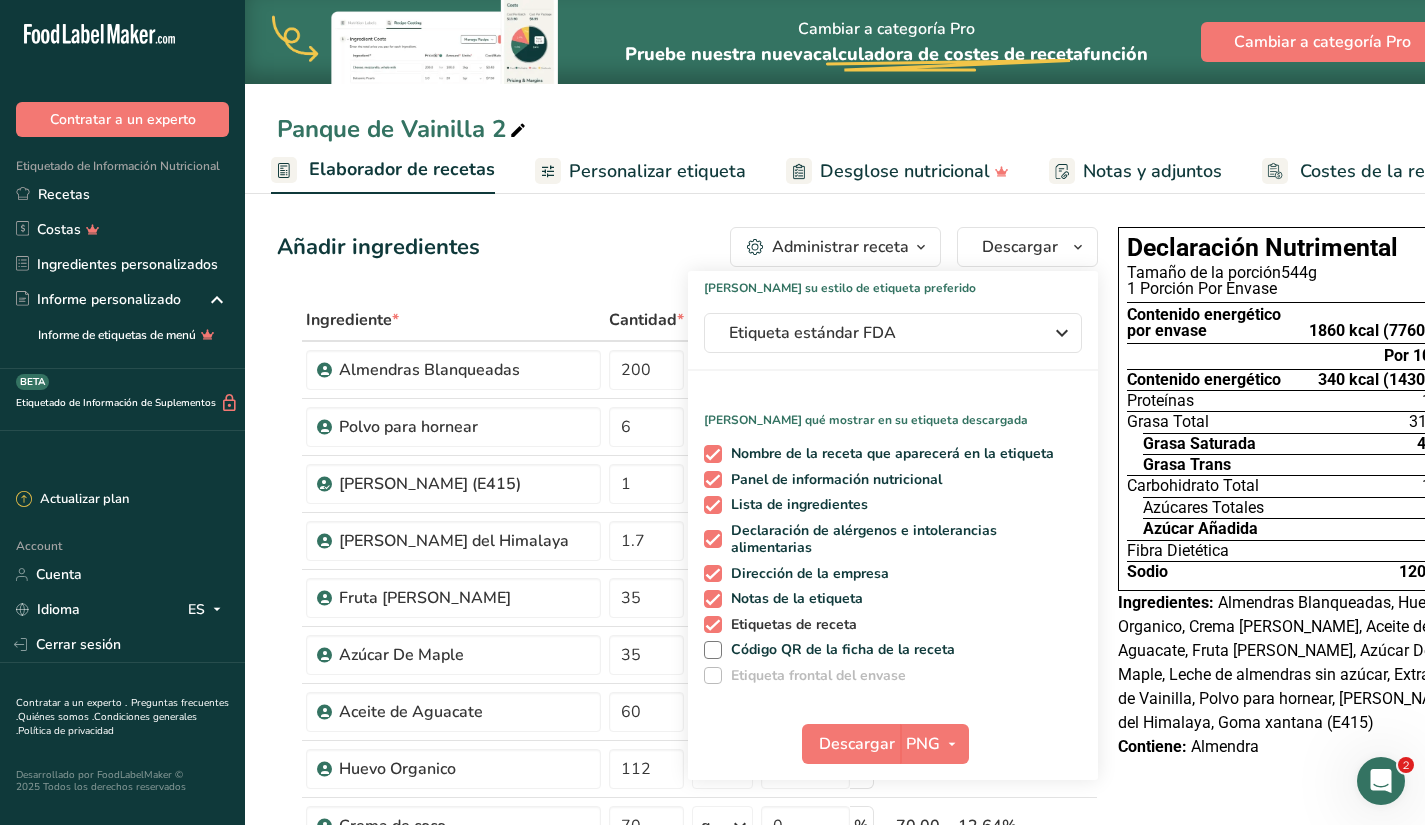 click on "Etiquetas de receta" at bounding box center [790, 625] 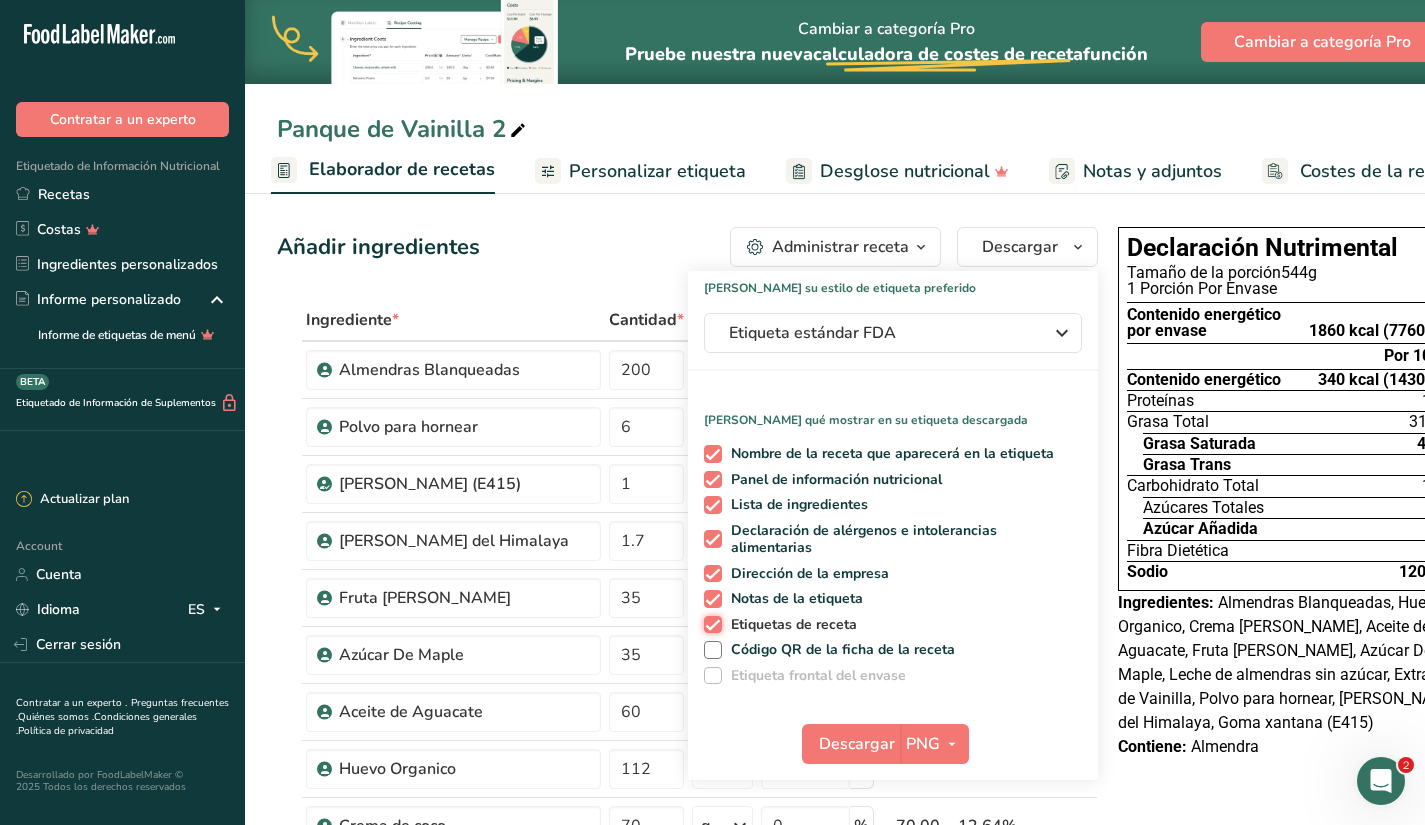 click on "Etiquetas de receta" at bounding box center [710, 624] 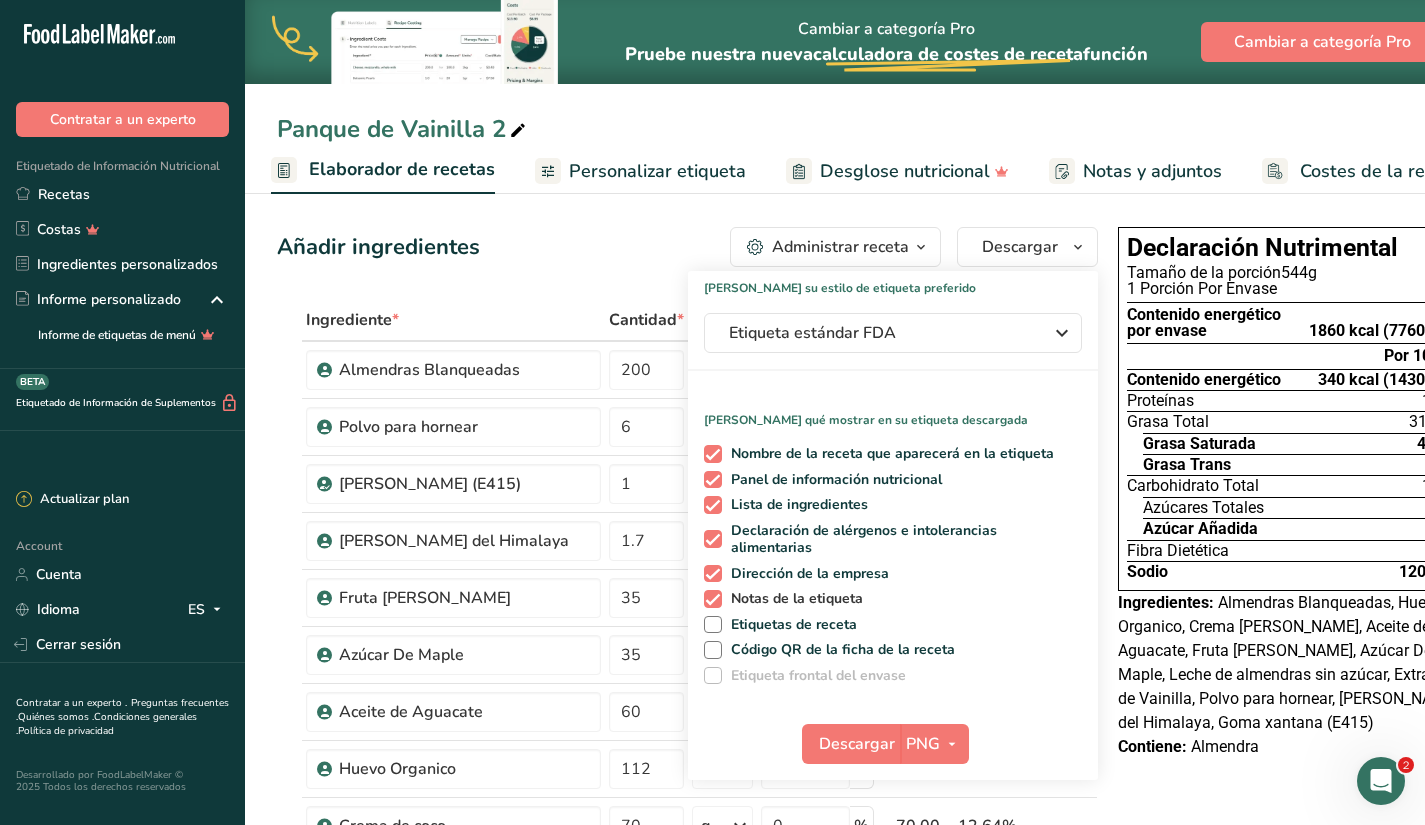 click on "Notas de la etiqueta" at bounding box center (793, 599) 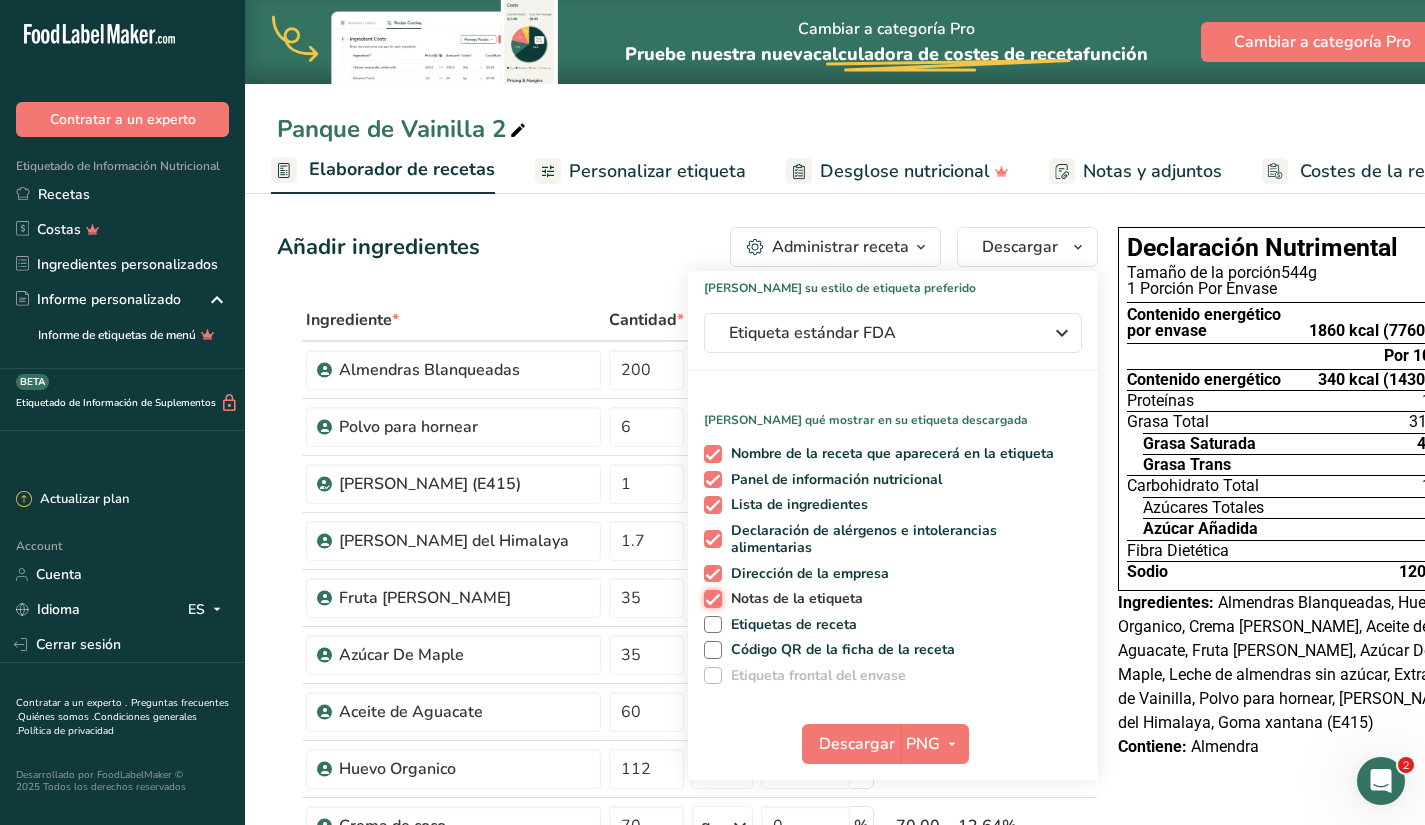 click on "Notas de la etiqueta" at bounding box center [710, 598] 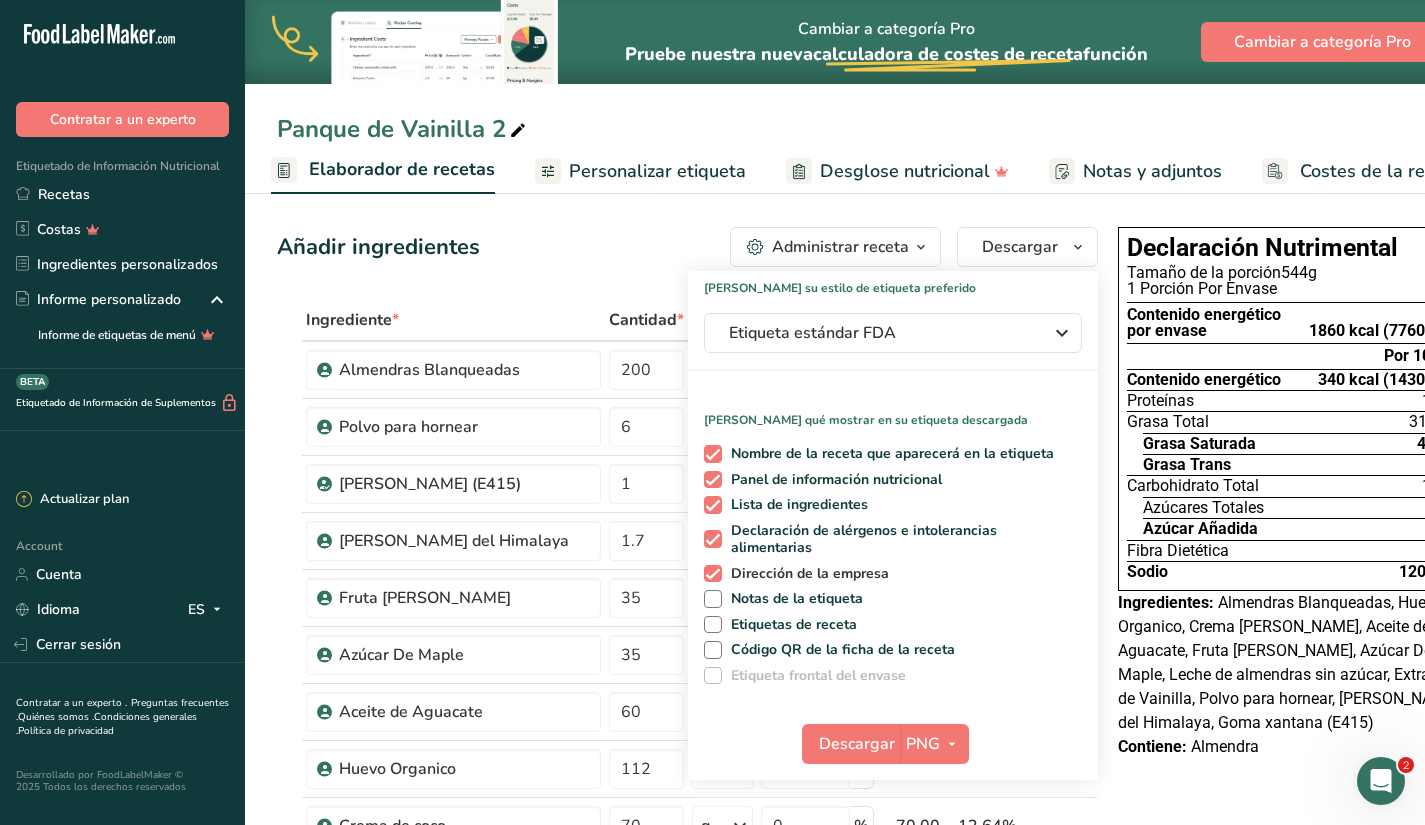 click on "Dirección de la empresa" at bounding box center (806, 574) 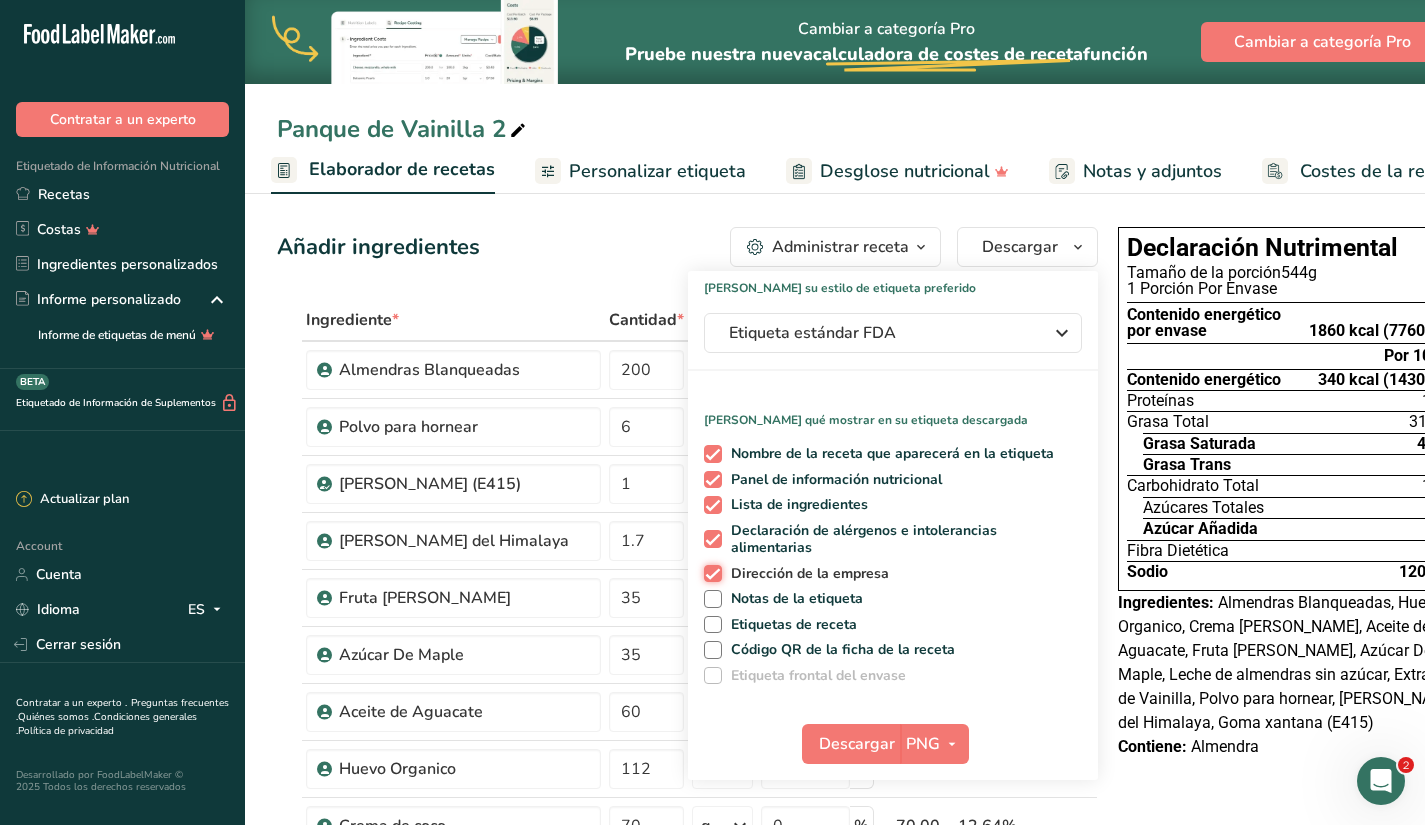 click on "Dirección de la empresa" at bounding box center [710, 573] 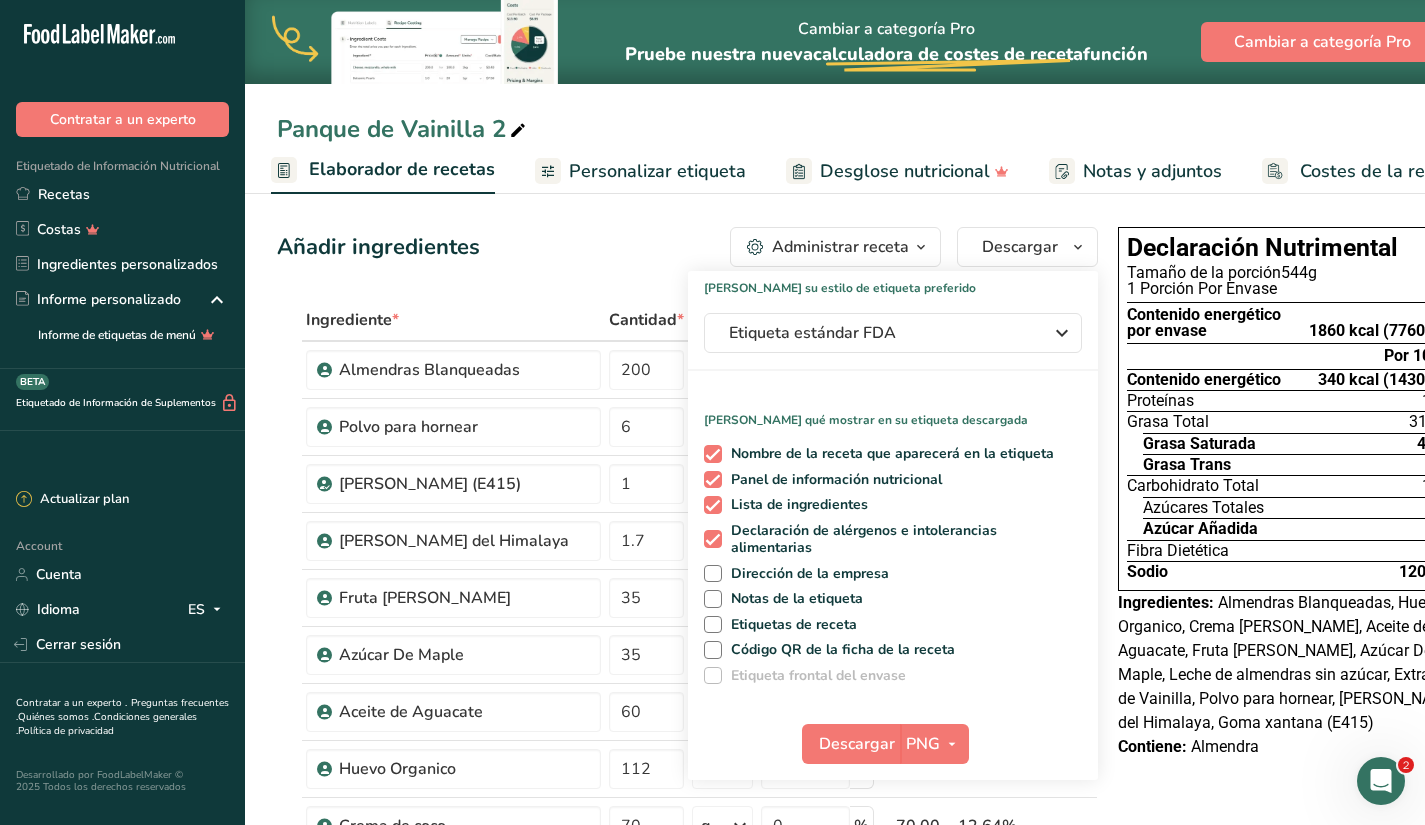 click on "Personalizar etiqueta" at bounding box center [657, 171] 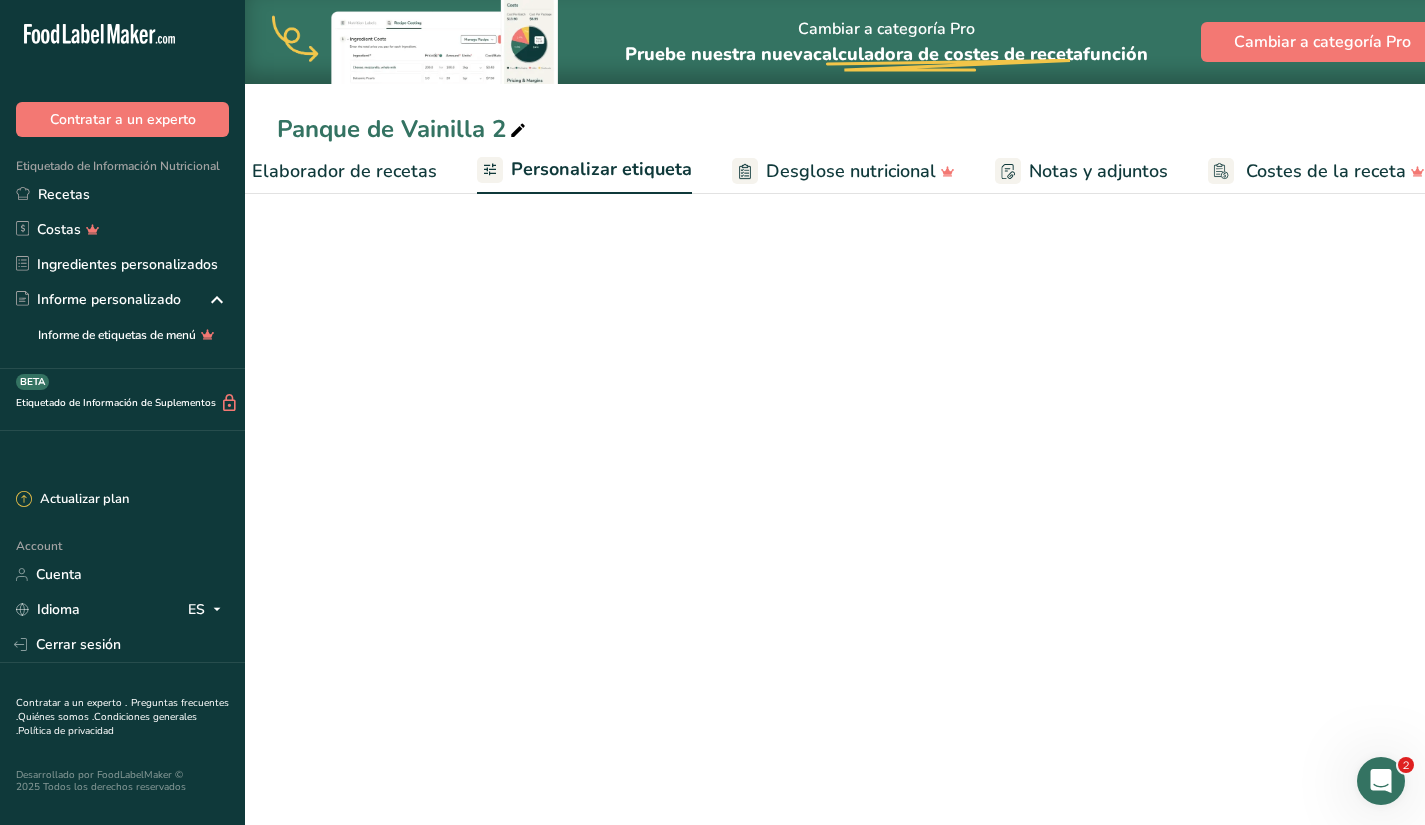 scroll, scrollTop: 0, scrollLeft: 357, axis: horizontal 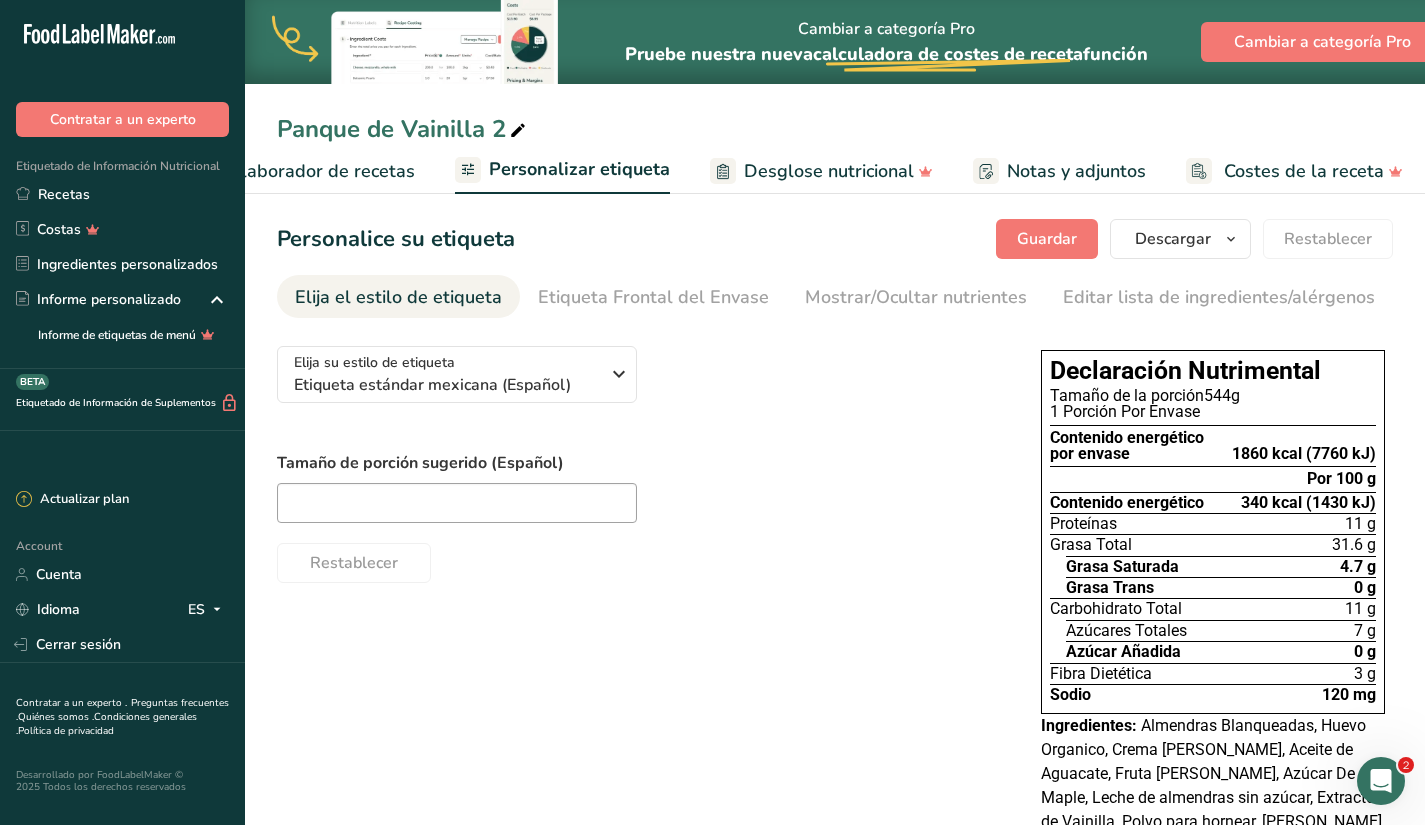 click on "Elaborador de recetas" at bounding box center (322, 171) 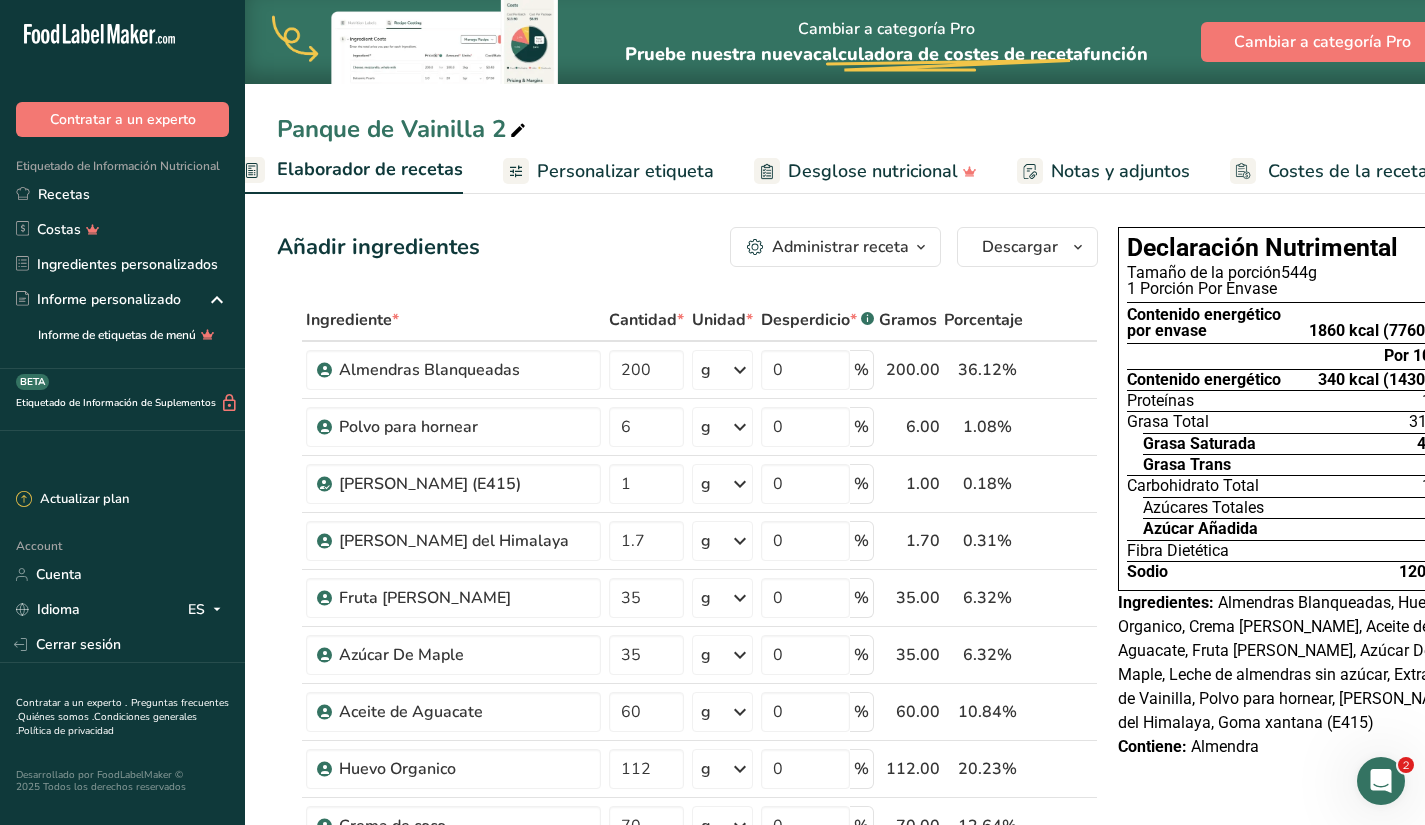 click on "Desglose nutricional" at bounding box center [873, 171] 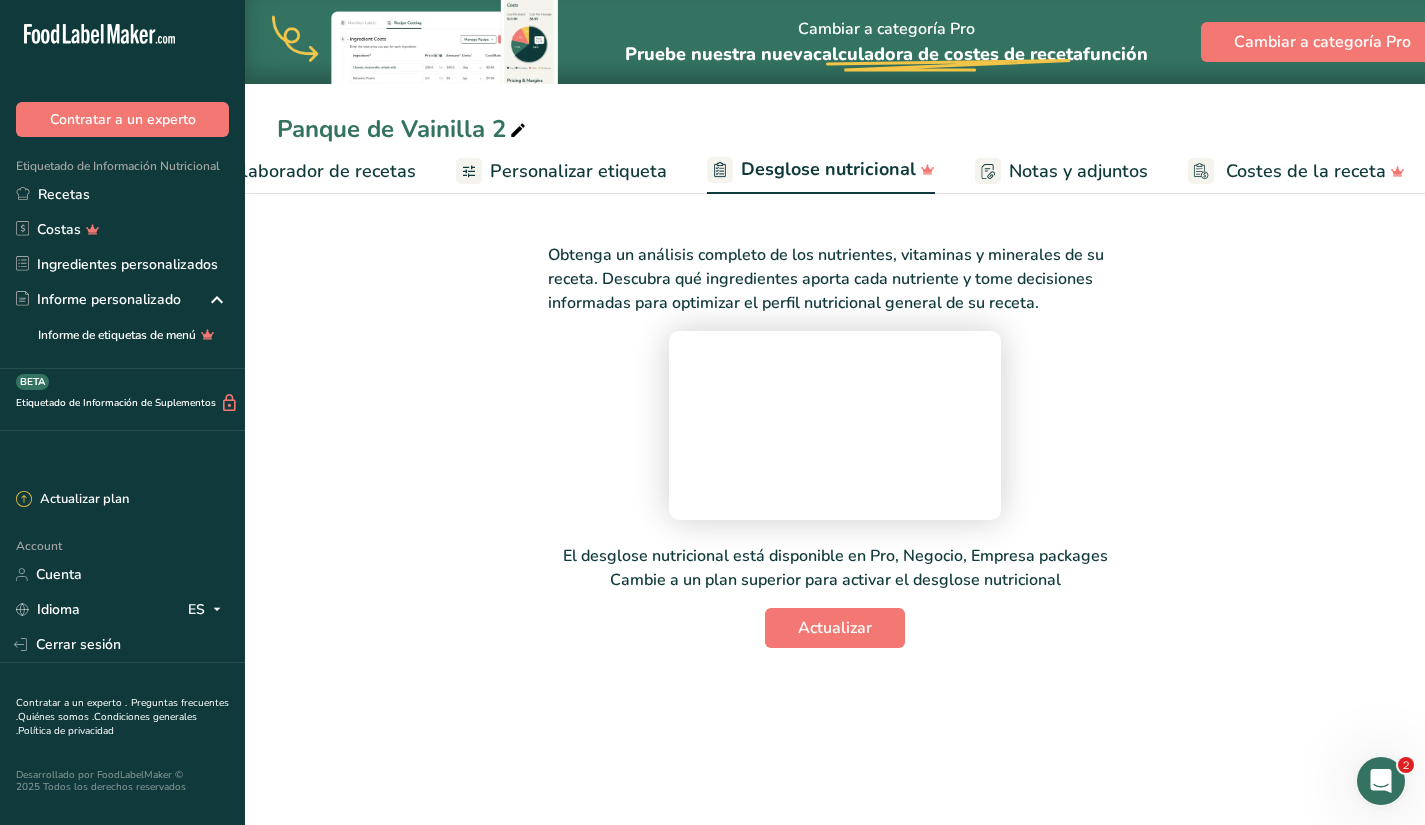 click on "Notas y adjuntos" at bounding box center (1078, 171) 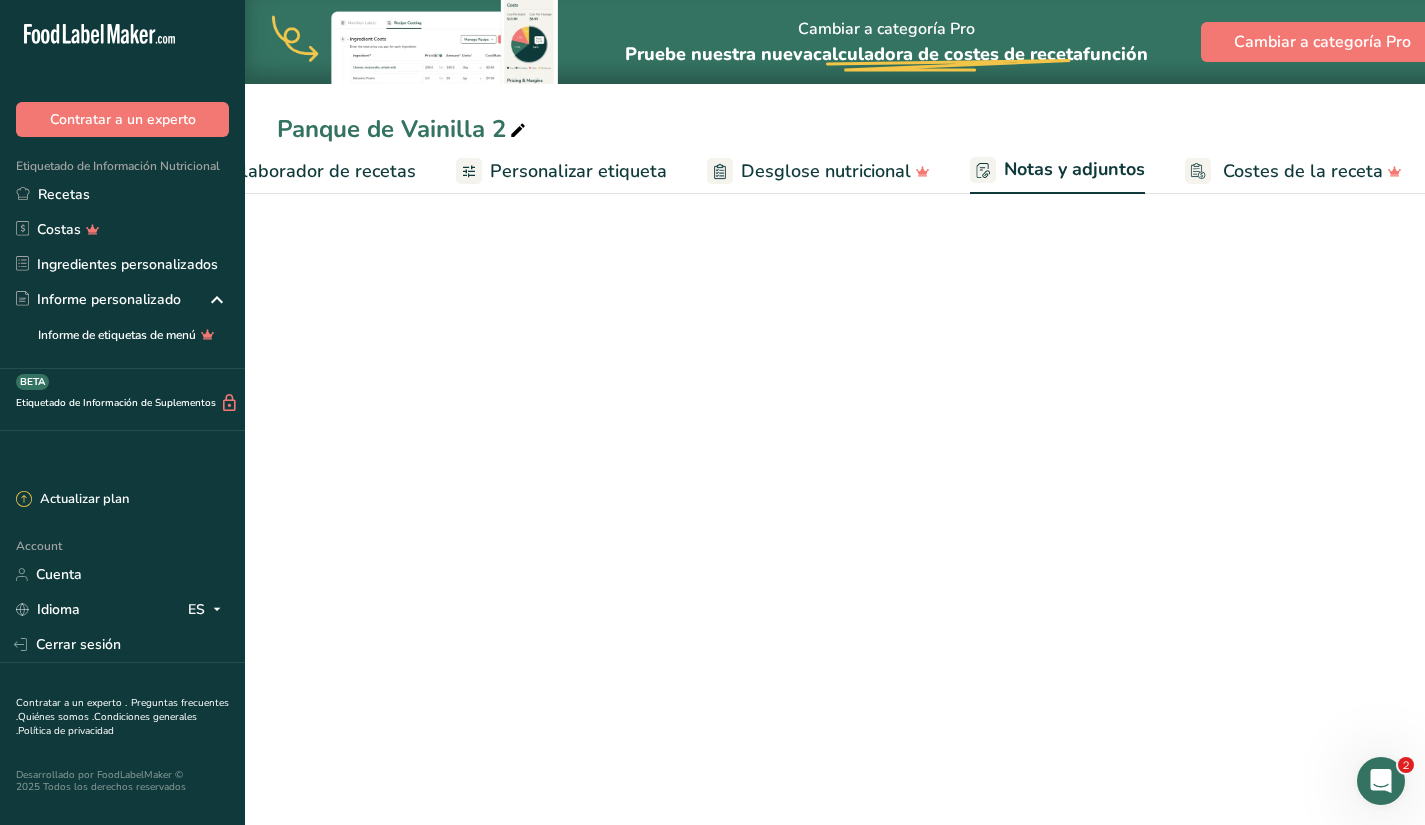 scroll, scrollTop: 0, scrollLeft: 356, axis: horizontal 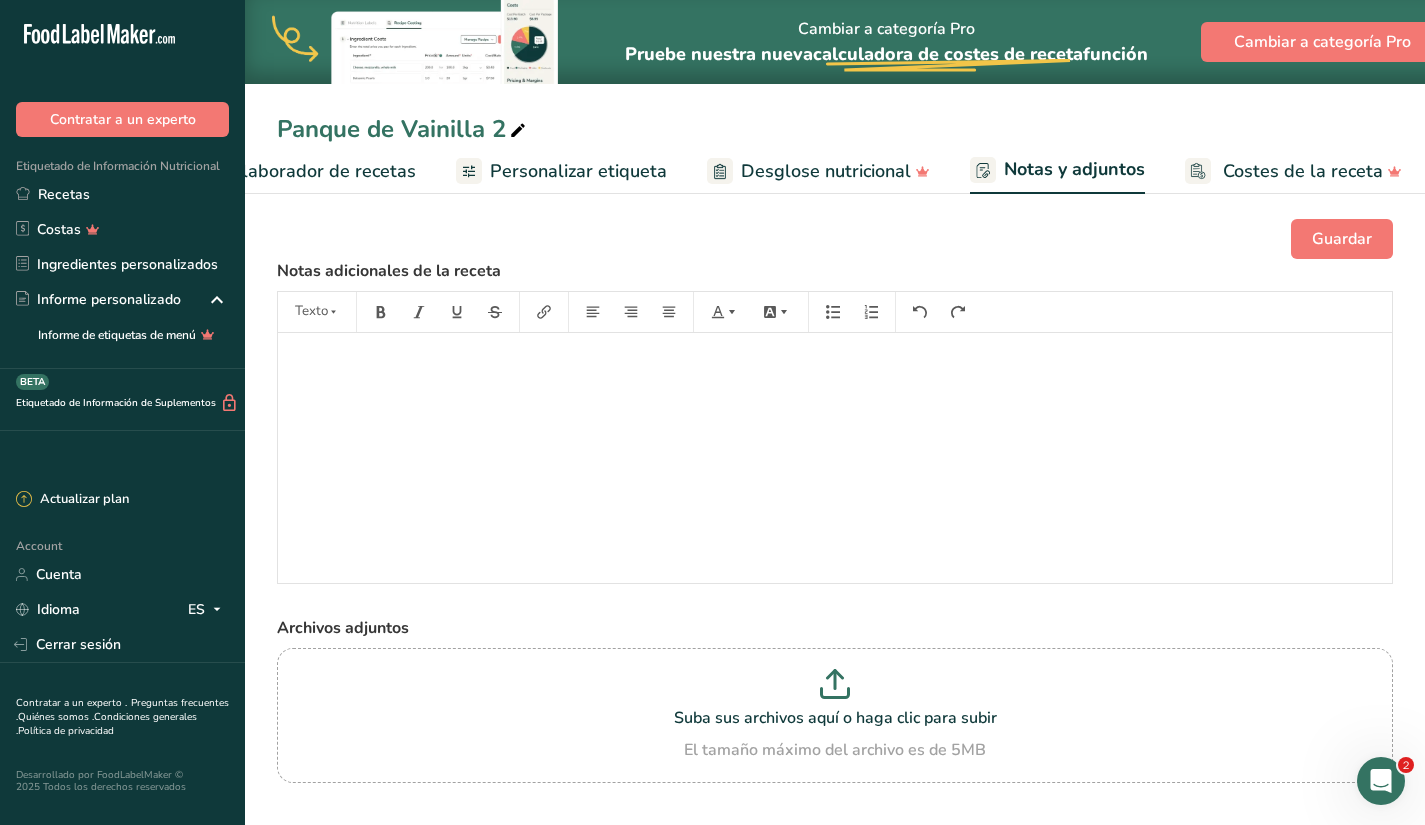 click on "Personalizar etiqueta" at bounding box center [578, 171] 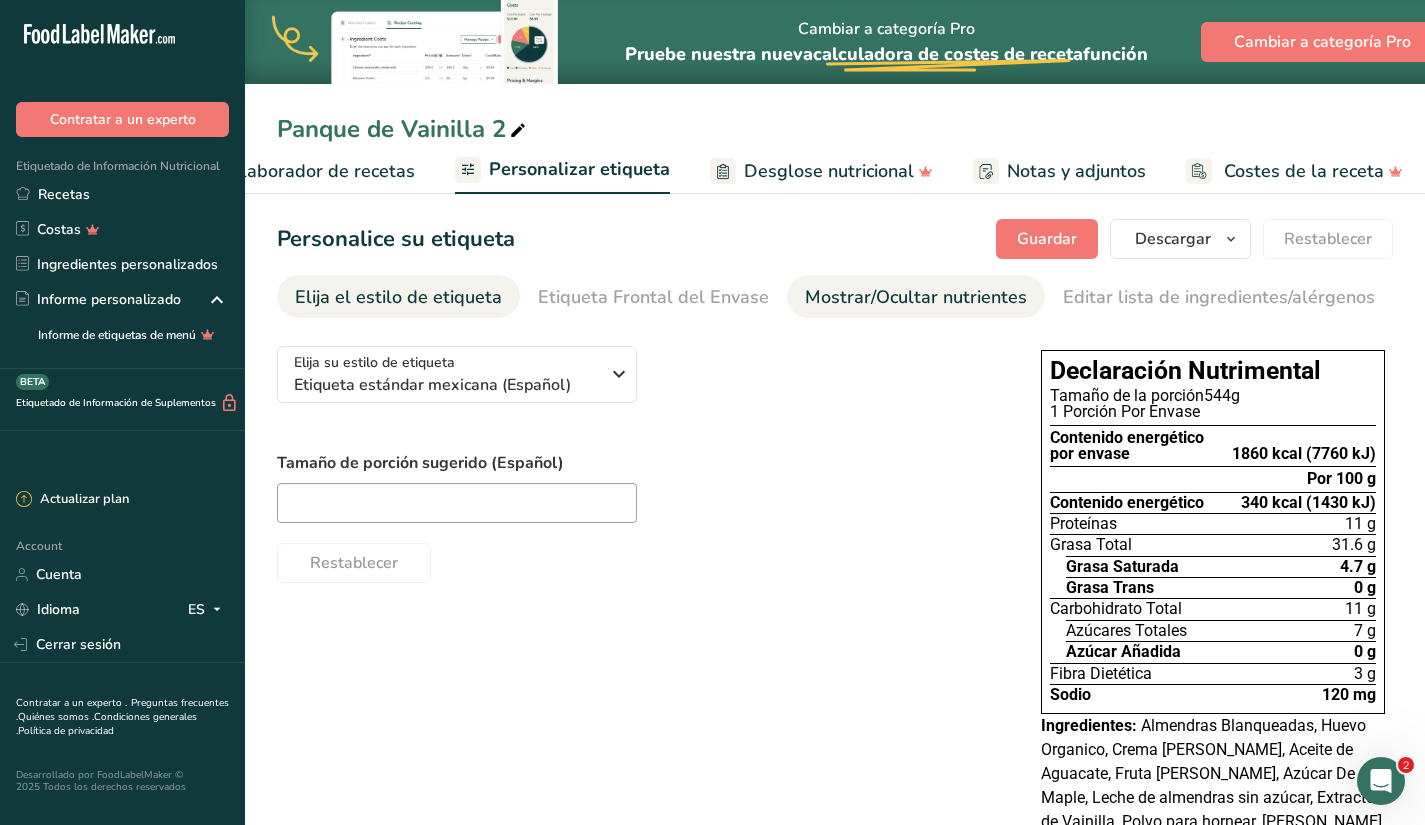 click on "Mostrar/Ocultar nutrientes" at bounding box center [916, 297] 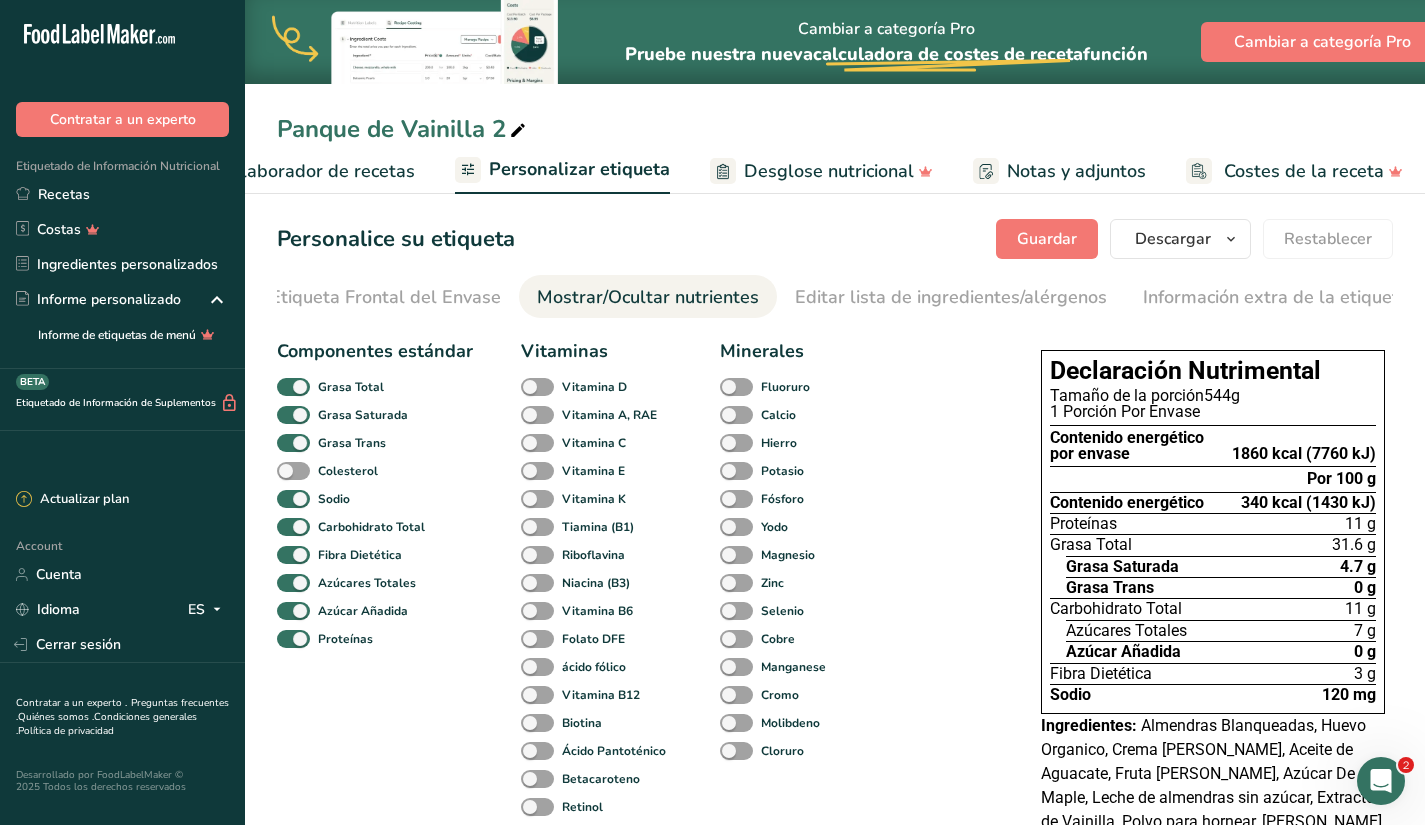 scroll, scrollTop: 0, scrollLeft: 273, axis: horizontal 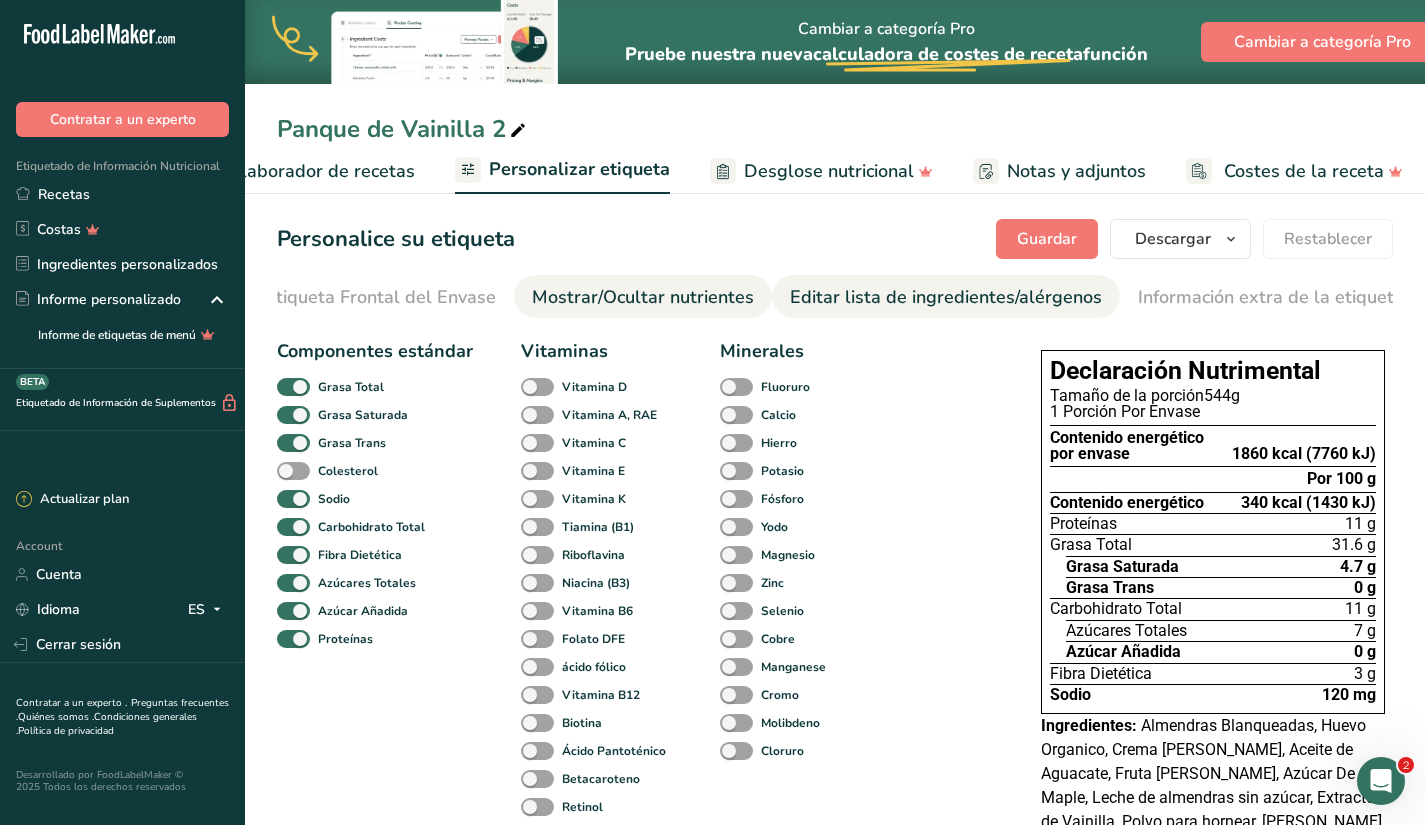 click on "Editar lista de ingredientes/alérgenos" at bounding box center [946, 297] 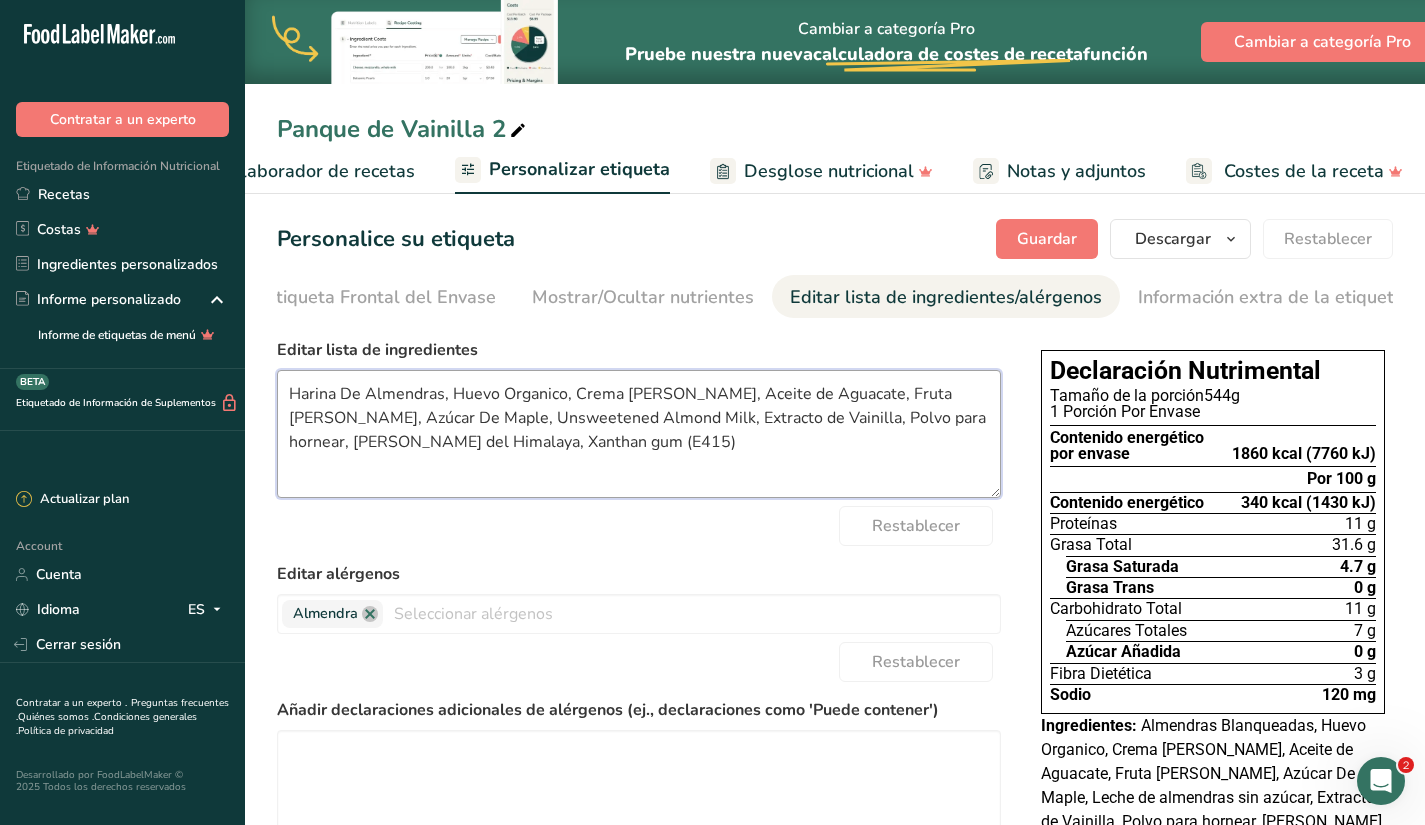 click on "Harina De Almendras, Huevo Organico, Crema [PERSON_NAME], Aceite de Aguacate, Fruta [PERSON_NAME], Azúcar De Maple, Unsweetened Almond Milk, Extracto de Vainilla, Polvo para hornear, [PERSON_NAME] del Himalaya, Xanthan gum (E415)" at bounding box center [639, 434] 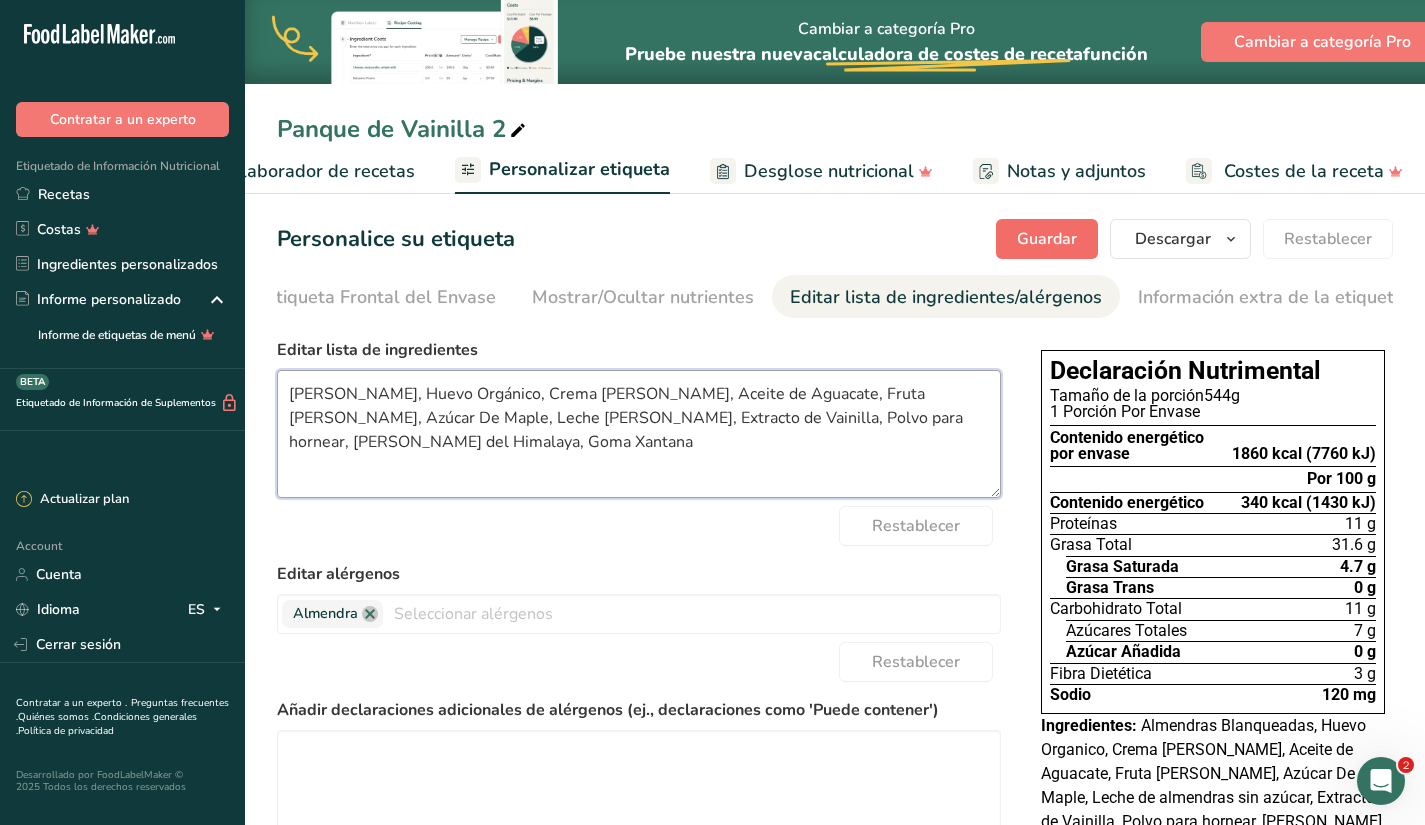 type on "[PERSON_NAME], Huevo Orgánico, Crema [PERSON_NAME], Aceite de Aguacate, Fruta [PERSON_NAME], Azúcar De Maple, Leche [PERSON_NAME], Extracto de Vainilla, Polvo para hornear, [PERSON_NAME] del Himalaya, Goma Xantana" 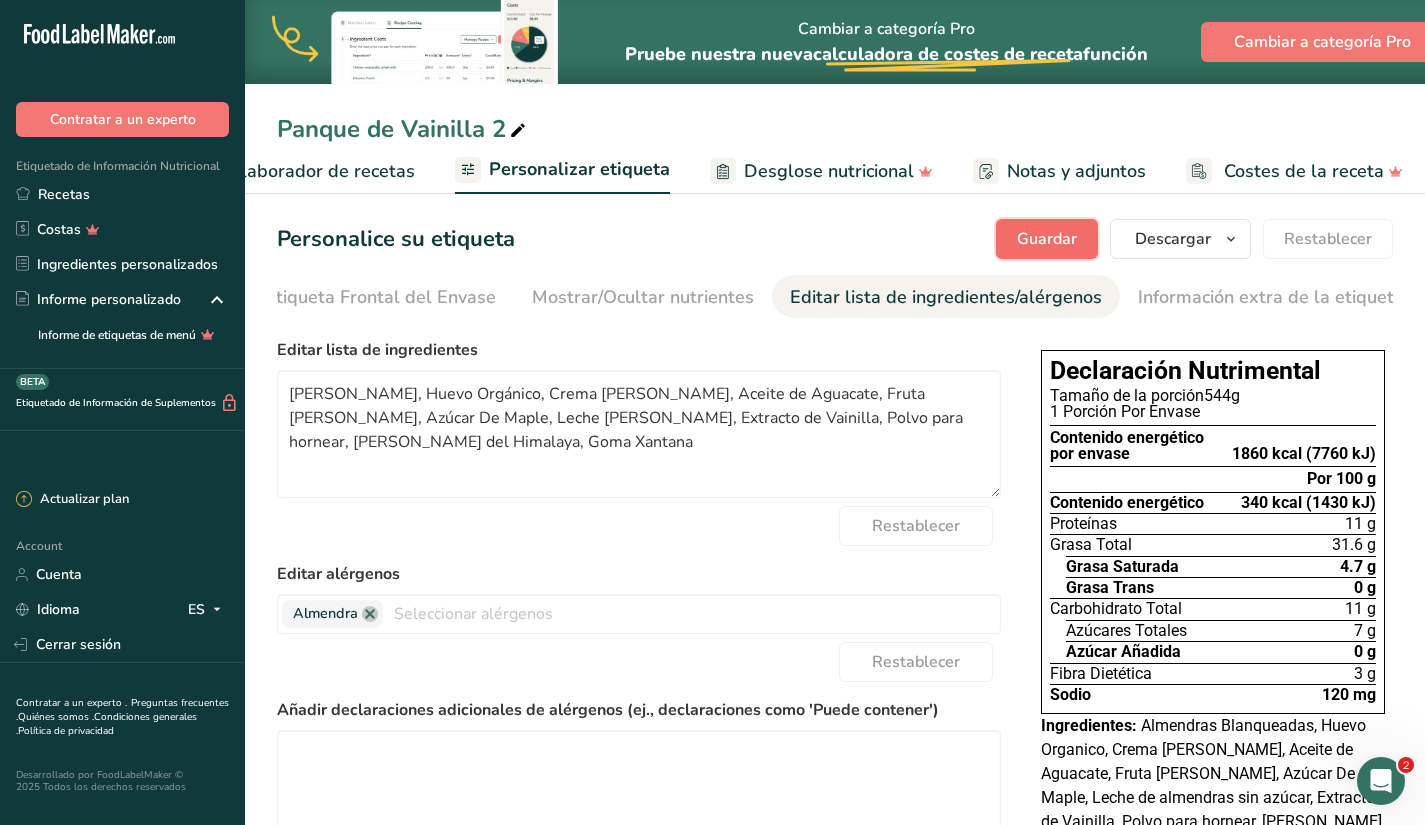 click on "Guardar" at bounding box center [1047, 239] 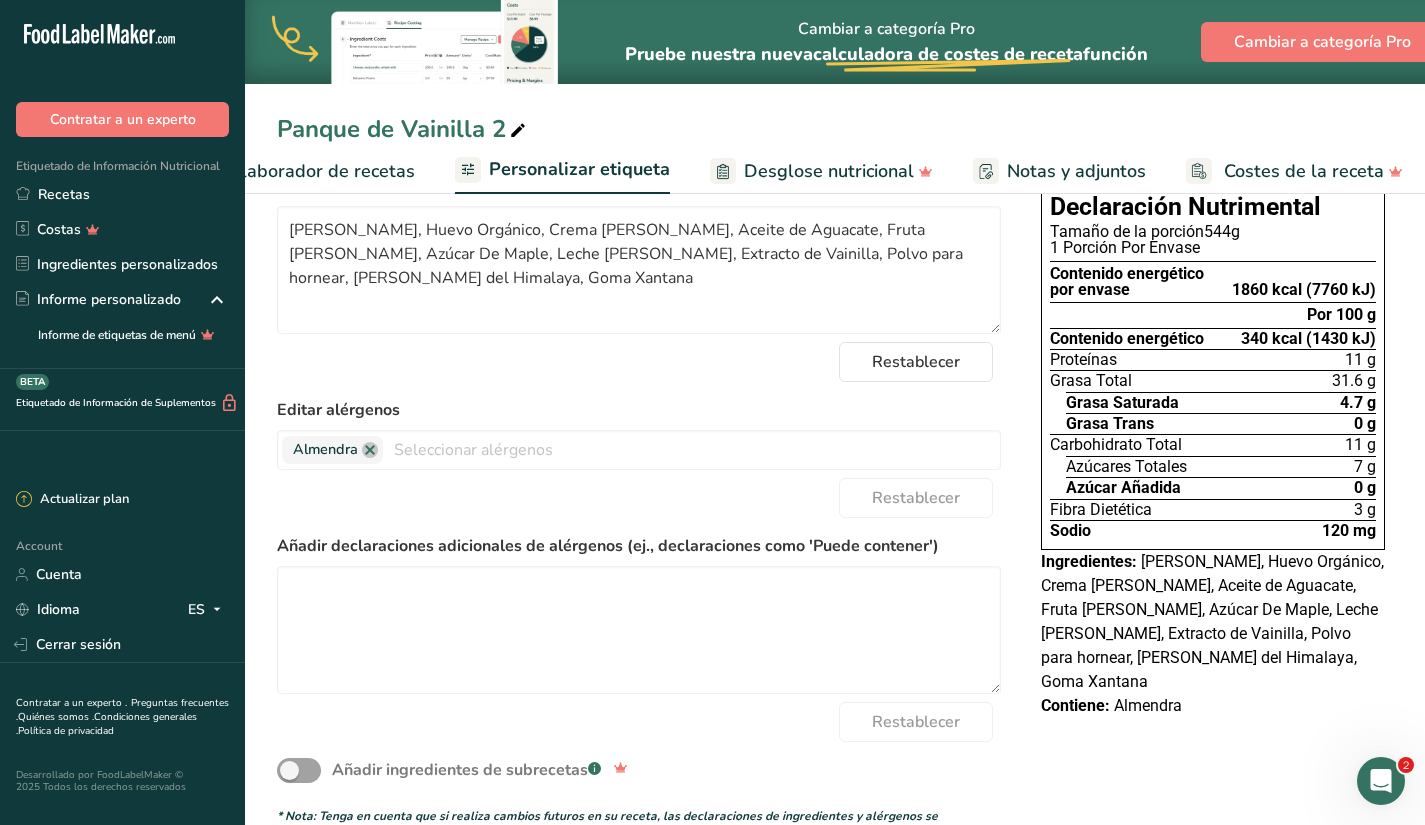 scroll, scrollTop: 165, scrollLeft: 0, axis: vertical 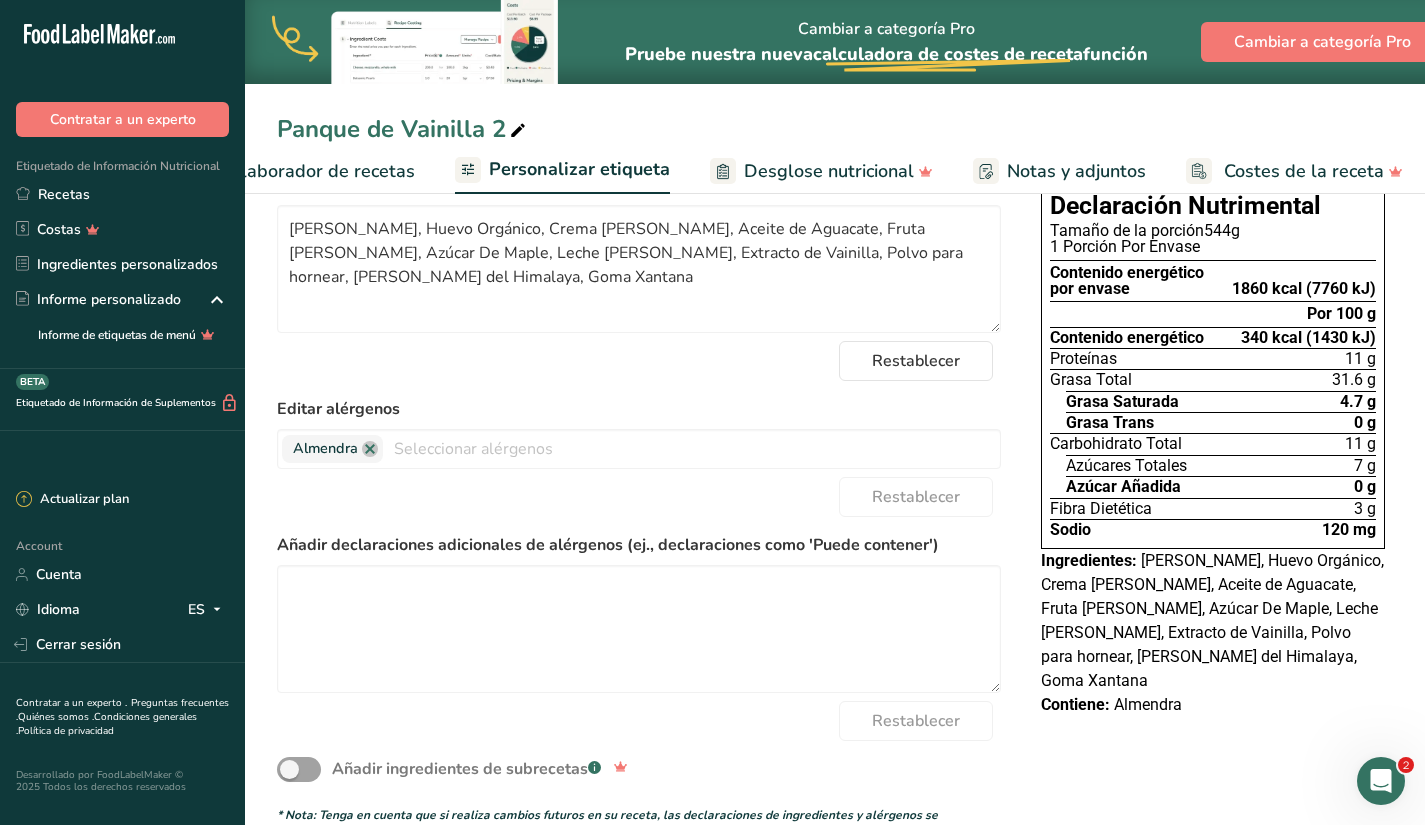 click on "Personalizar etiqueta" at bounding box center (579, 169) 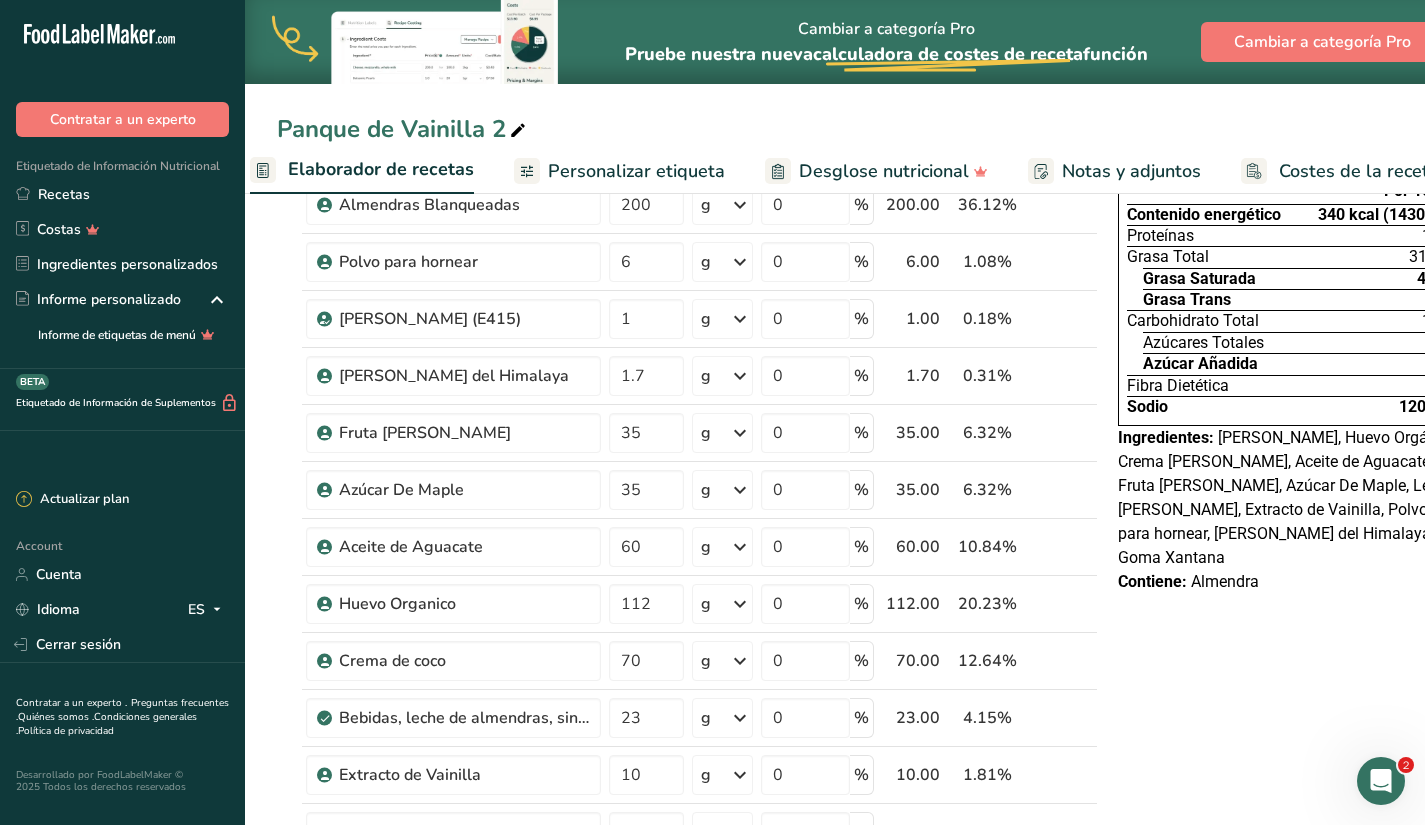 scroll, scrollTop: 0, scrollLeft: 278, axis: horizontal 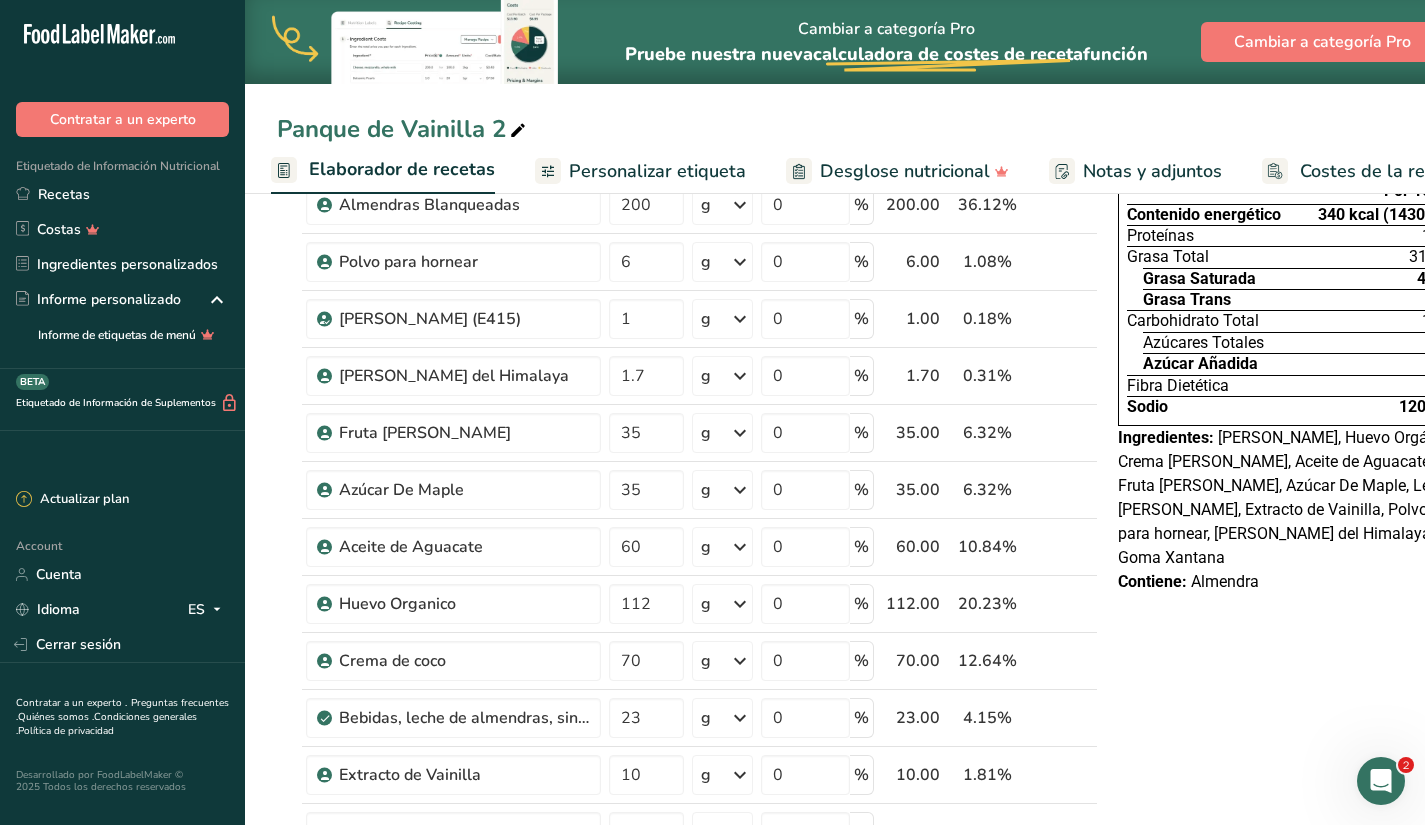 click on "Personalizar etiqueta" at bounding box center (657, 171) 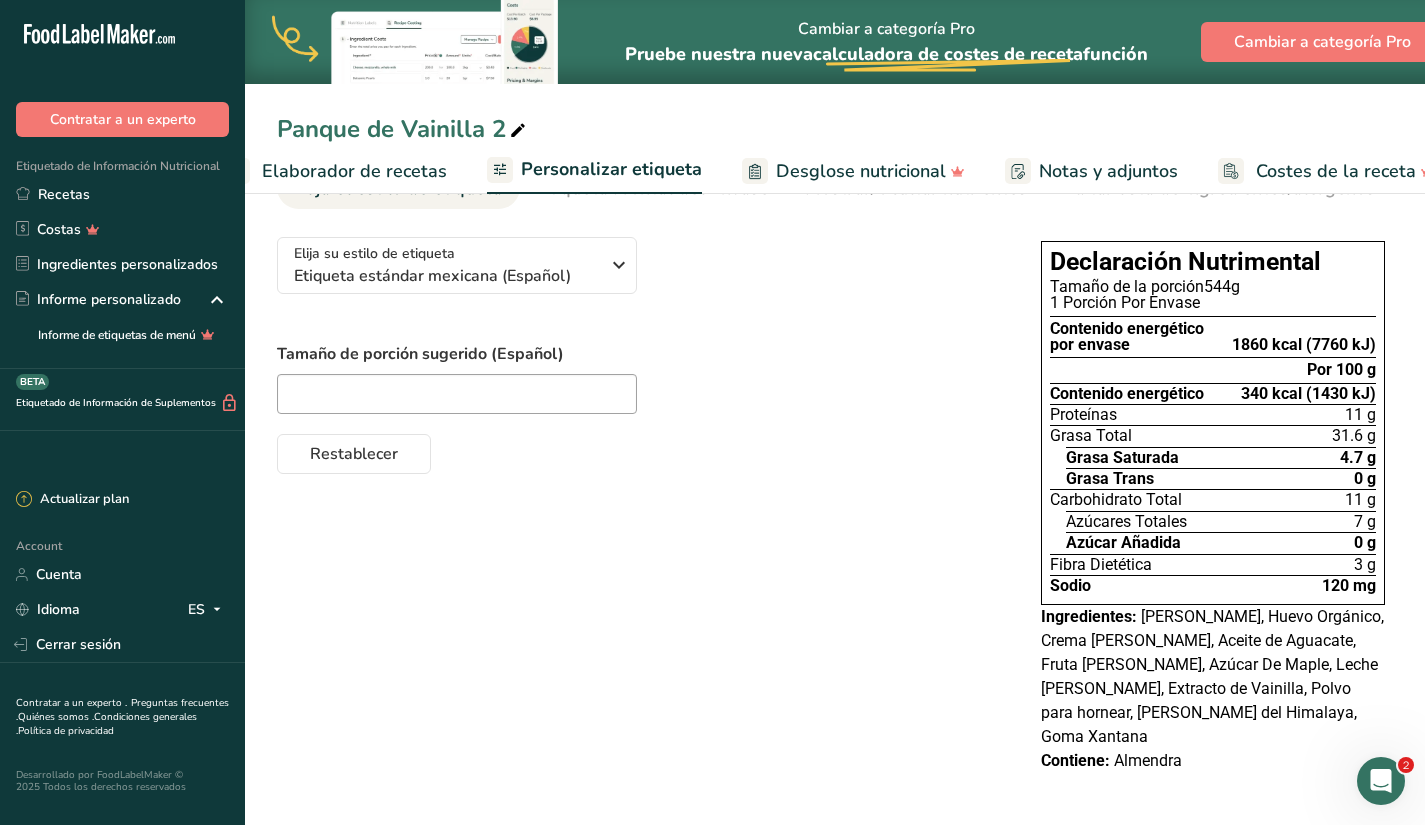 scroll, scrollTop: 0, scrollLeft: 357, axis: horizontal 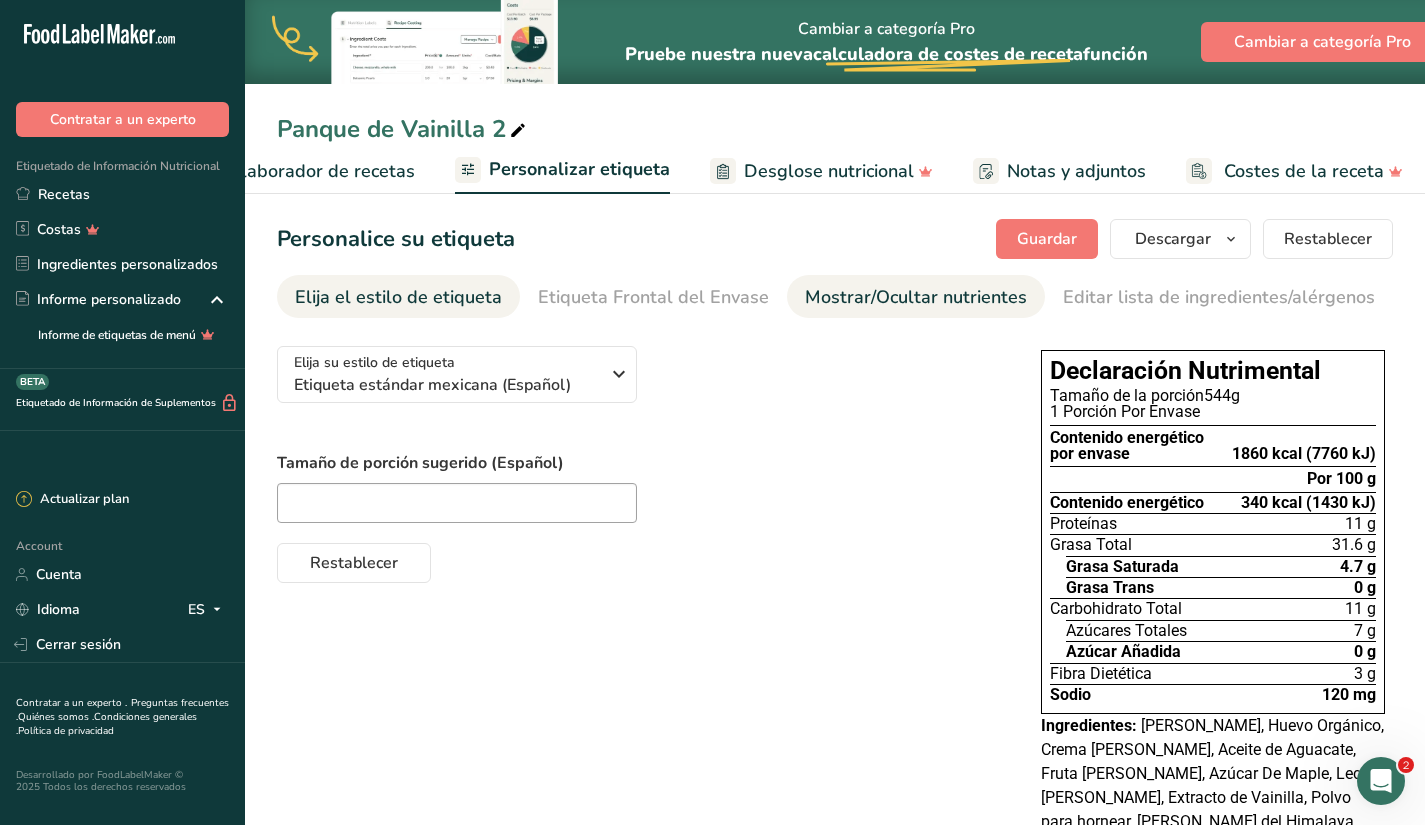 click on "Mostrar/Ocultar nutrientes" at bounding box center [916, 297] 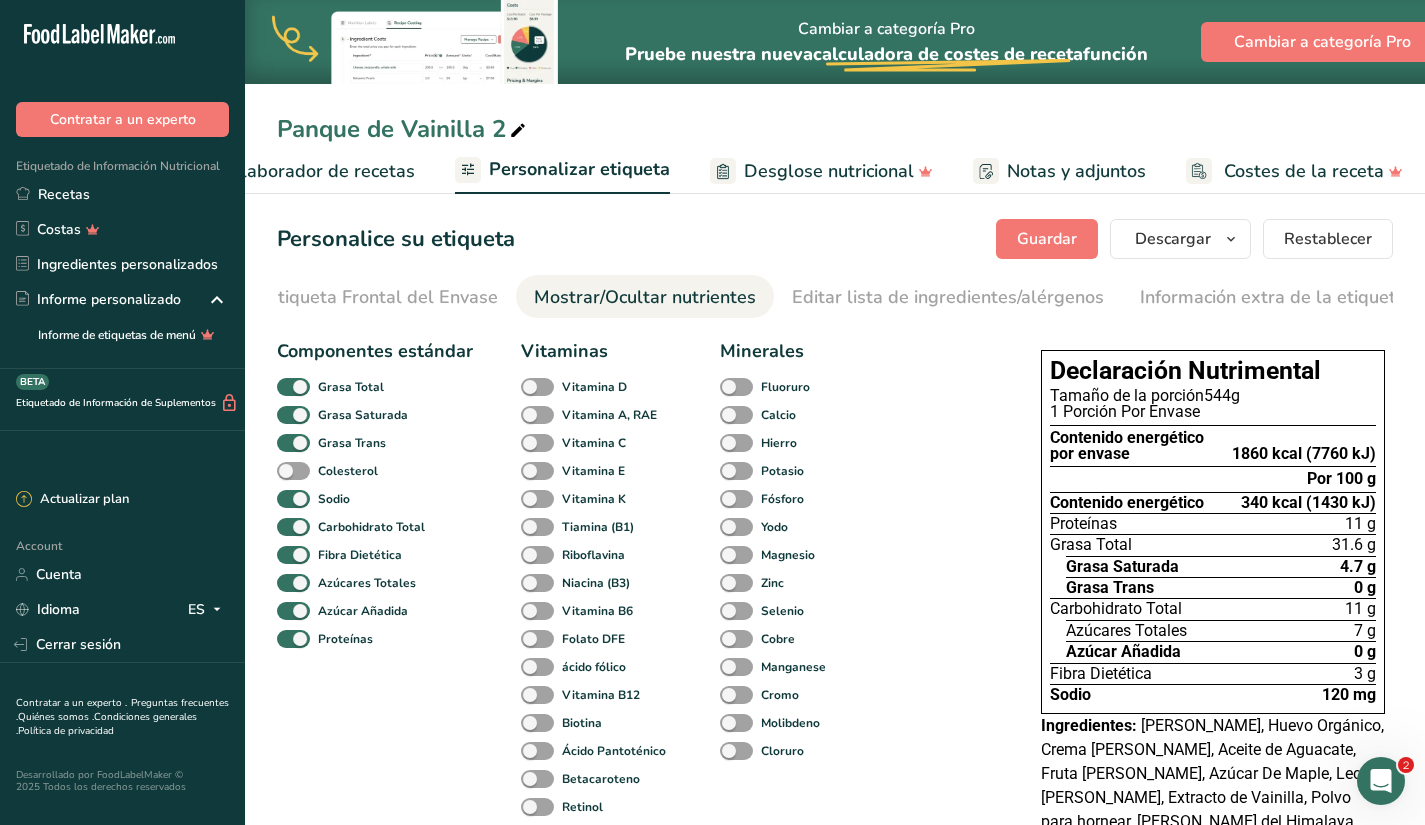 scroll, scrollTop: 0, scrollLeft: 273, axis: horizontal 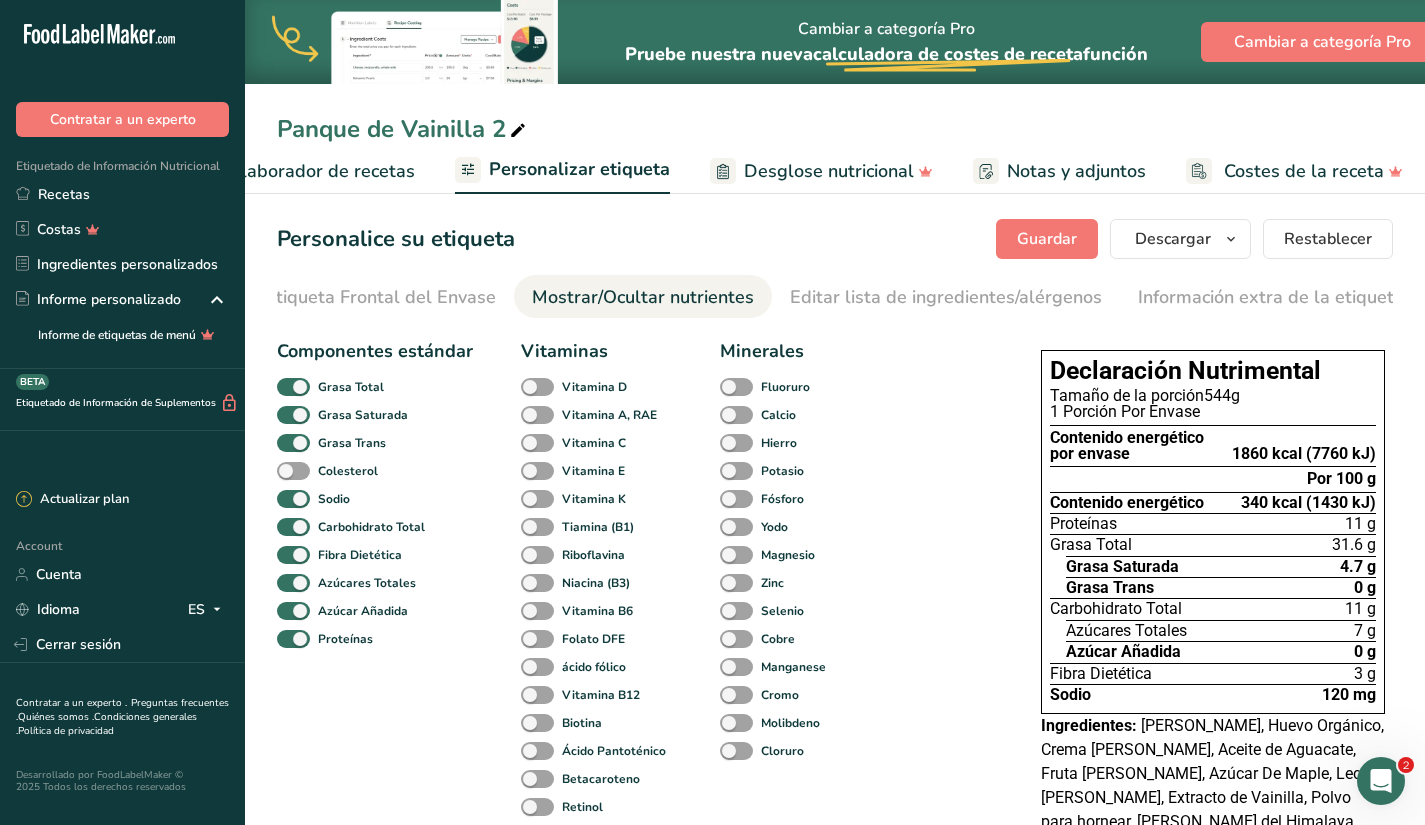 click on "Personalizar etiqueta" at bounding box center (579, 169) 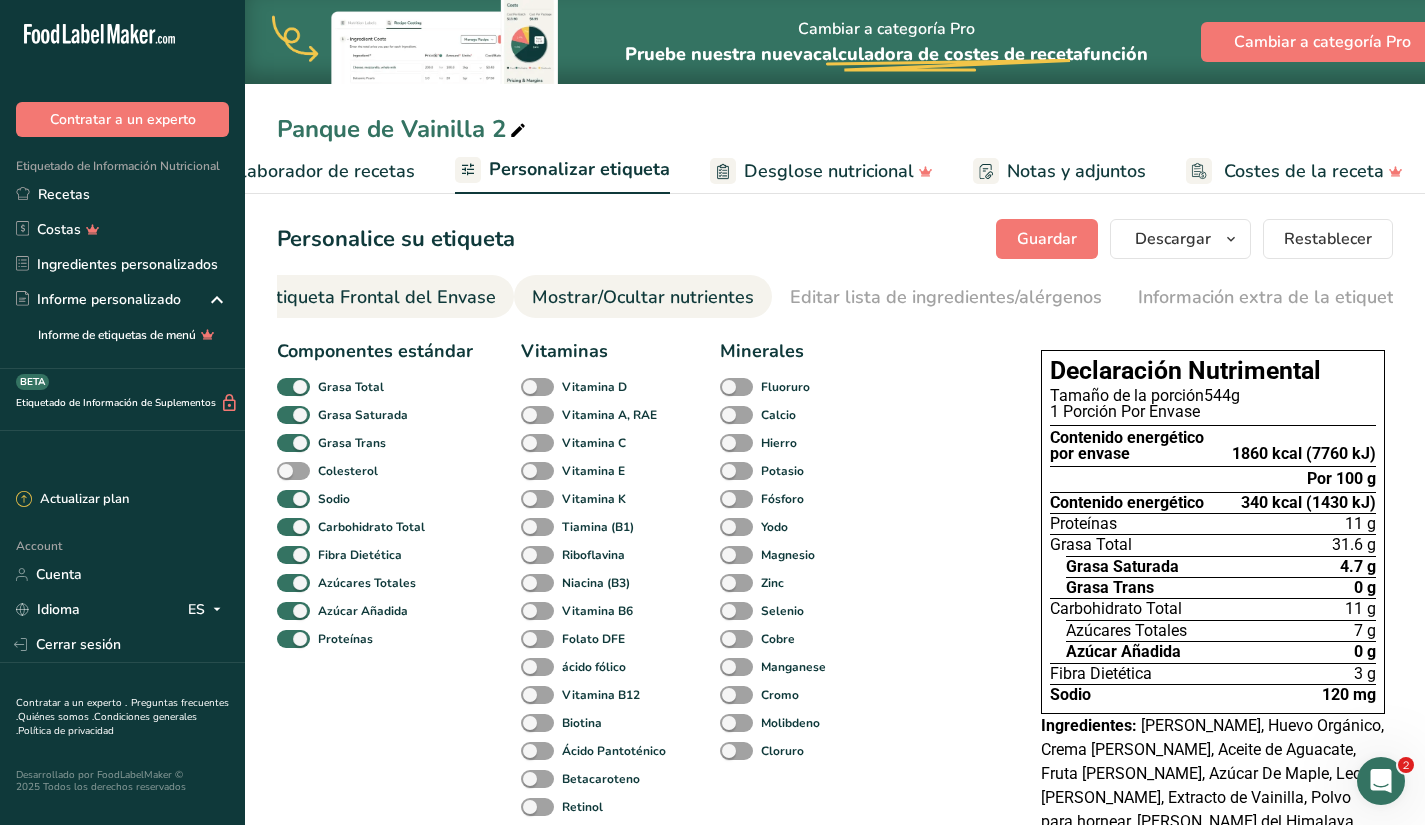 click on "Etiqueta Frontal del Envase" at bounding box center (380, 297) 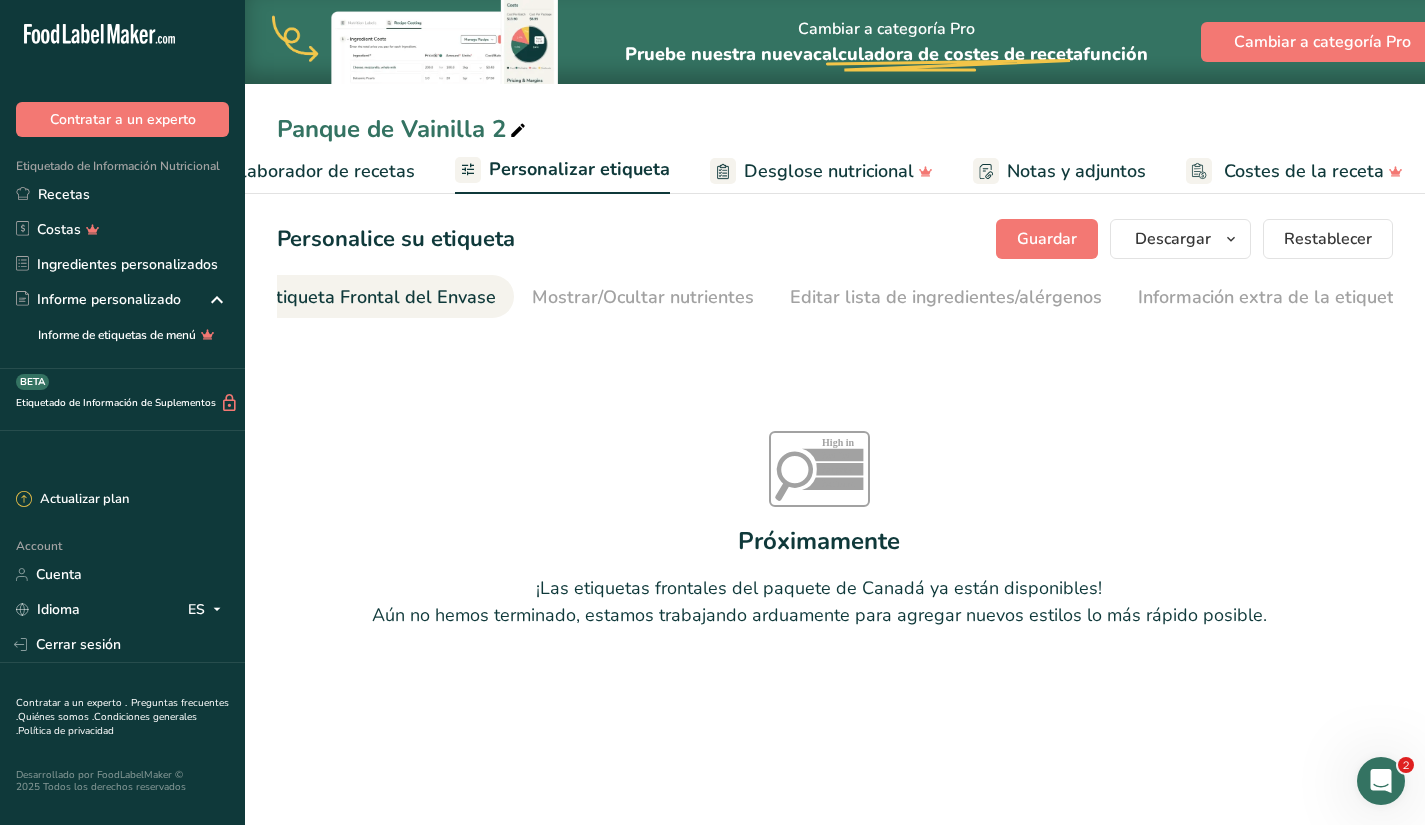 scroll, scrollTop: 0, scrollLeft: 238, axis: horizontal 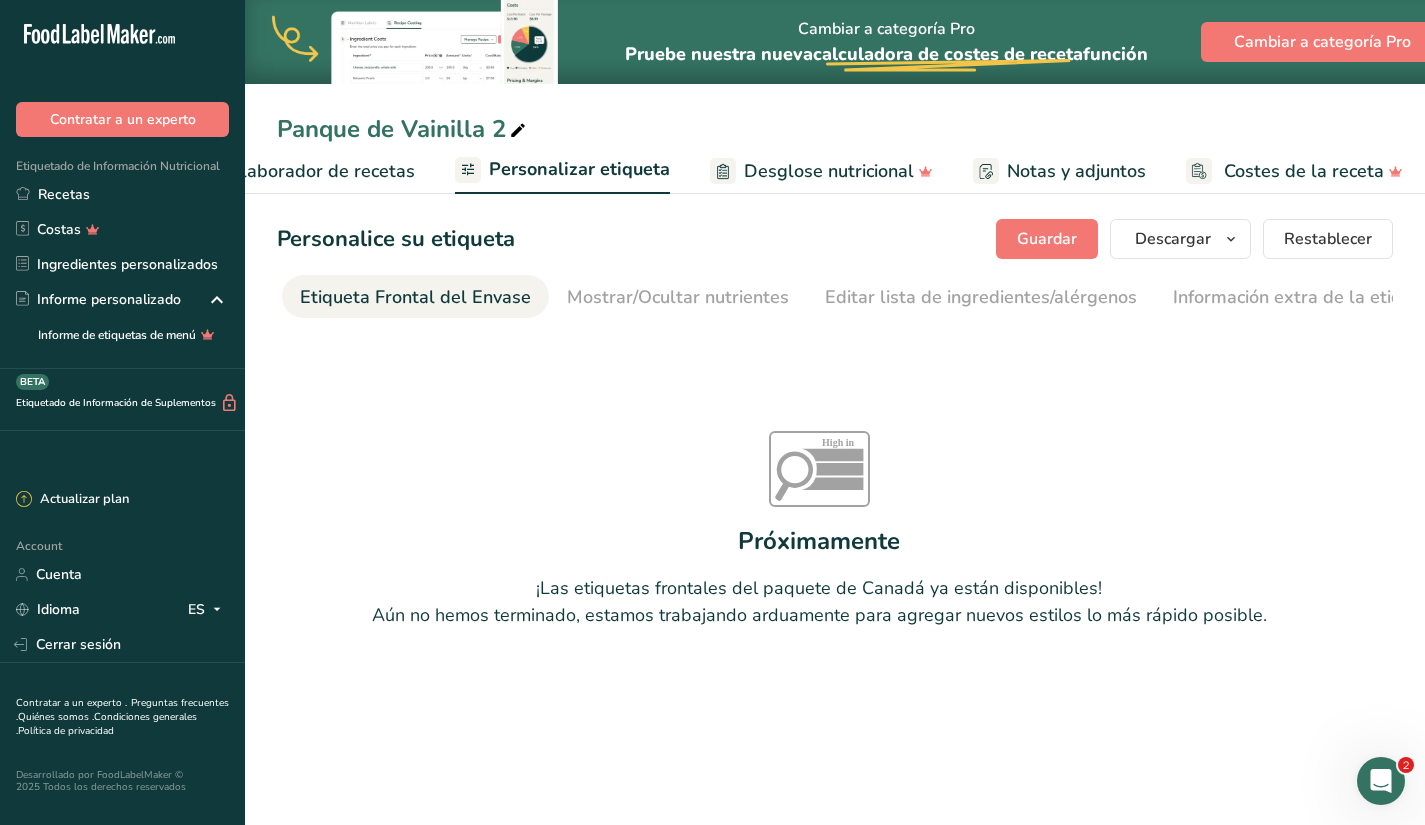 click on "Elaborador de recetas" at bounding box center [322, 171] 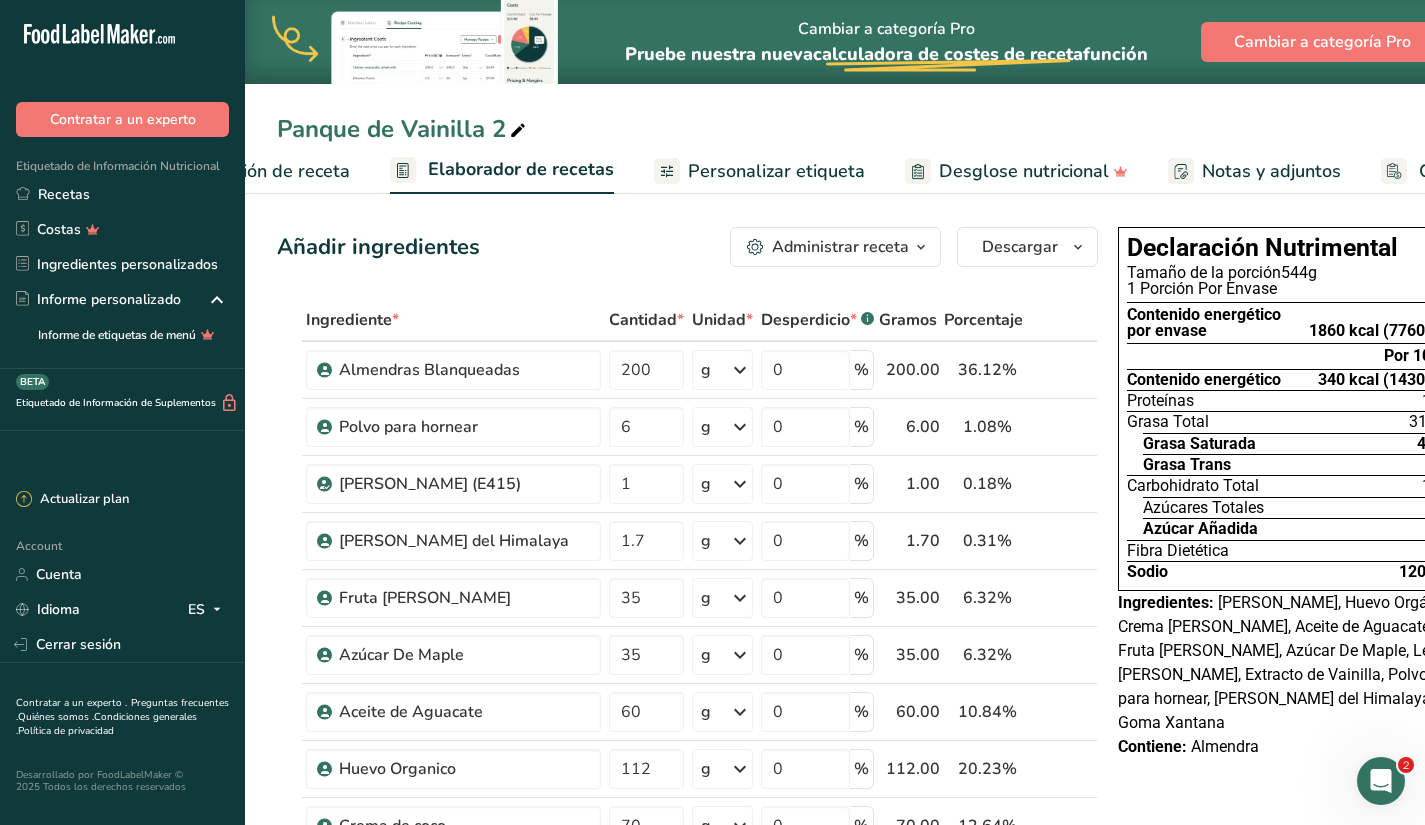scroll, scrollTop: 0, scrollLeft: 0, axis: both 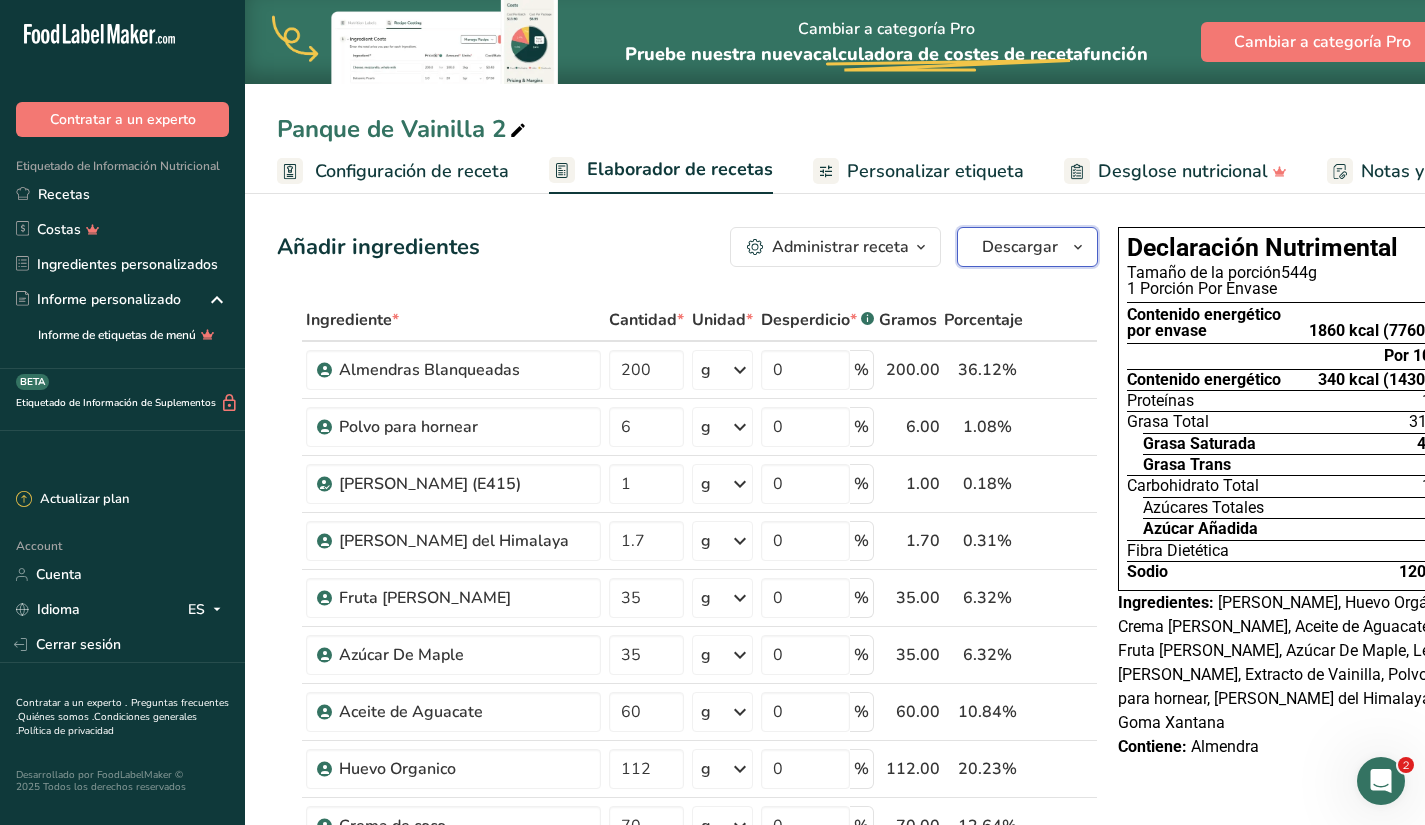 click on "Descargar" at bounding box center (1020, 247) 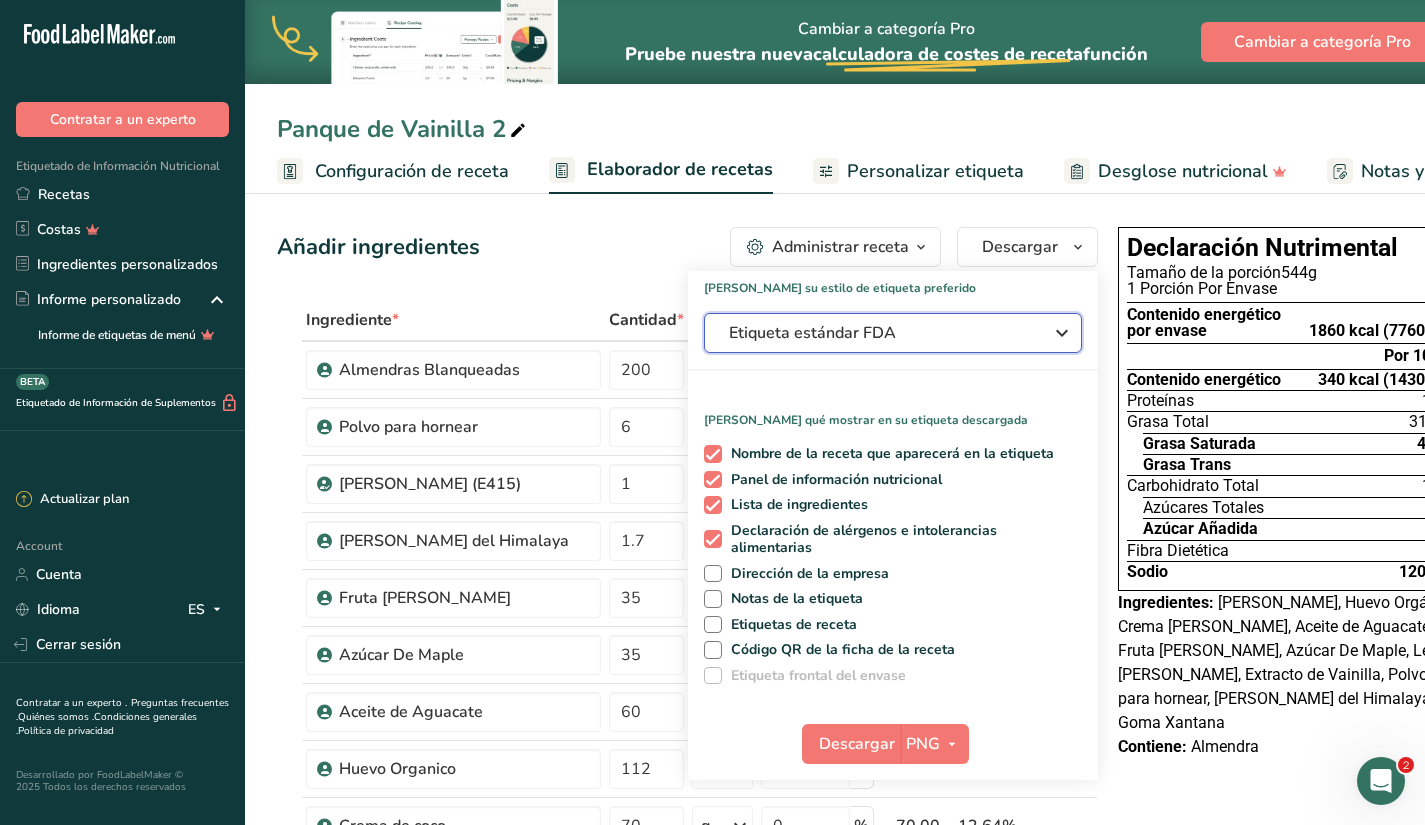 click on "Etiqueta estándar FDA" at bounding box center [879, 333] 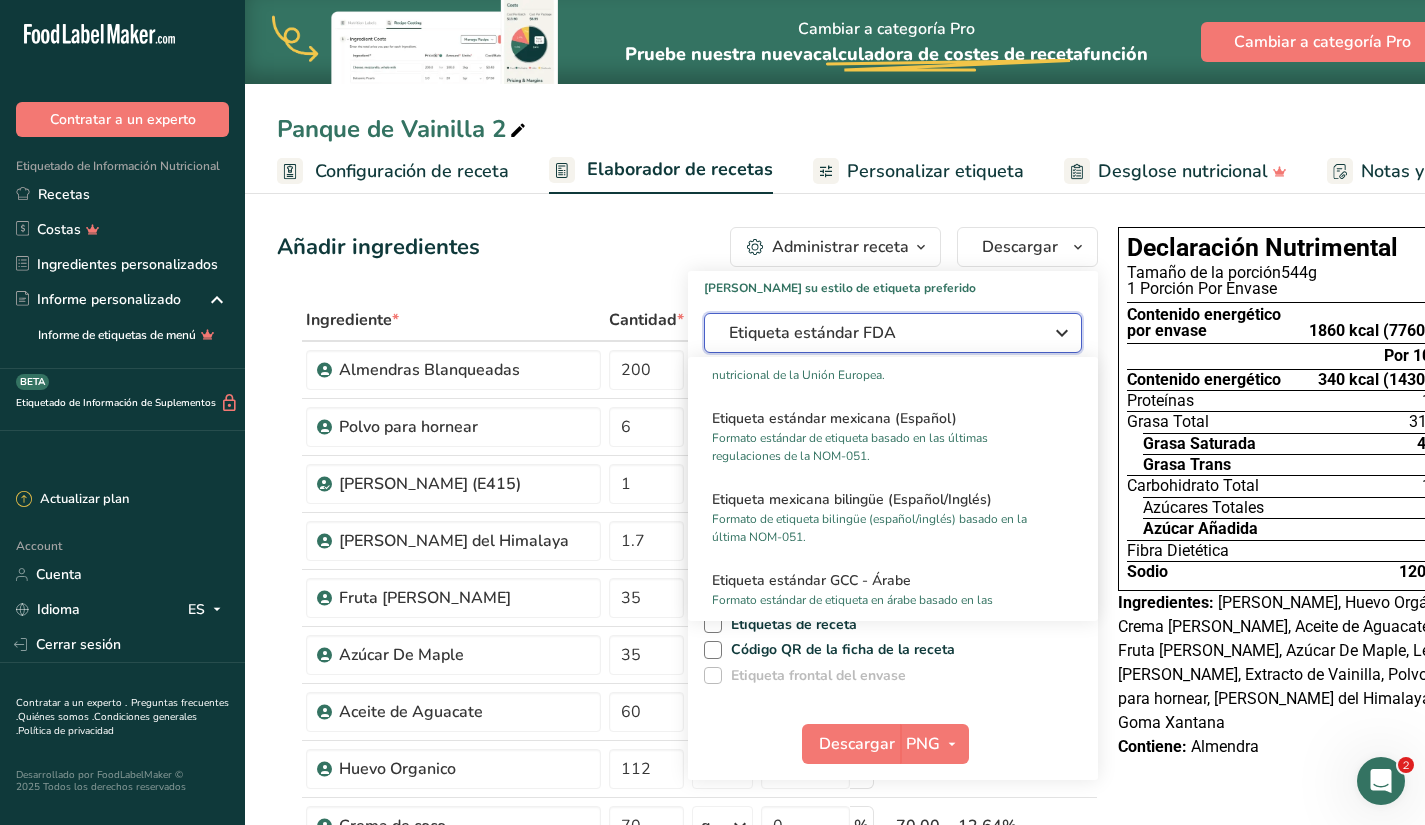 scroll, scrollTop: 1357, scrollLeft: 0, axis: vertical 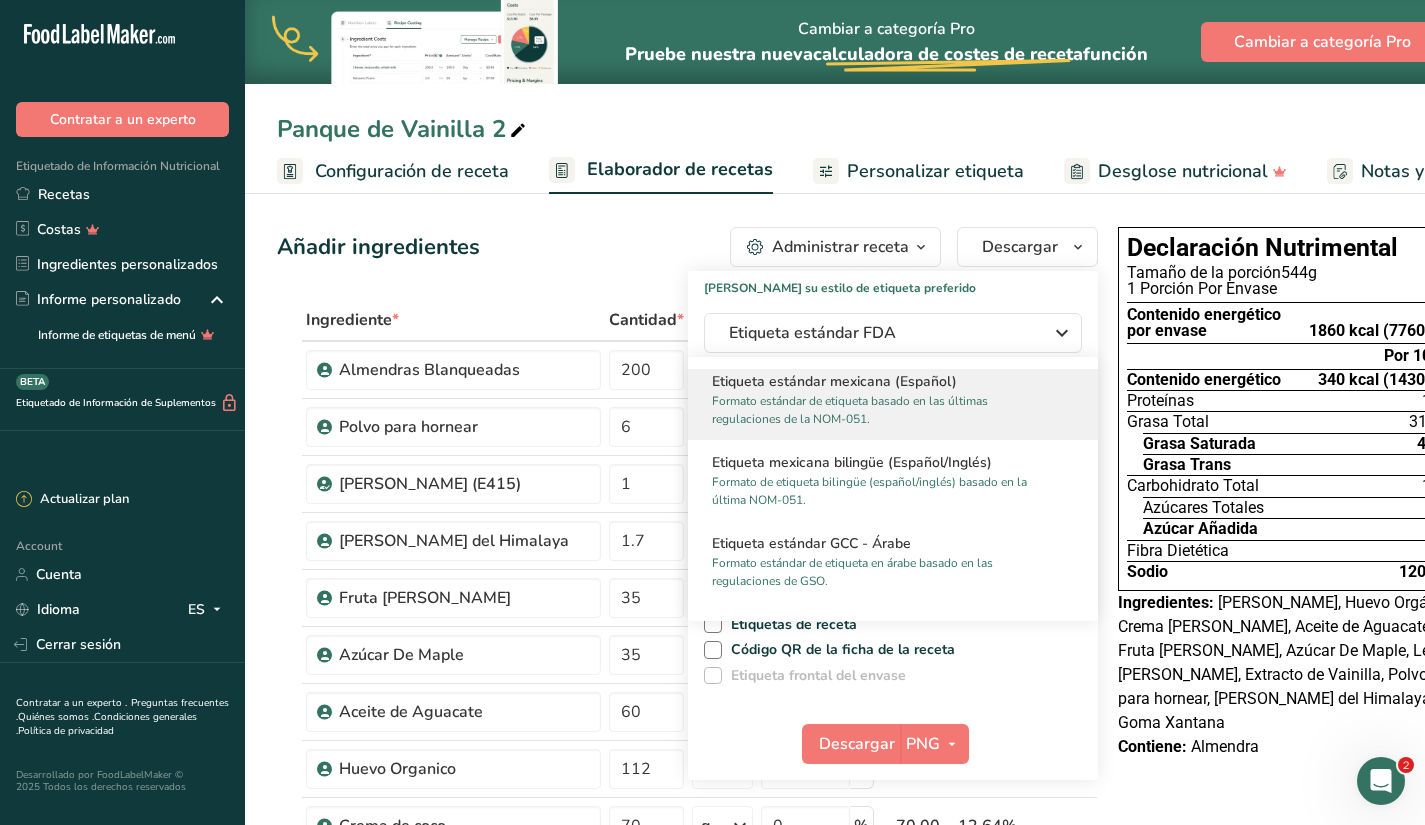 click on "Formato estándar de etiqueta basado en las últimas regulaciones de la NOM-051." at bounding box center [884, 410] 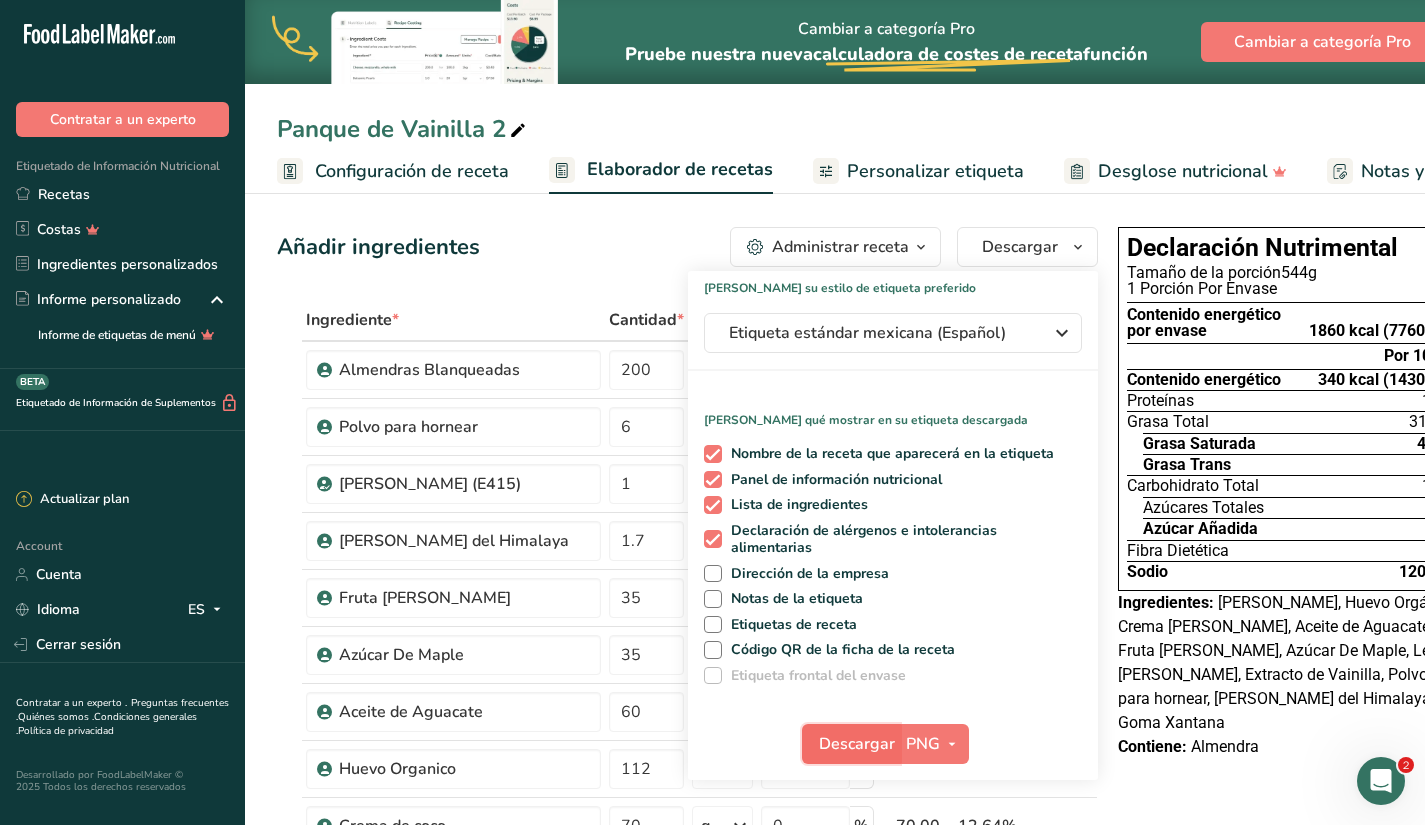 click on "Descargar" at bounding box center [857, 744] 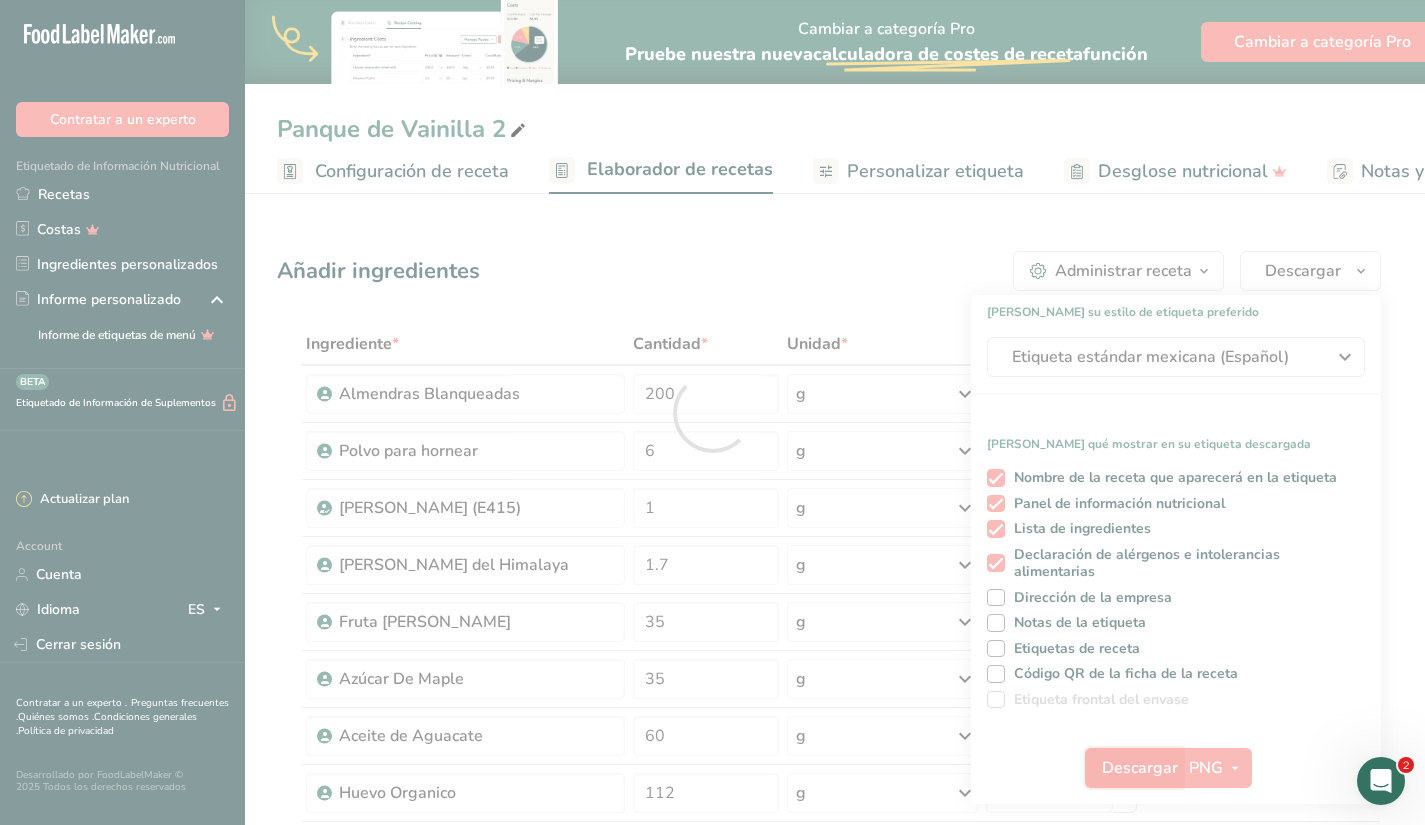 scroll, scrollTop: 0, scrollLeft: 0, axis: both 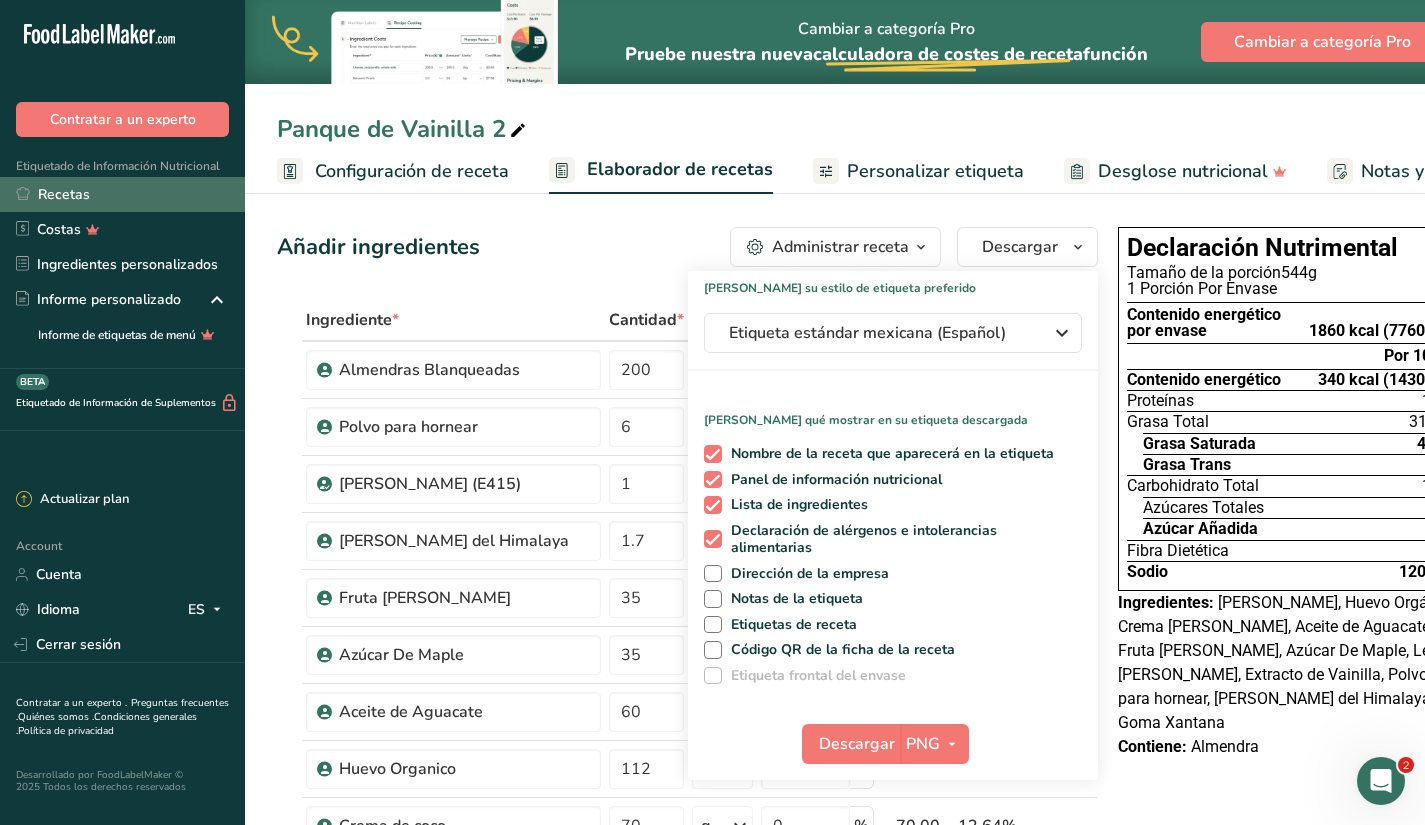 click on "Recetas" at bounding box center (122, 194) 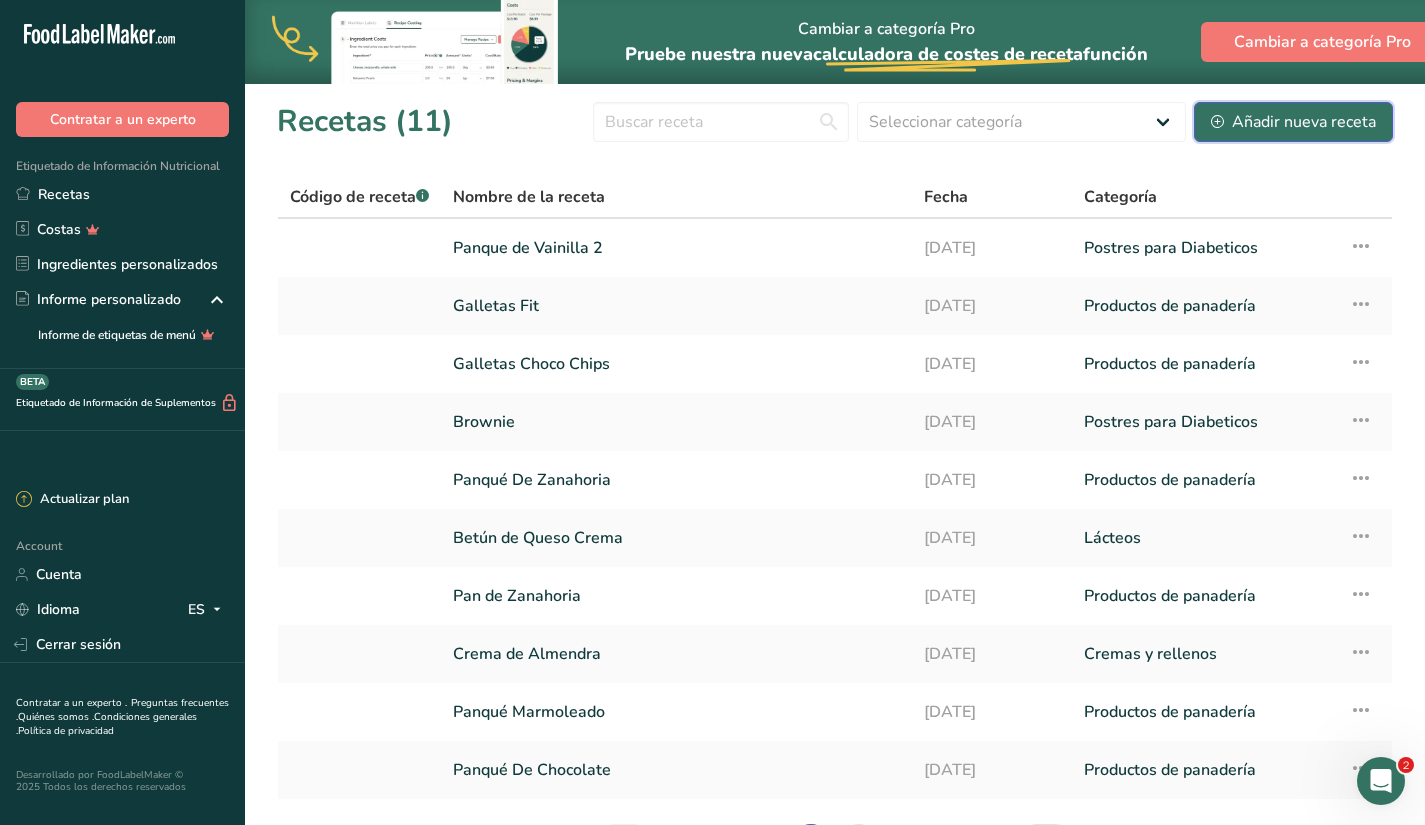 click on "Añadir nueva receta" at bounding box center [1293, 122] 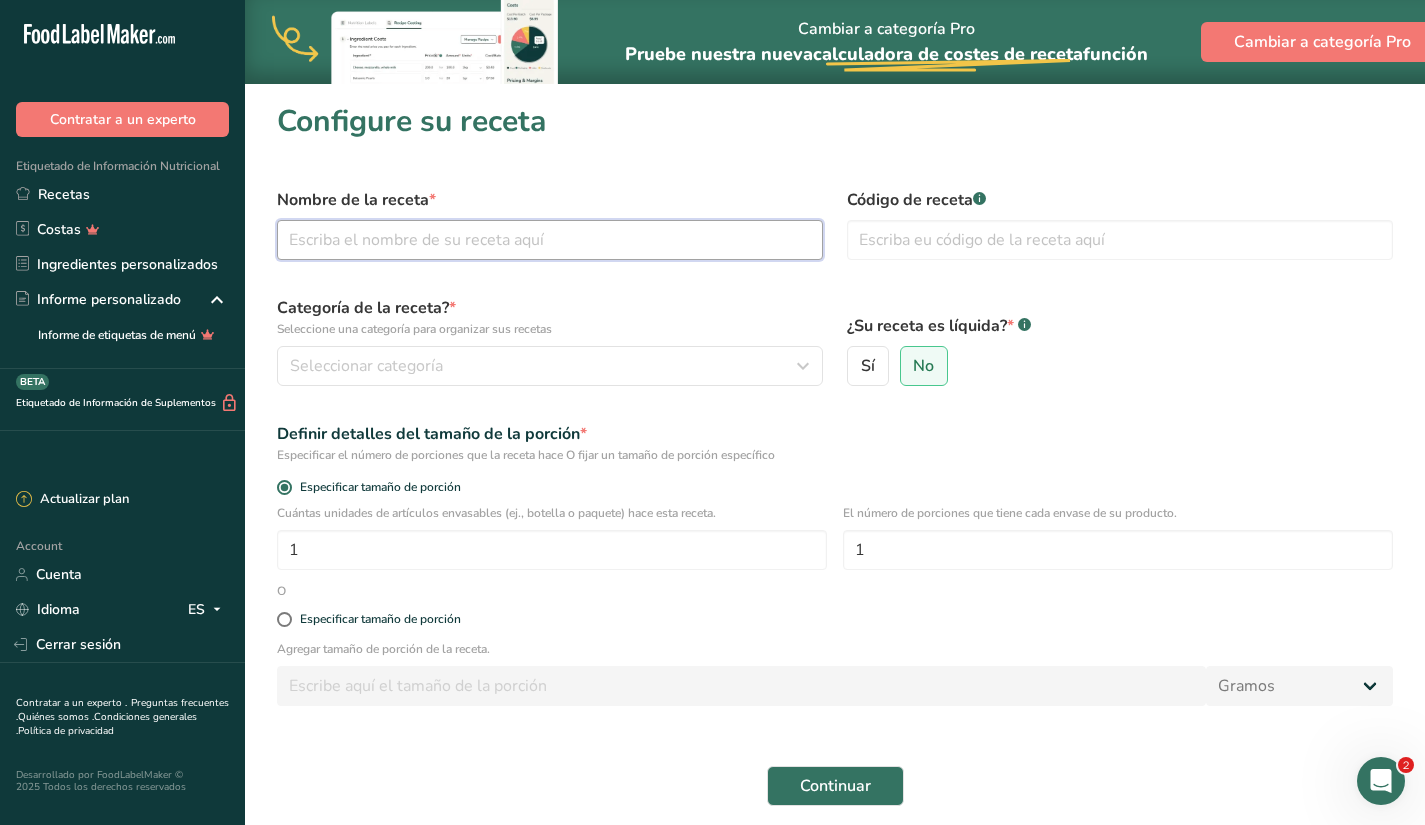 click at bounding box center [550, 240] 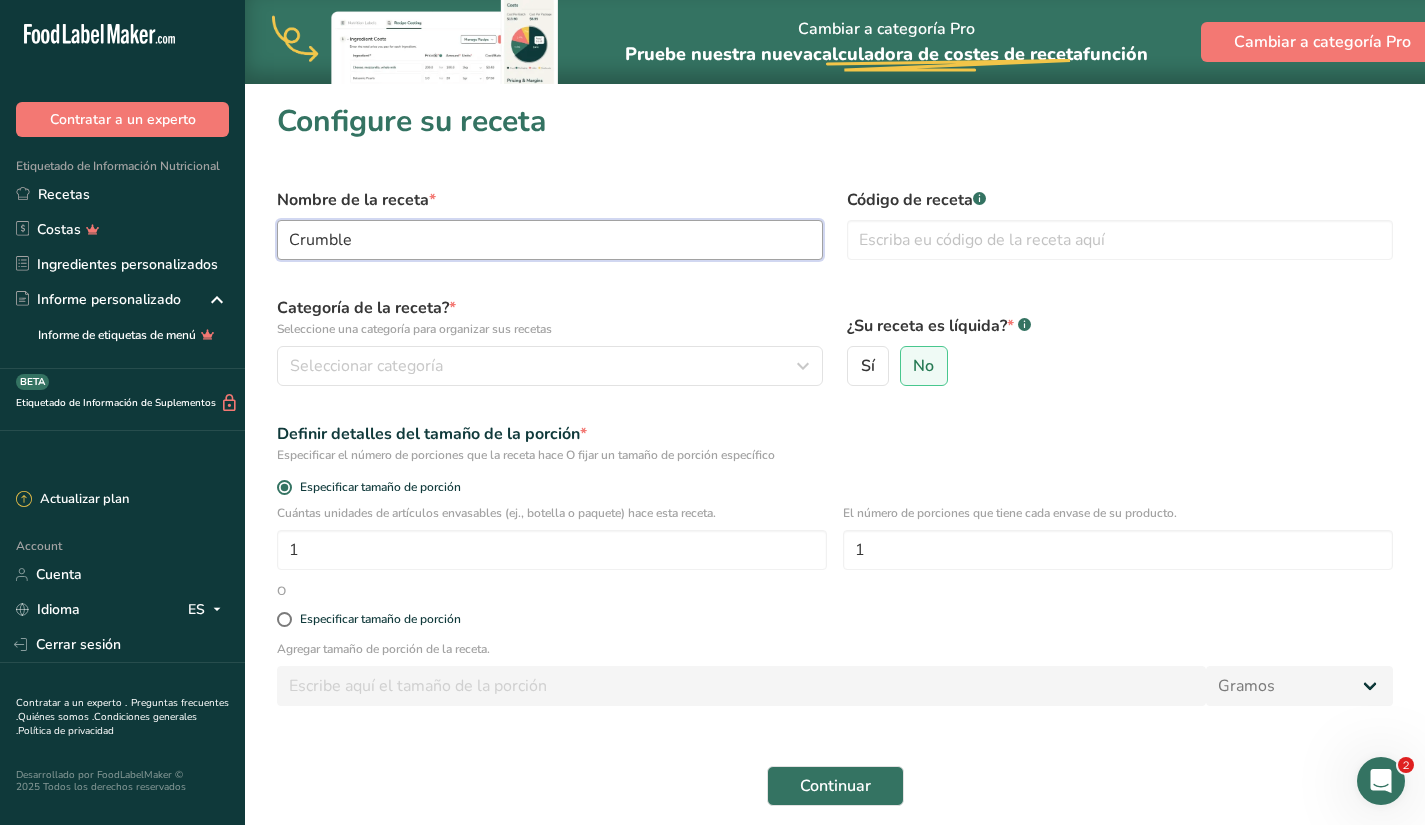 type on "Crumble" 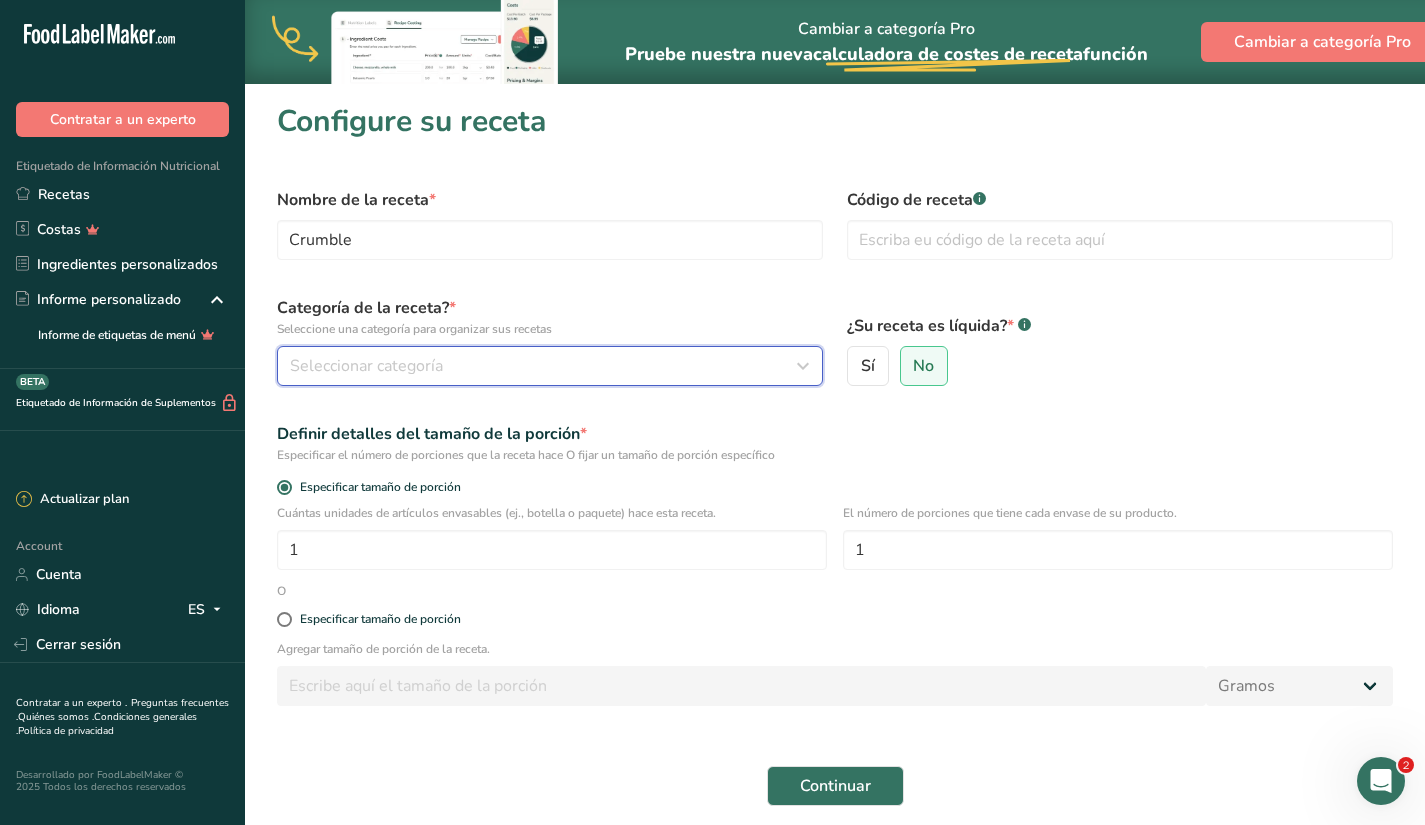 click on "Seleccionar categoría" at bounding box center (544, 366) 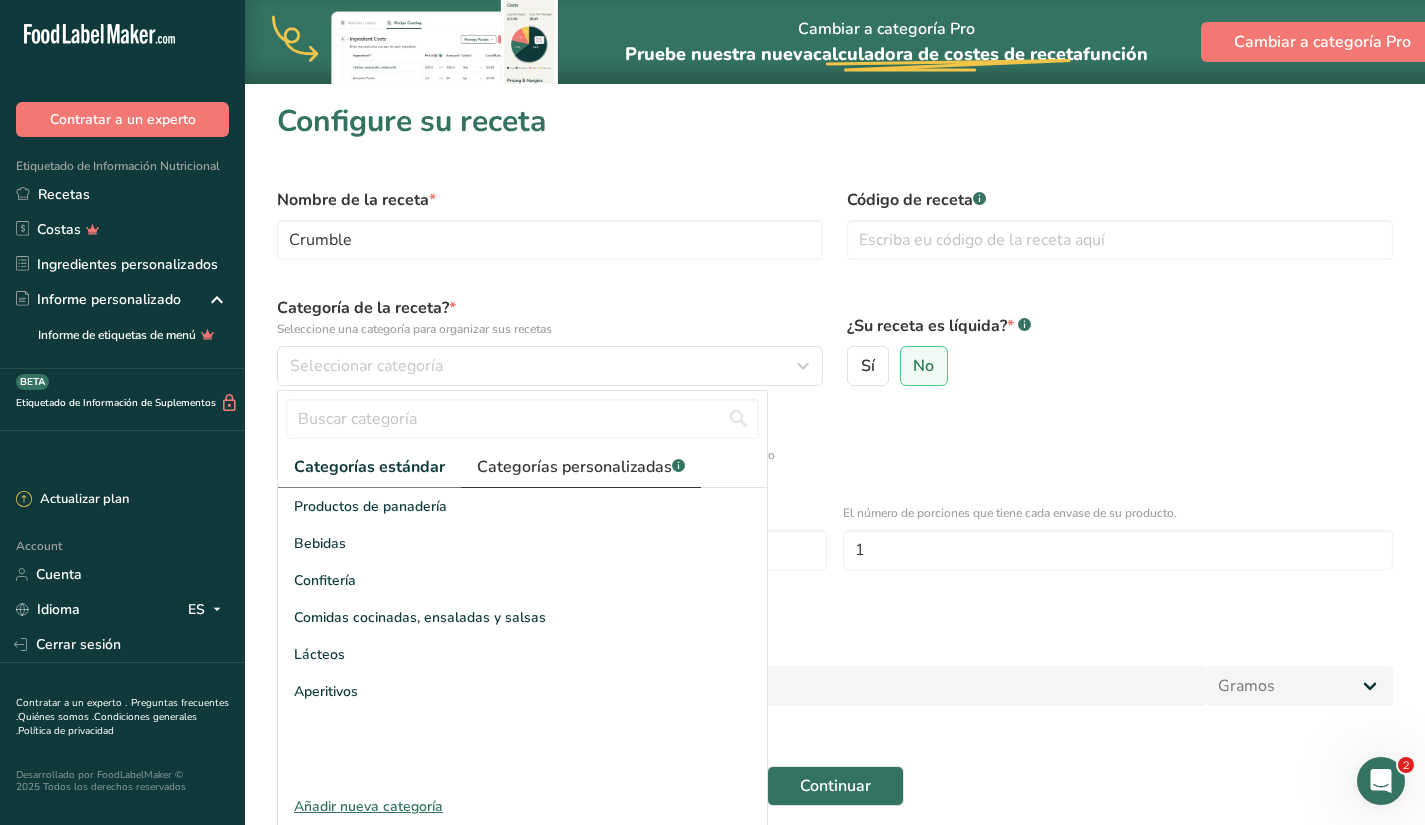 click on "Categorías personalizadas
.a-a{fill:#347362;}.b-a{fill:#fff;}" at bounding box center [581, 467] 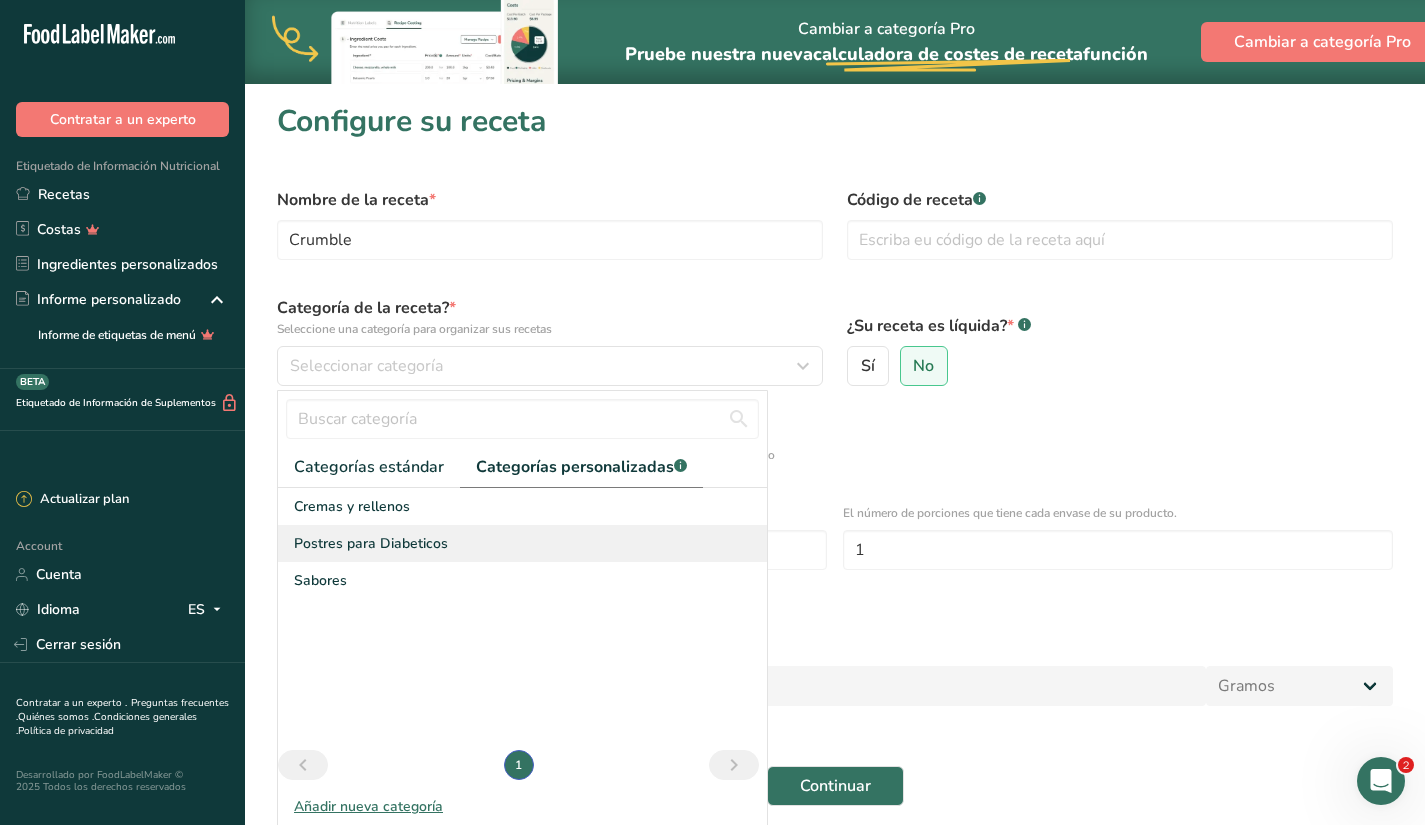 click on "Postres para Diabeticos" at bounding box center (371, 543) 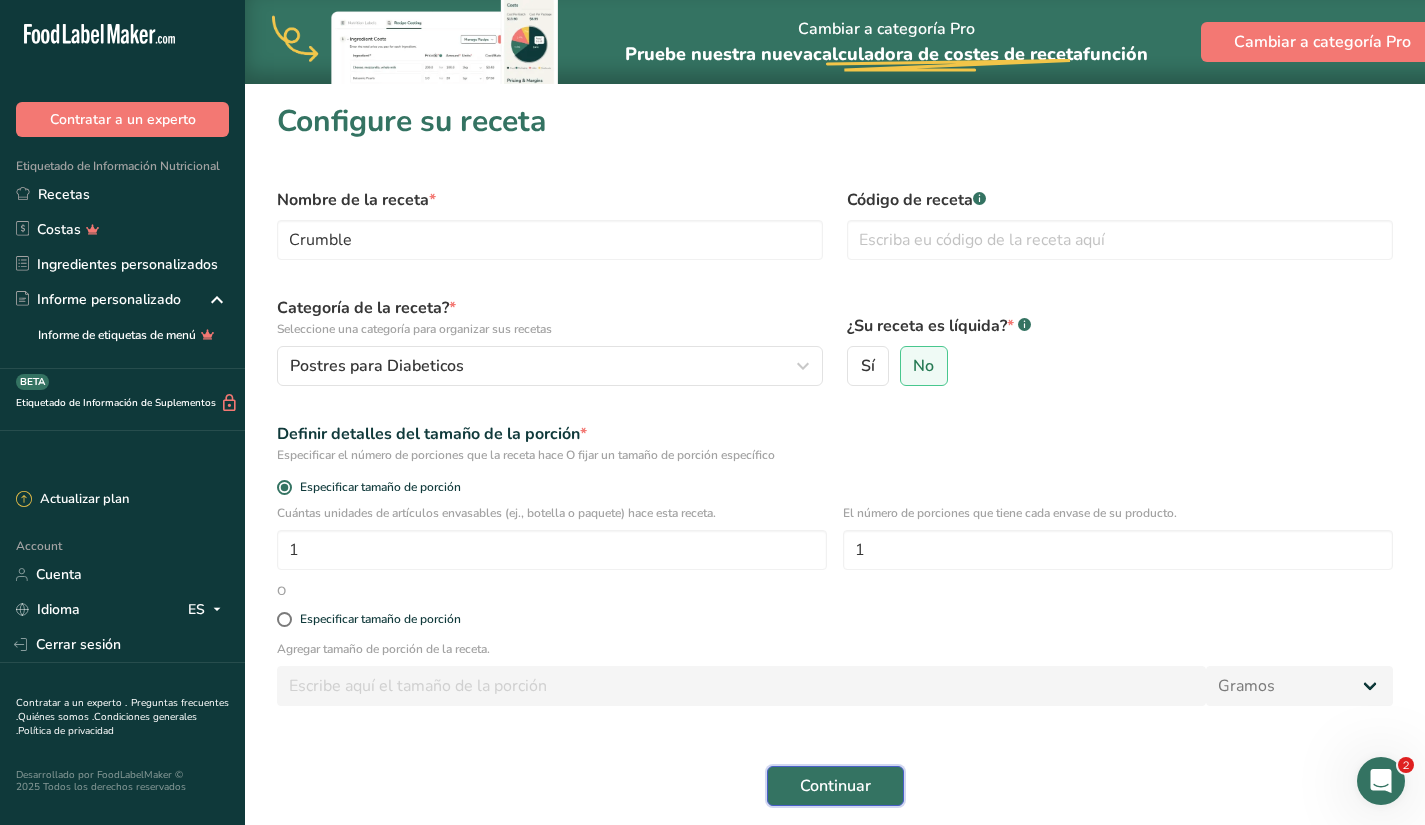 click on "Continuar" at bounding box center [835, 786] 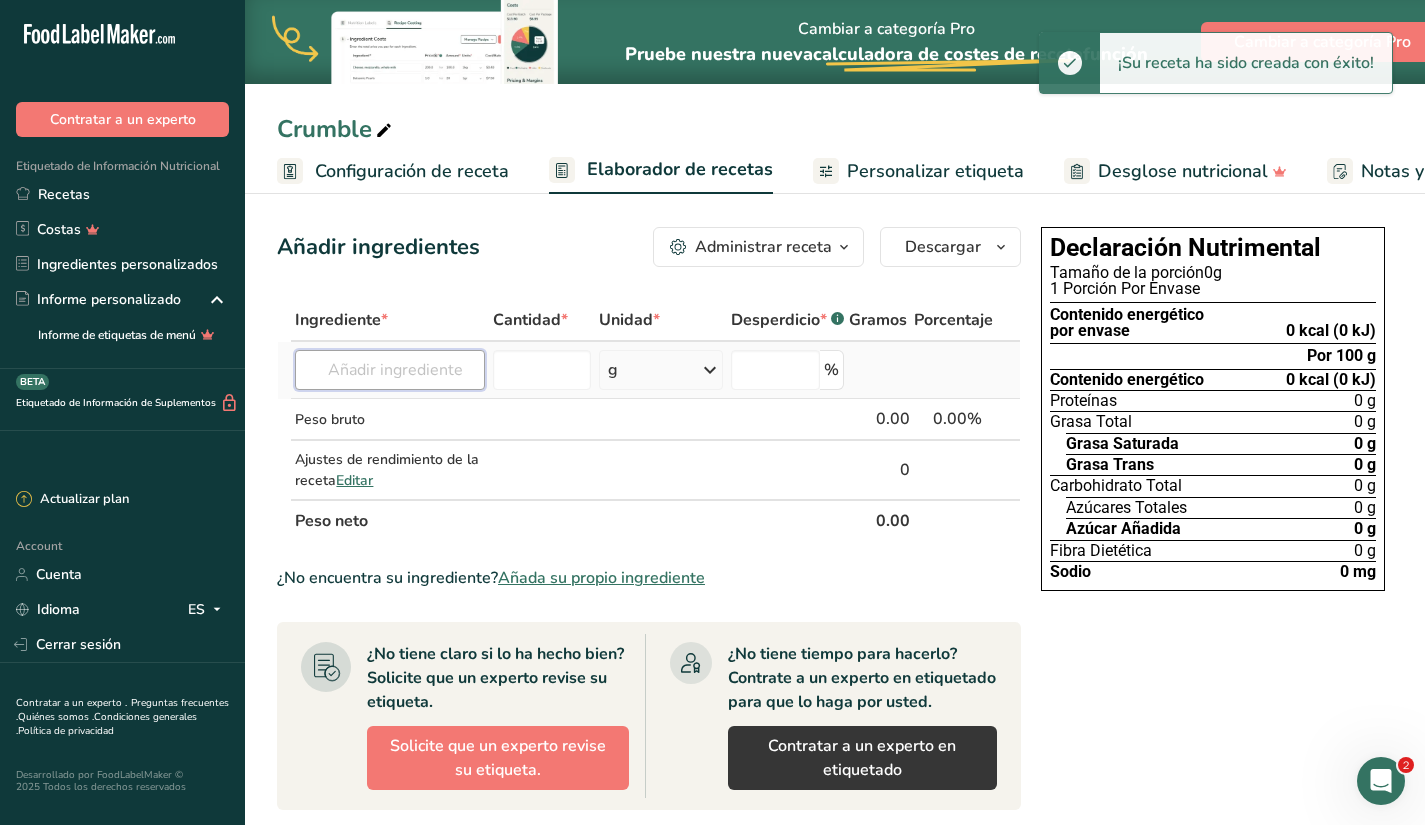 click at bounding box center [390, 370] 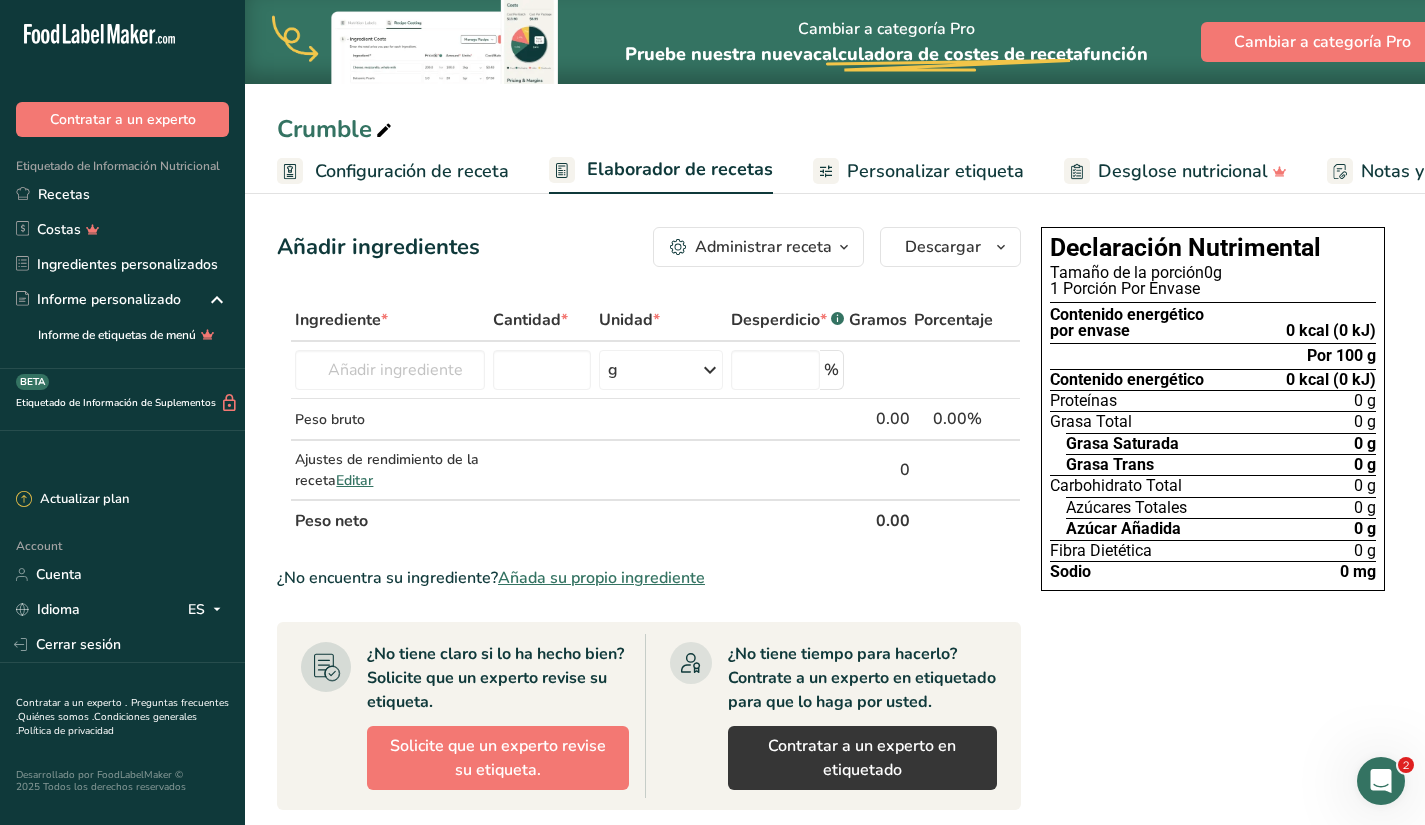 click on "Ingrediente *" at bounding box center [390, 320] 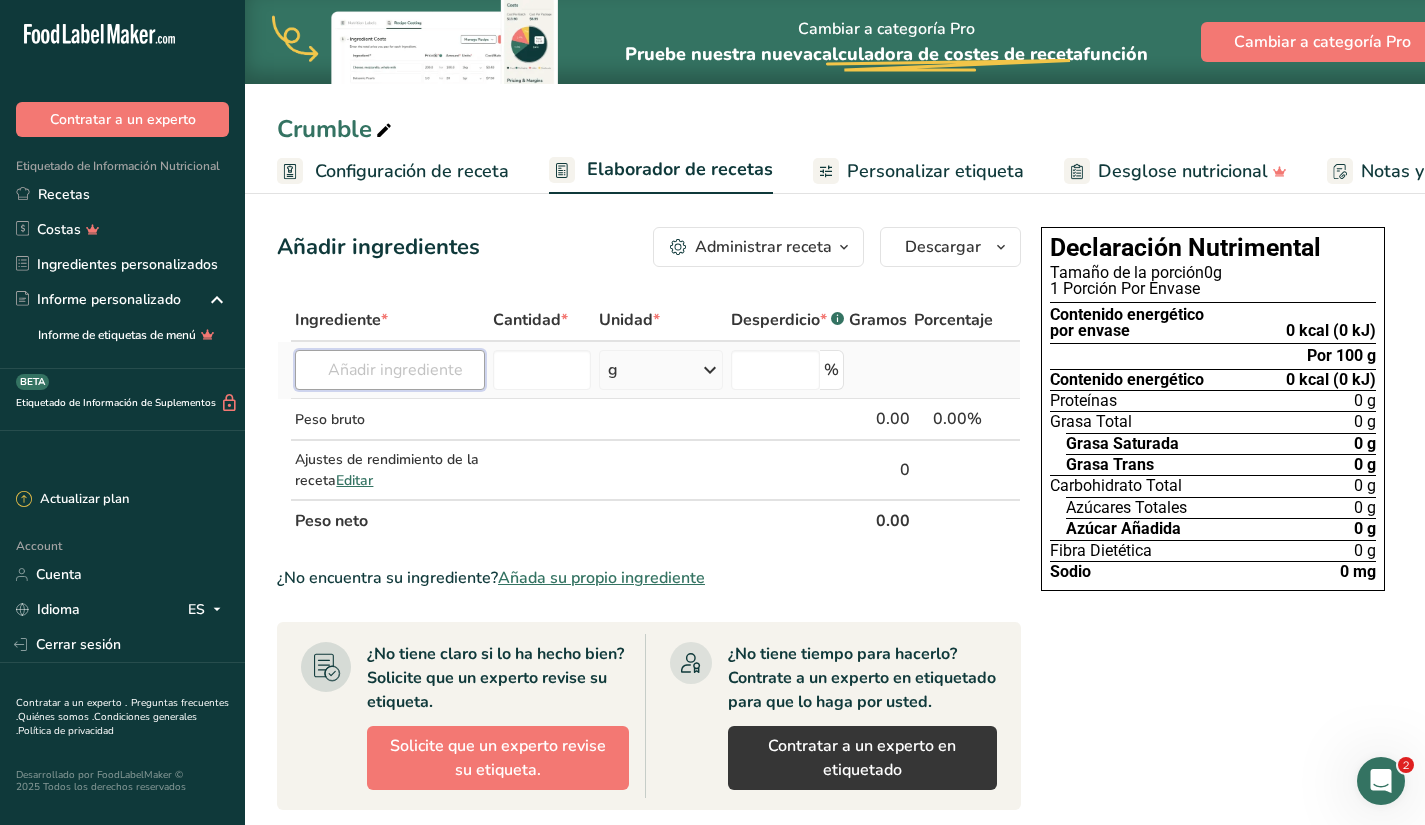 click at bounding box center [390, 370] 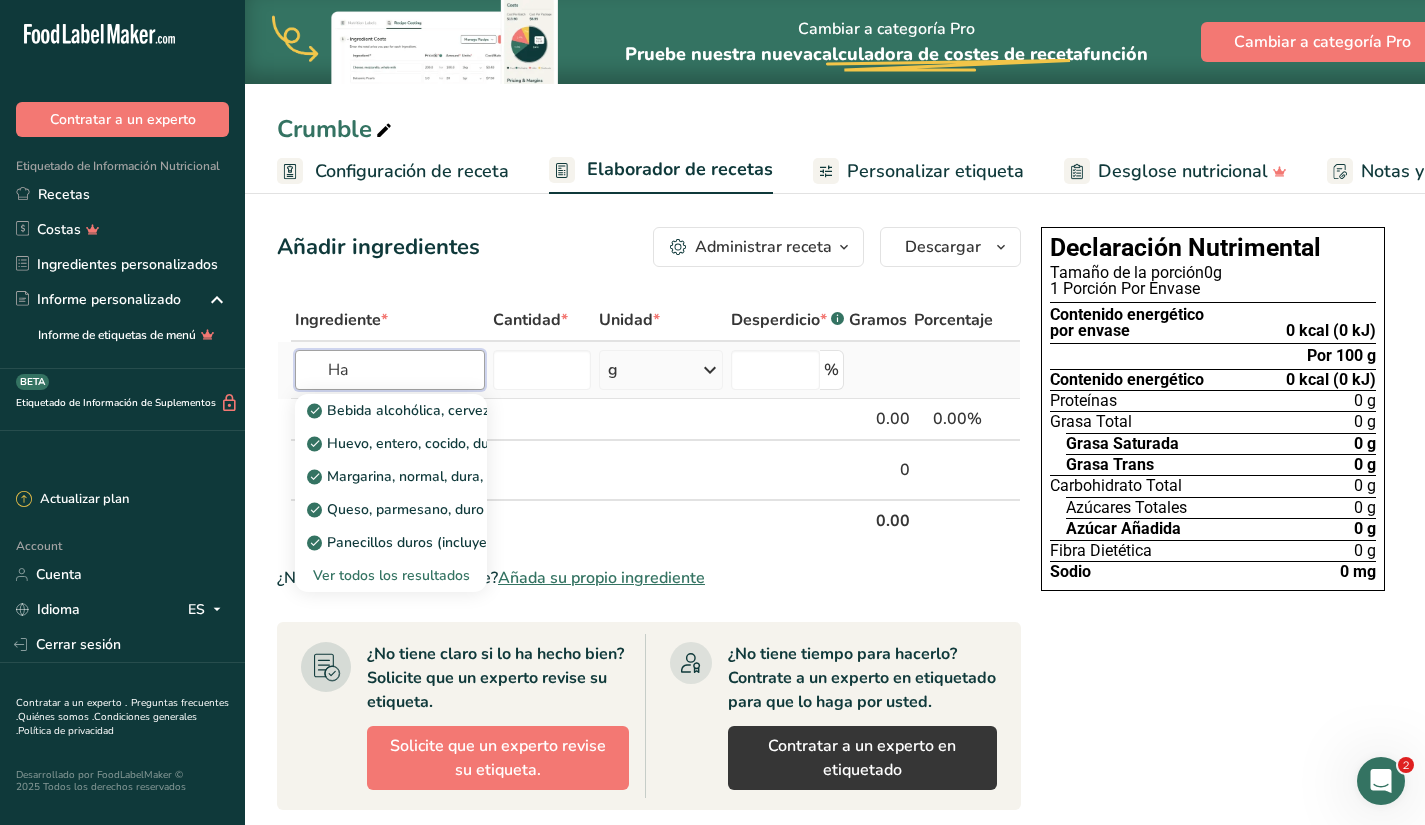 type on "H" 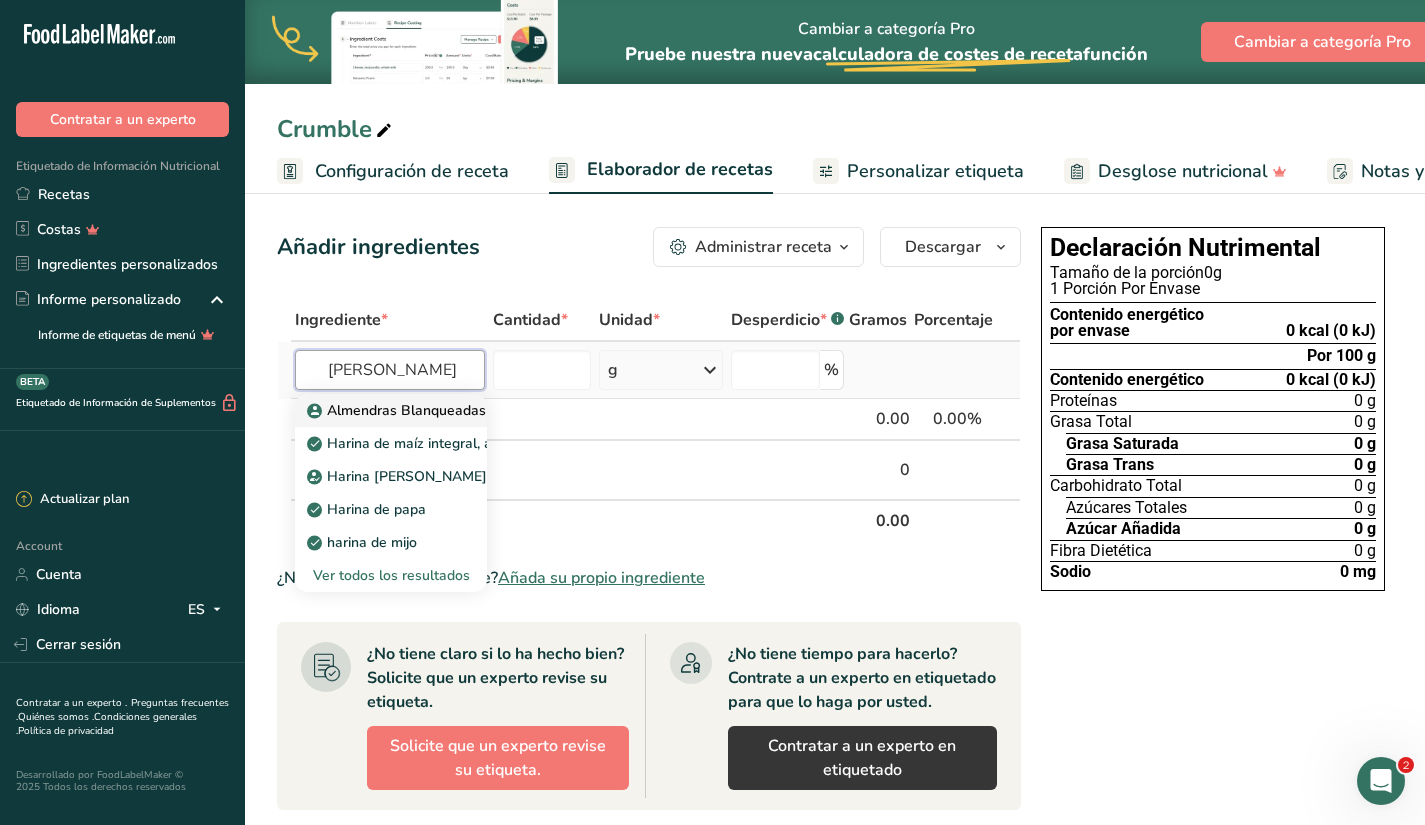 type on "[PERSON_NAME]" 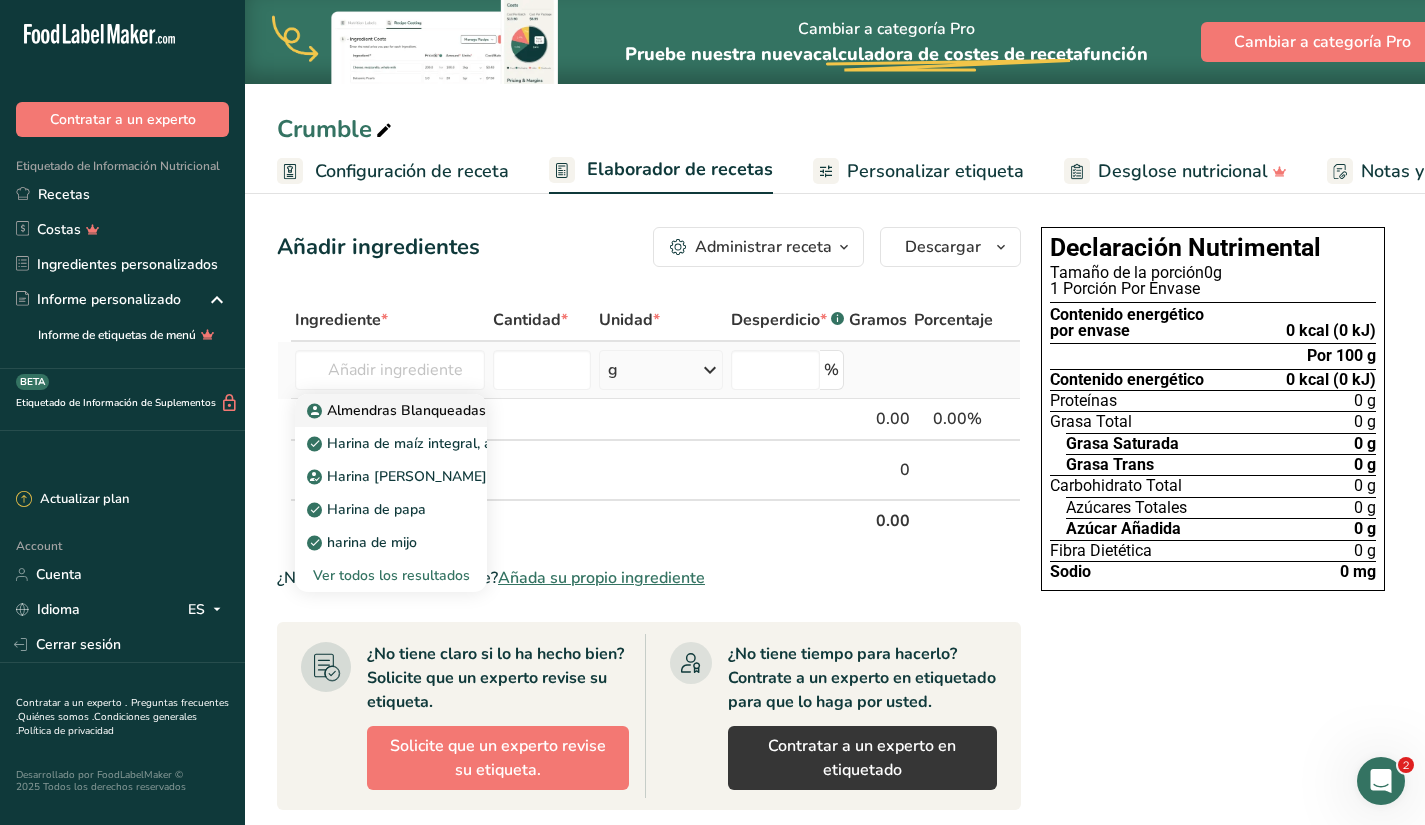 click on "Almendras Blanqueadas" at bounding box center (398, 410) 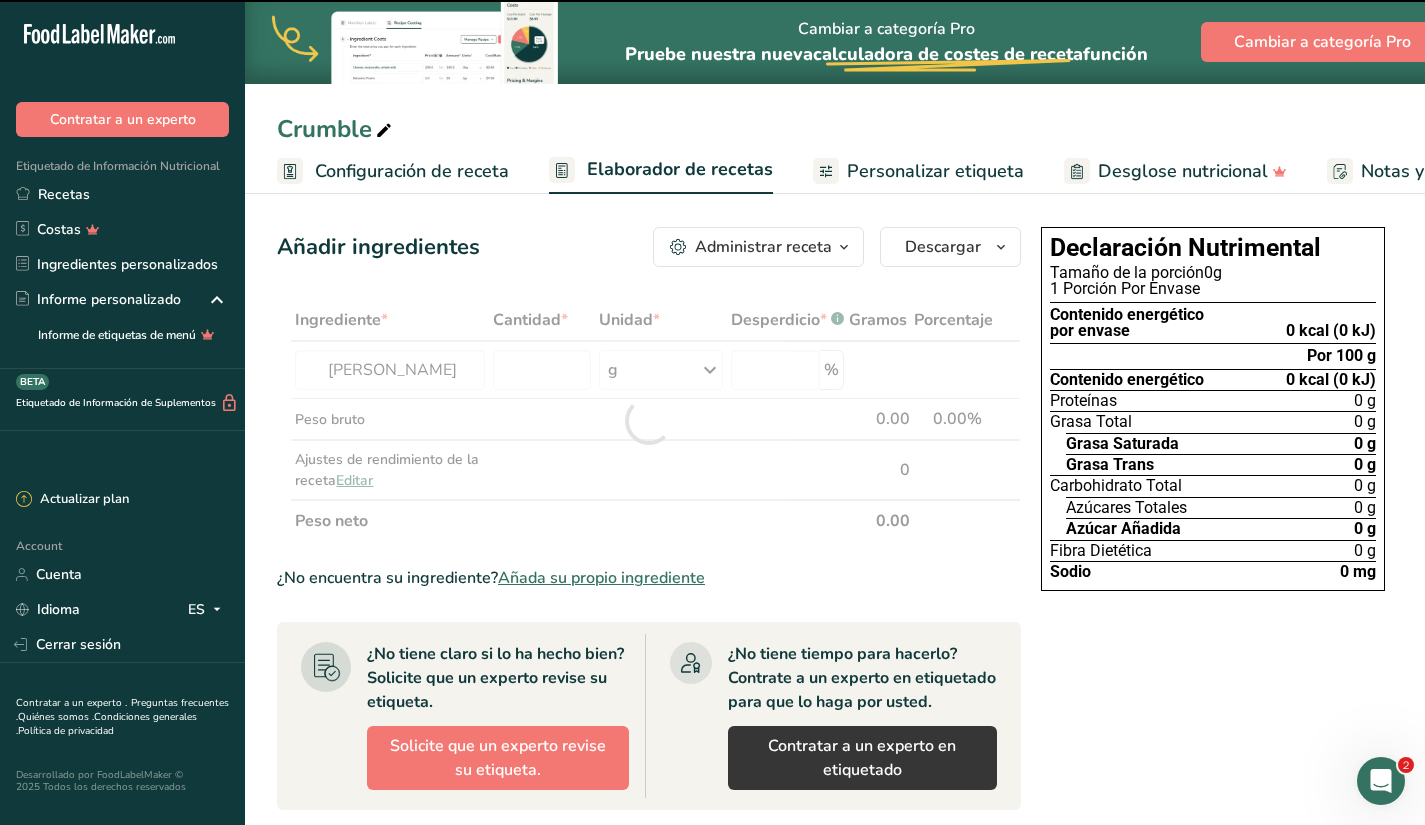 click at bounding box center [649, 420] 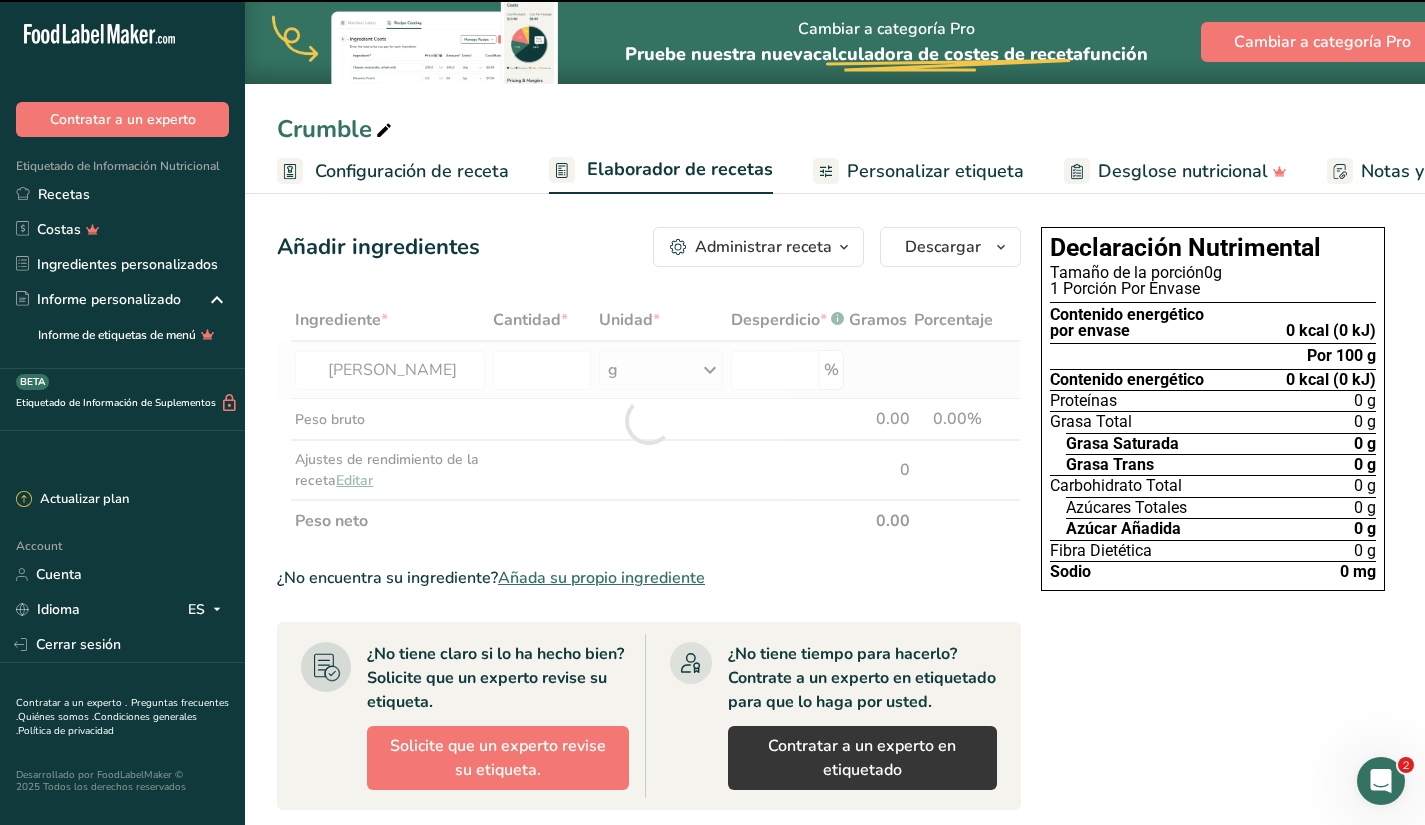 type on "0" 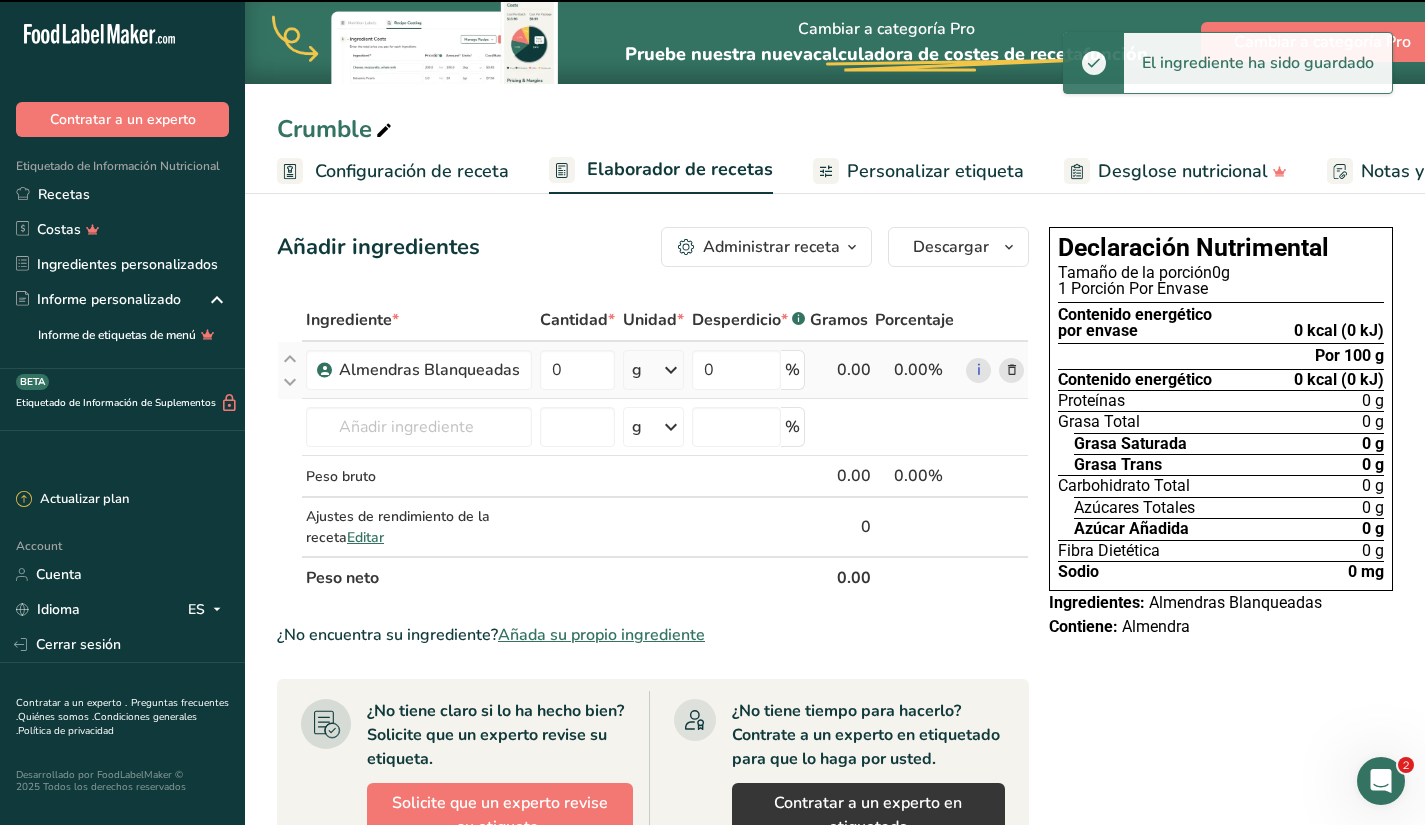 click on "0" at bounding box center [577, 370] 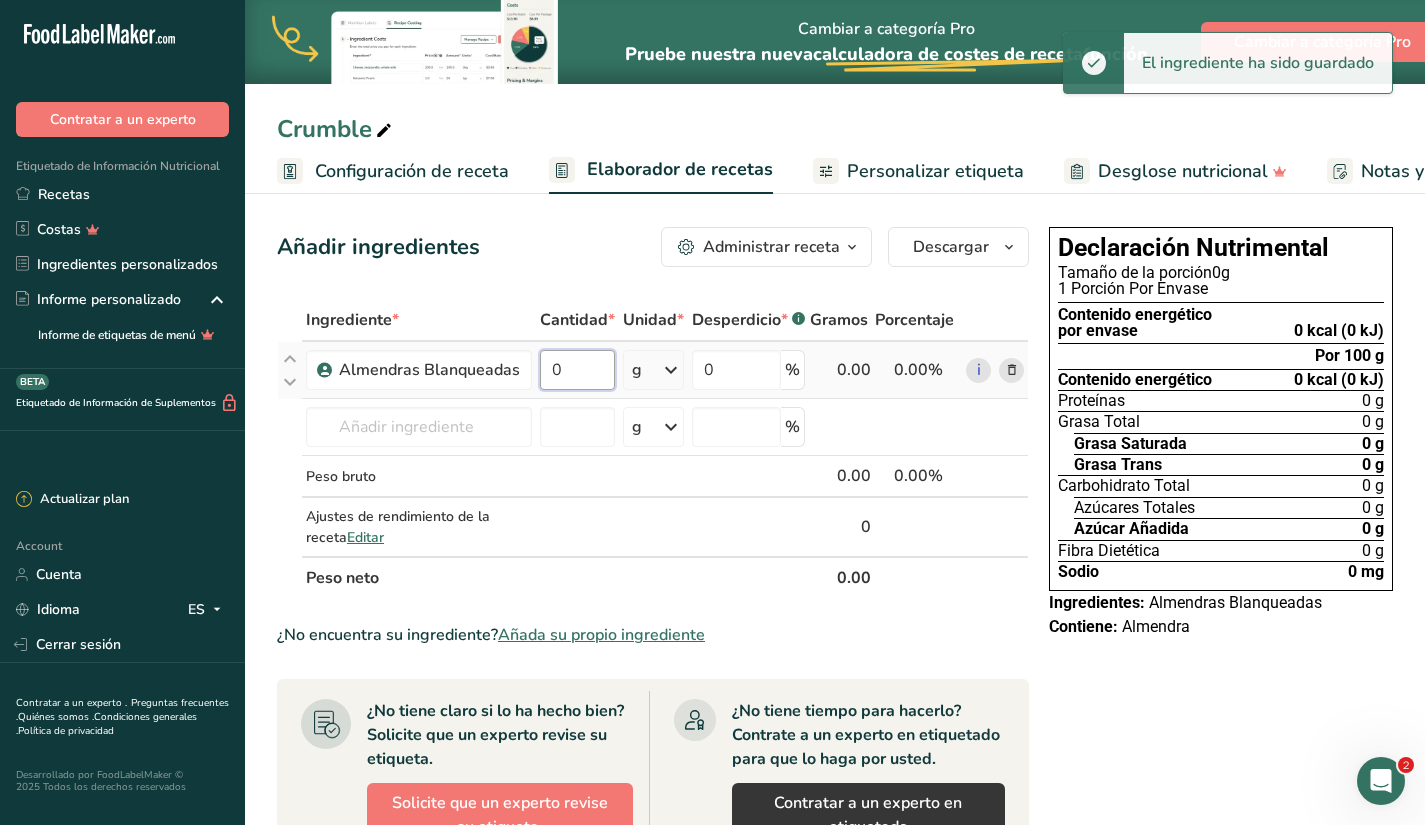 click on "0" at bounding box center (577, 370) 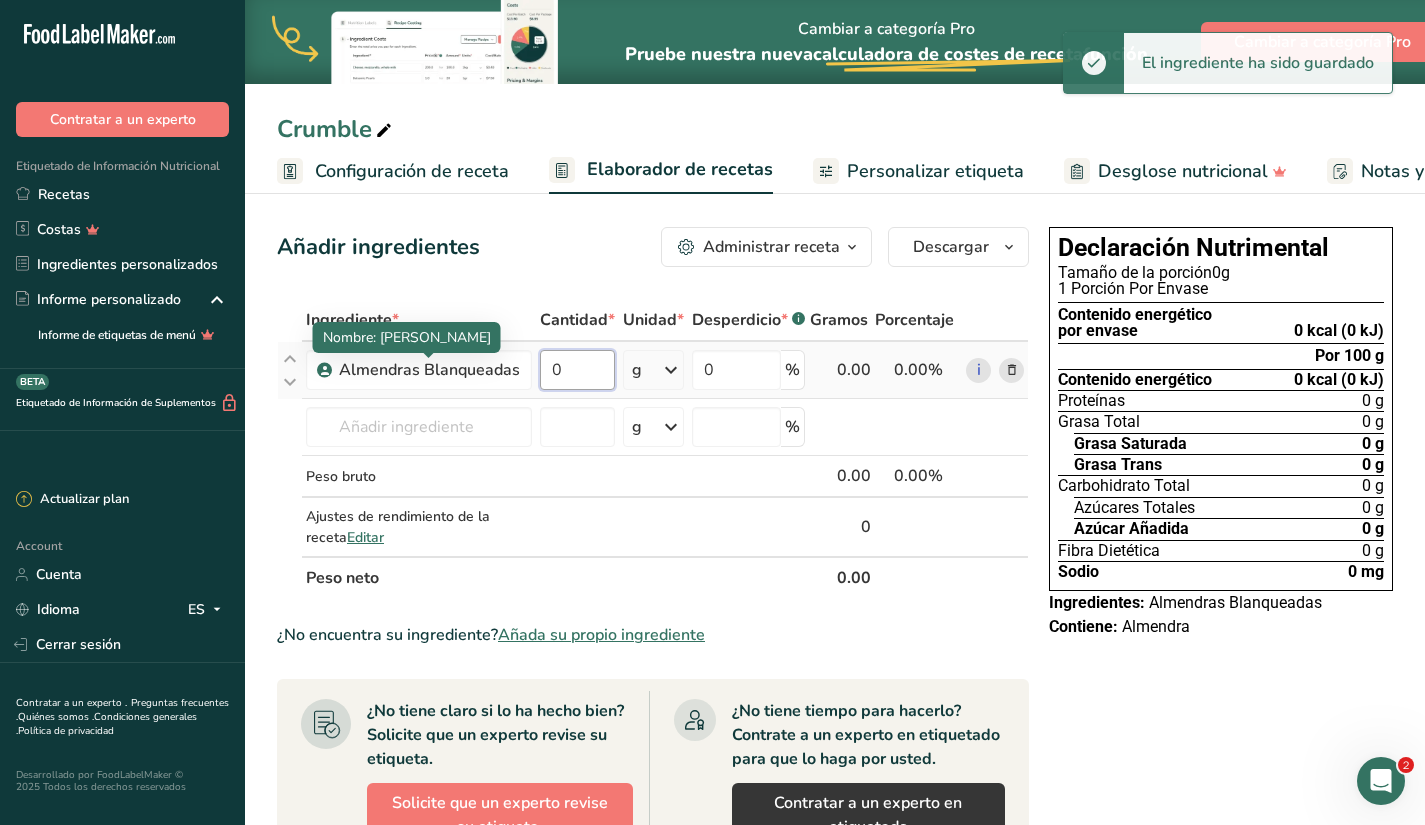 drag, startPoint x: 583, startPoint y: 374, endPoint x: 619, endPoint y: 376, distance: 36.05551 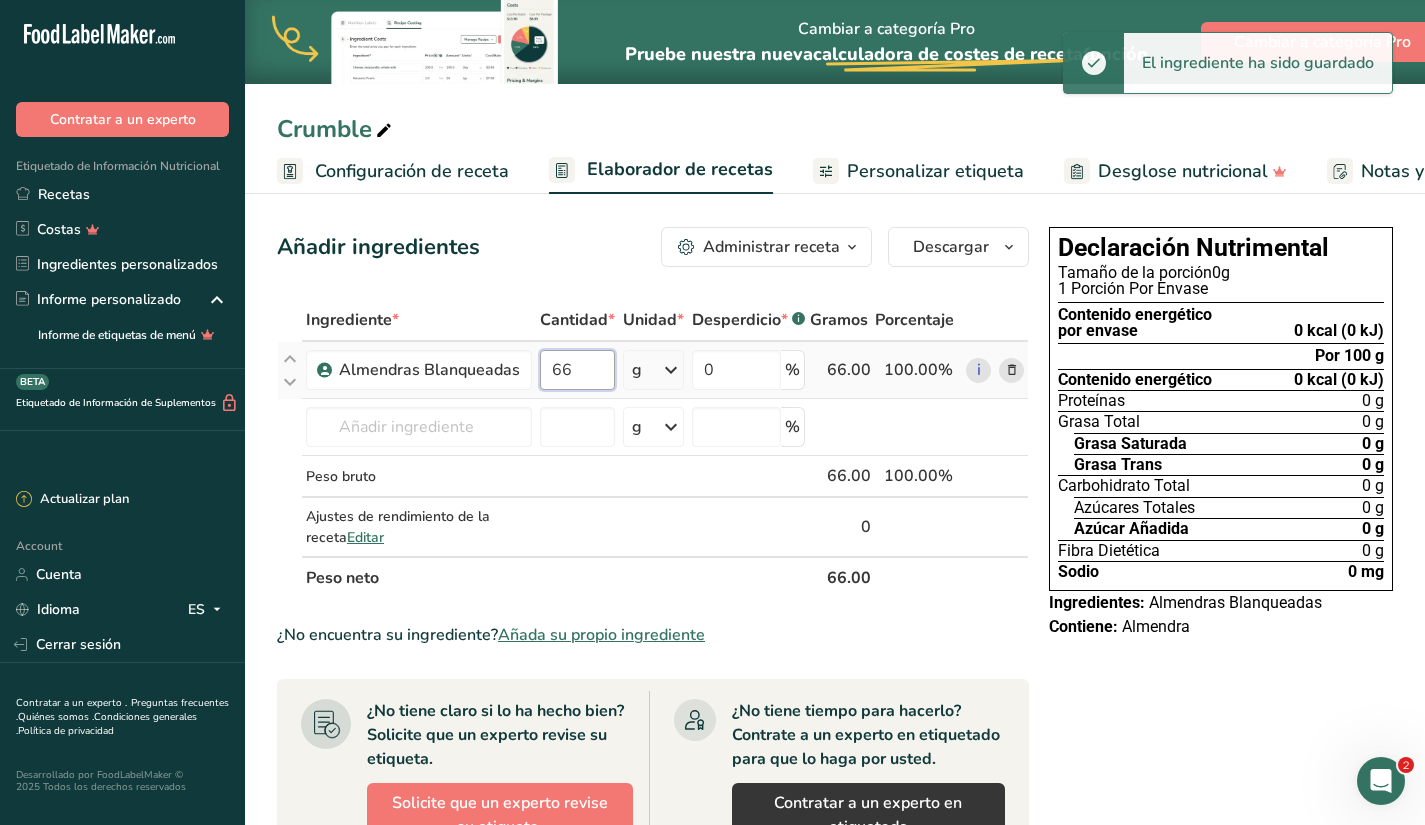 type on "66" 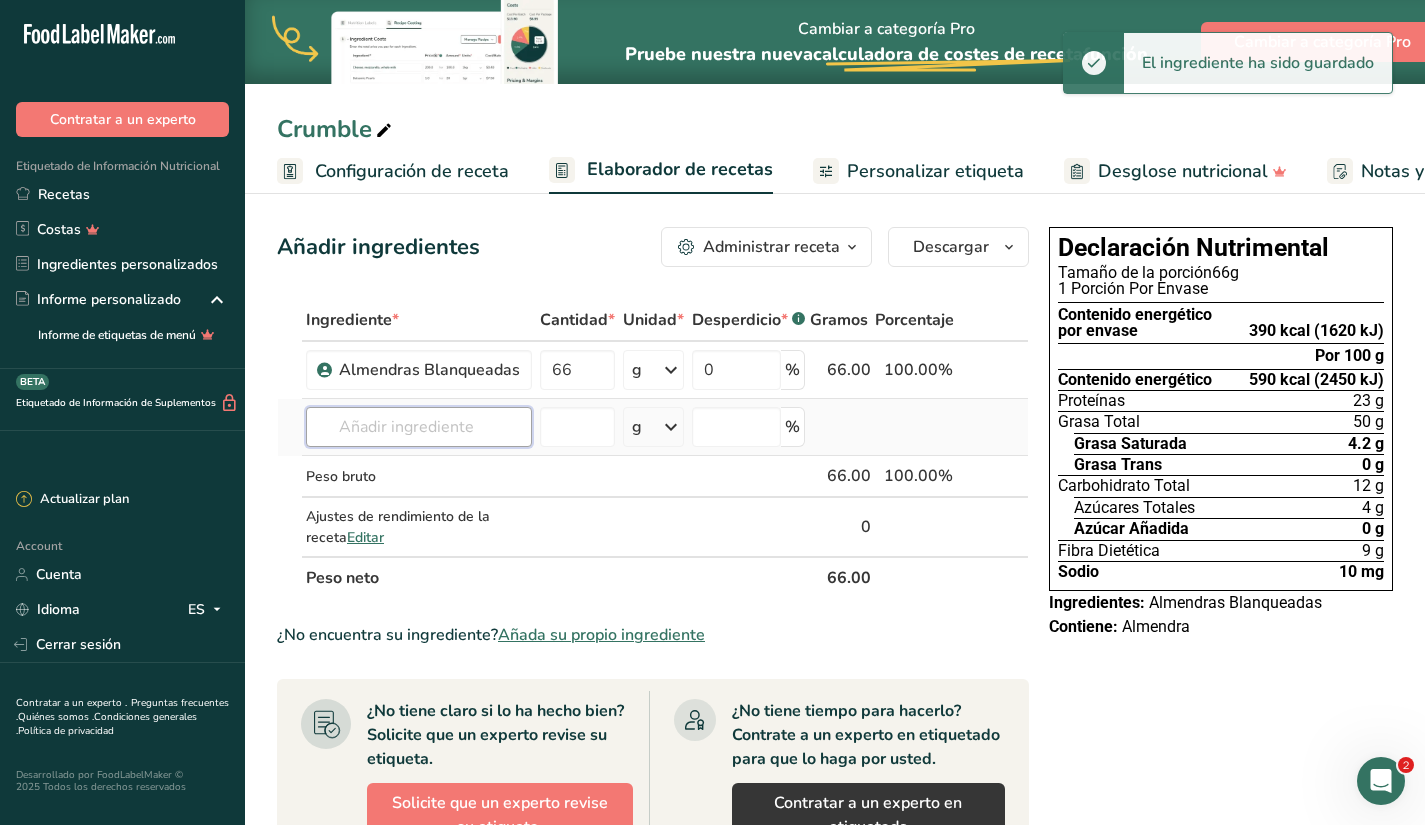 click at bounding box center (419, 427) 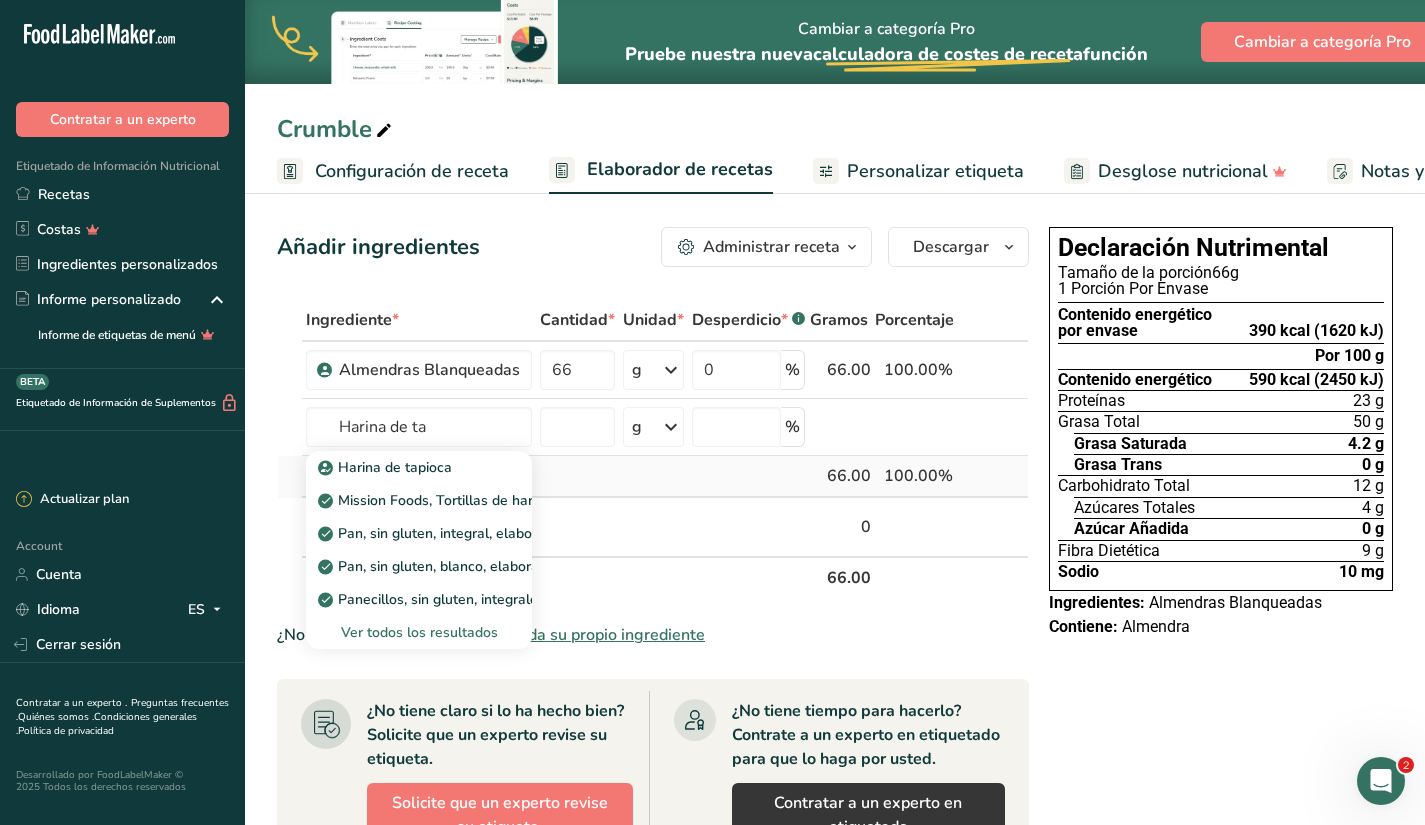 click on "Harina de tapioca" at bounding box center (419, 467) 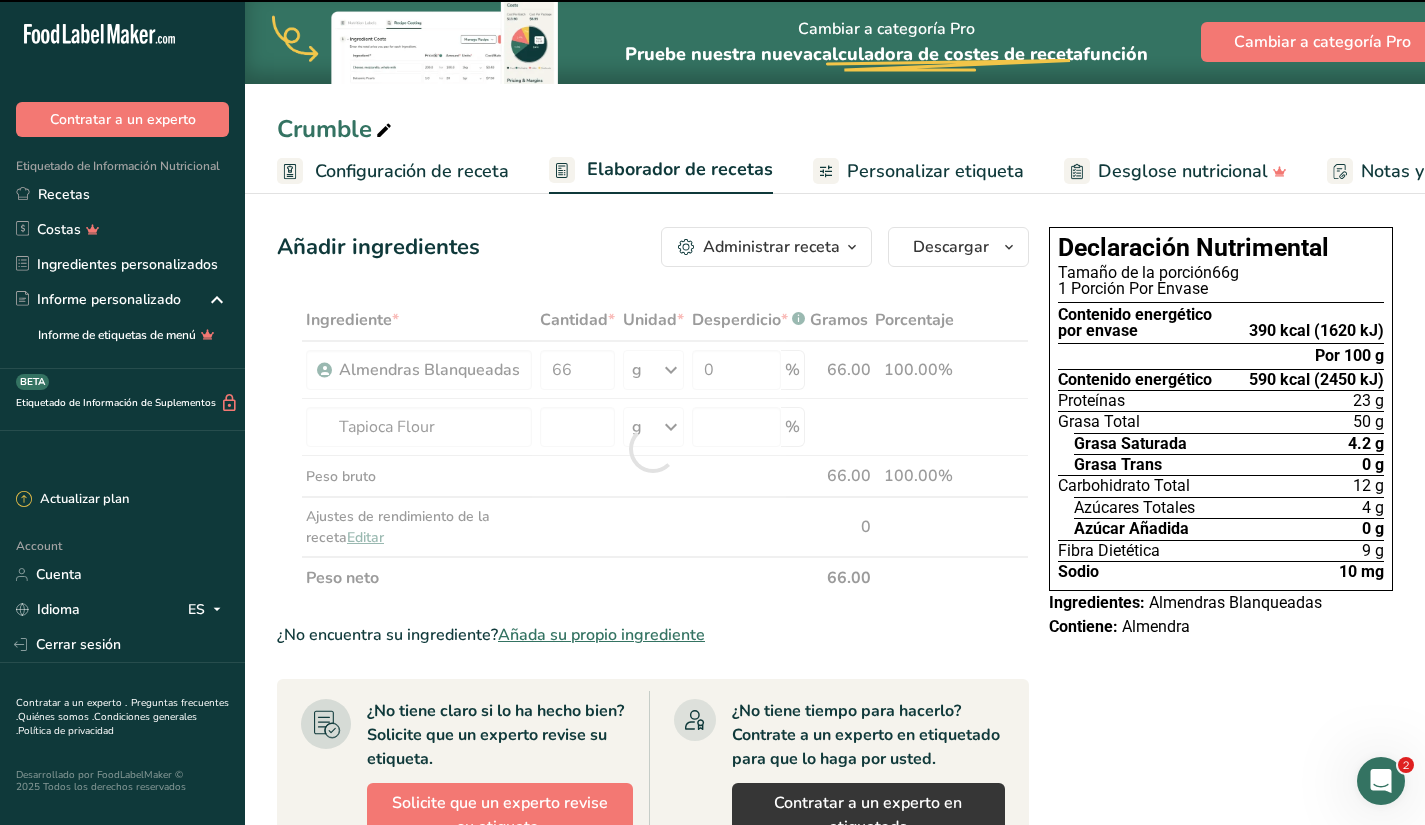 click at bounding box center (653, 449) 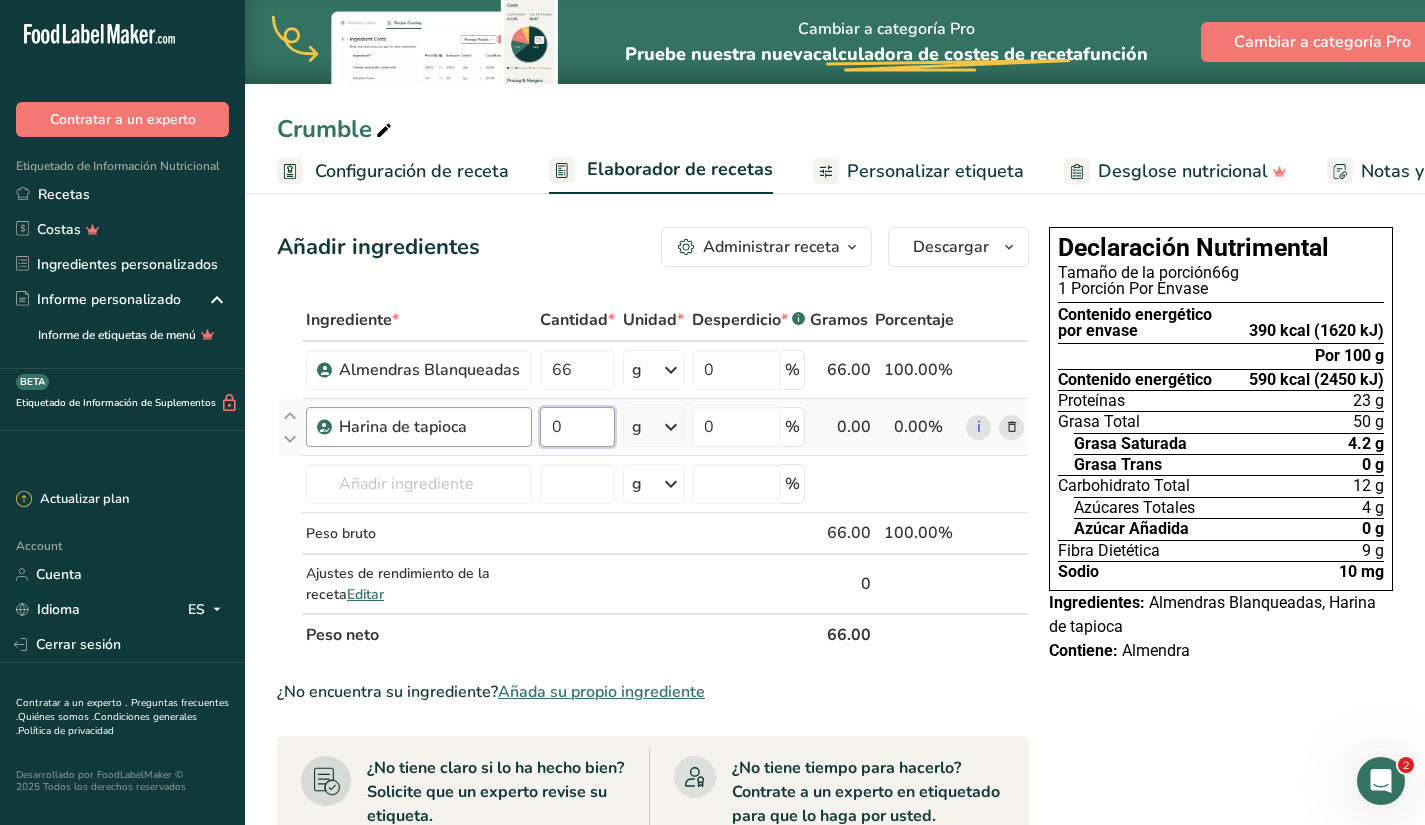 drag, startPoint x: 583, startPoint y: 432, endPoint x: 469, endPoint y: 426, distance: 114.15778 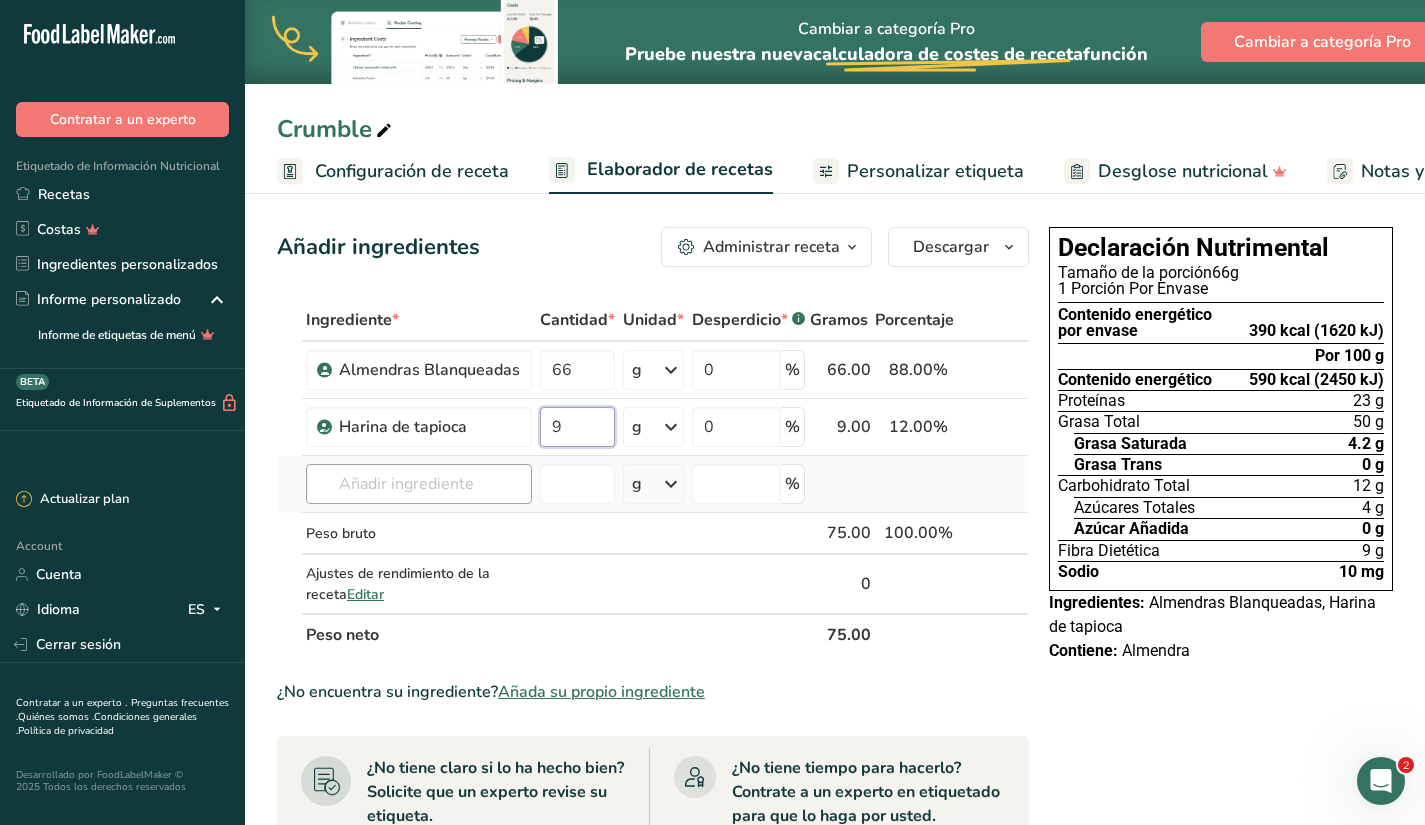 type on "9" 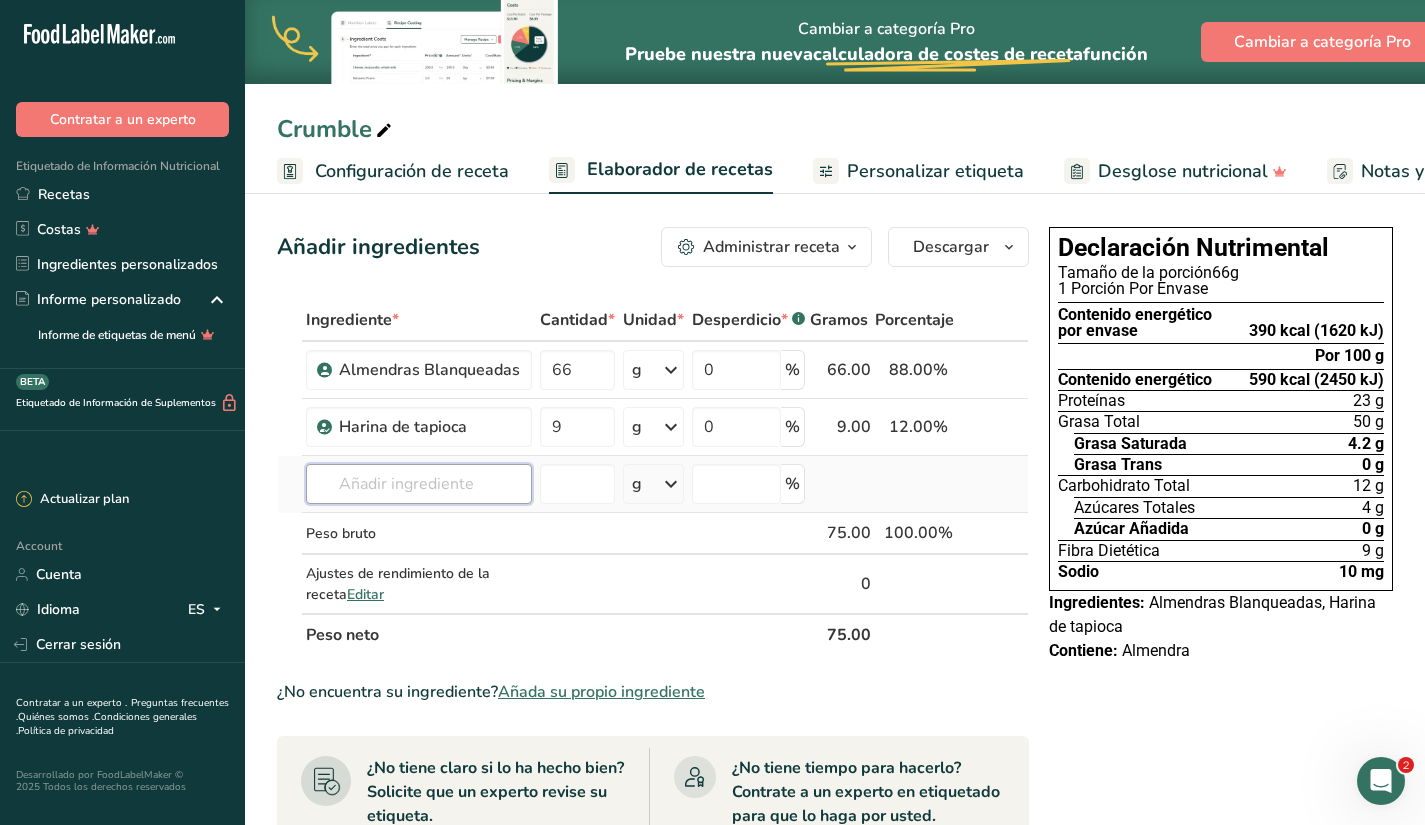 click on "Ingrediente *
Cantidad *
Unidad *
Desperdicio *   .a-a{fill:#347362;}.b-a{fill:#fff;}          Gramos
Porcentaje
Almendras Blanqueadas
66
g
Unidades de peso
g
kg
mg
Ver más
Unidades de volumen
[GEOGRAPHIC_DATA]
mL
onza líquida
Ver más
0
%
66.00
88.00%
i
Harina de tapioca
9
g
Unidades de peso
g
kg
mg
Ver más
Unidades de volumen
[GEOGRAPHIC_DATA]
lb/pie³
g/cm³
Confirmar" at bounding box center [653, 477] 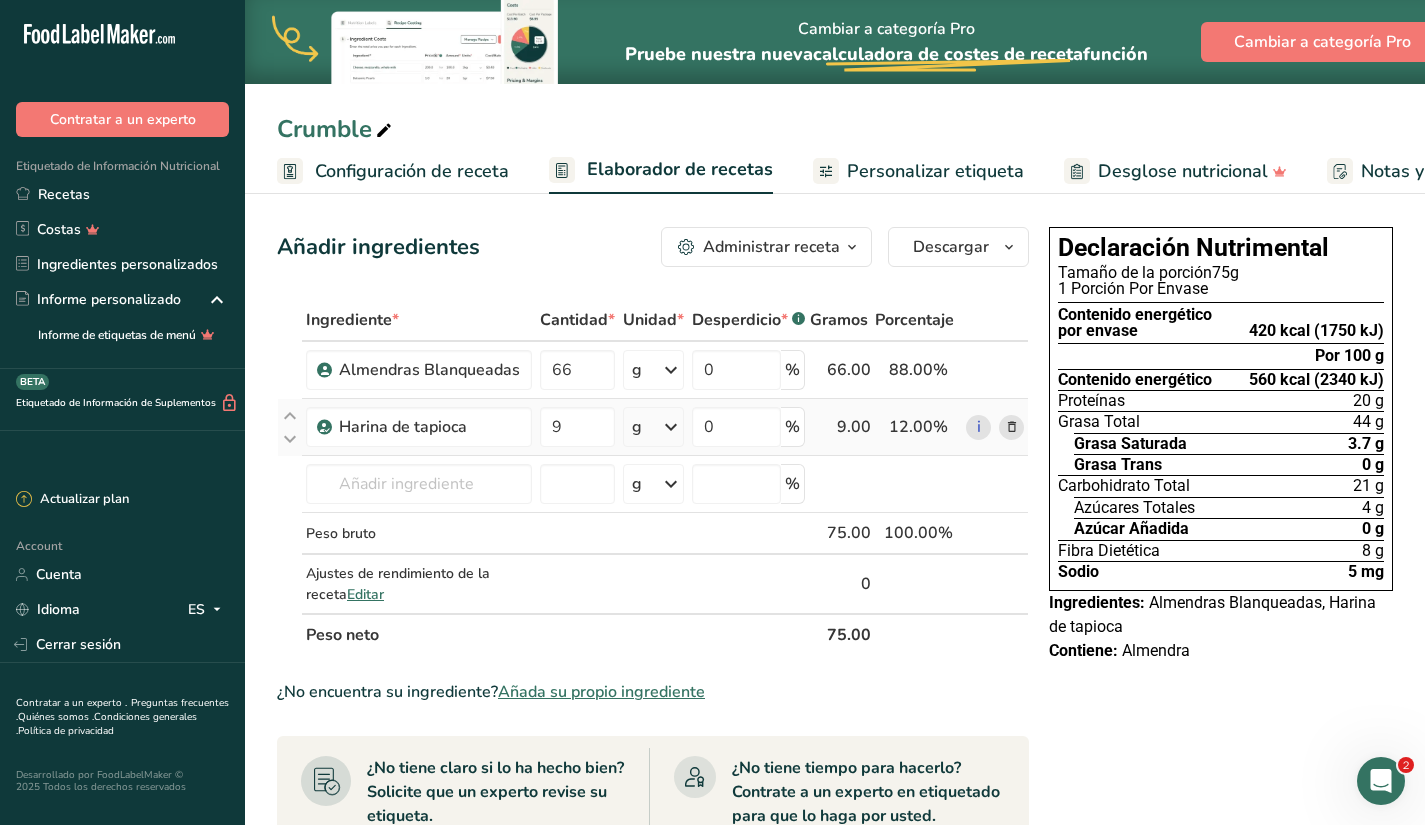 click at bounding box center (1012, 427) 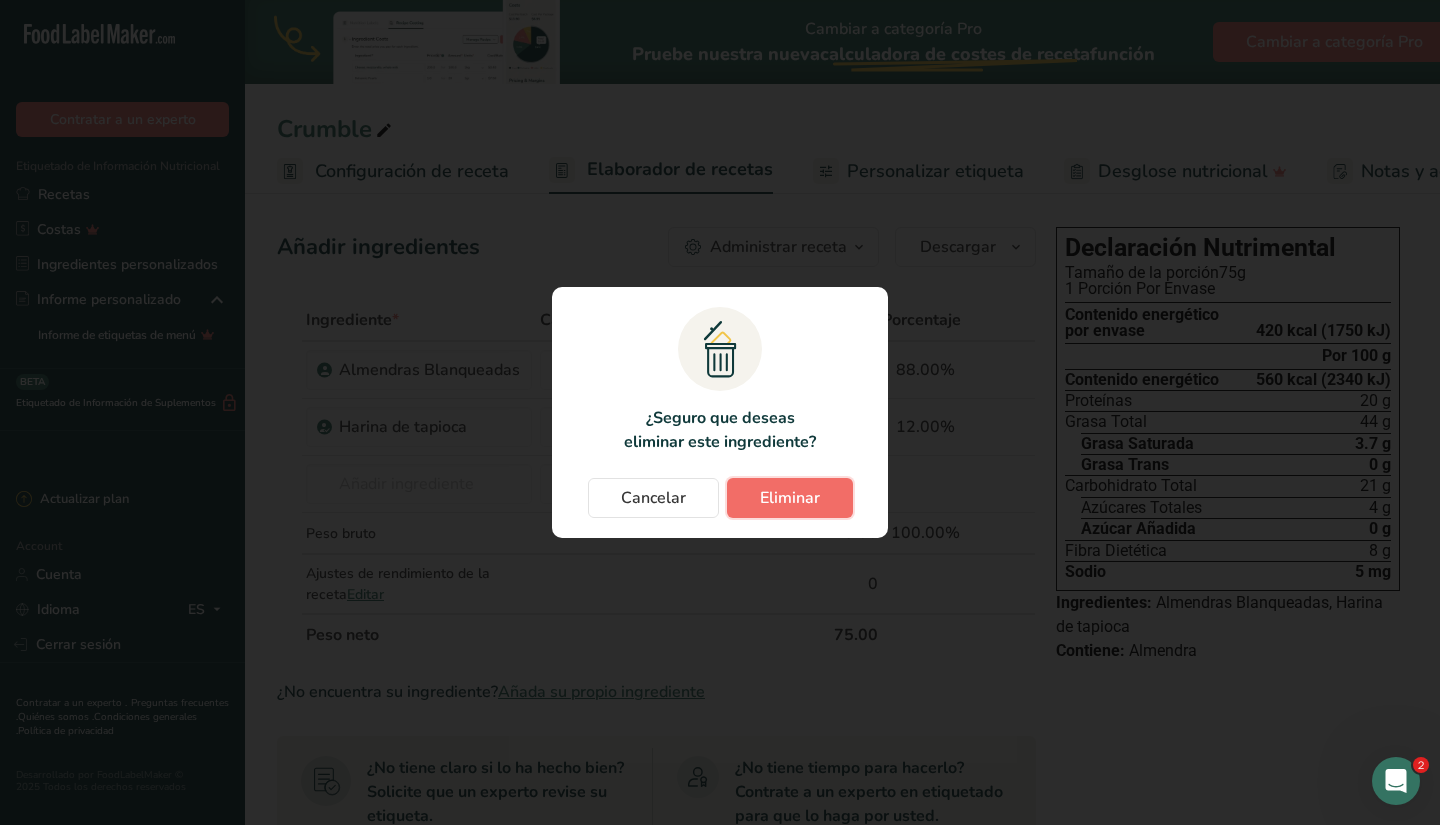 click on "Eliminar" at bounding box center (790, 498) 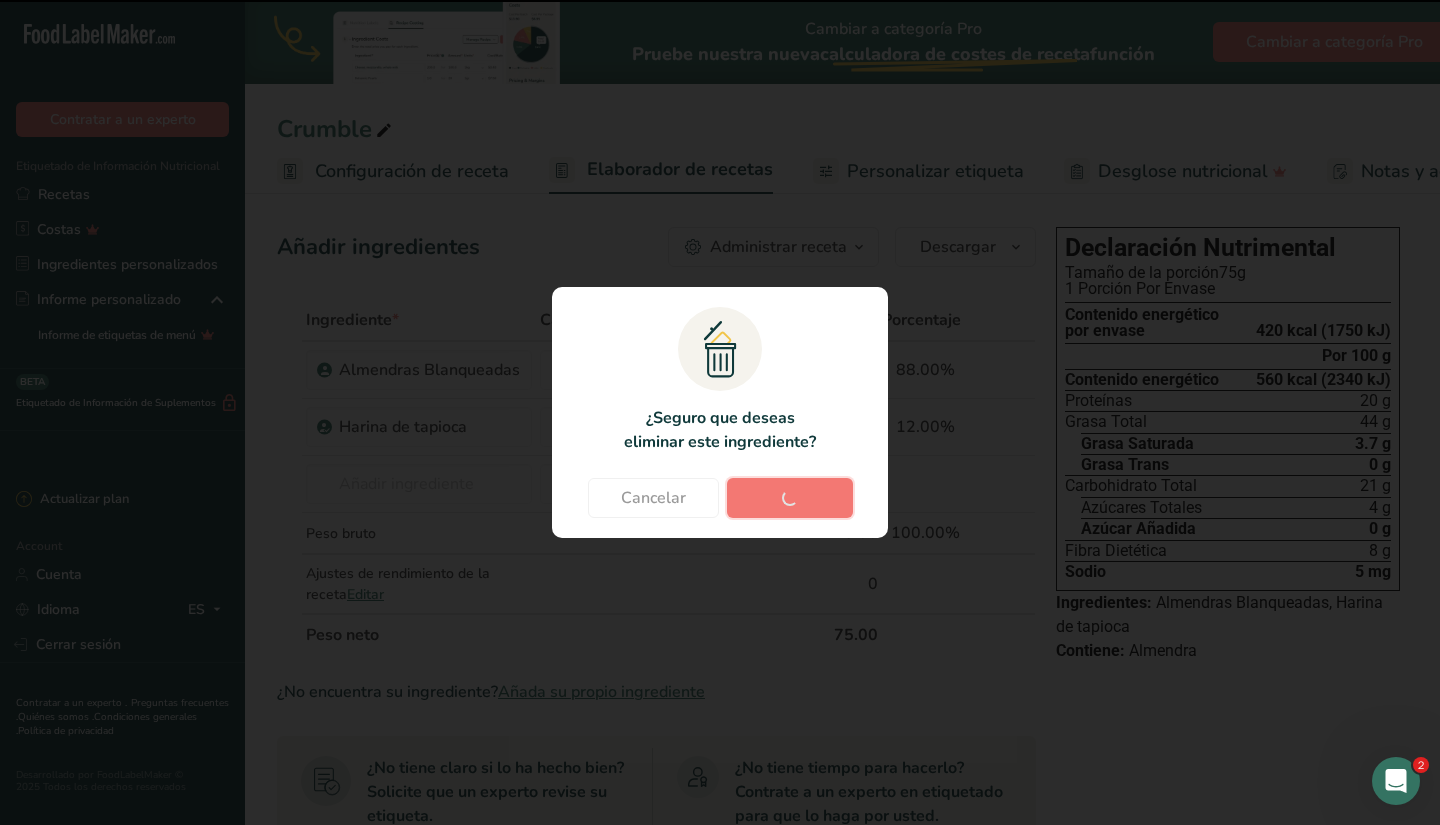 type 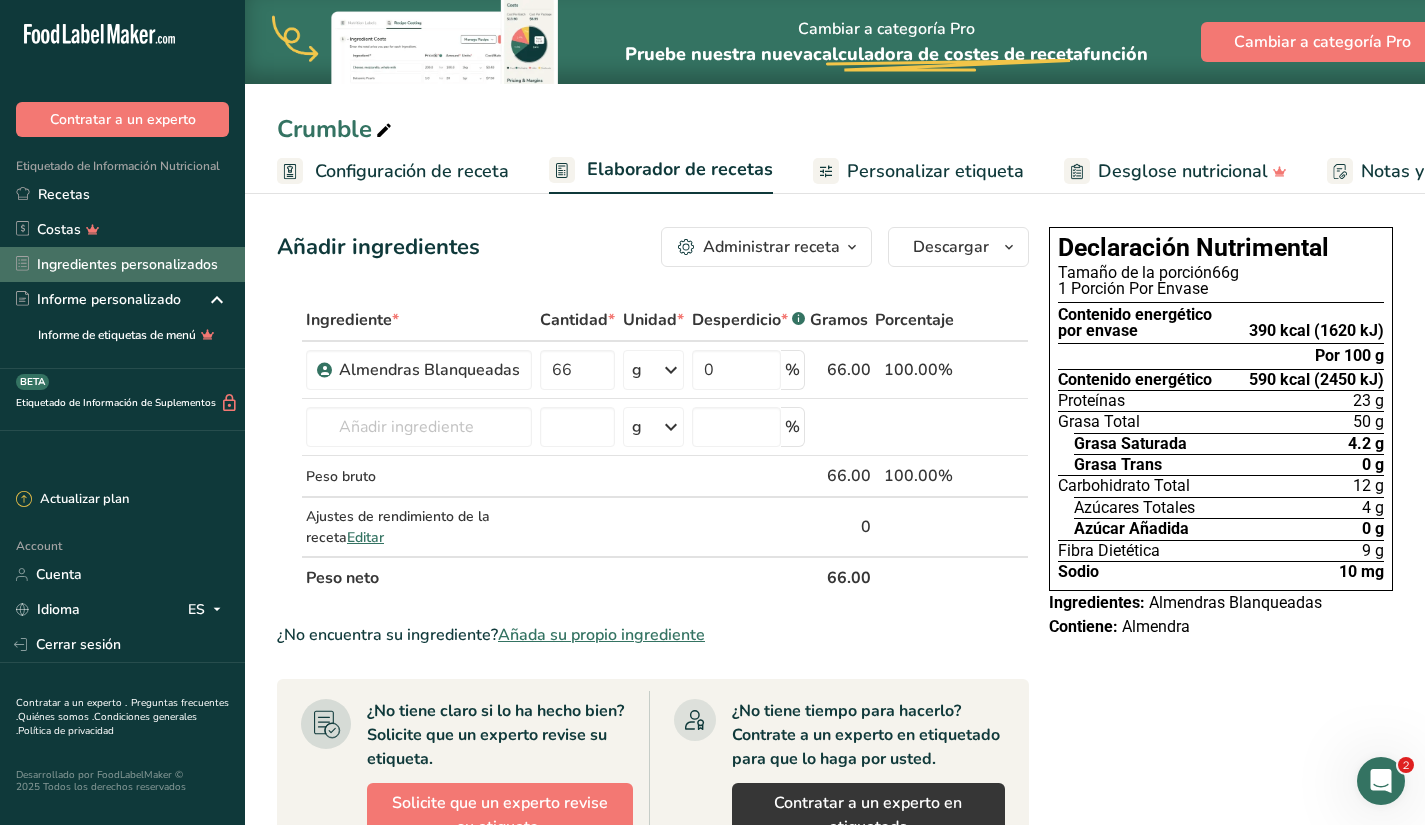 click on "Ingredientes personalizados" at bounding box center (122, 264) 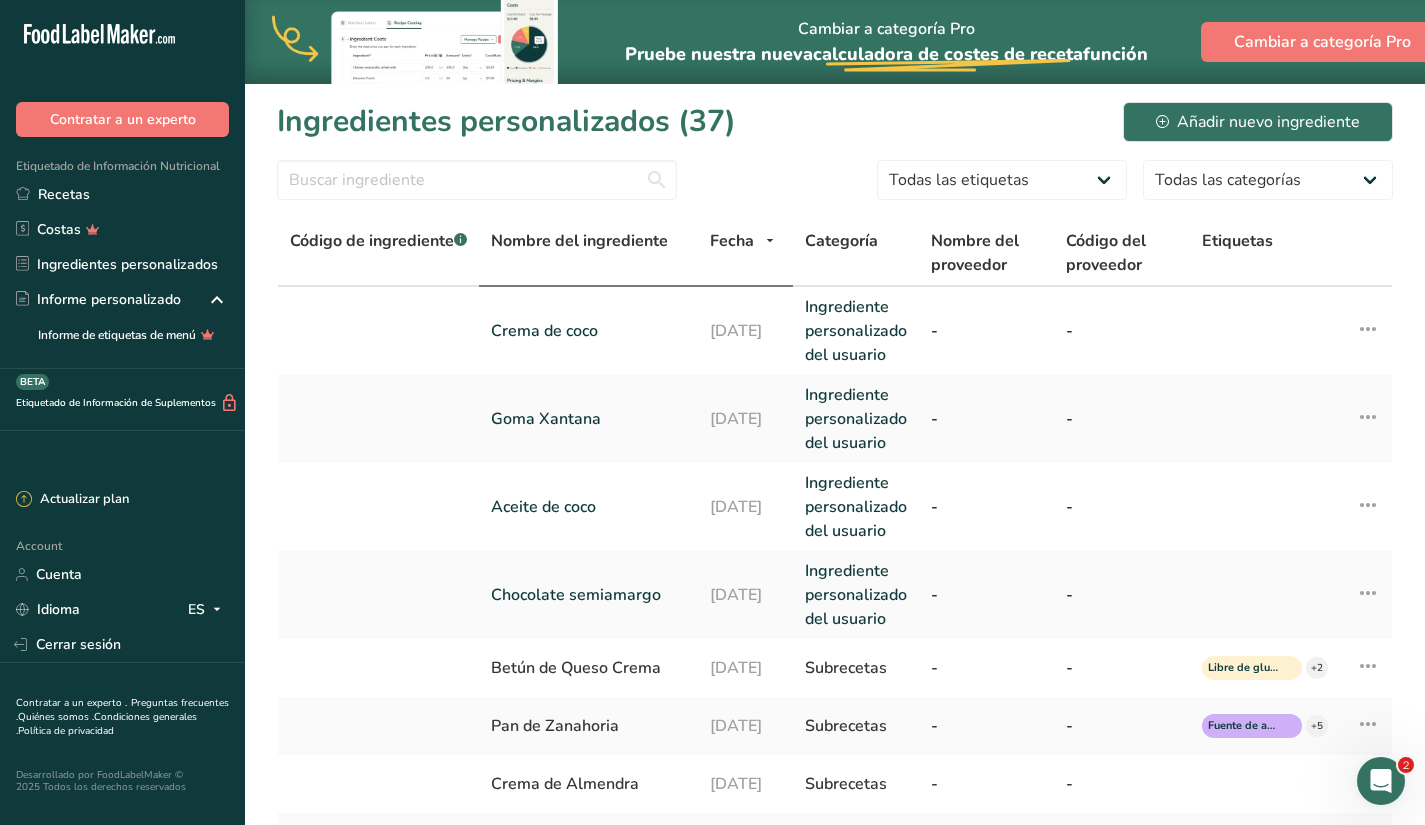 click on "Nombre del ingrediente" at bounding box center (579, 241) 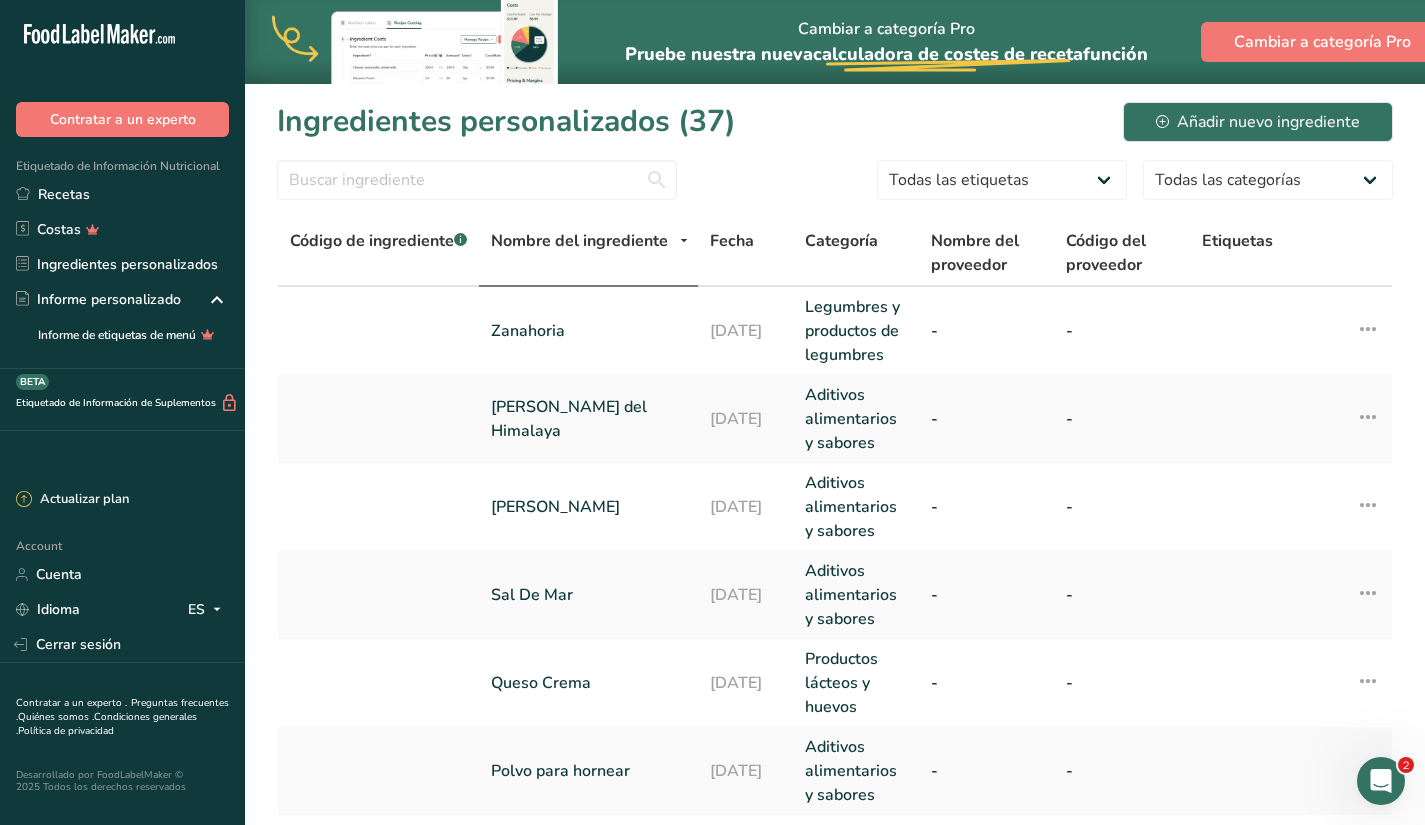 click on "Nombre del ingrediente" at bounding box center (579, 241) 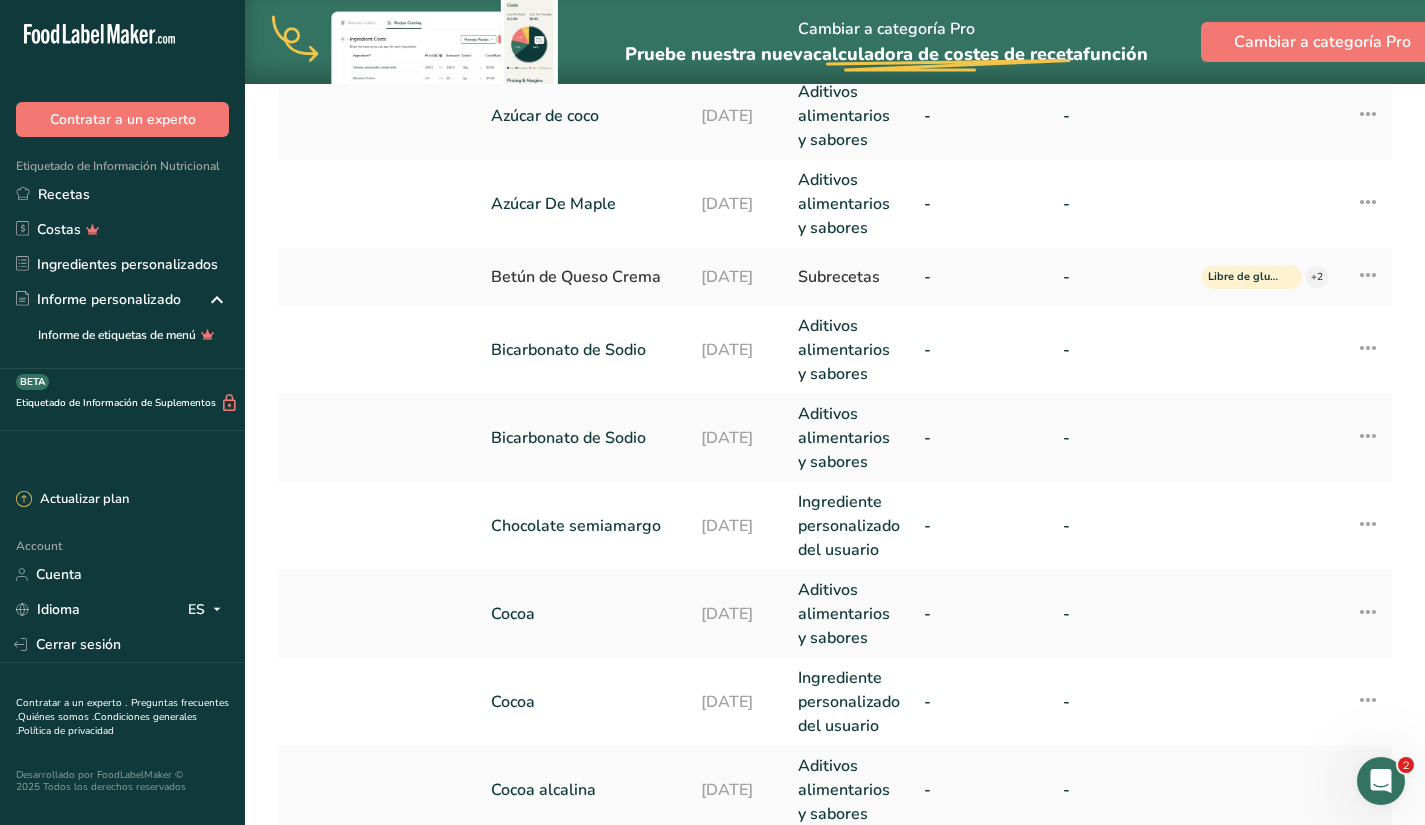 scroll, scrollTop: 841, scrollLeft: 0, axis: vertical 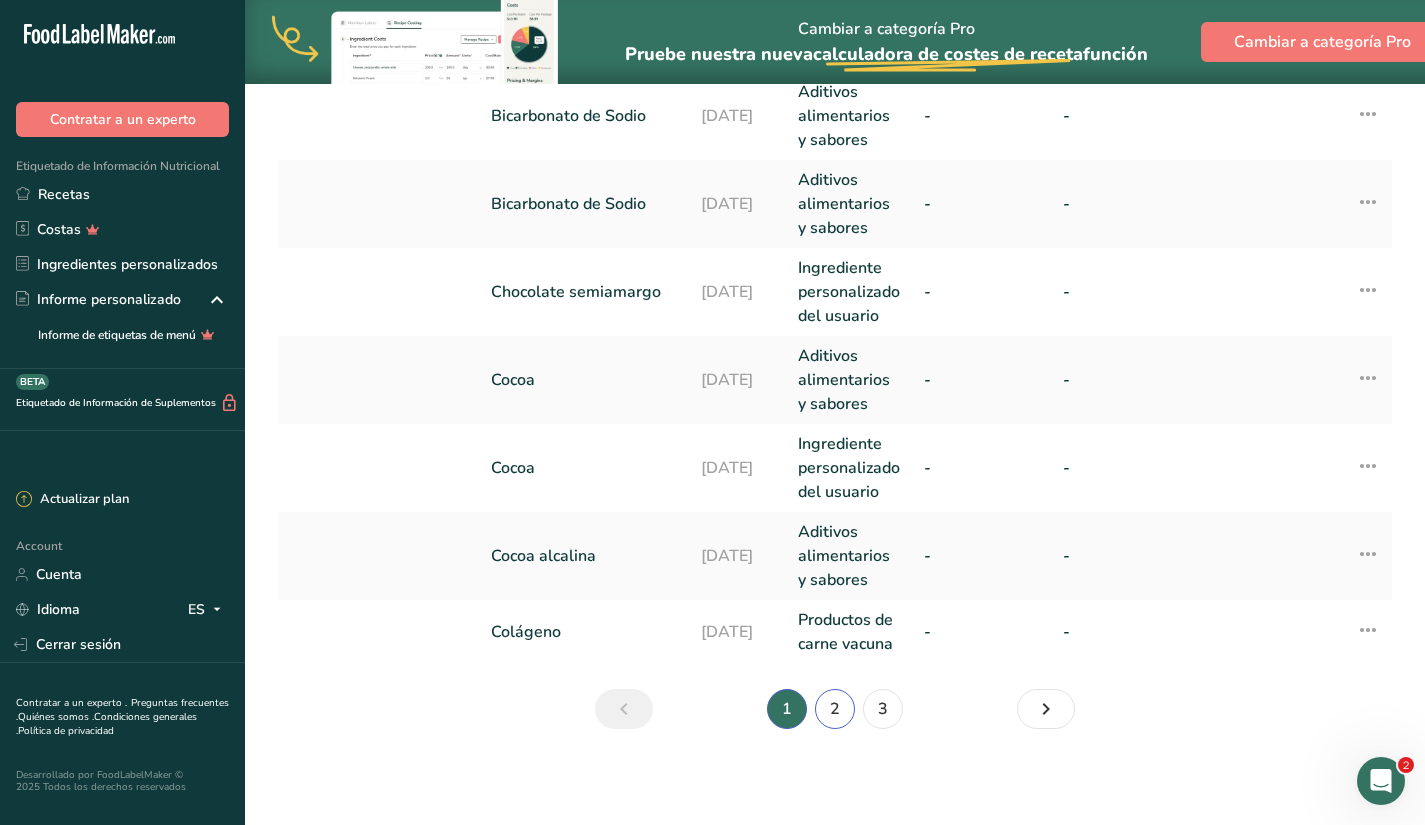 click on "2" at bounding box center [835, 709] 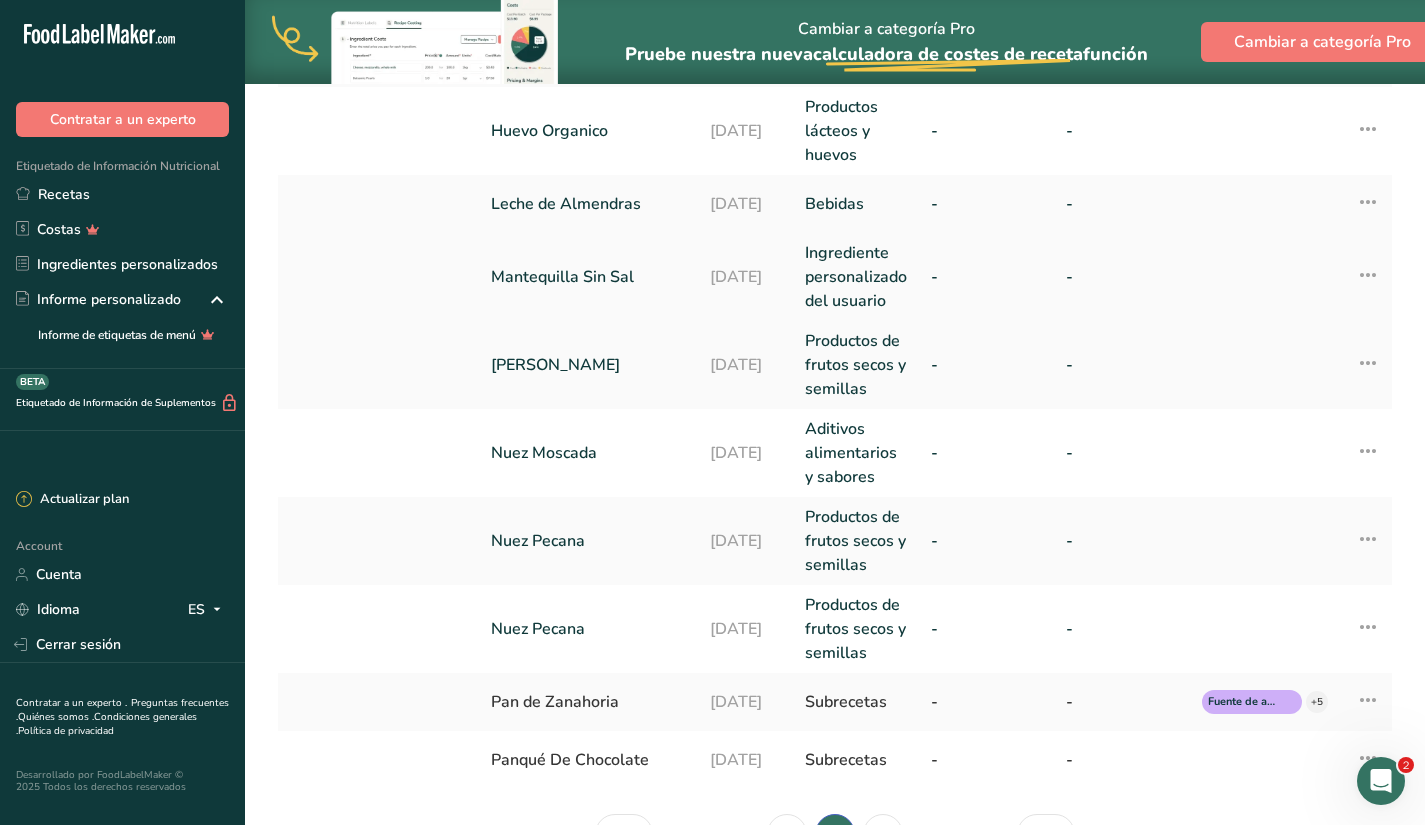scroll, scrollTop: 823, scrollLeft: 0, axis: vertical 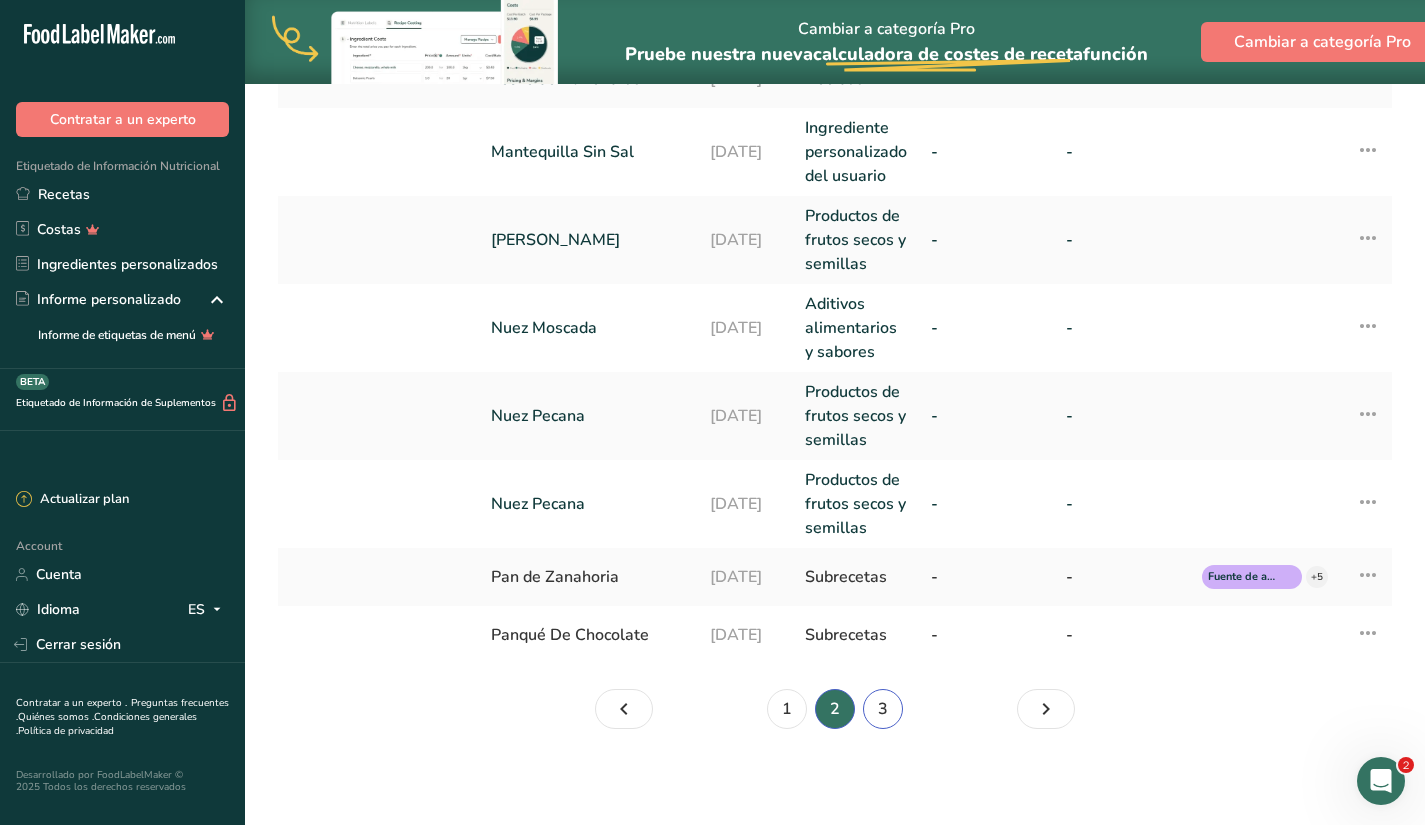 click on "3" at bounding box center [883, 709] 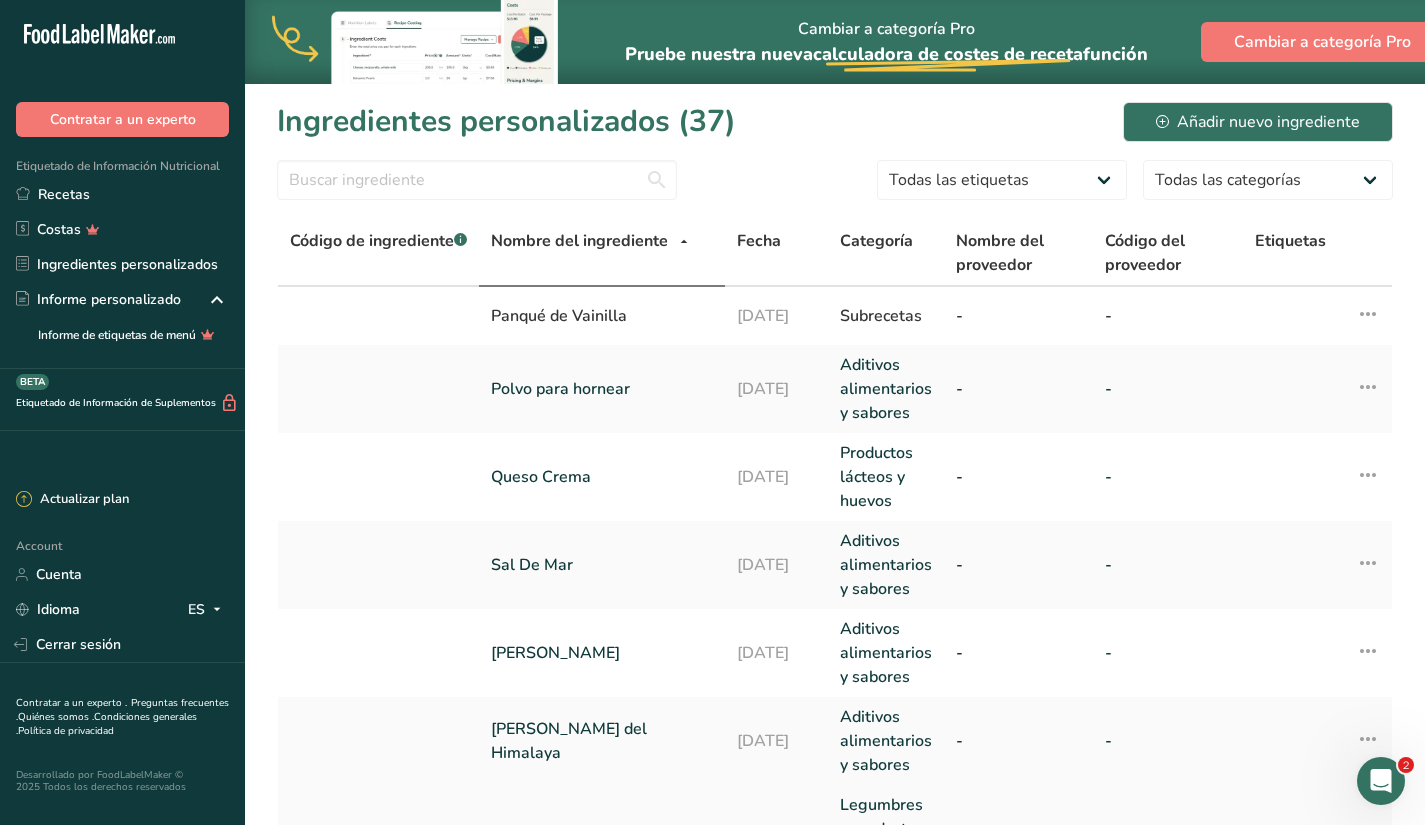 scroll, scrollTop: 233, scrollLeft: 0, axis: vertical 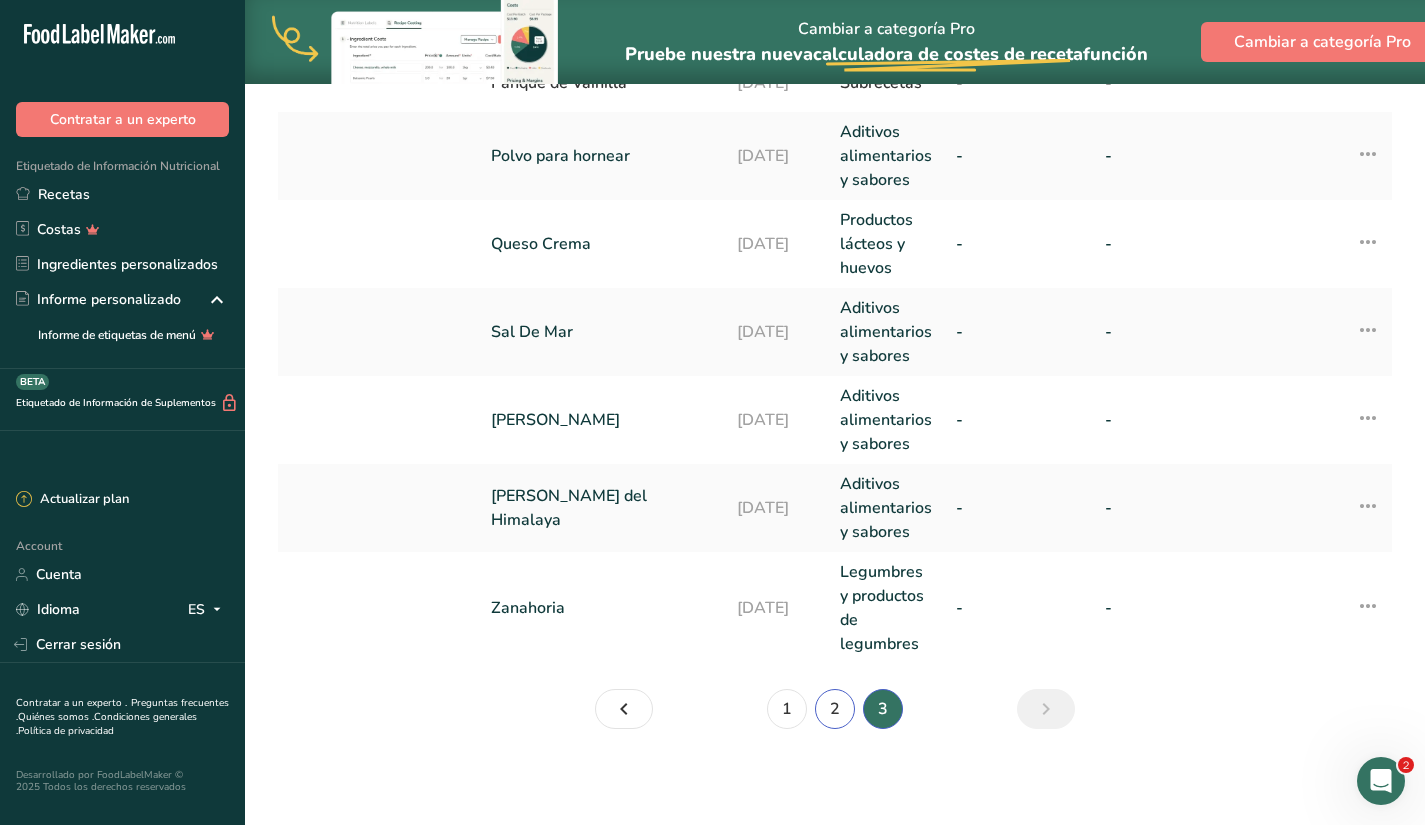 click on "2" at bounding box center [835, 709] 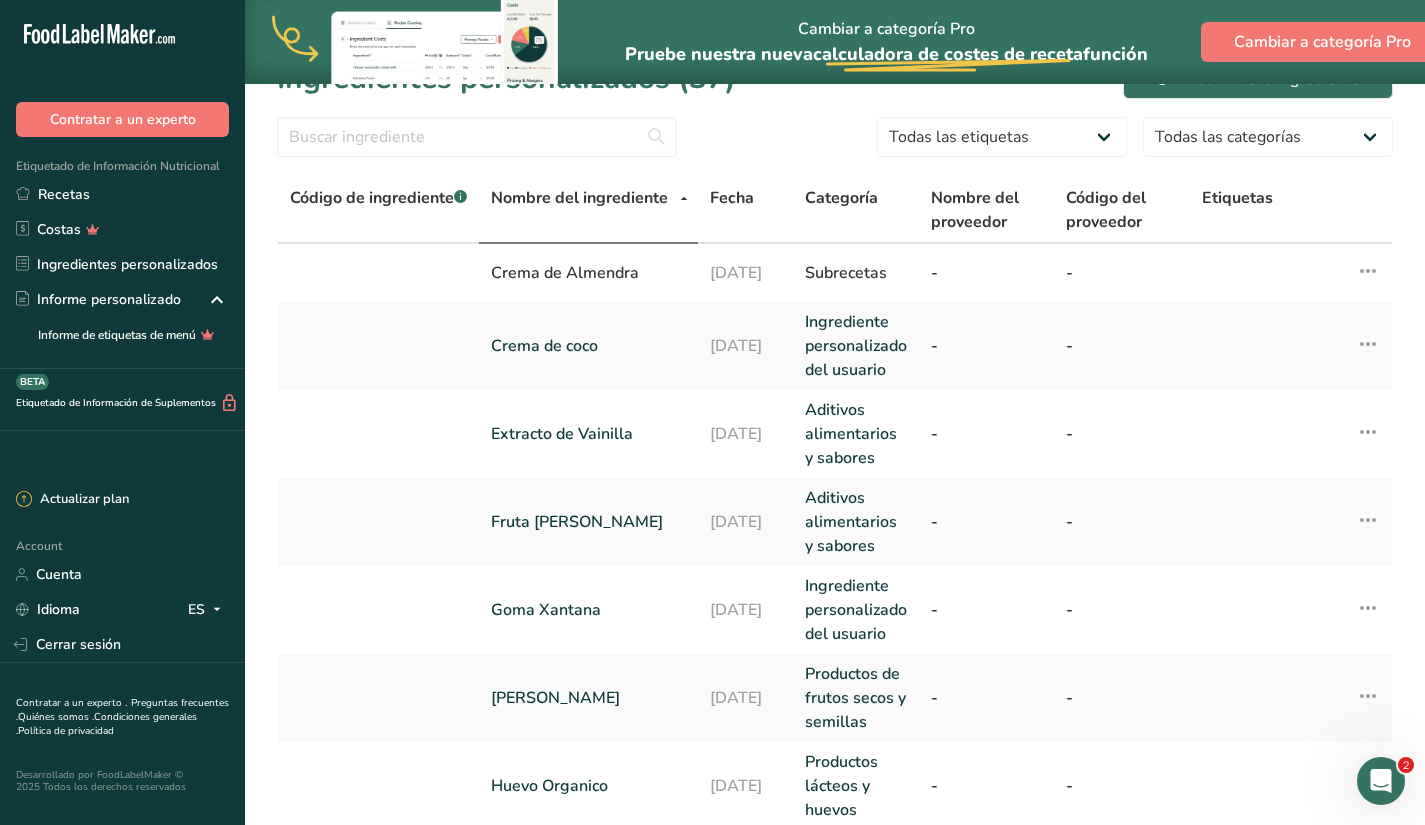 scroll, scrollTop: 0, scrollLeft: 0, axis: both 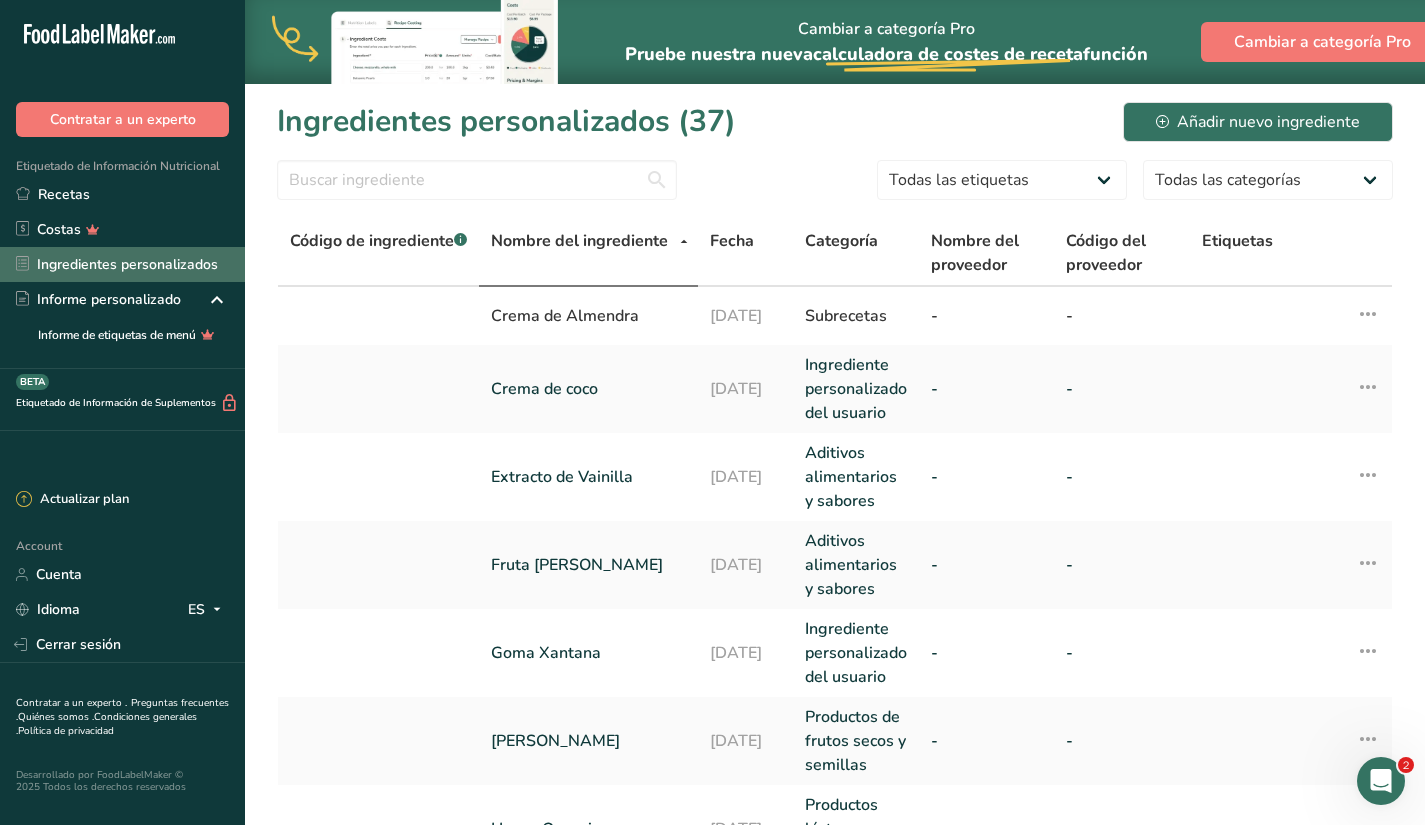 click on "Ingredientes personalizados" at bounding box center (122, 264) 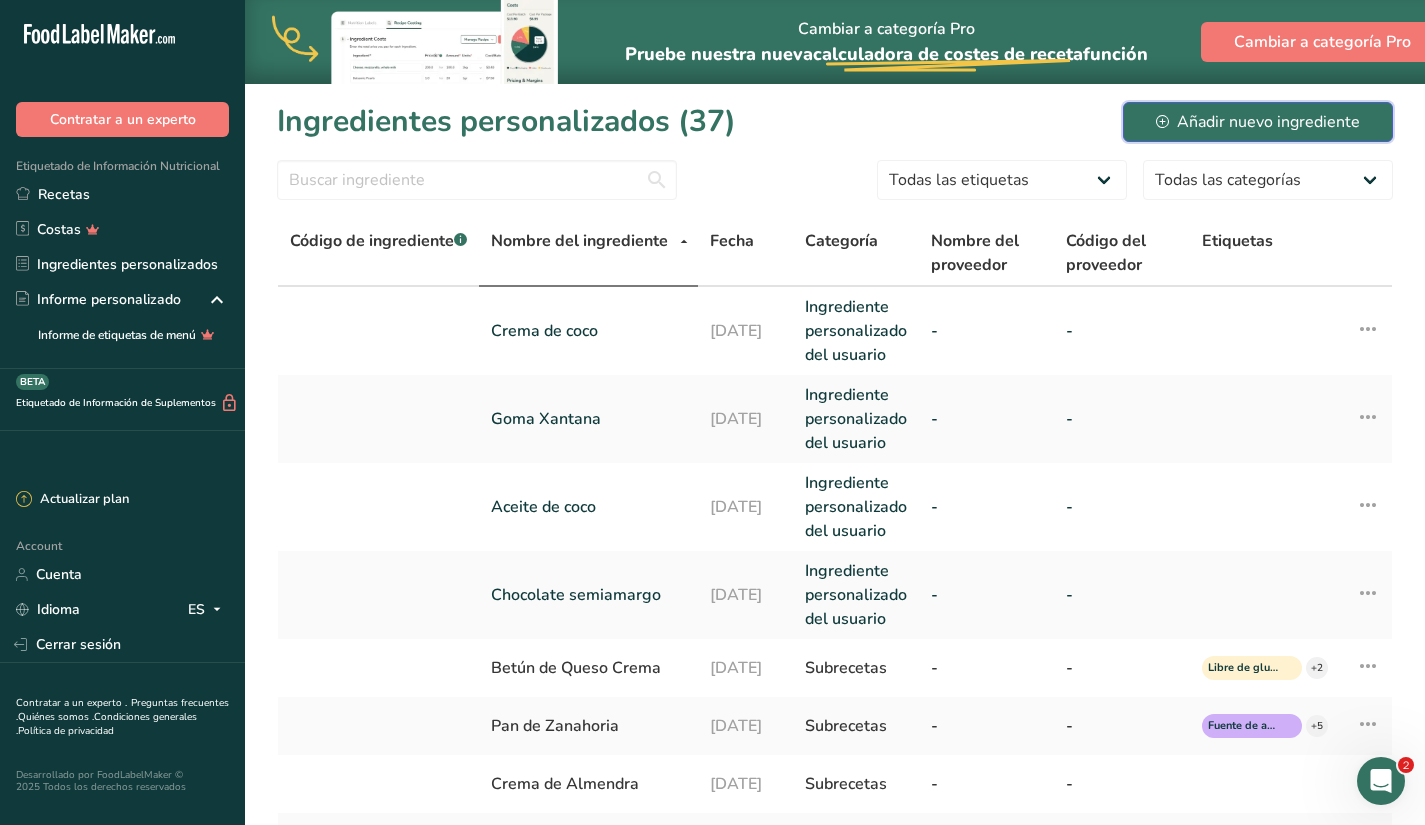 click on "Añadir nuevo ingrediente" at bounding box center (1258, 122) 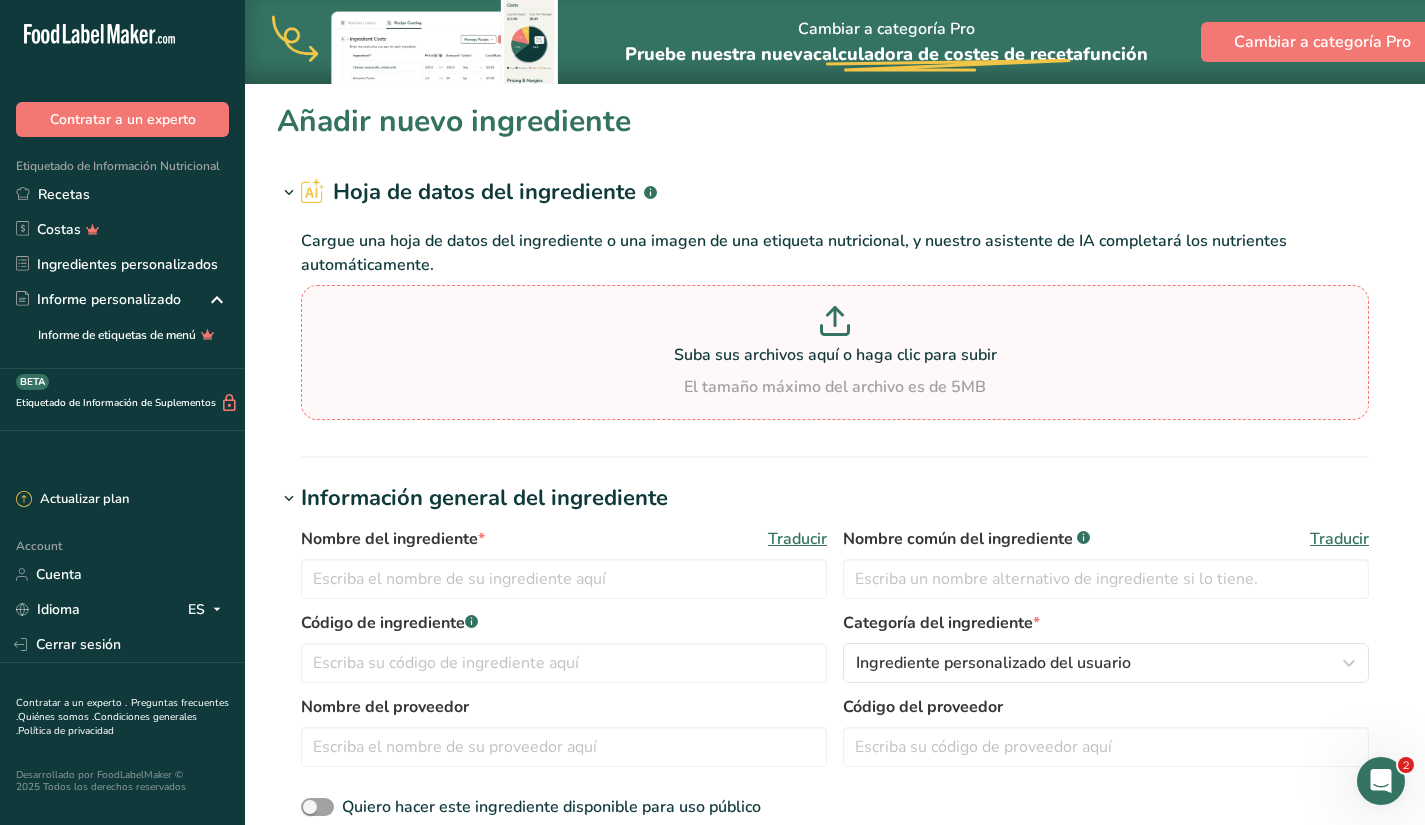 click 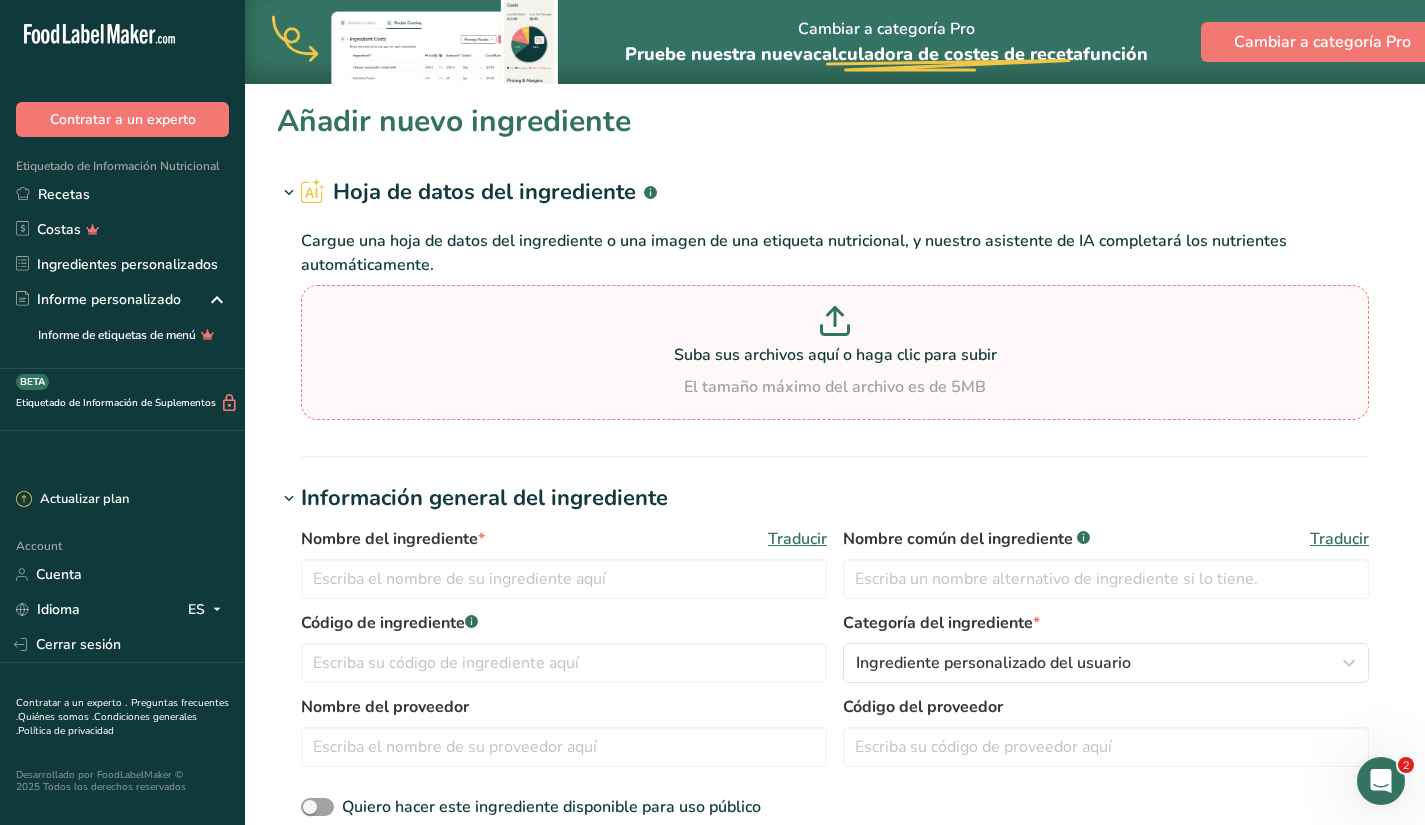 type on "C:\fakepath\Fécula de tapioca.png" 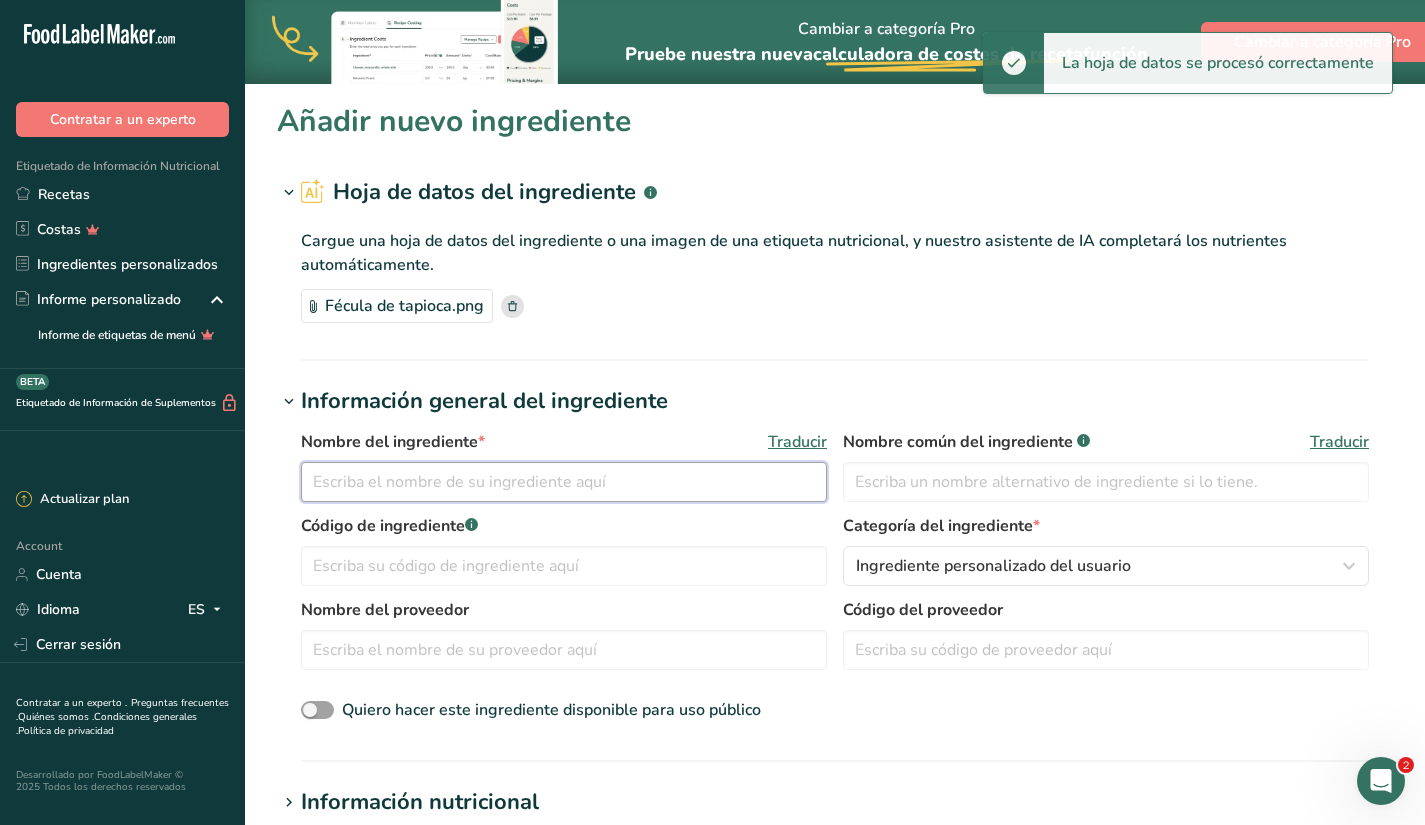 click at bounding box center (564, 482) 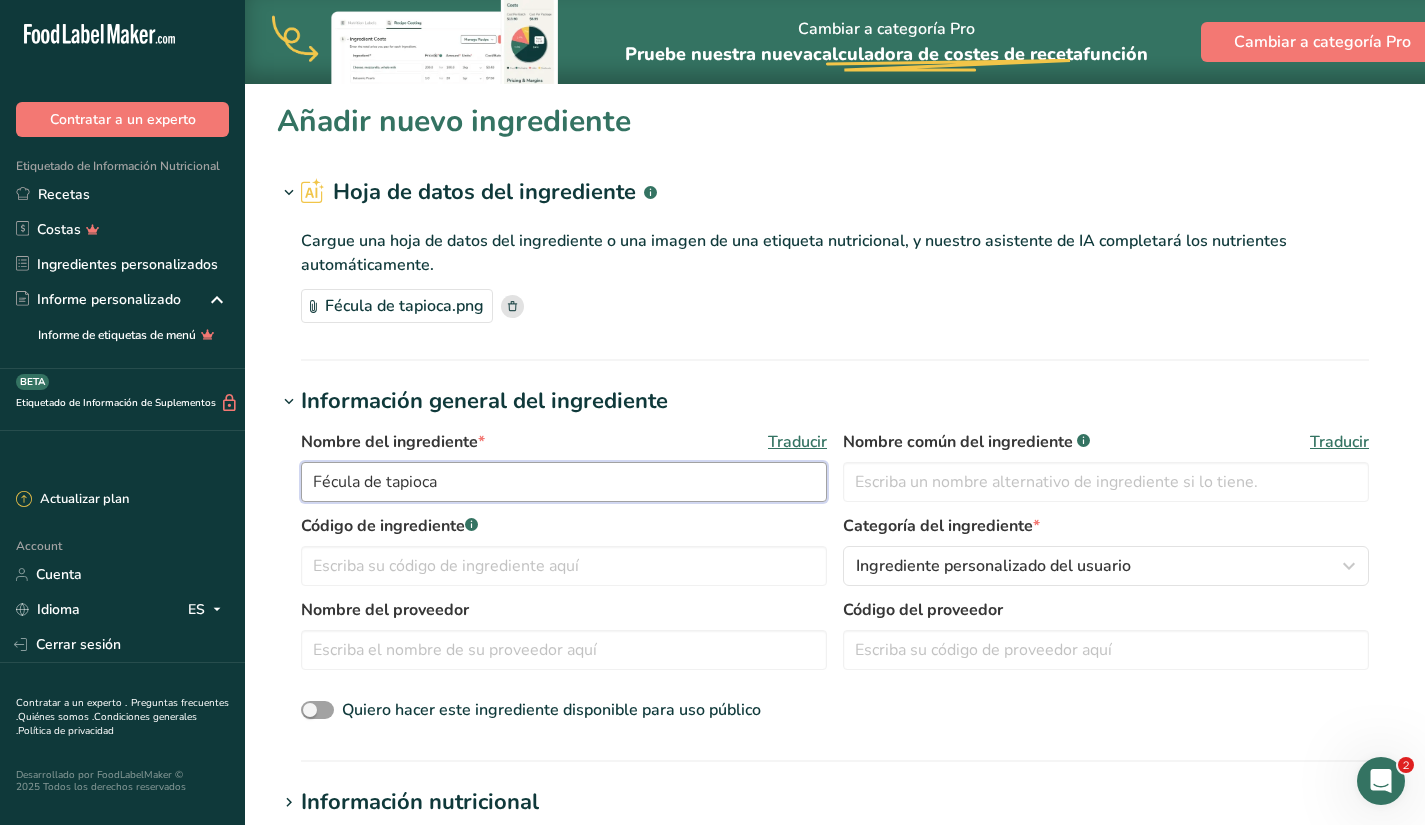 type on "Fécula de tapioca" 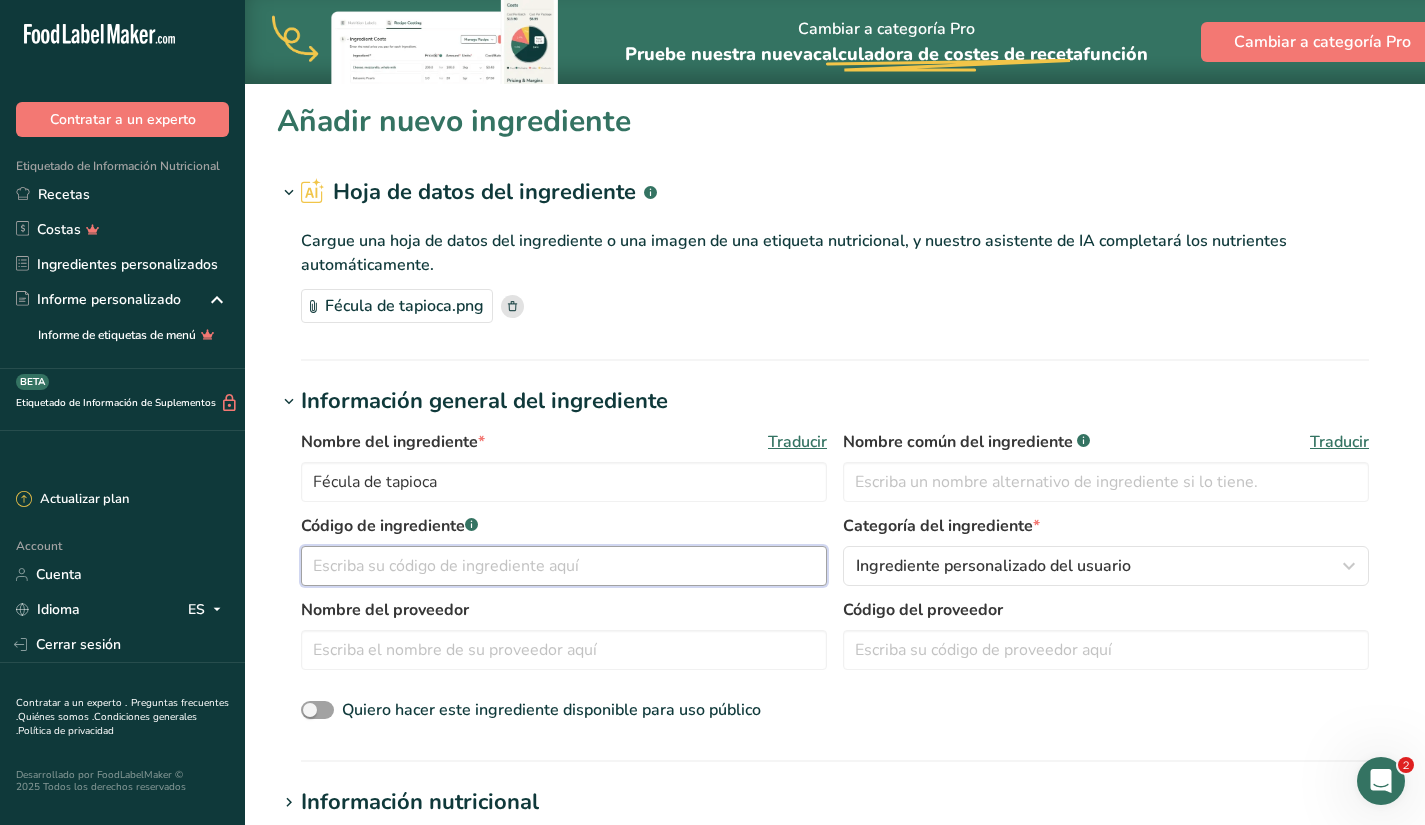 click at bounding box center (564, 566) 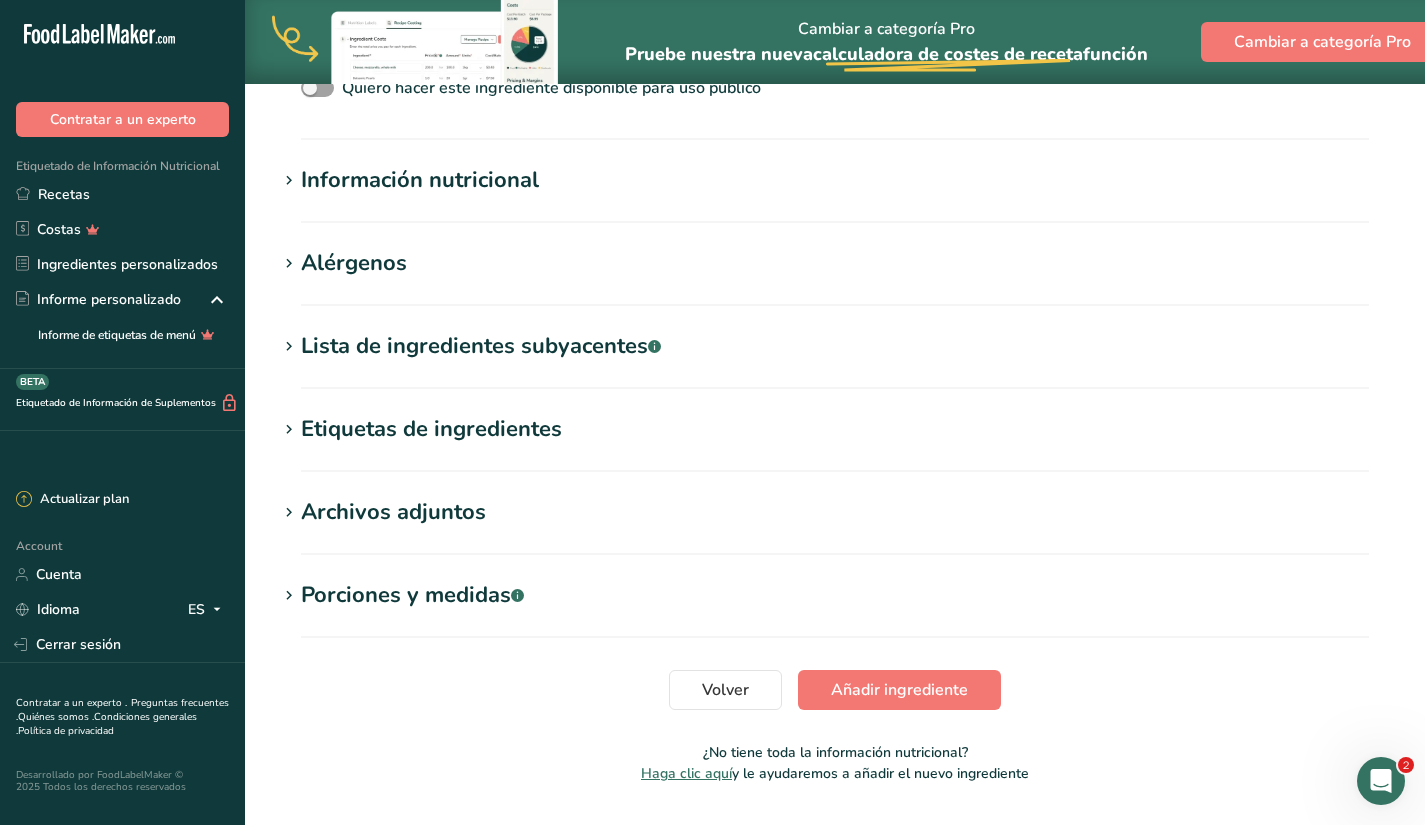 scroll, scrollTop: 637, scrollLeft: 0, axis: vertical 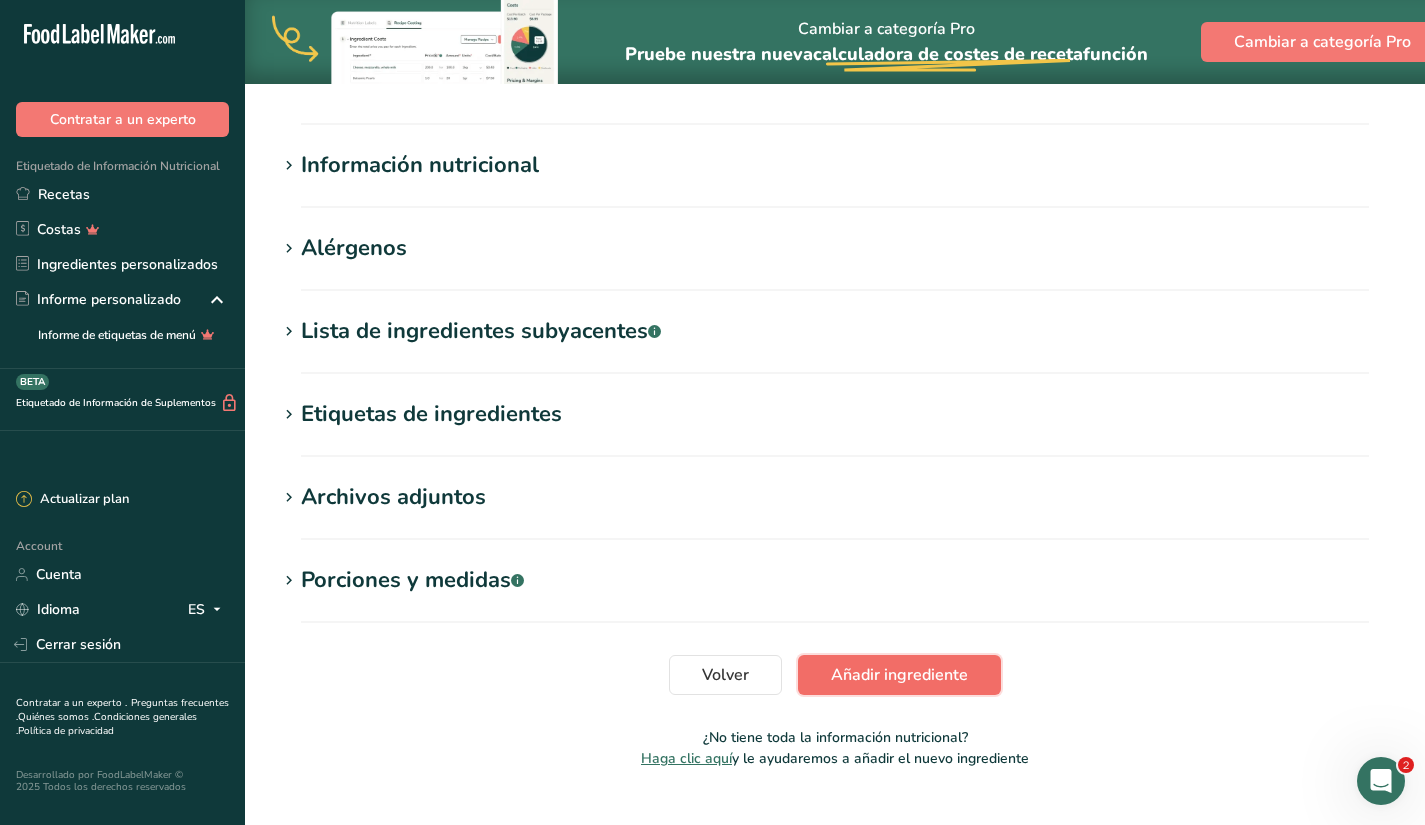 click on "Añadir ingrediente" at bounding box center (899, 675) 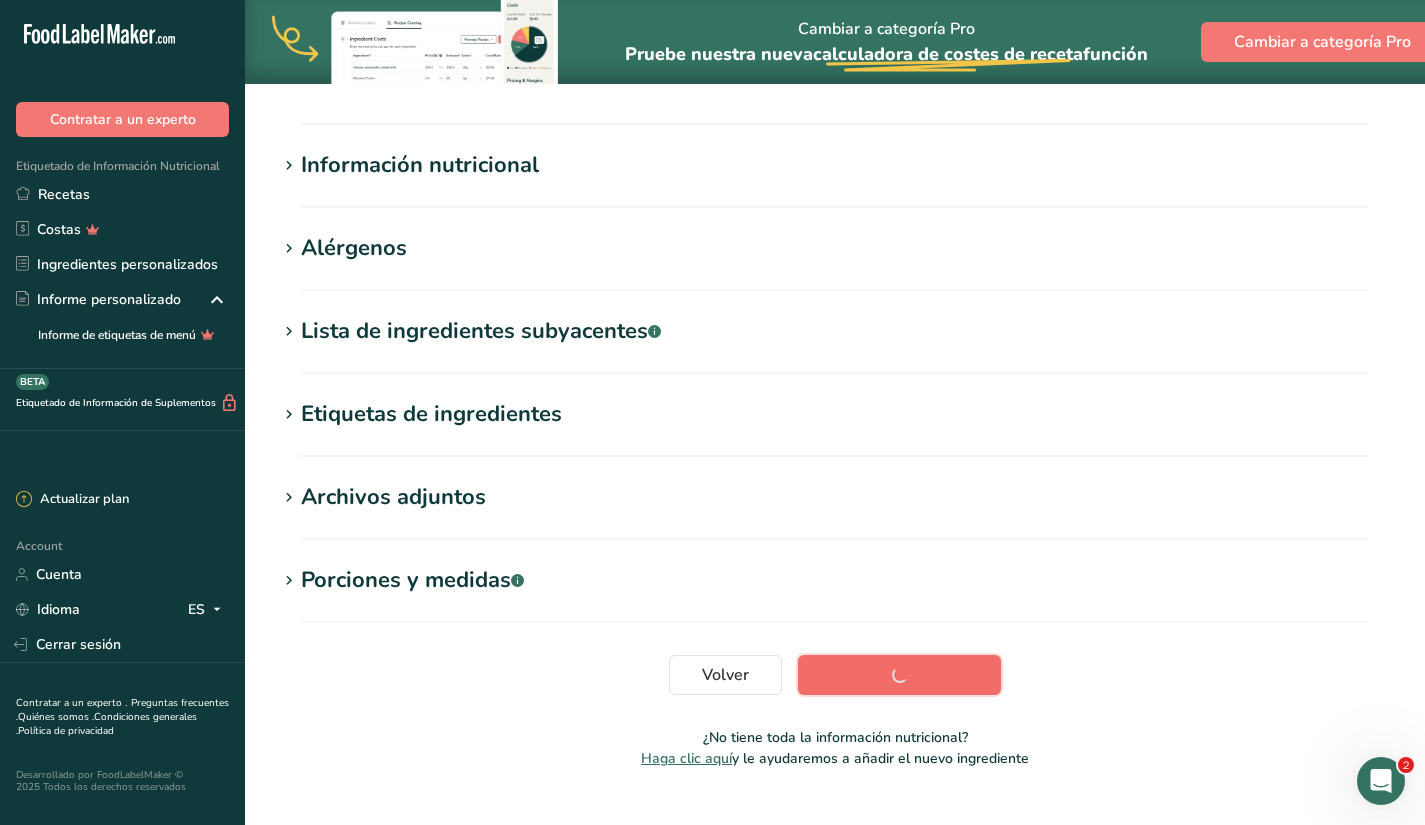 scroll, scrollTop: 233, scrollLeft: 0, axis: vertical 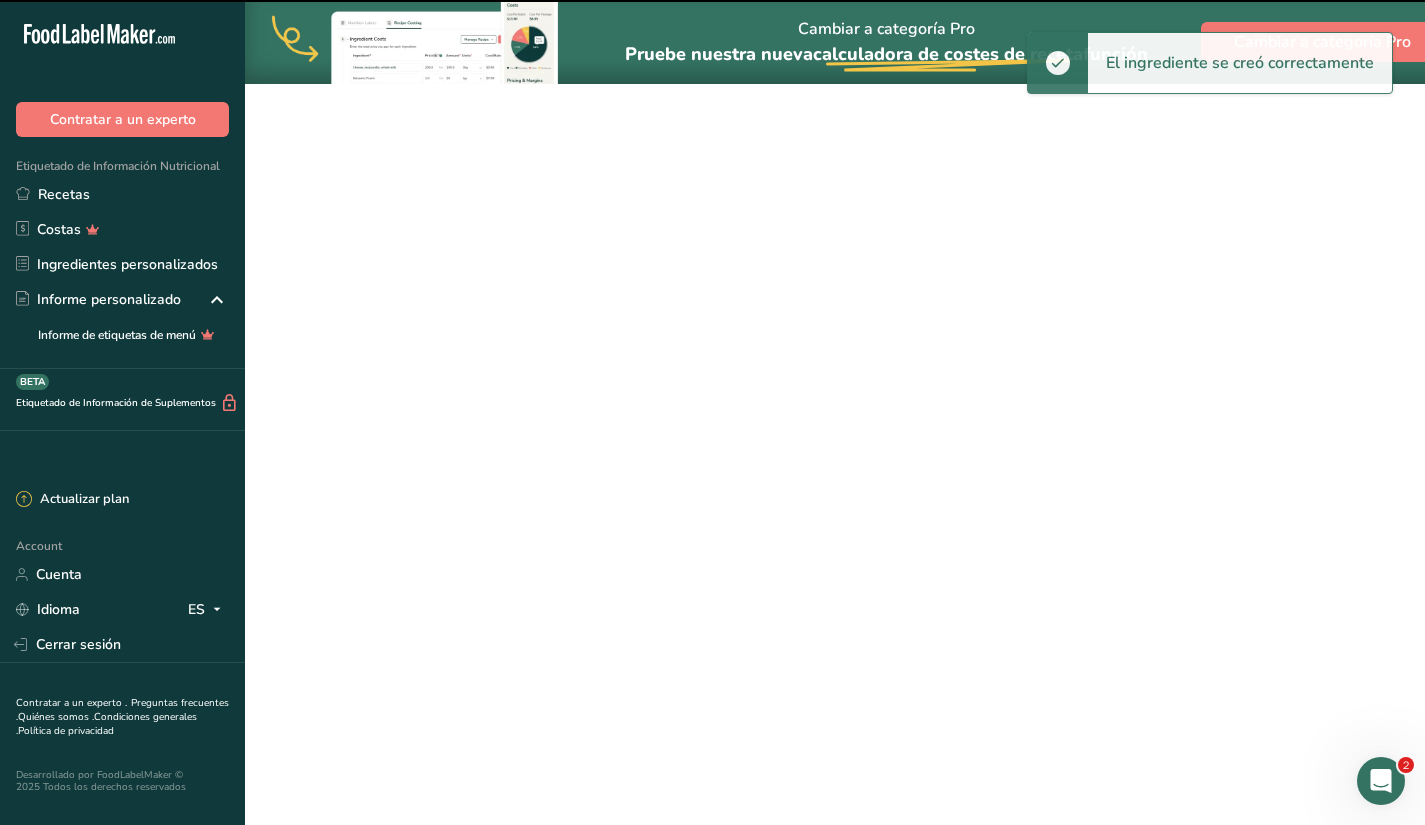 click on "Información nutricional" at bounding box center [420, 125] 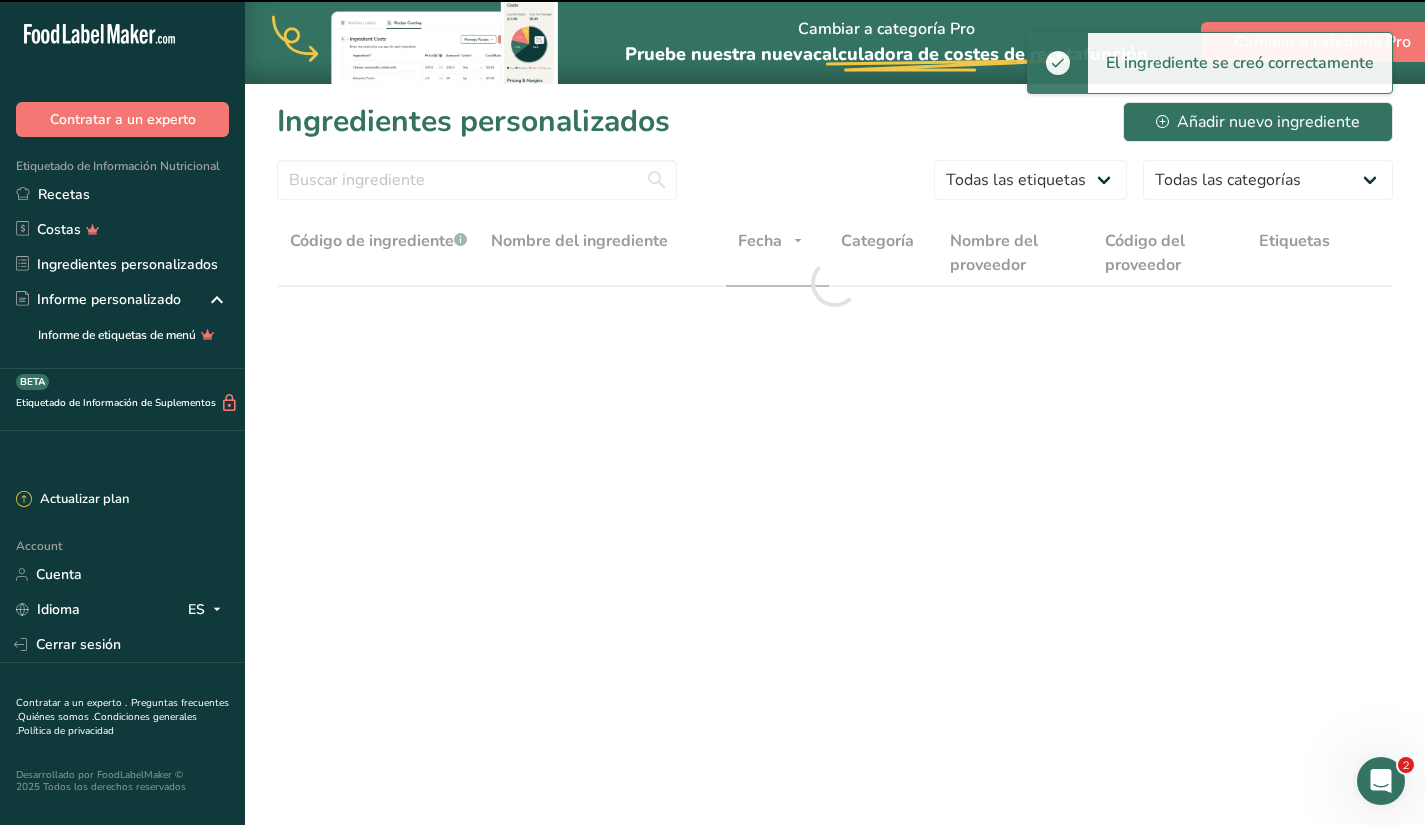 scroll, scrollTop: 0, scrollLeft: 0, axis: both 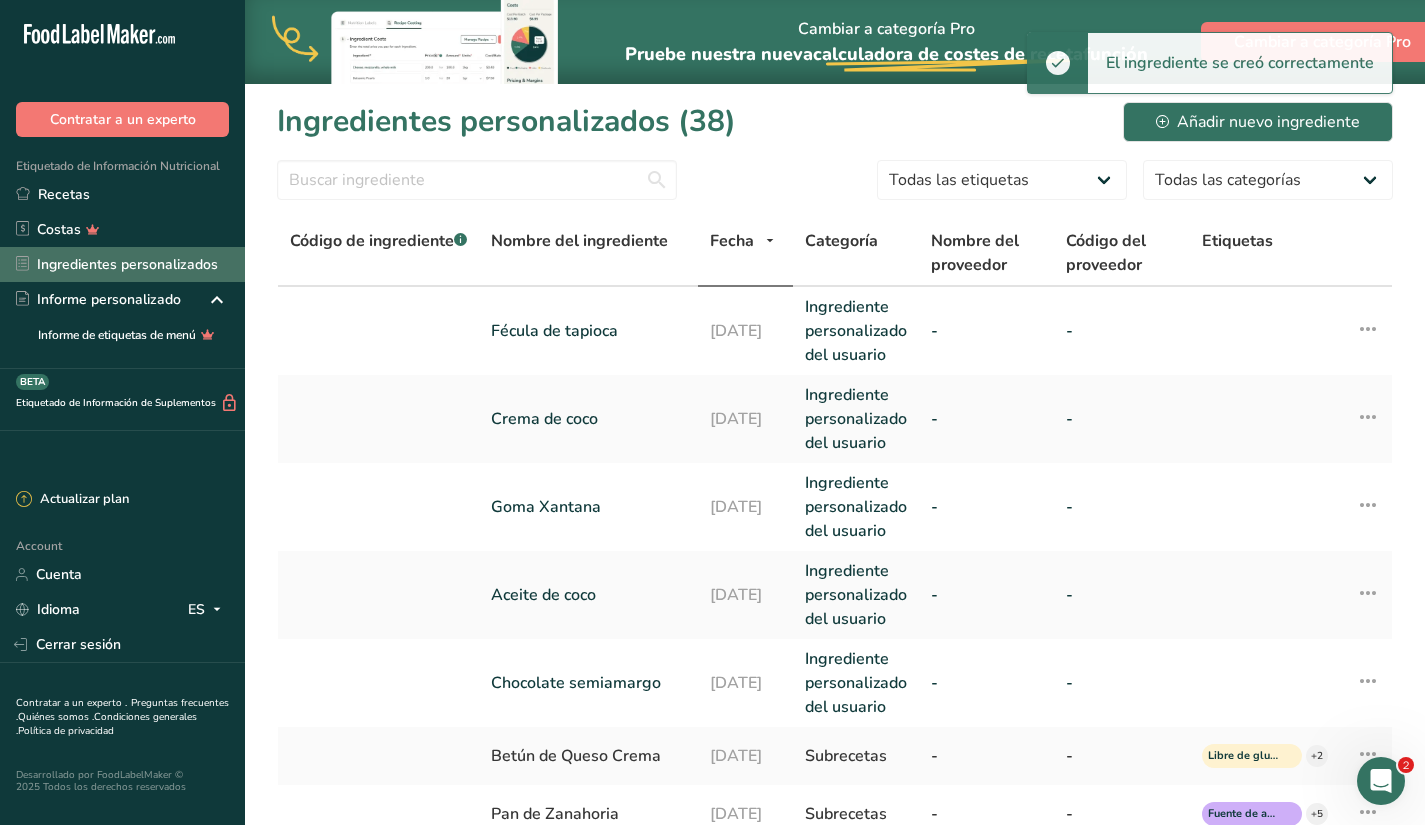 click on "Ingredientes personalizados" at bounding box center [122, 264] 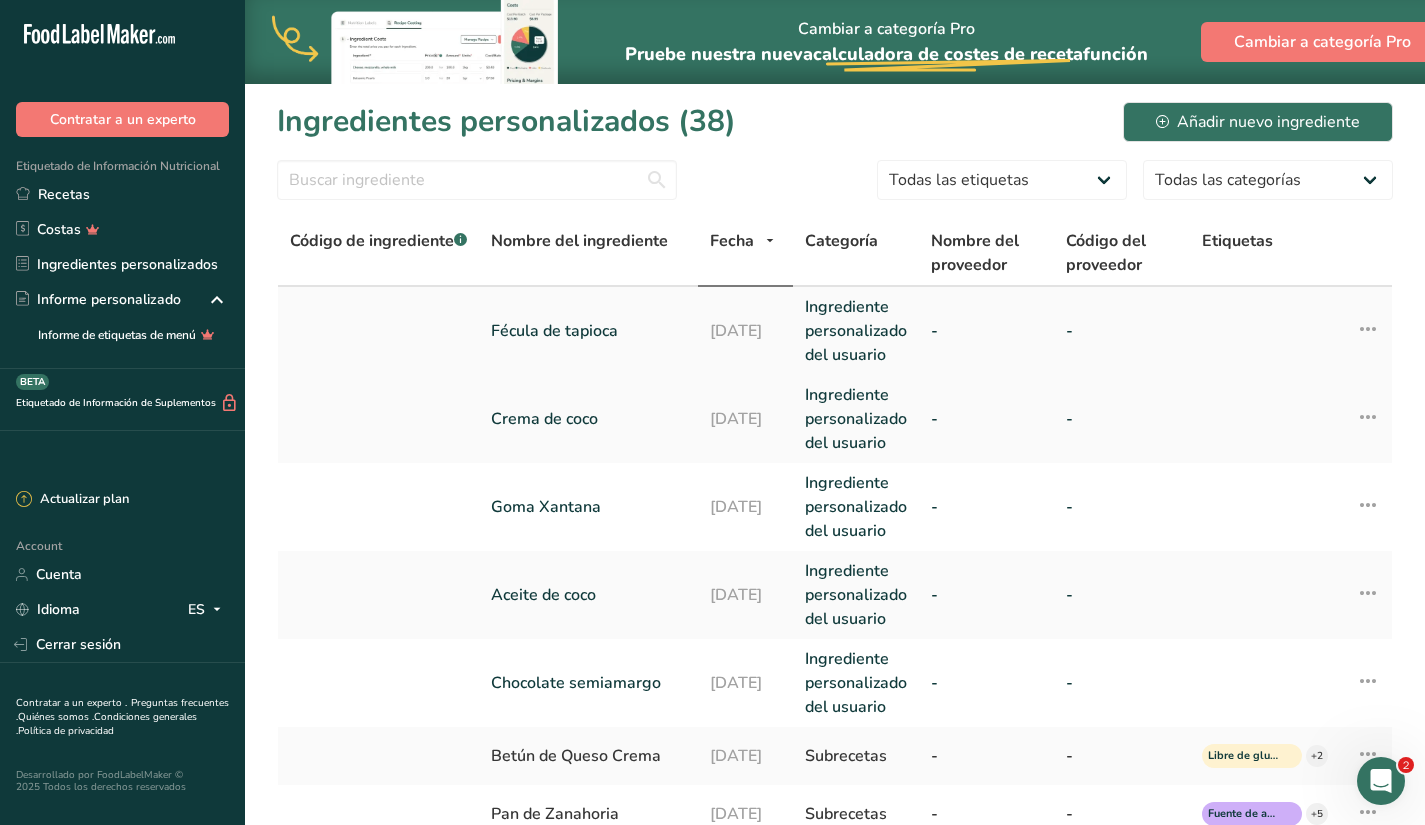 click on "Fécula de tapioca" at bounding box center [588, 331] 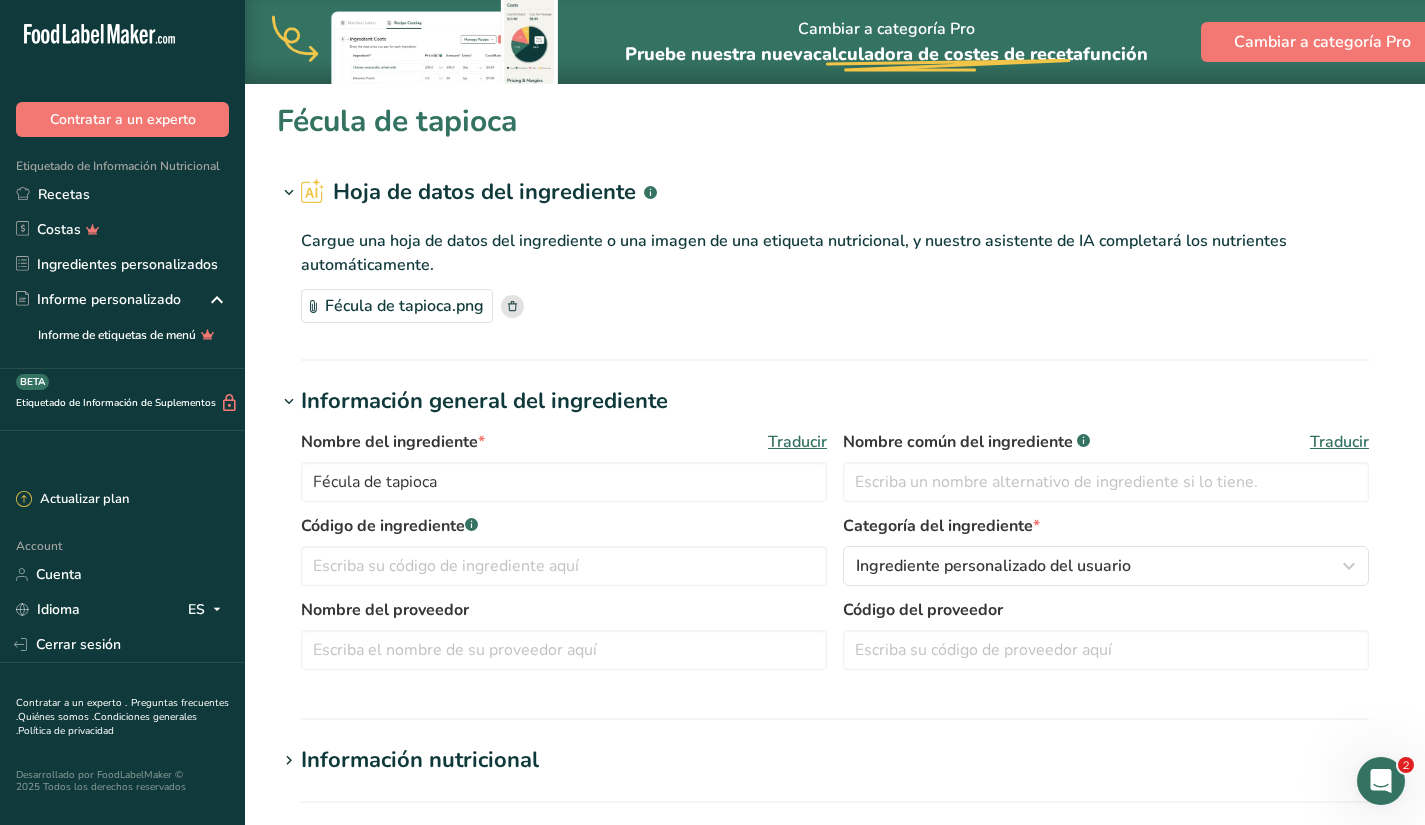 type 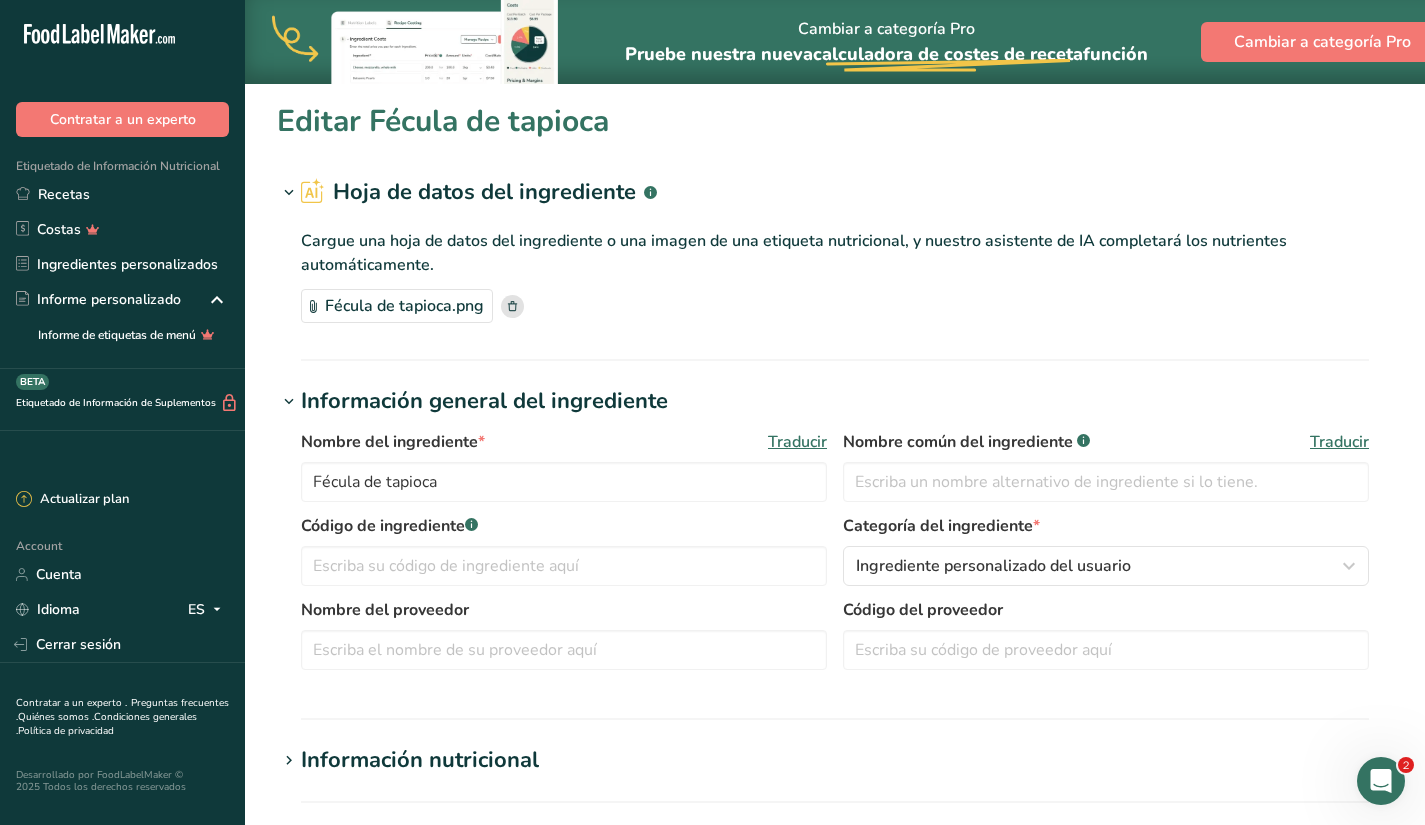 scroll, scrollTop: 635, scrollLeft: 0, axis: vertical 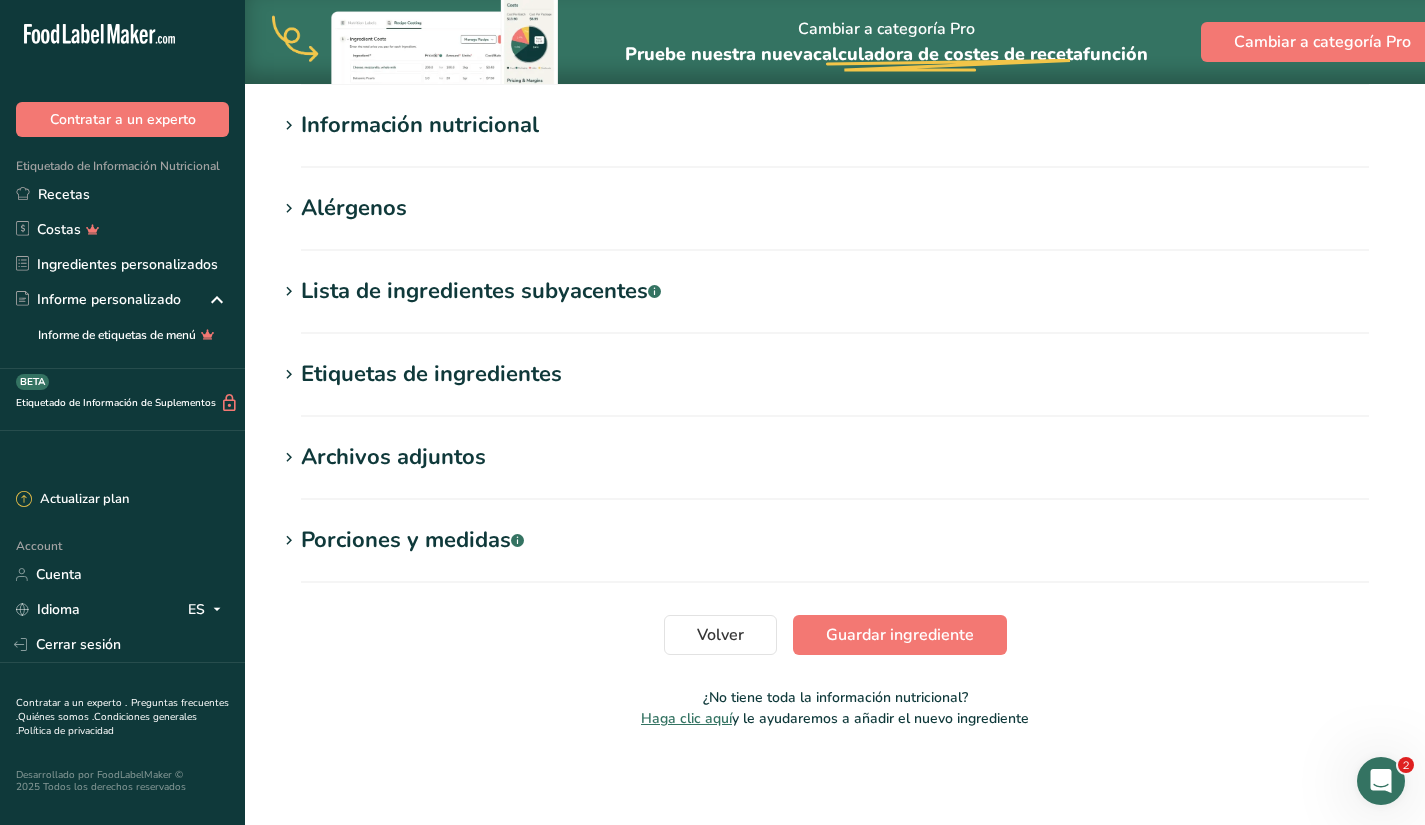 click on "Información nutricional" at bounding box center [420, 125] 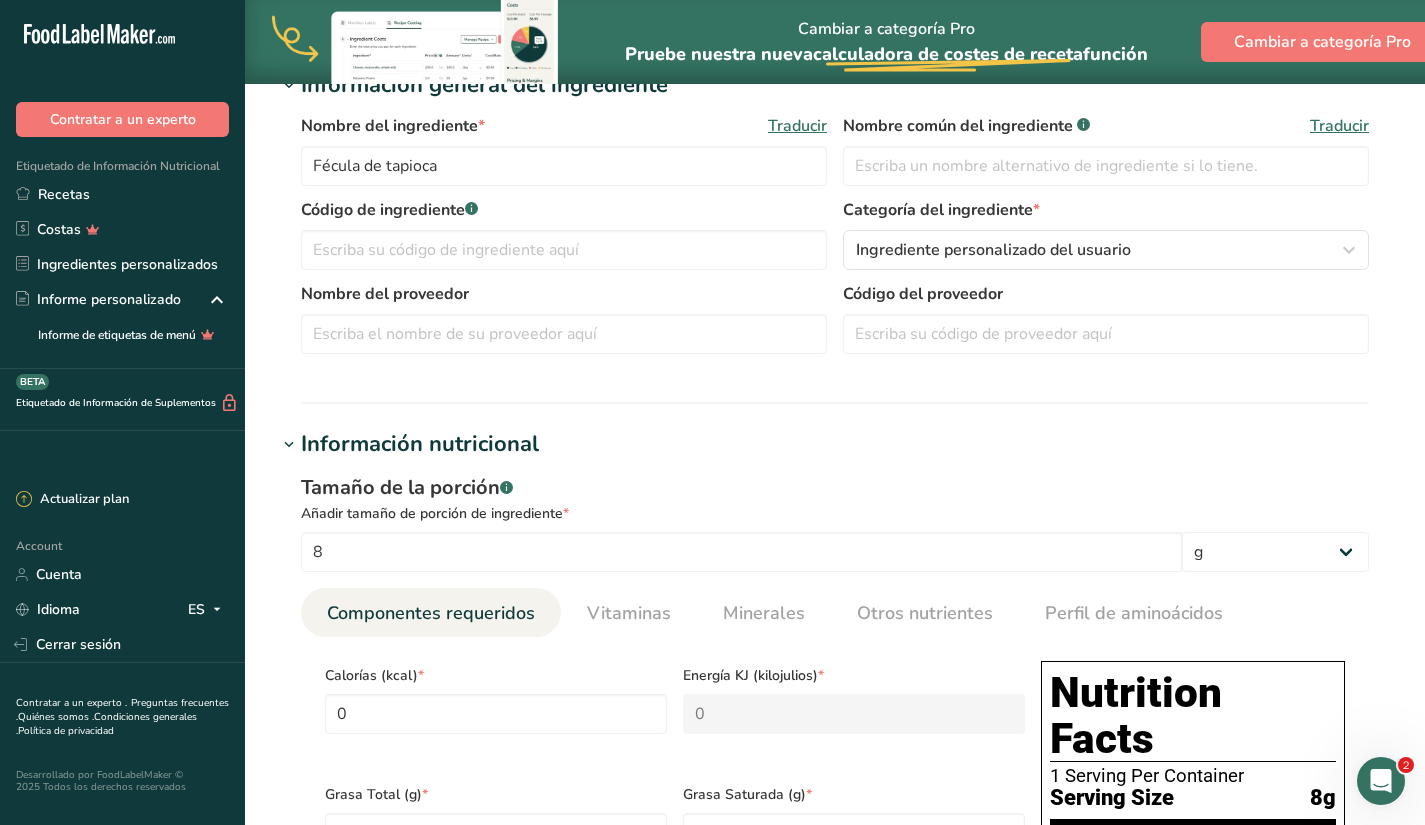 scroll, scrollTop: 500, scrollLeft: 0, axis: vertical 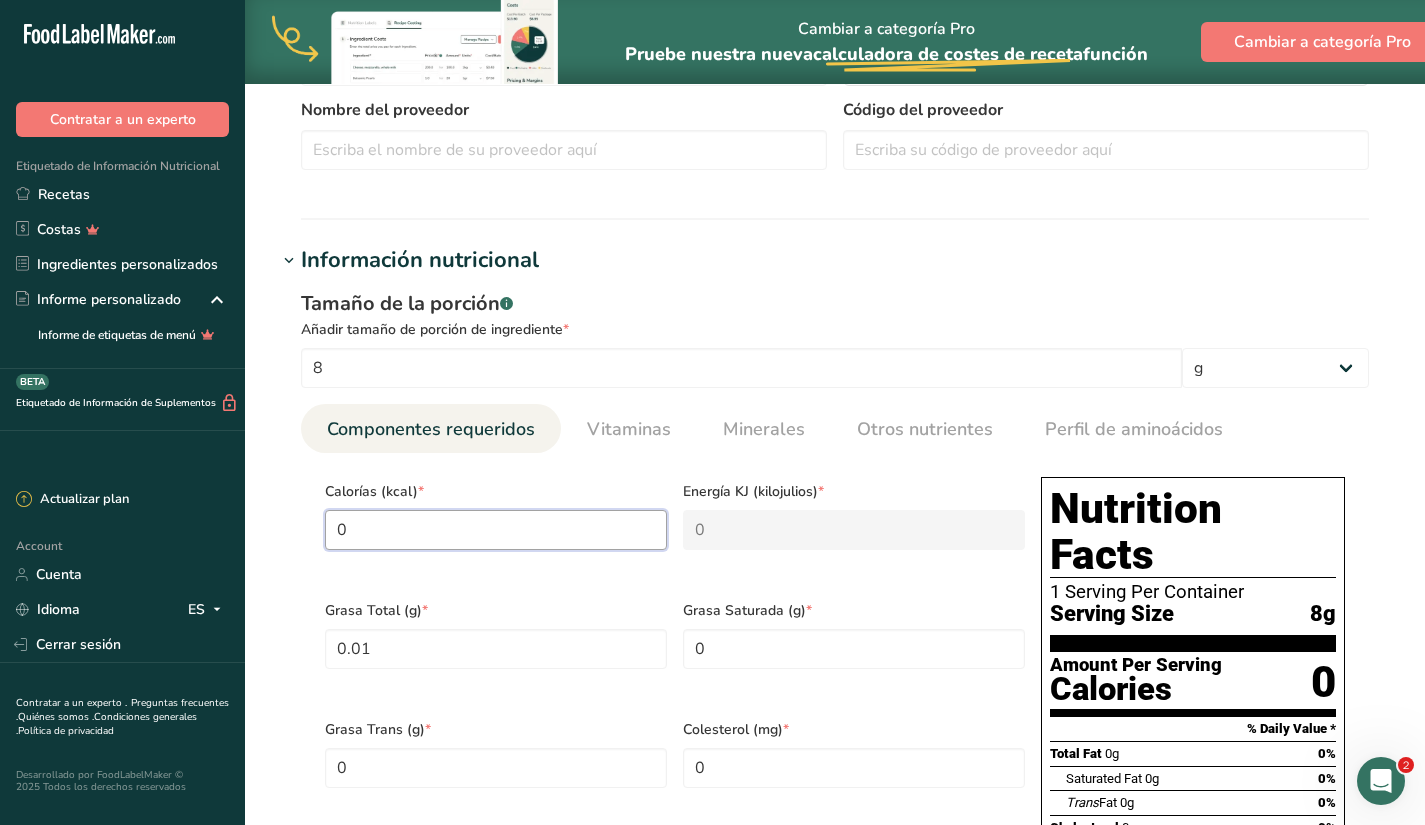 click on "0" at bounding box center [496, 530] 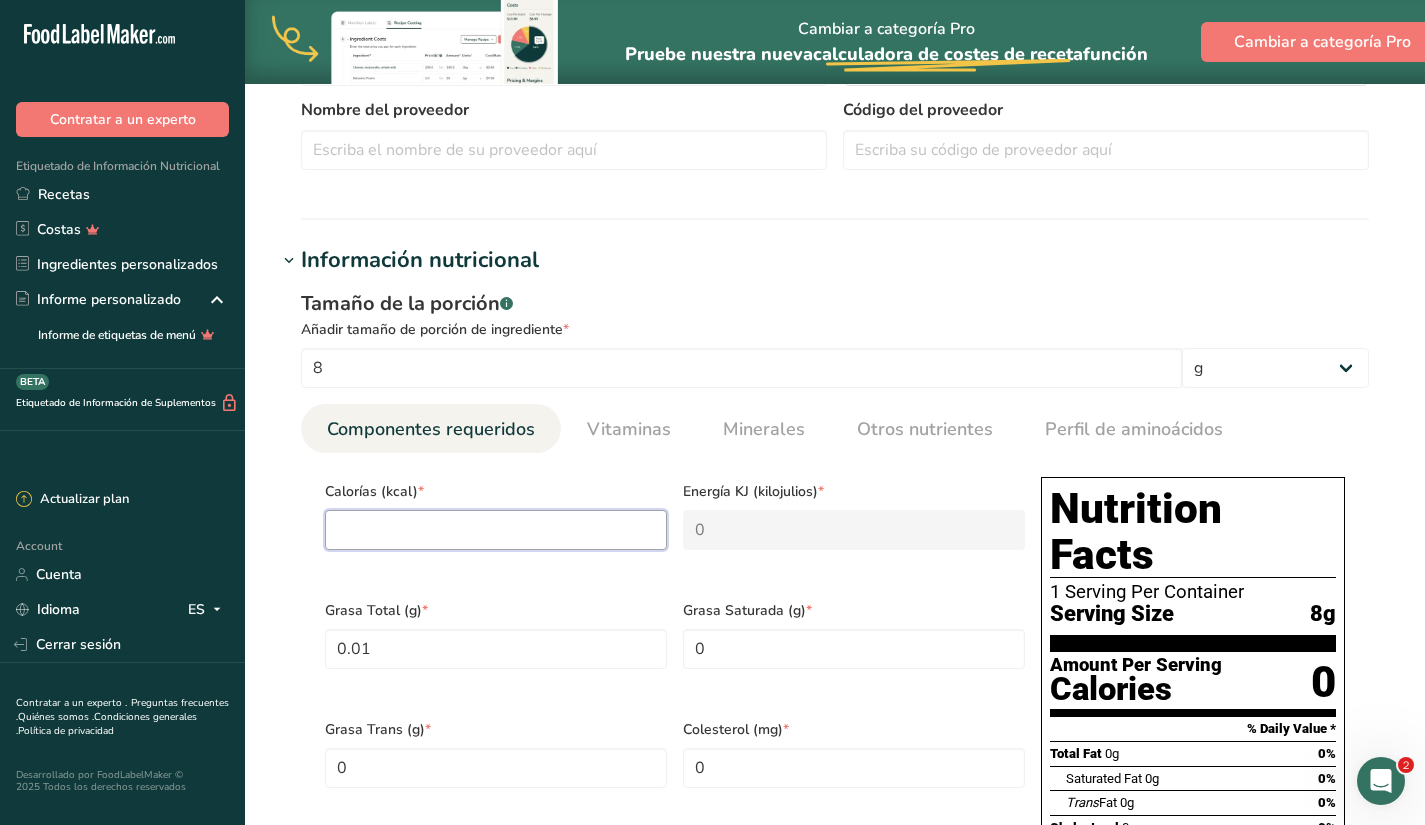 type on "3" 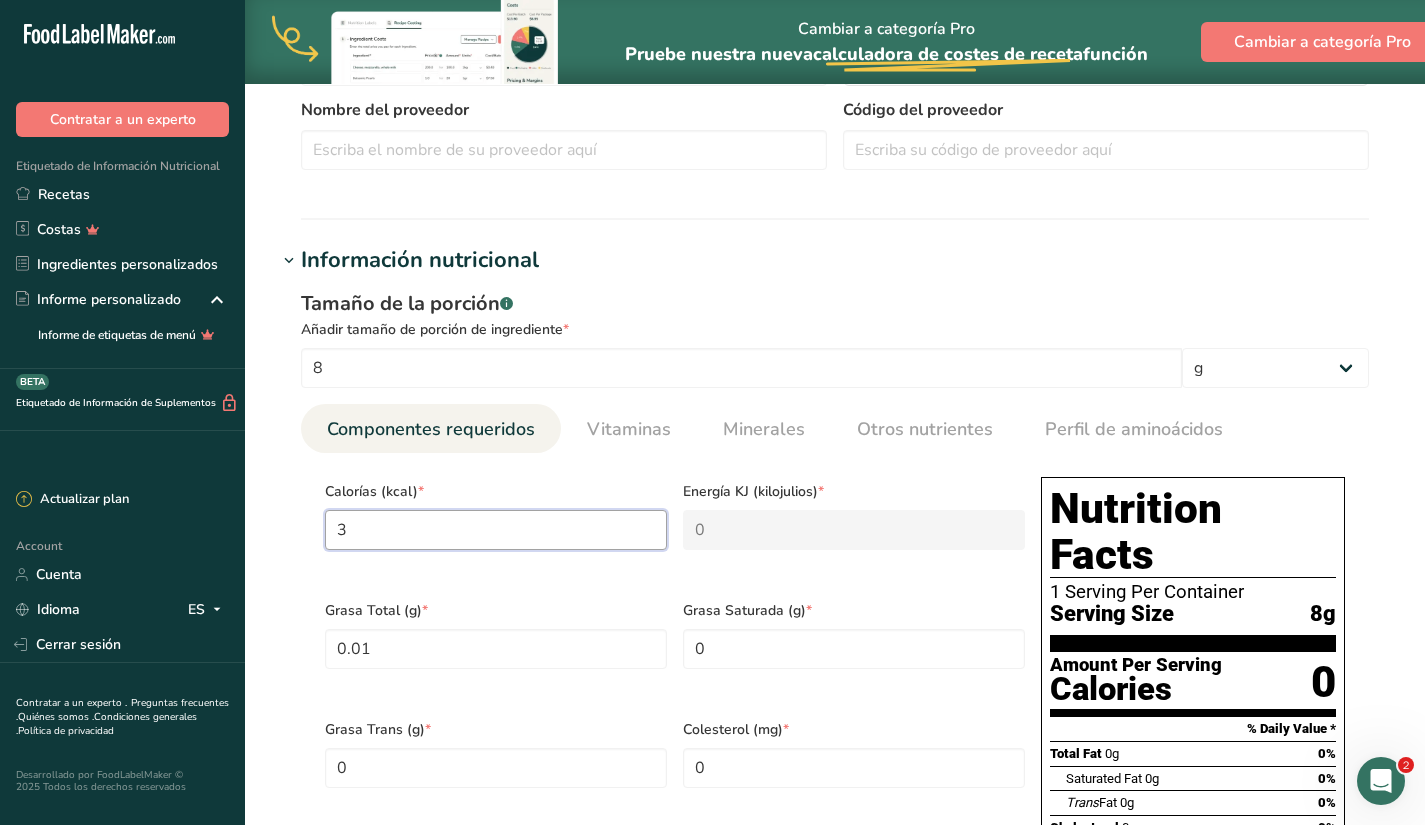 type on "12.6" 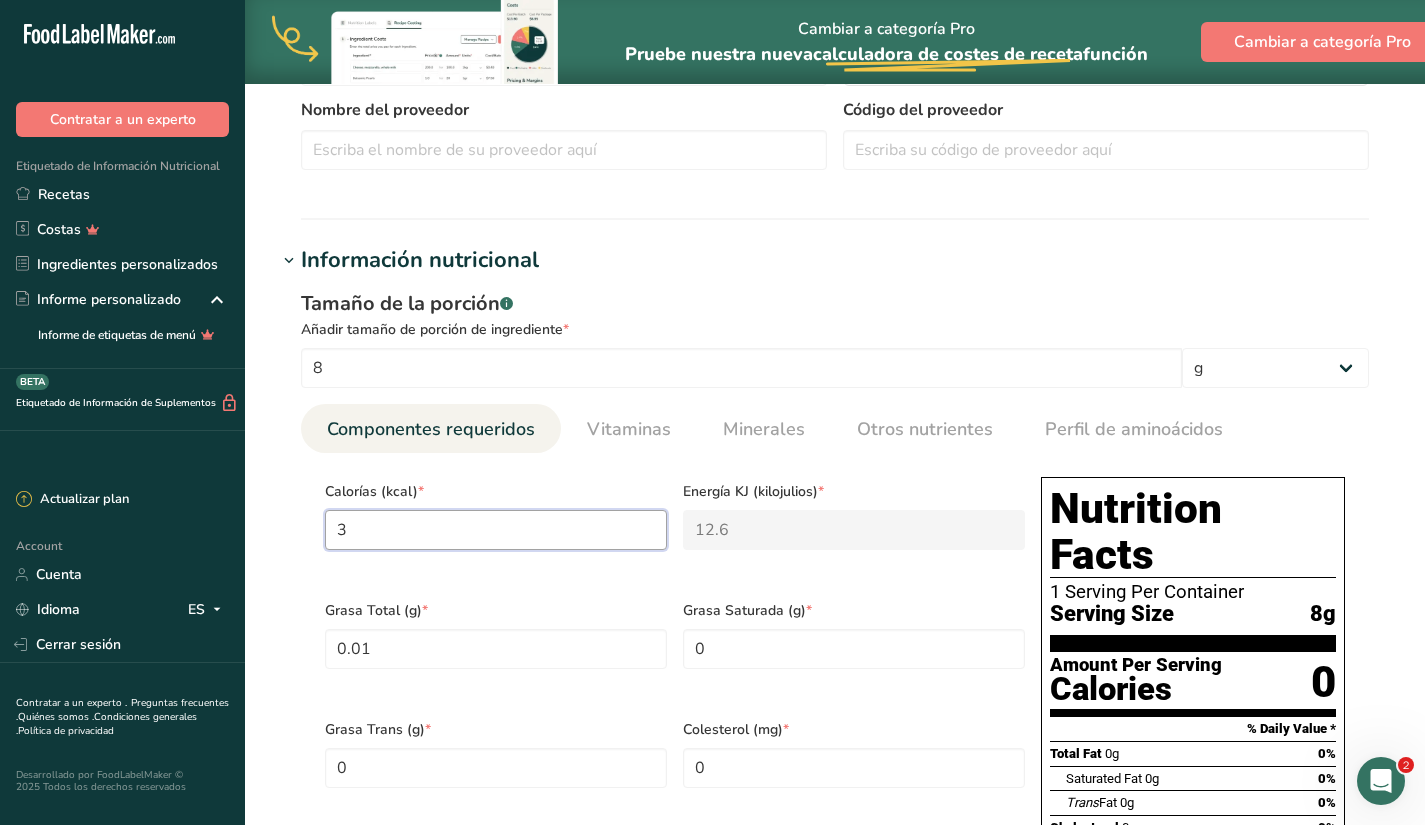 type on "30" 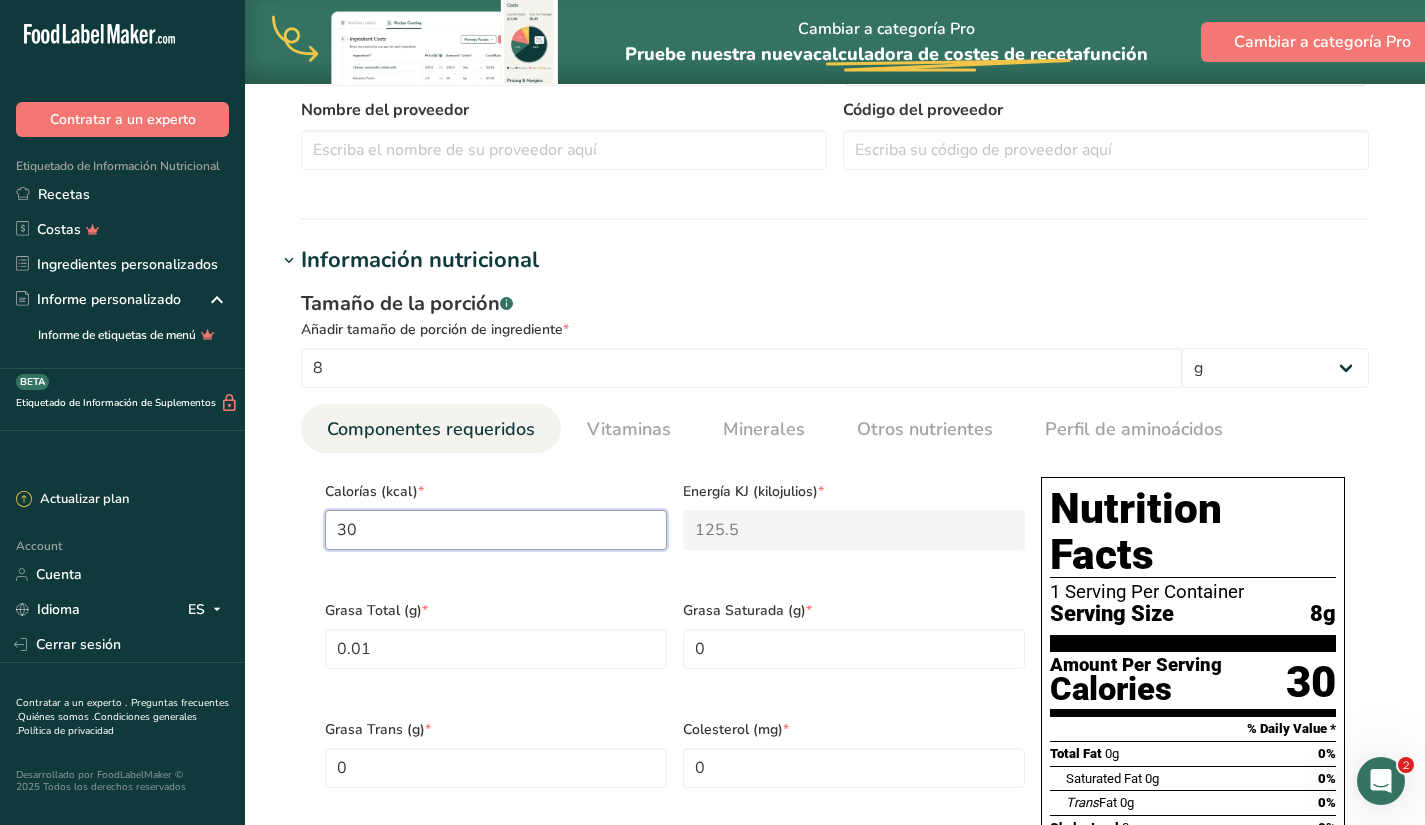 type on "30" 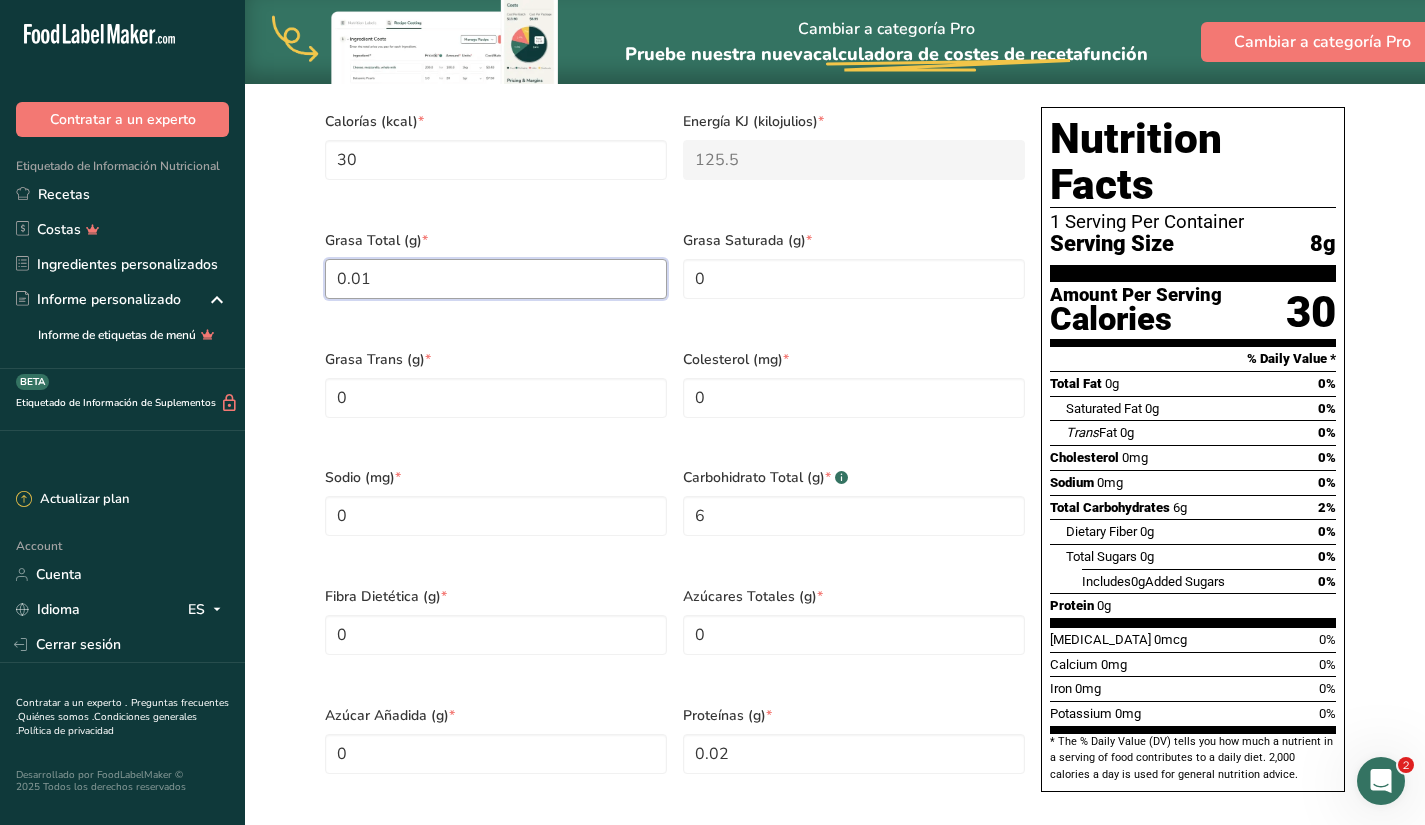 scroll, scrollTop: 872, scrollLeft: 0, axis: vertical 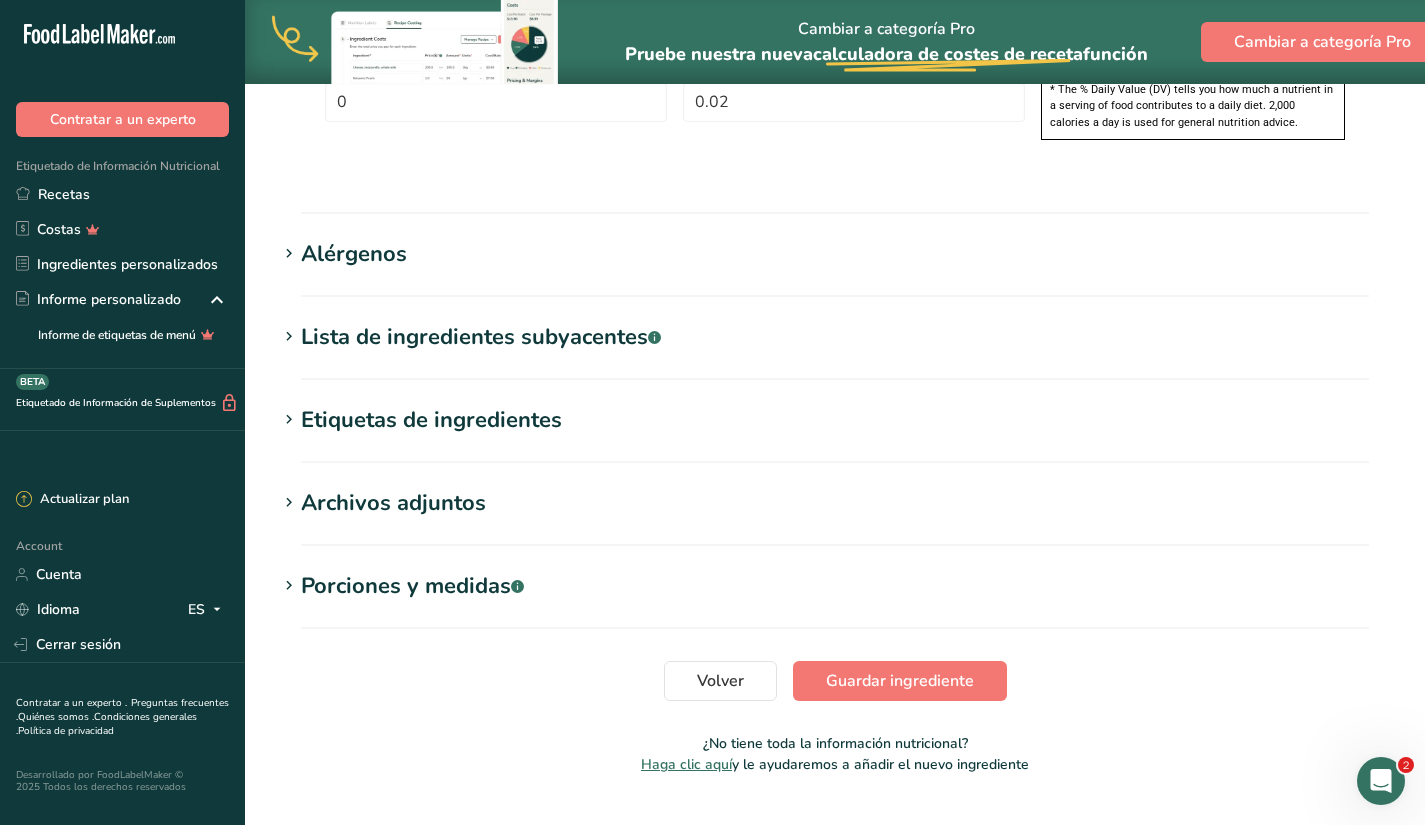 click on "Editar Fécula de tapioca
Hoja de datos del ingrediente
.a-a{fill:#347362;}.b-a{fill:#fff;}
Cargue una hoja de datos del ingrediente o una imagen de una etiqueta nutricional, y nuestro asistente de IA completará los nutrientes automáticamente.
Fécula de tapioca.png
Información general del ingrediente
Nombre del ingrediente *
Traducir
Fécula de tapioca
Nombre común del ingrediente
.a-a{fill:#347362;}.b-a{fill:#fff;}
Traducir
Código de ingrediente
.a-a{fill:#347362;}.b-a{fill:#fff;}
Categoría del ingrediente *
Ingrediente personalizado del usuario
Categorías estándar
.a-a{fill:#347362;}.b-a{fill:#fff;}" at bounding box center (835, -316) 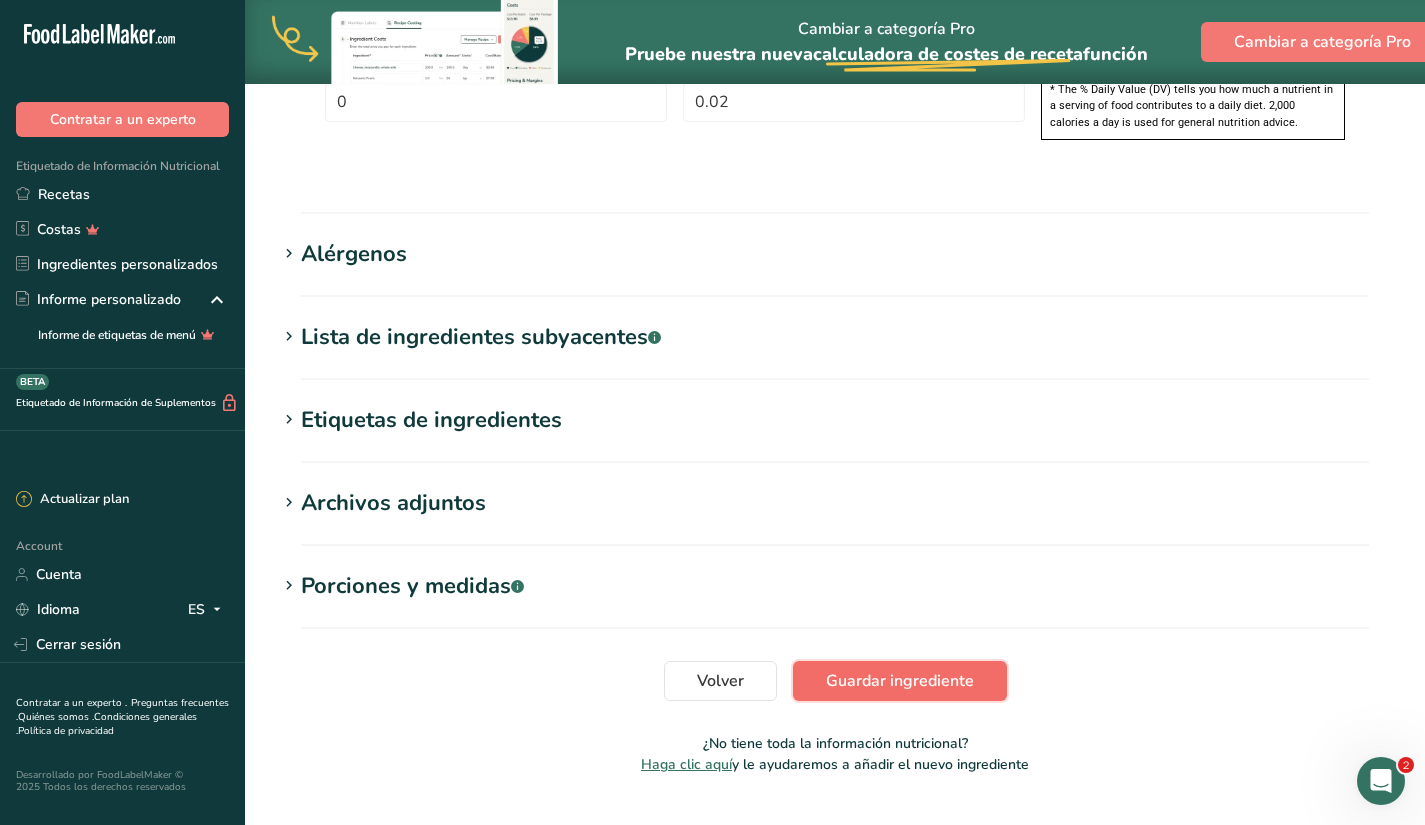 click on "Guardar ingrediente" at bounding box center (900, 681) 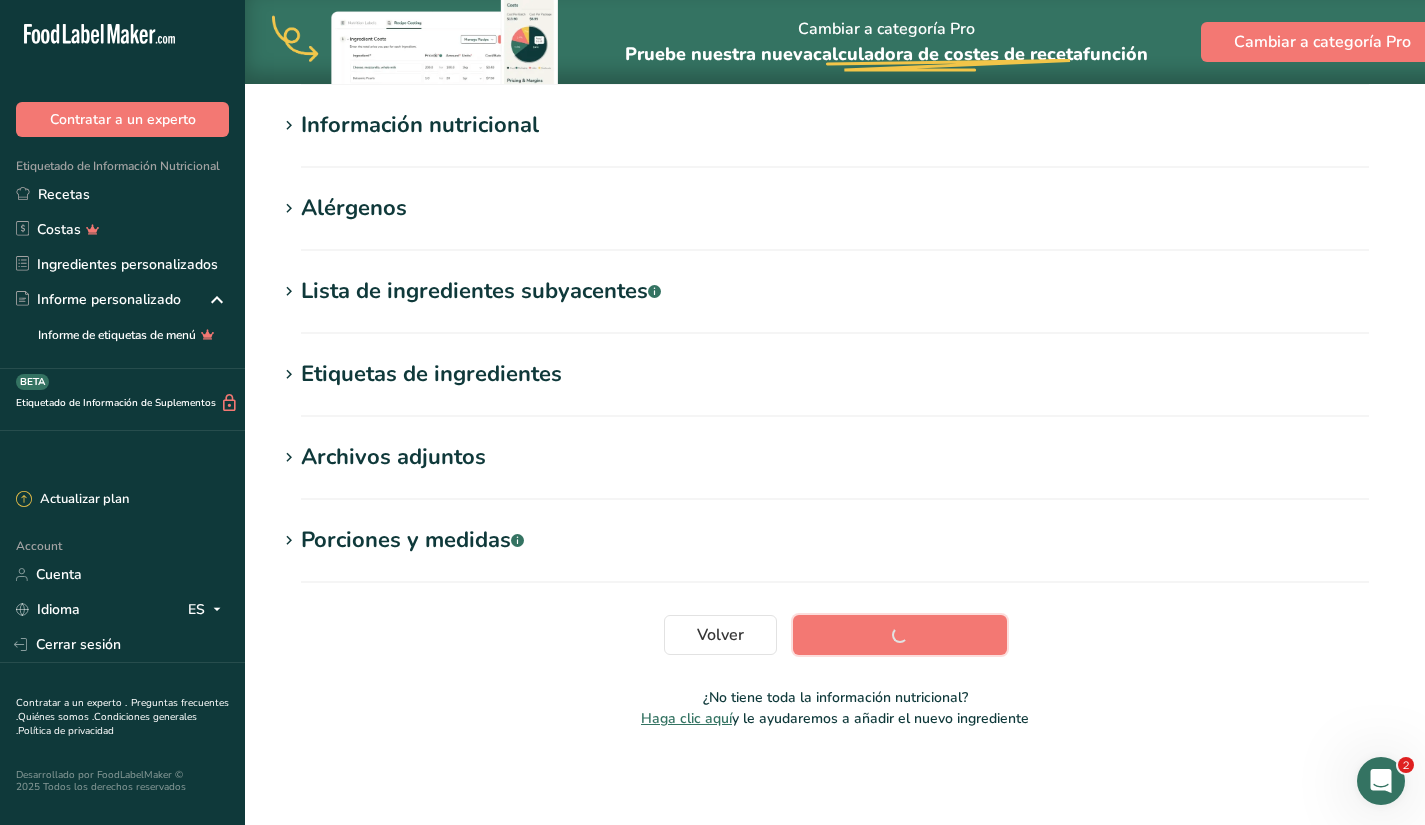 scroll, scrollTop: 233, scrollLeft: 0, axis: vertical 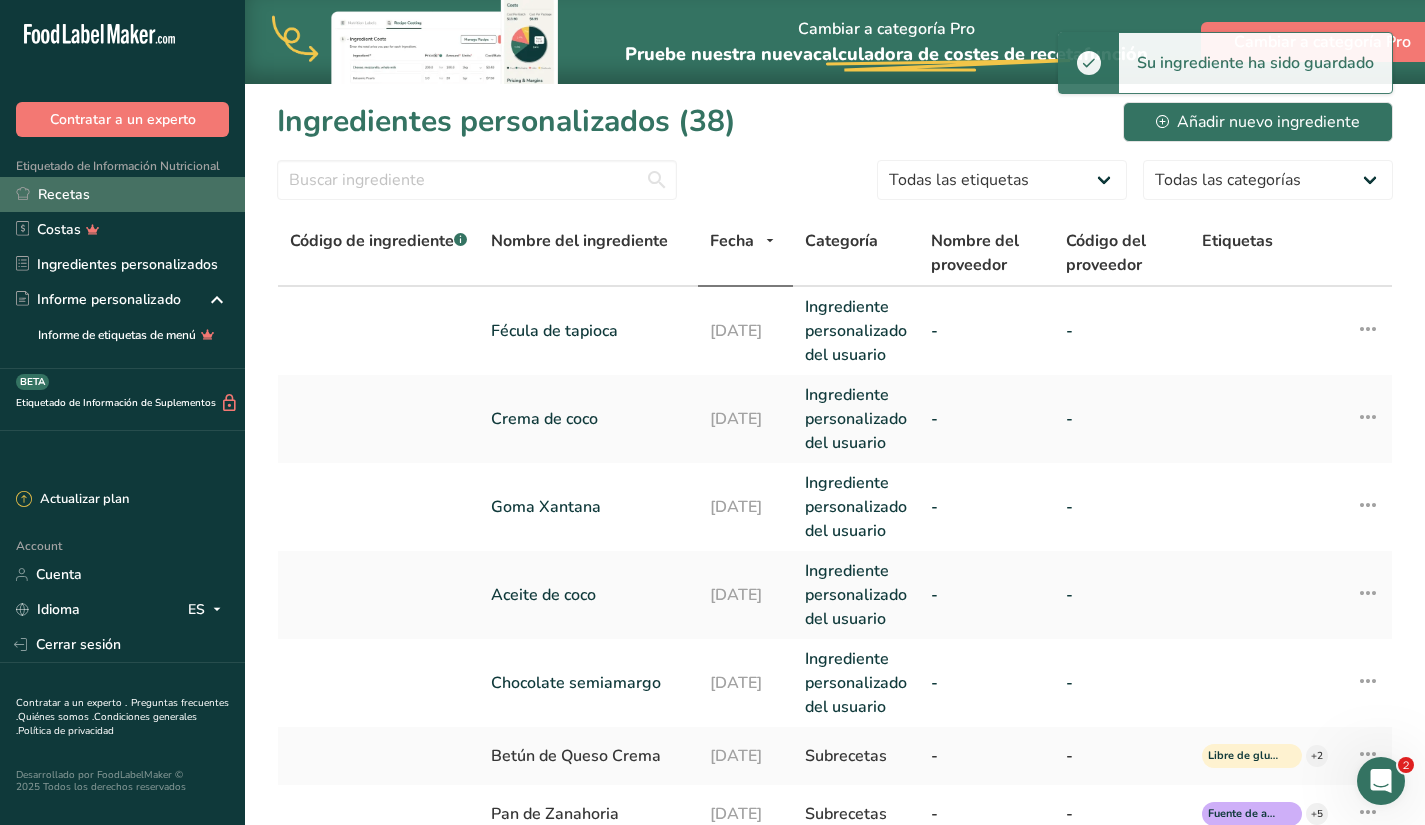 click on "Recetas" at bounding box center (122, 194) 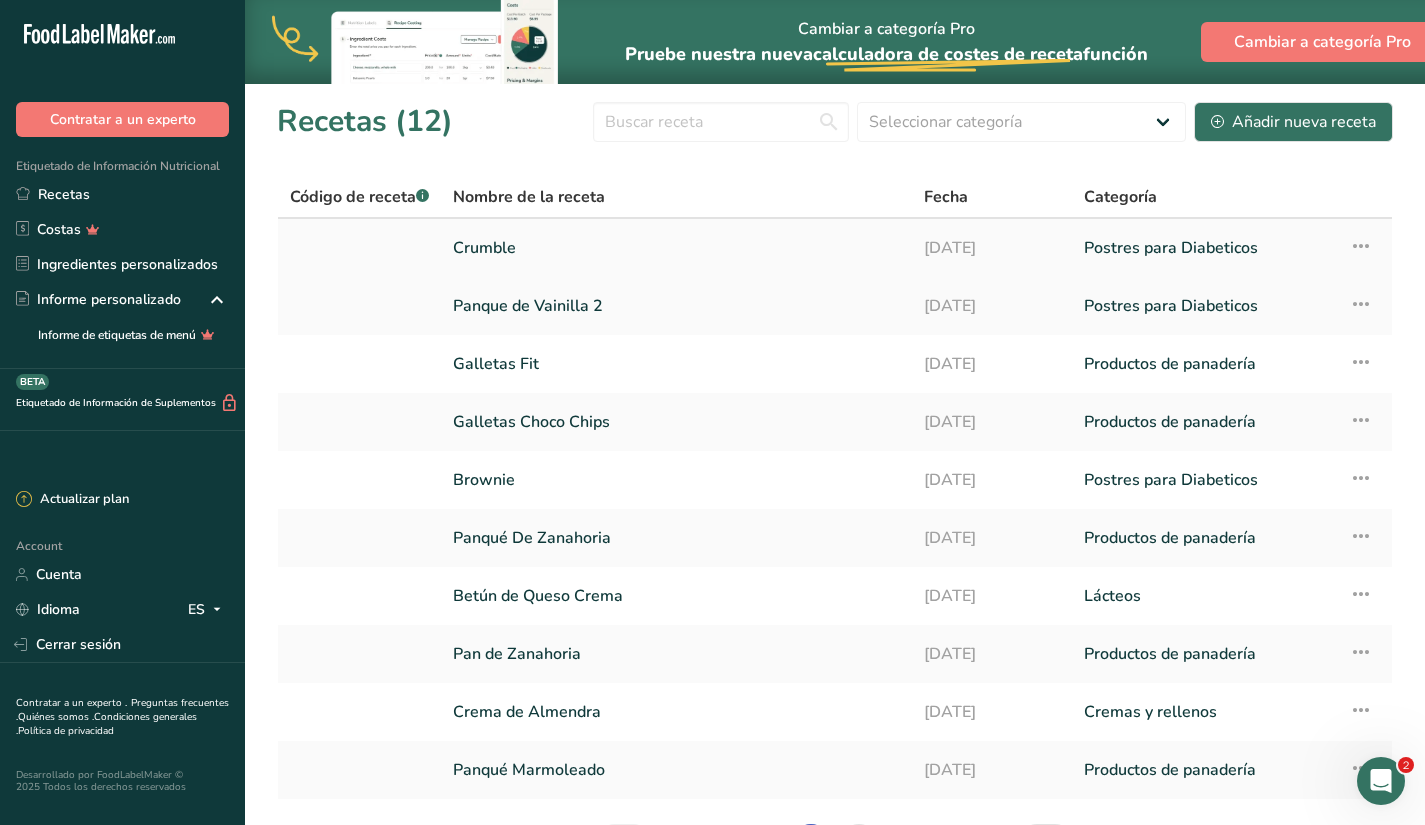 click on "Crumble" at bounding box center [676, 248] 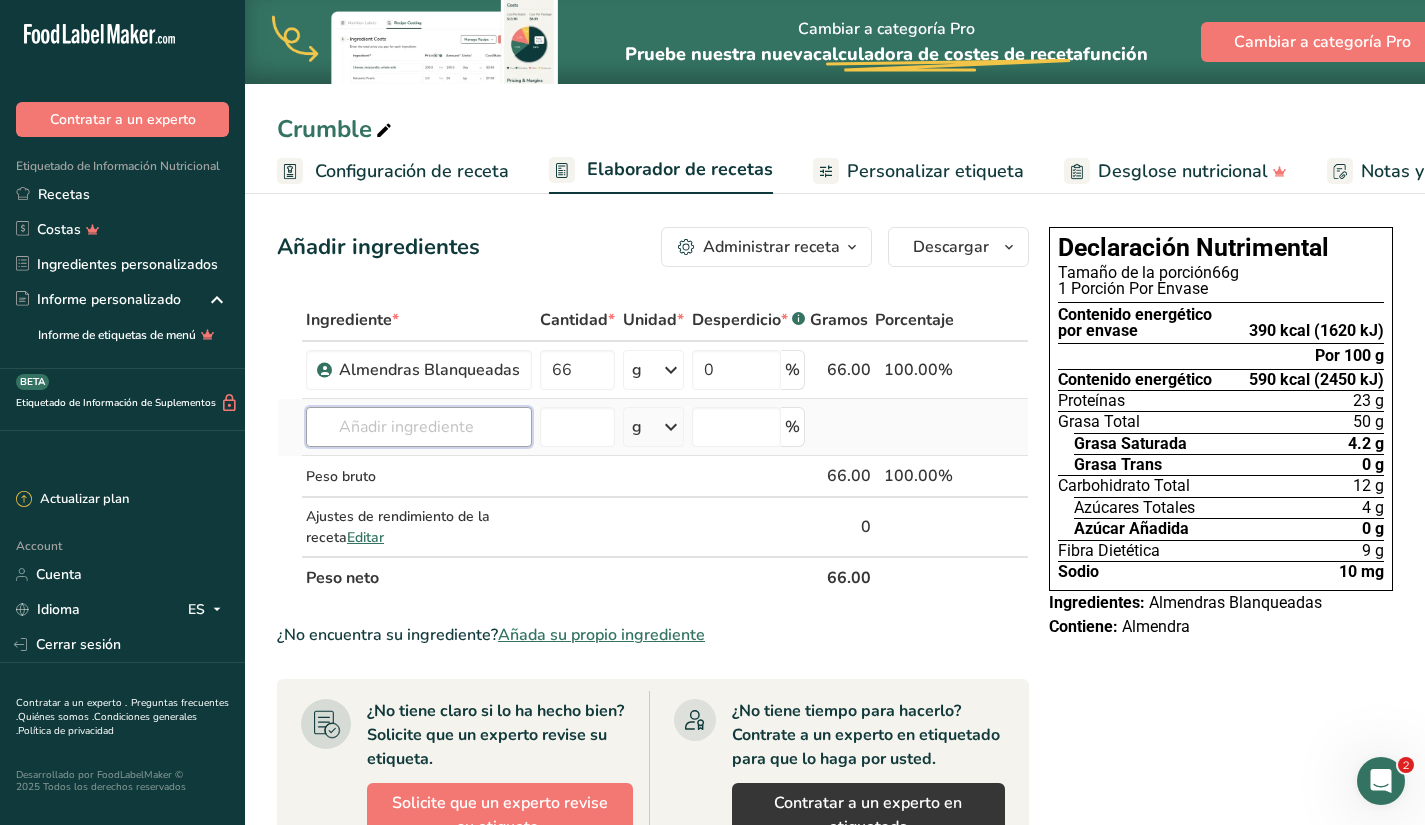 click at bounding box center (419, 427) 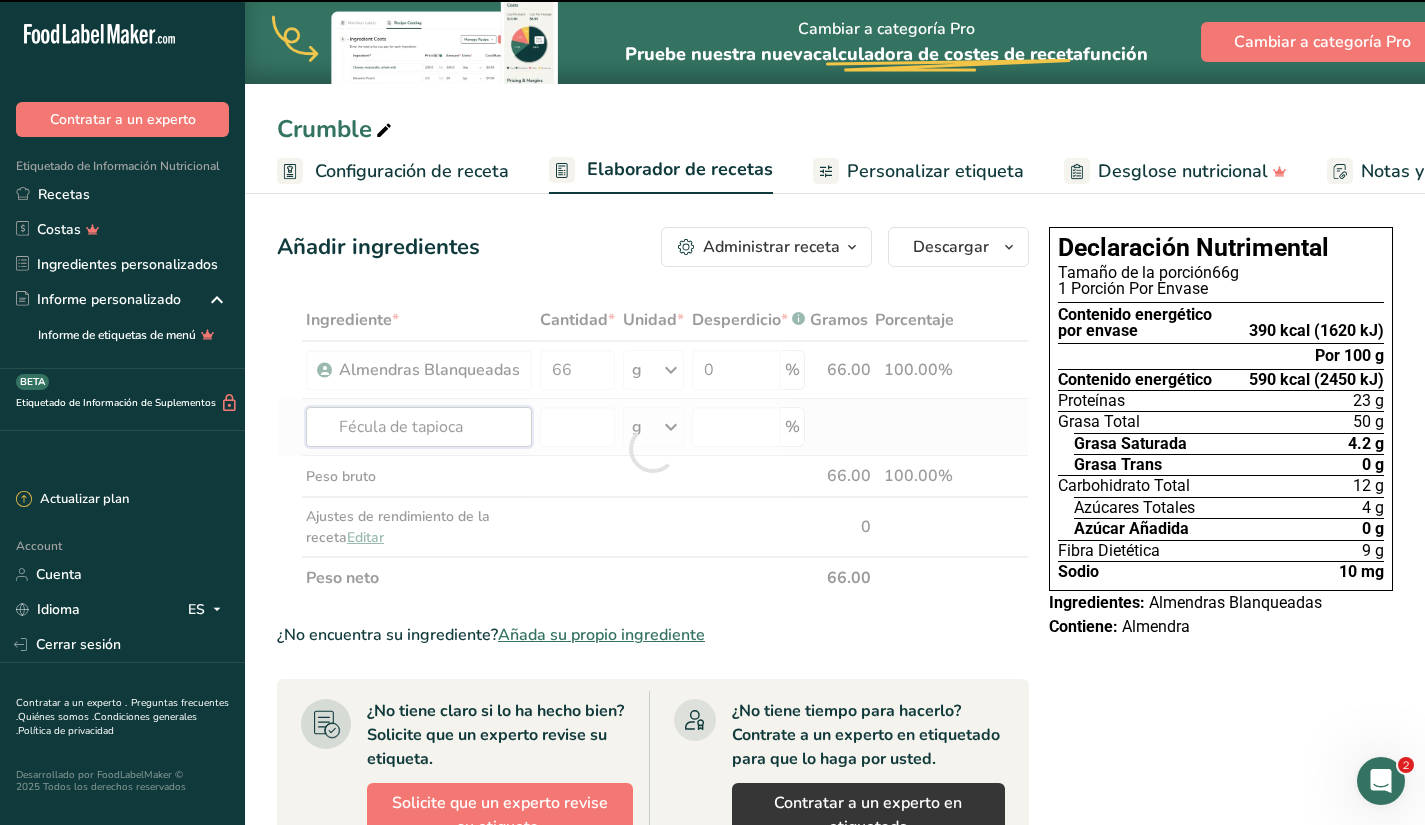 type on "Fécula de tapioca" 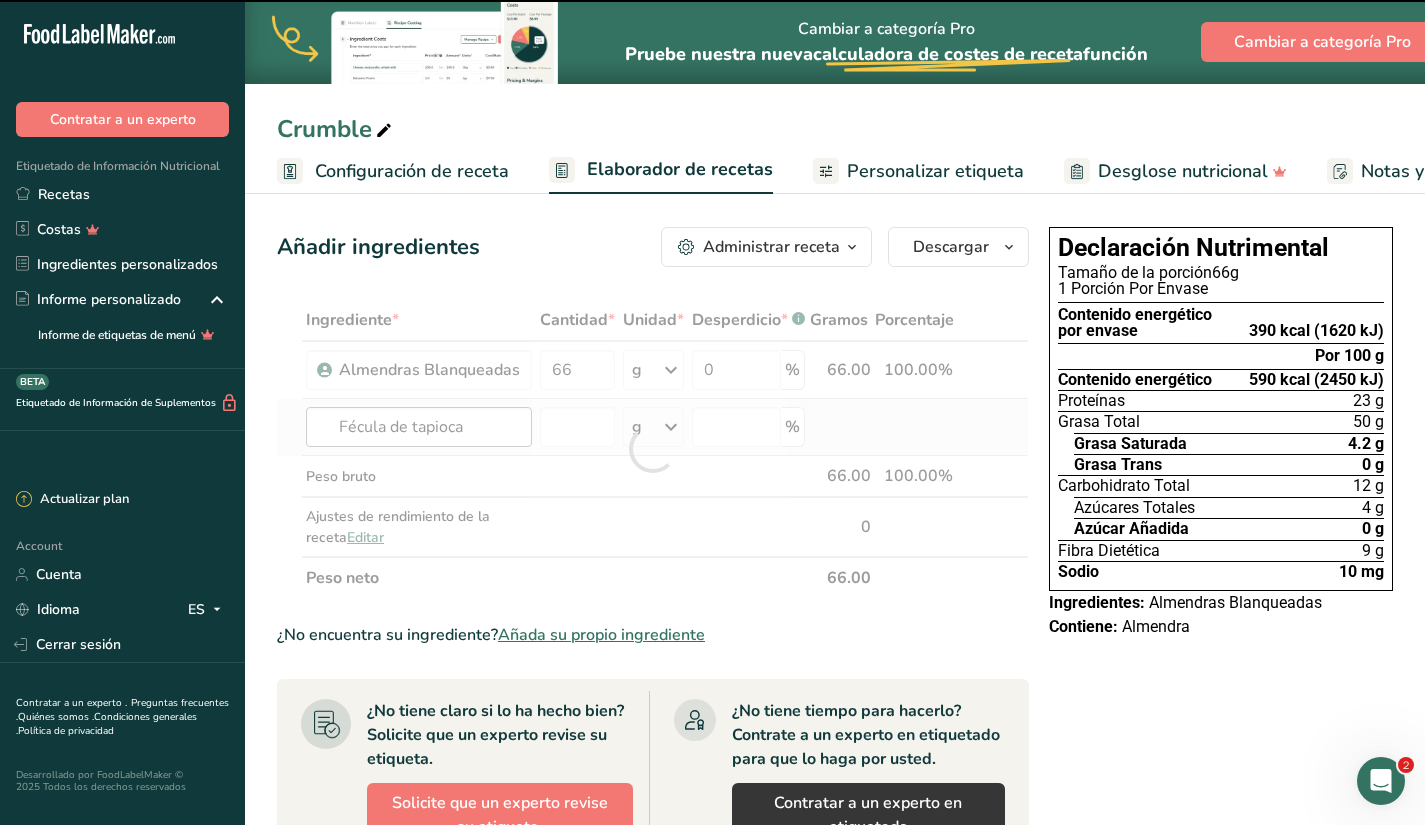 type 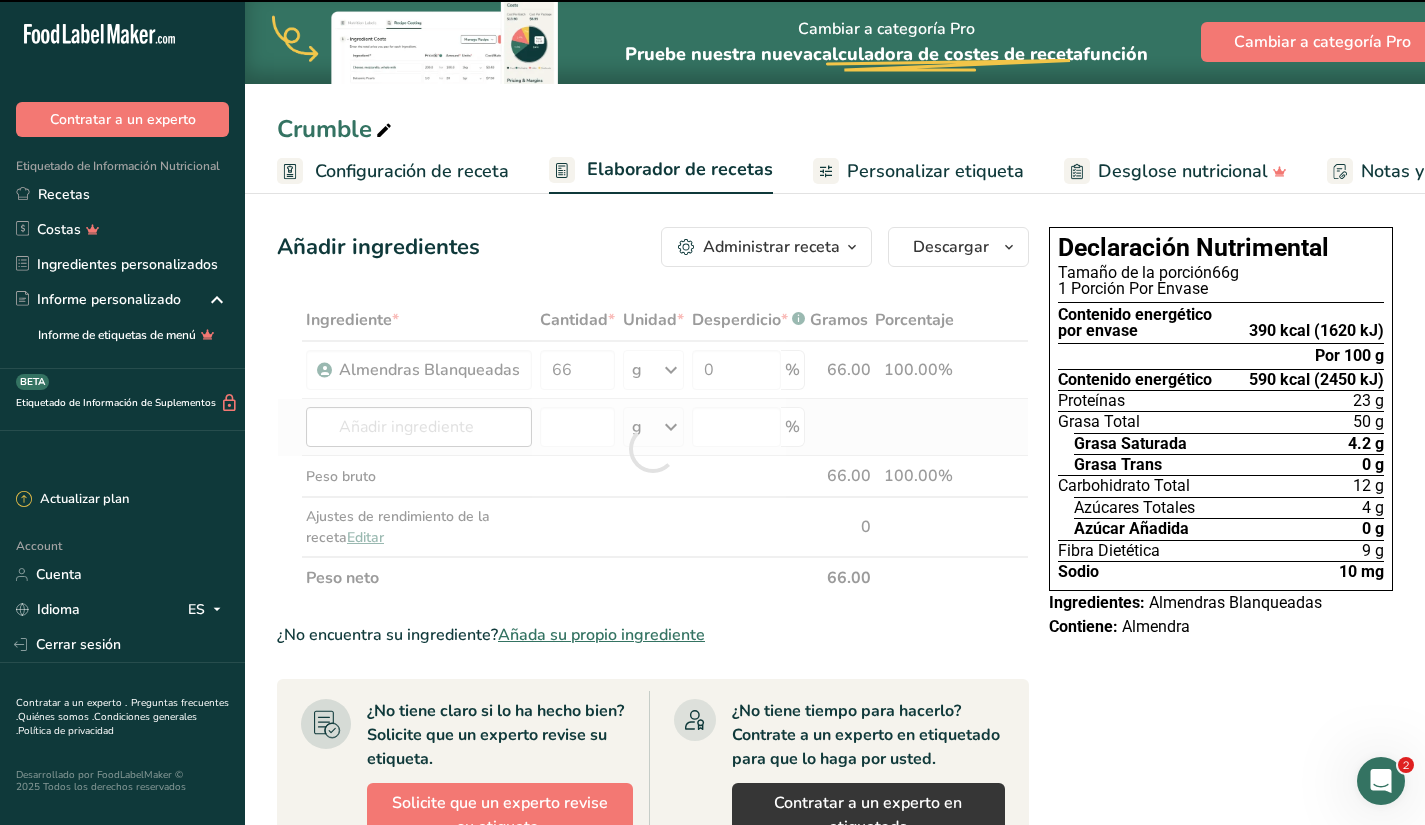 type on "0" 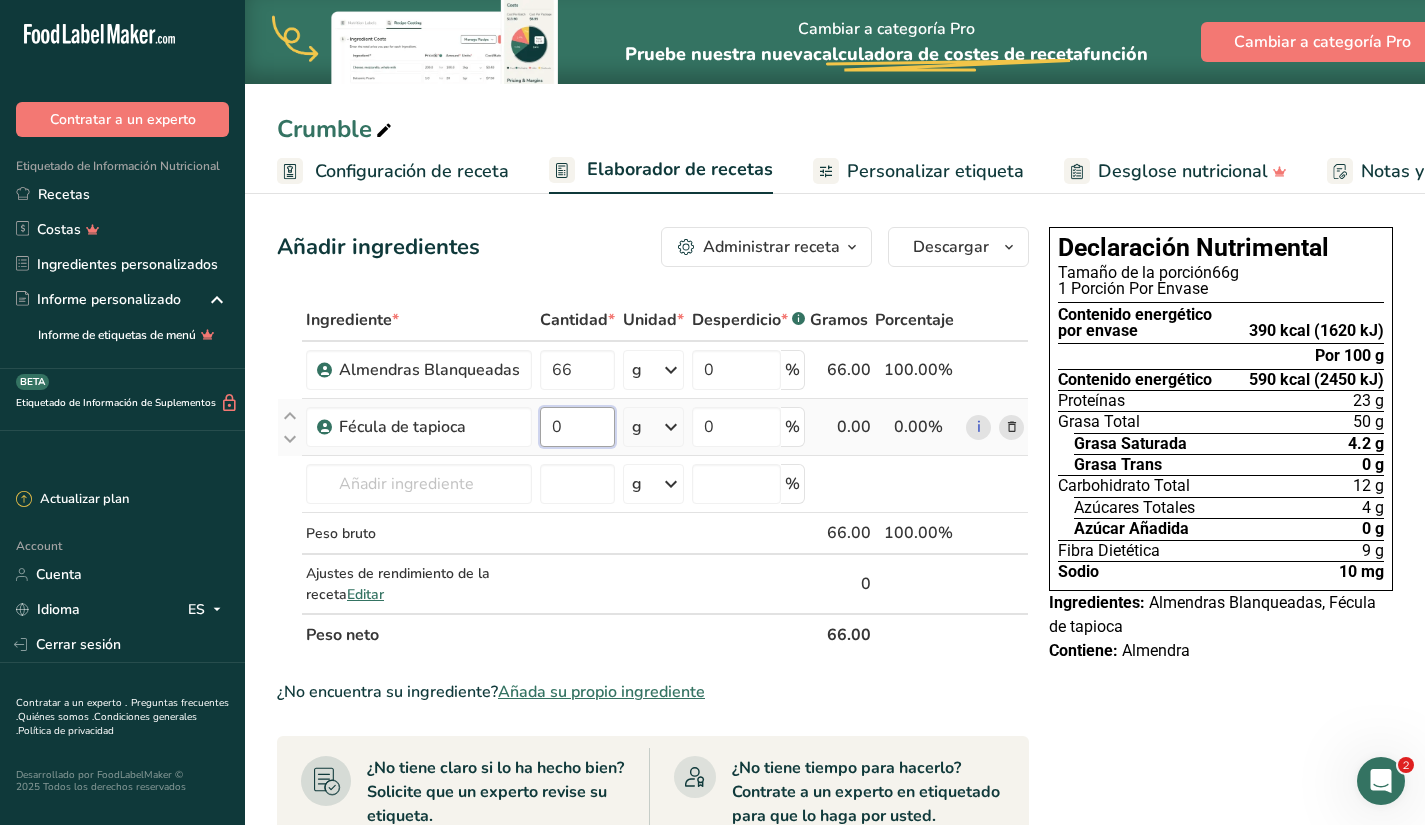 click on "0" at bounding box center (577, 427) 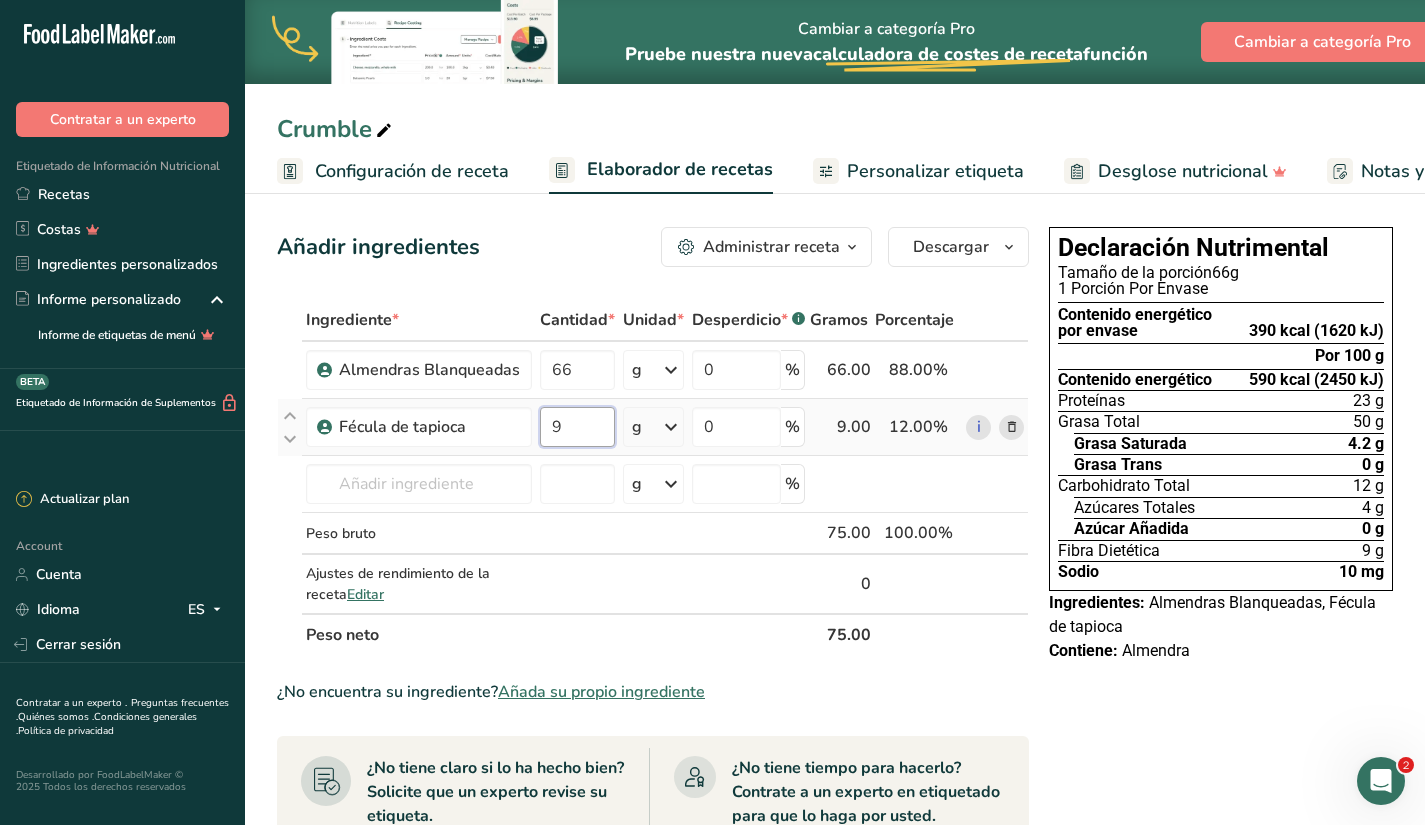 type on "9" 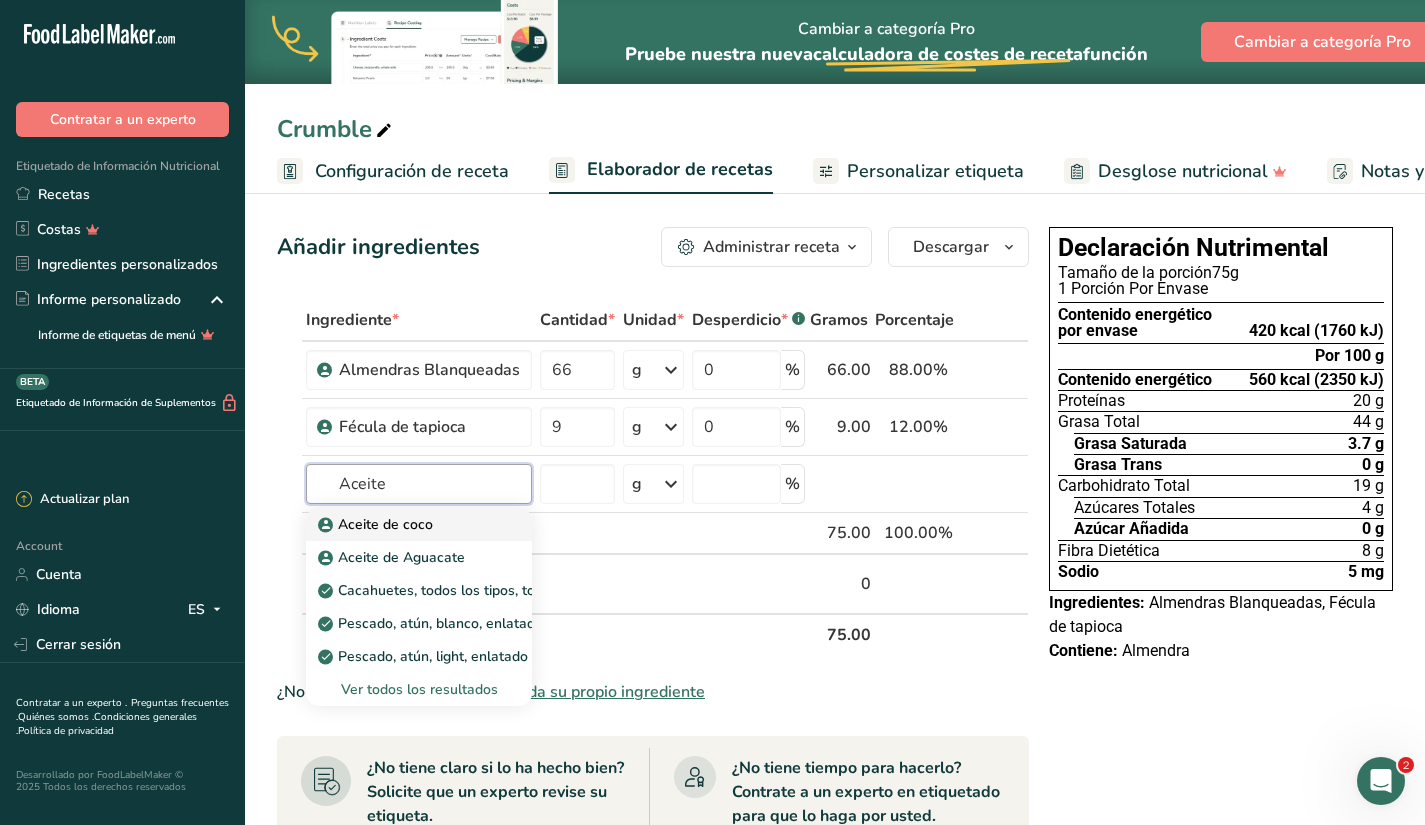 type on "Aceite de coco" 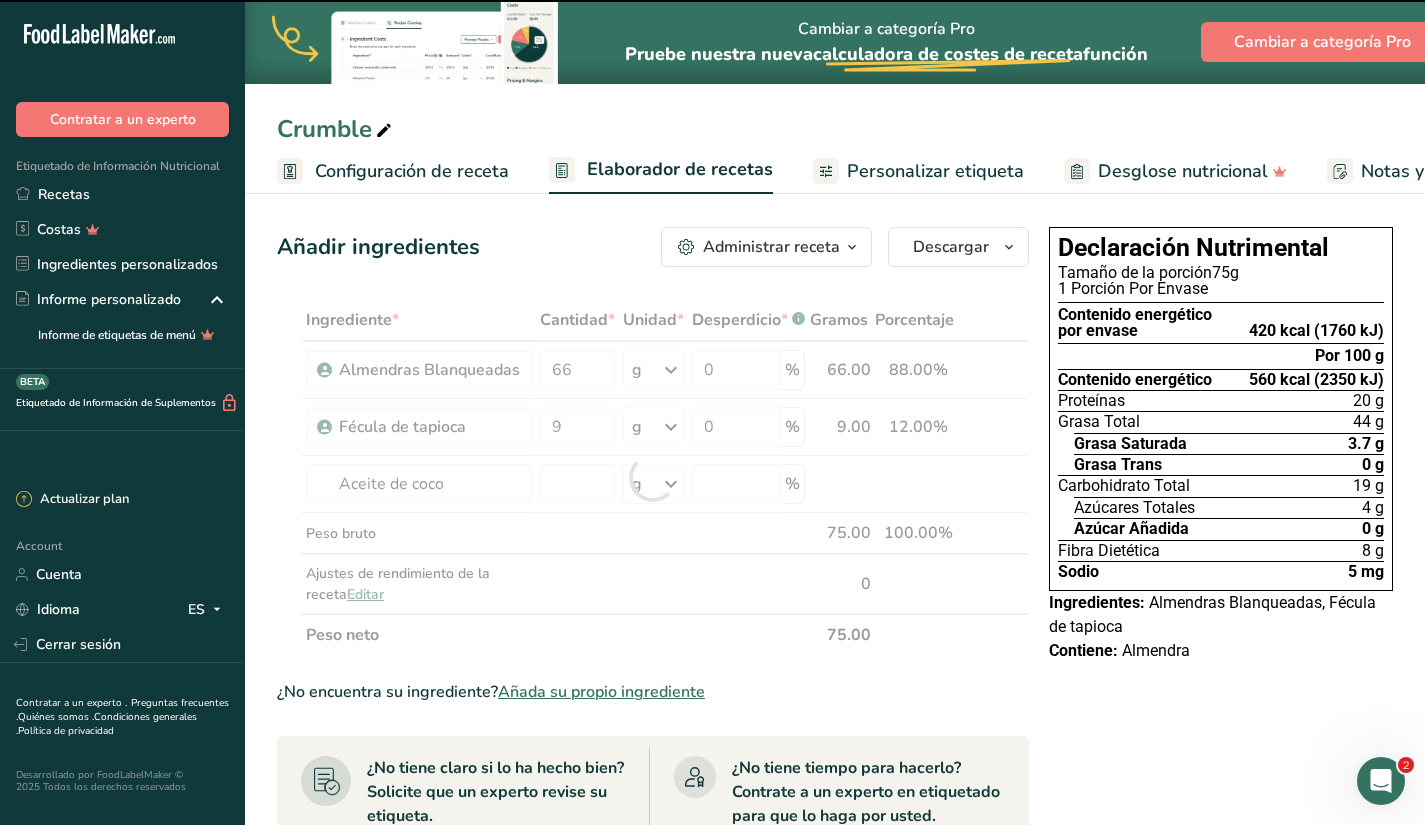 type on "0" 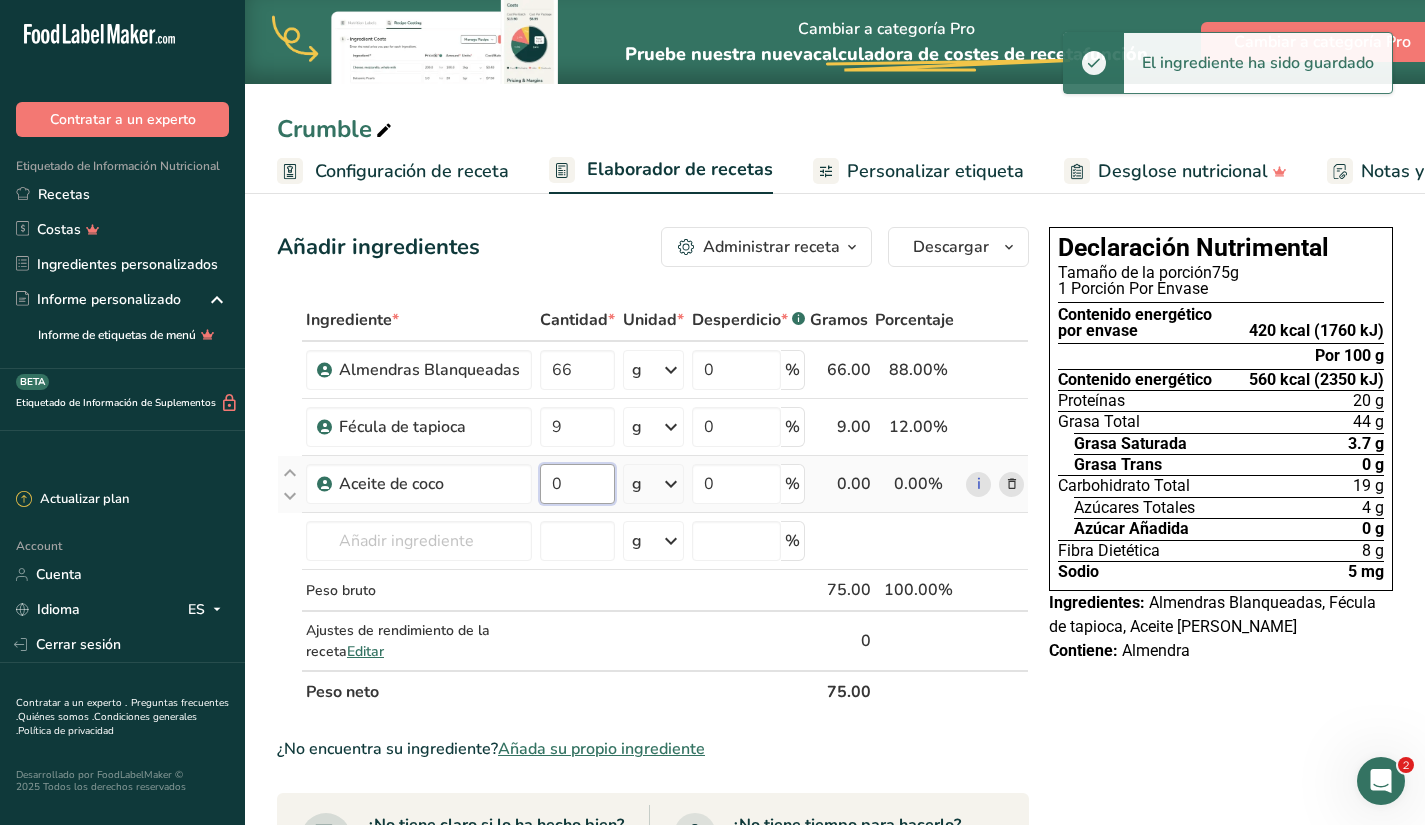 click on "0" at bounding box center (577, 484) 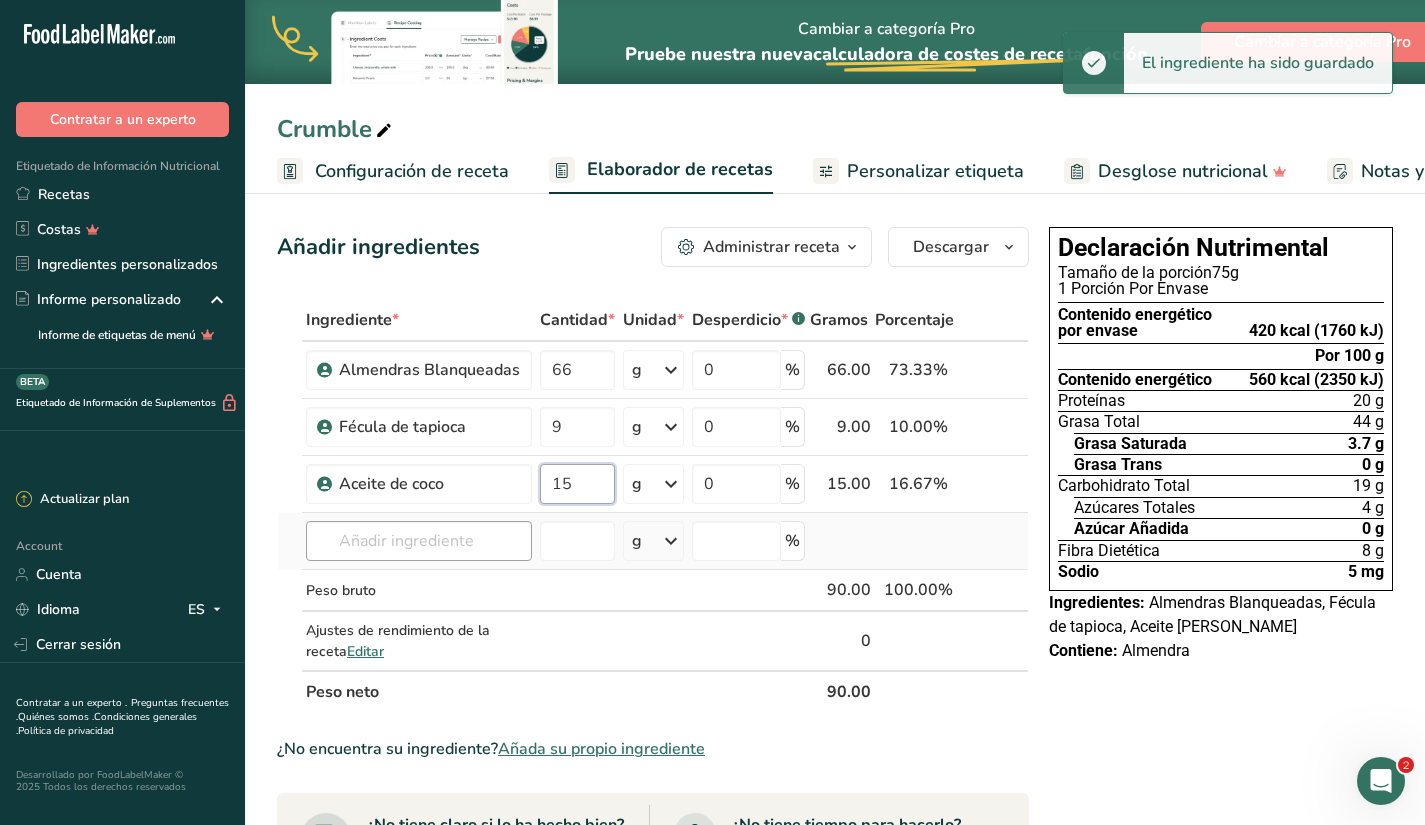 type on "15" 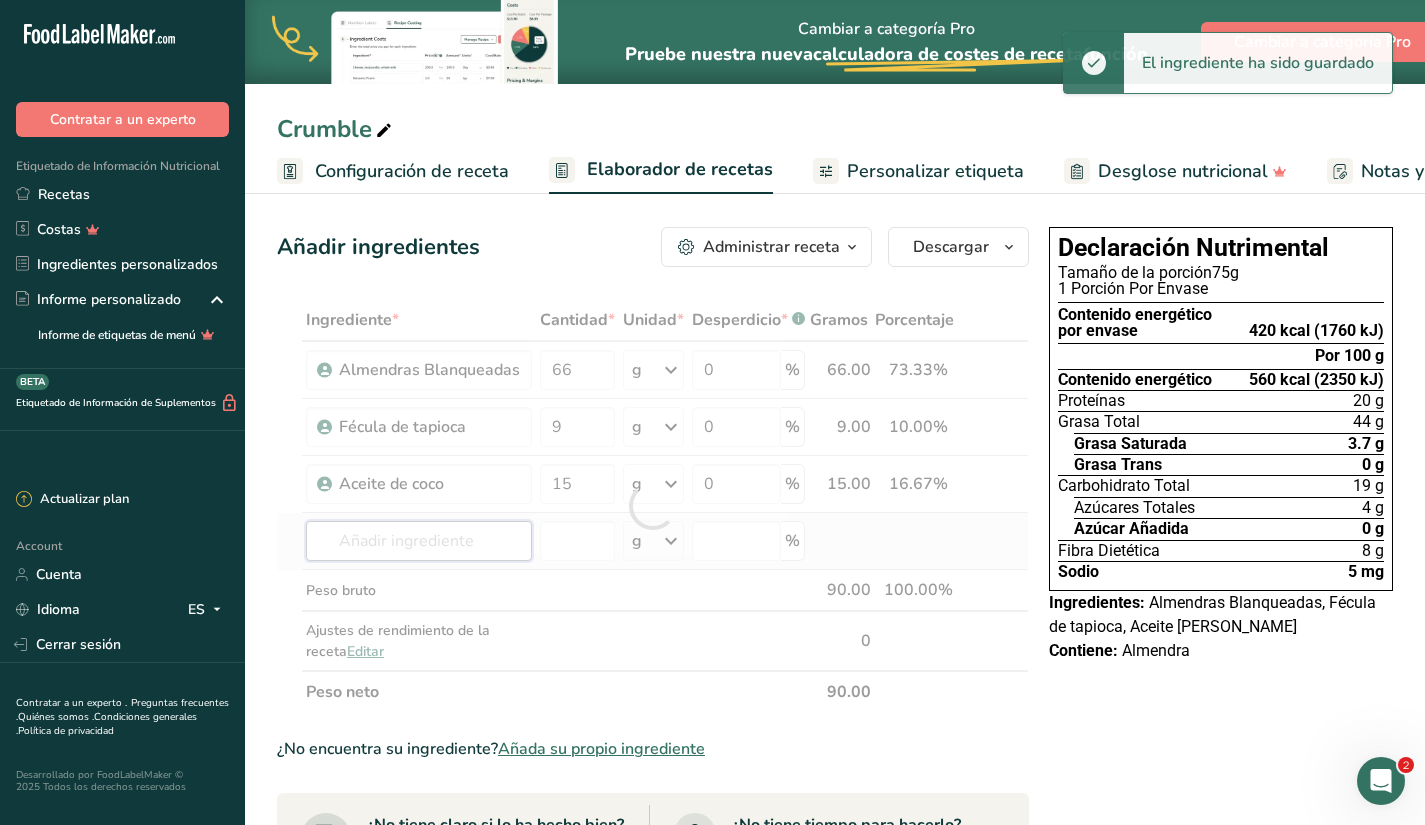 click on "Ingrediente *
Cantidad *
Unidad *
Desperdicio *   .a-a{fill:#347362;}.b-a{fill:#fff;}          Gramos
Porcentaje
Almendras Blanqueadas
66
g
Unidades de peso
g
kg
mg
Ver más
Unidades de volumen
[GEOGRAPHIC_DATA]
mL
onza líquida
Ver más
0
%
66.00
73.33%
i
Fécula de tapioca
9
g
Unidades de peso
g
kg
mg
Ver más
Unidades de volumen
[GEOGRAPHIC_DATA]
mL
onza líquida
Ver más
0
%
9.00
10.00%" at bounding box center (653, 506) 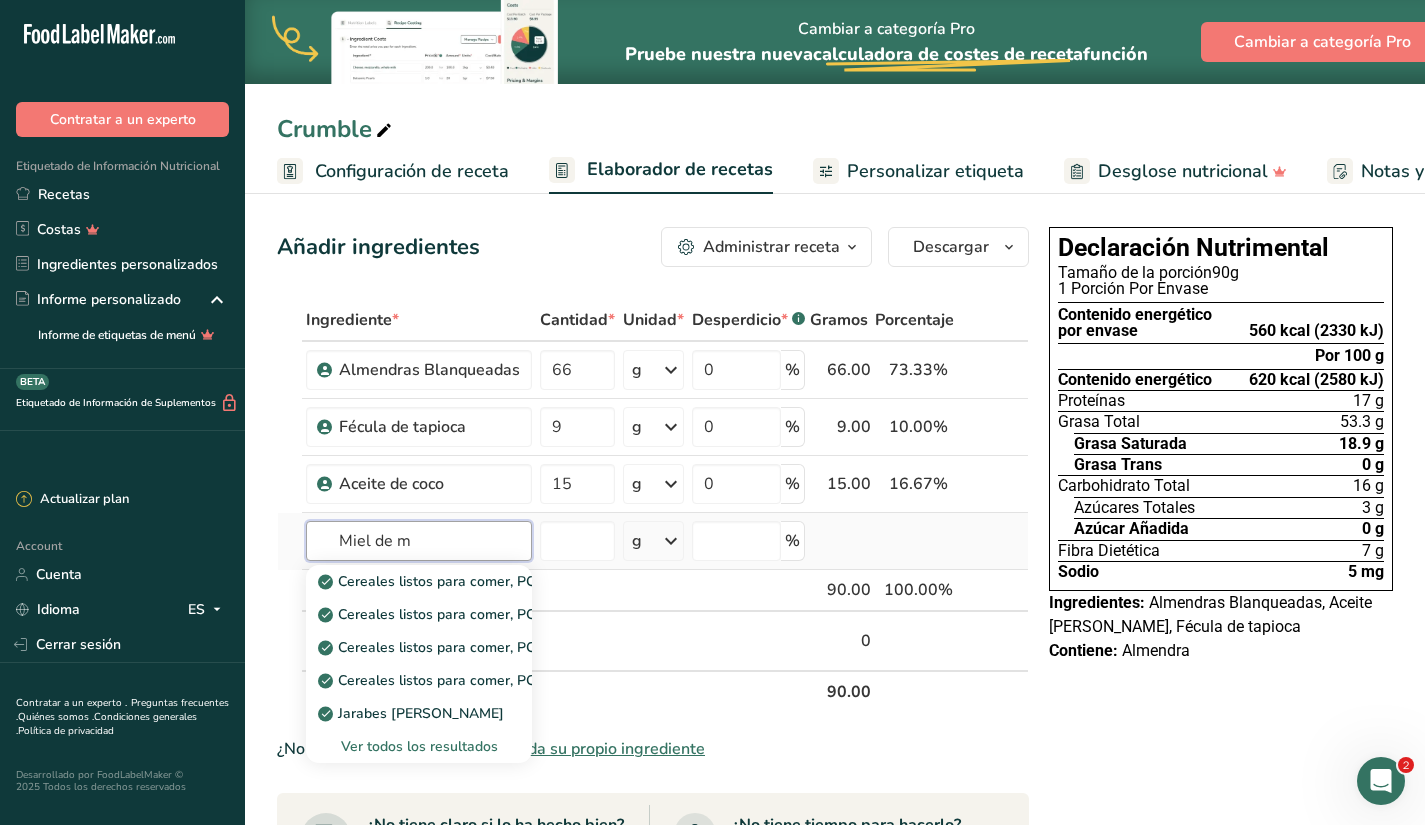 type on "Miel de ma" 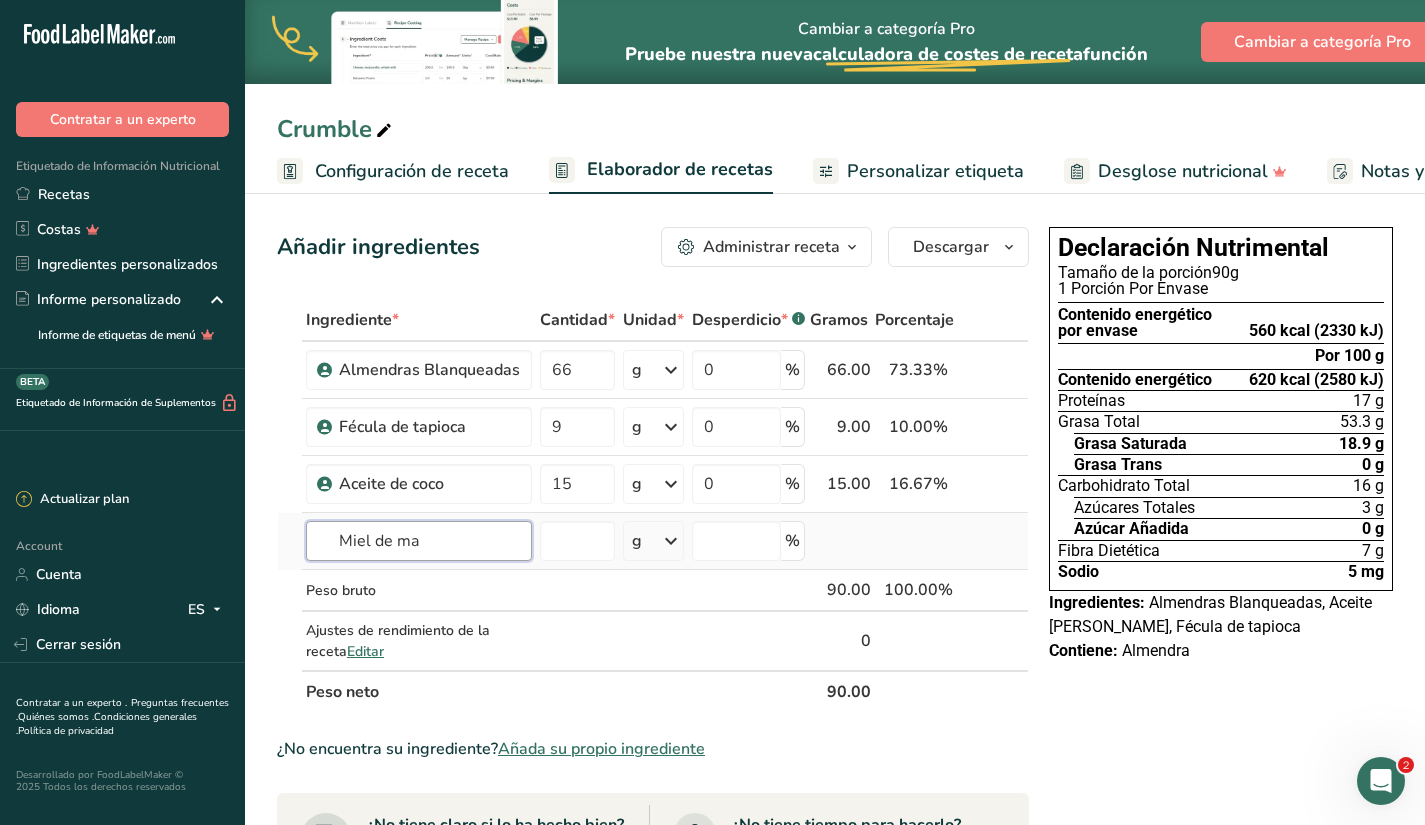 drag, startPoint x: 458, startPoint y: 542, endPoint x: 301, endPoint y: 515, distance: 159.30473 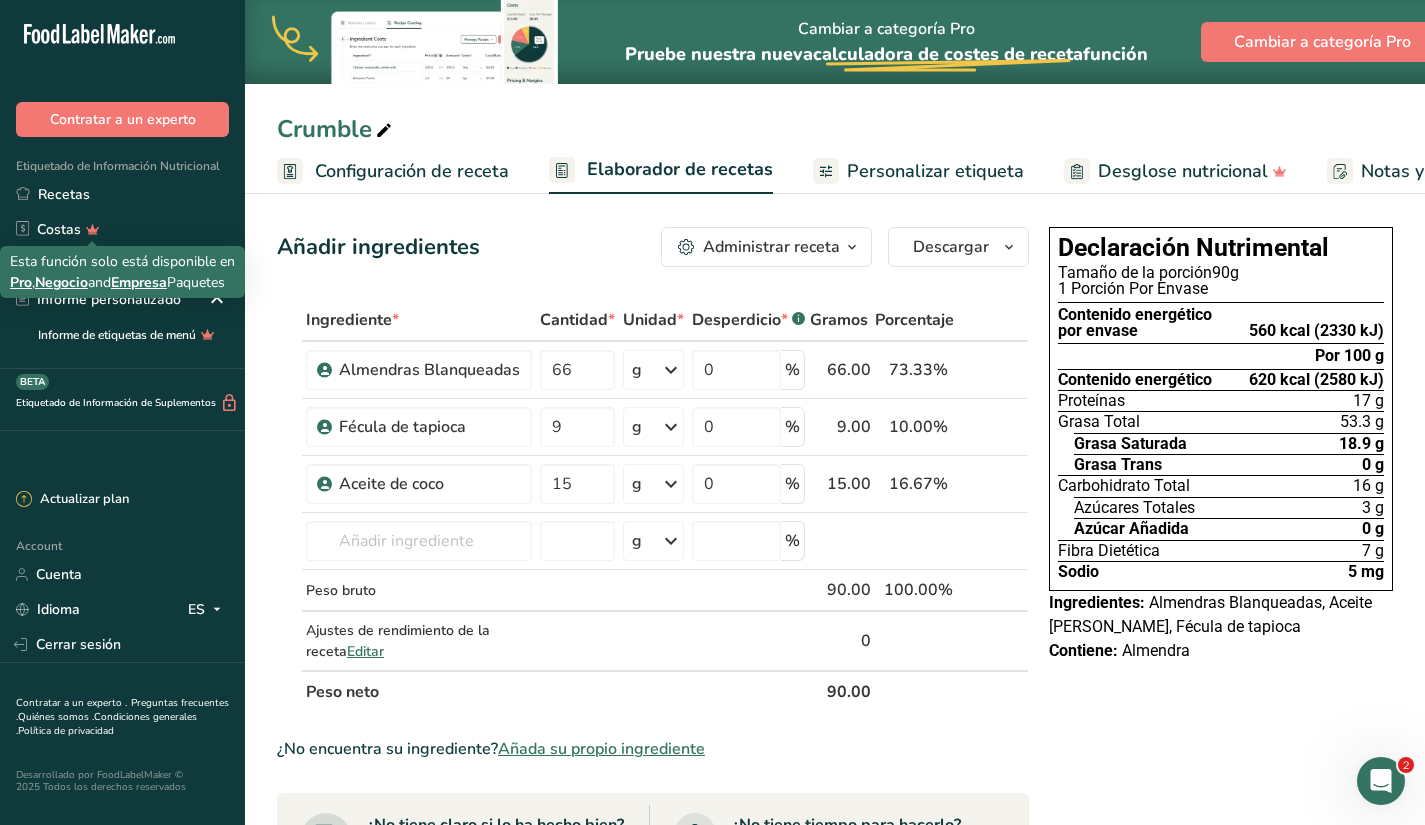 click on "Esta función solo está disponible en    Pro
,
Negocio
and
Empresa
Paquetes" at bounding box center [122, 272] 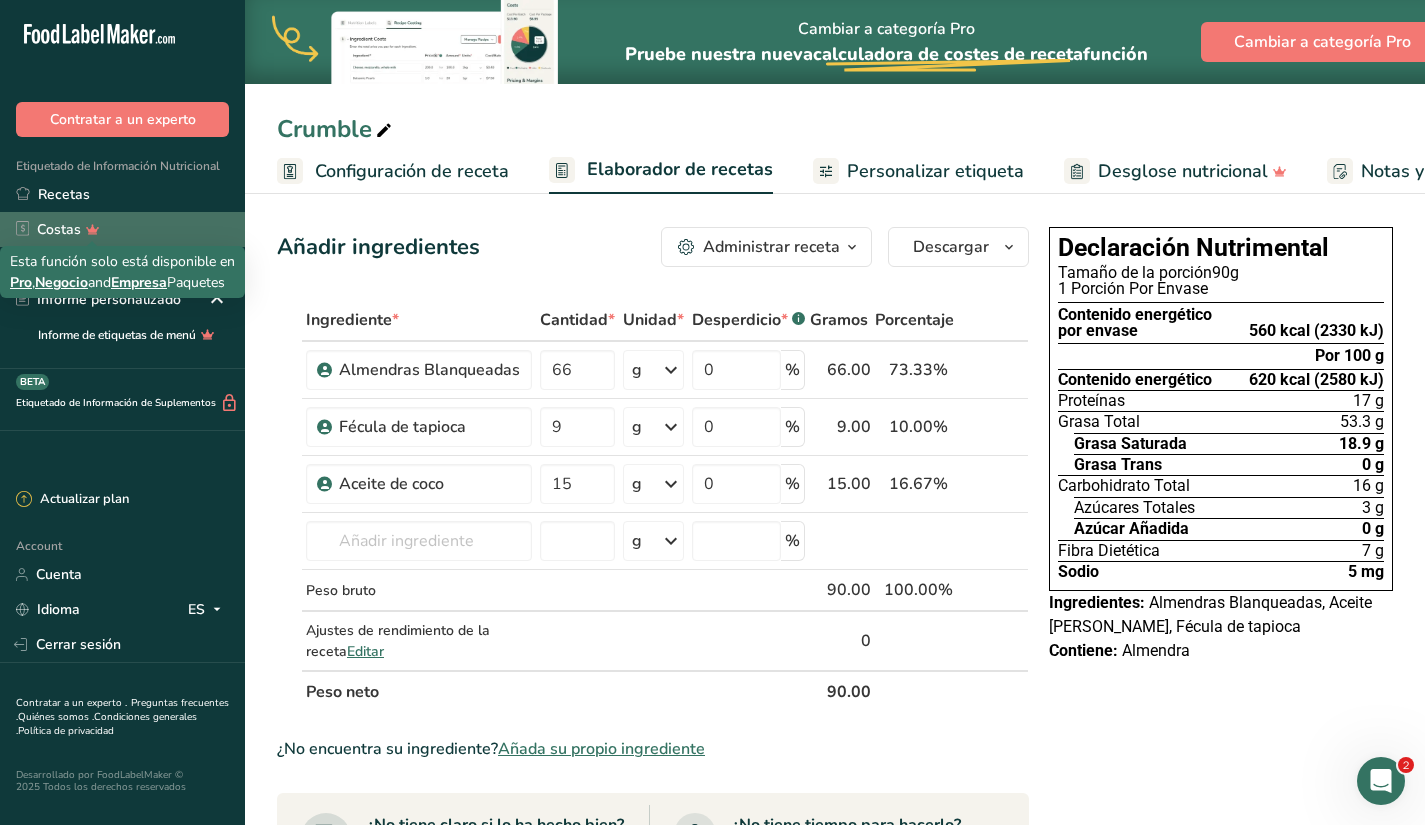 click on "Costas" at bounding box center [122, 229] 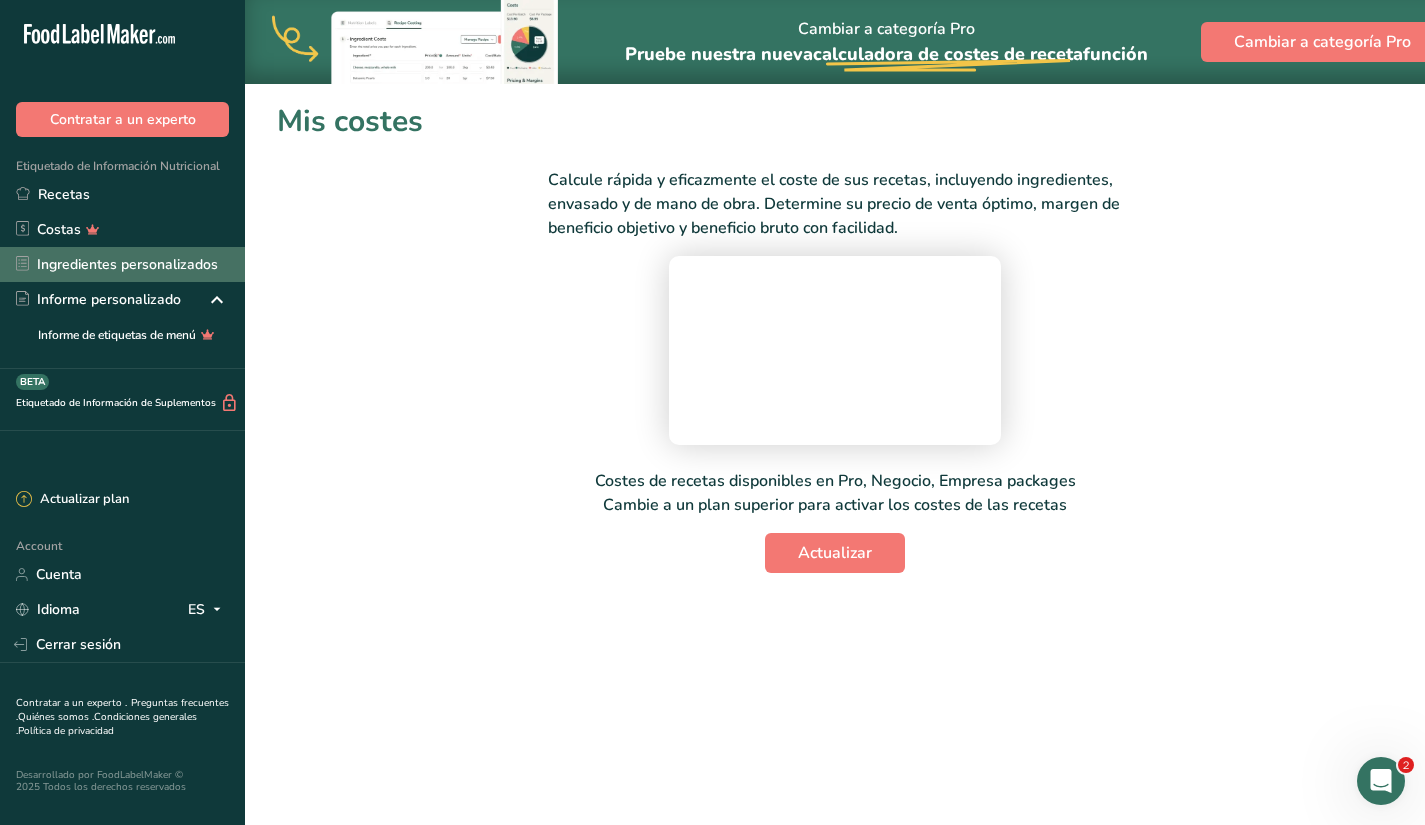 click on "Ingredientes personalizados" at bounding box center (122, 264) 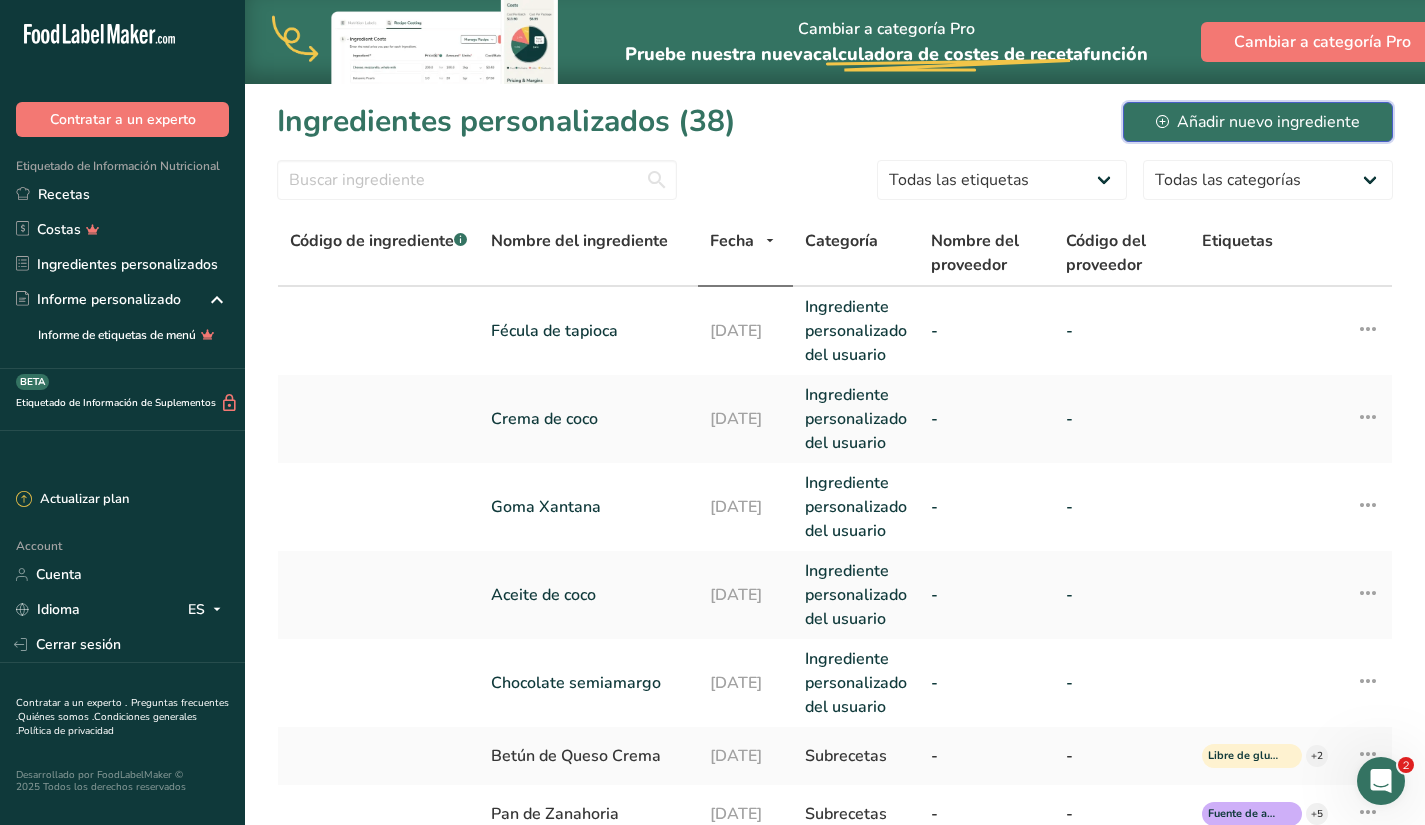 click on "Añadir nuevo ingrediente" at bounding box center [1258, 122] 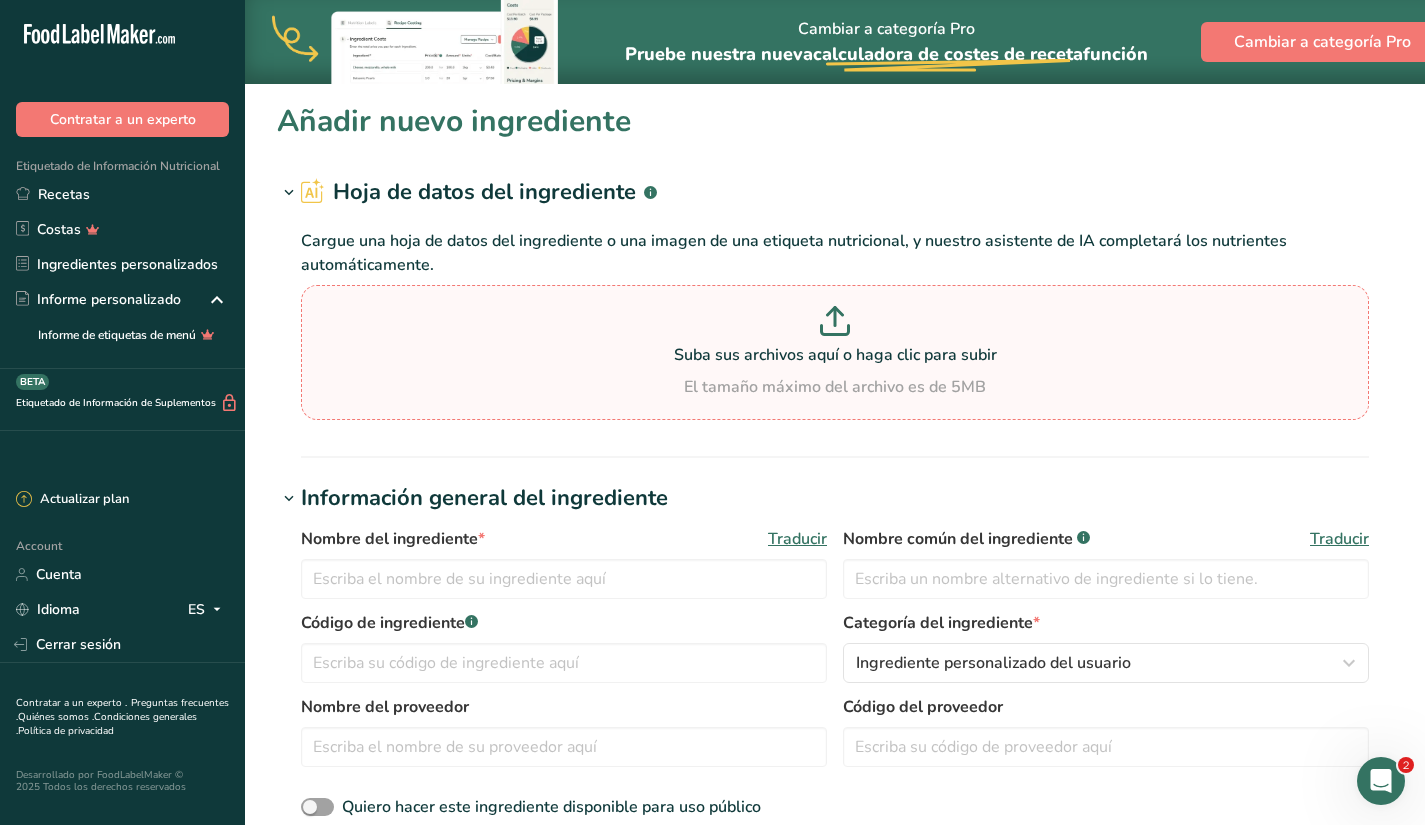 click at bounding box center [835, 324] 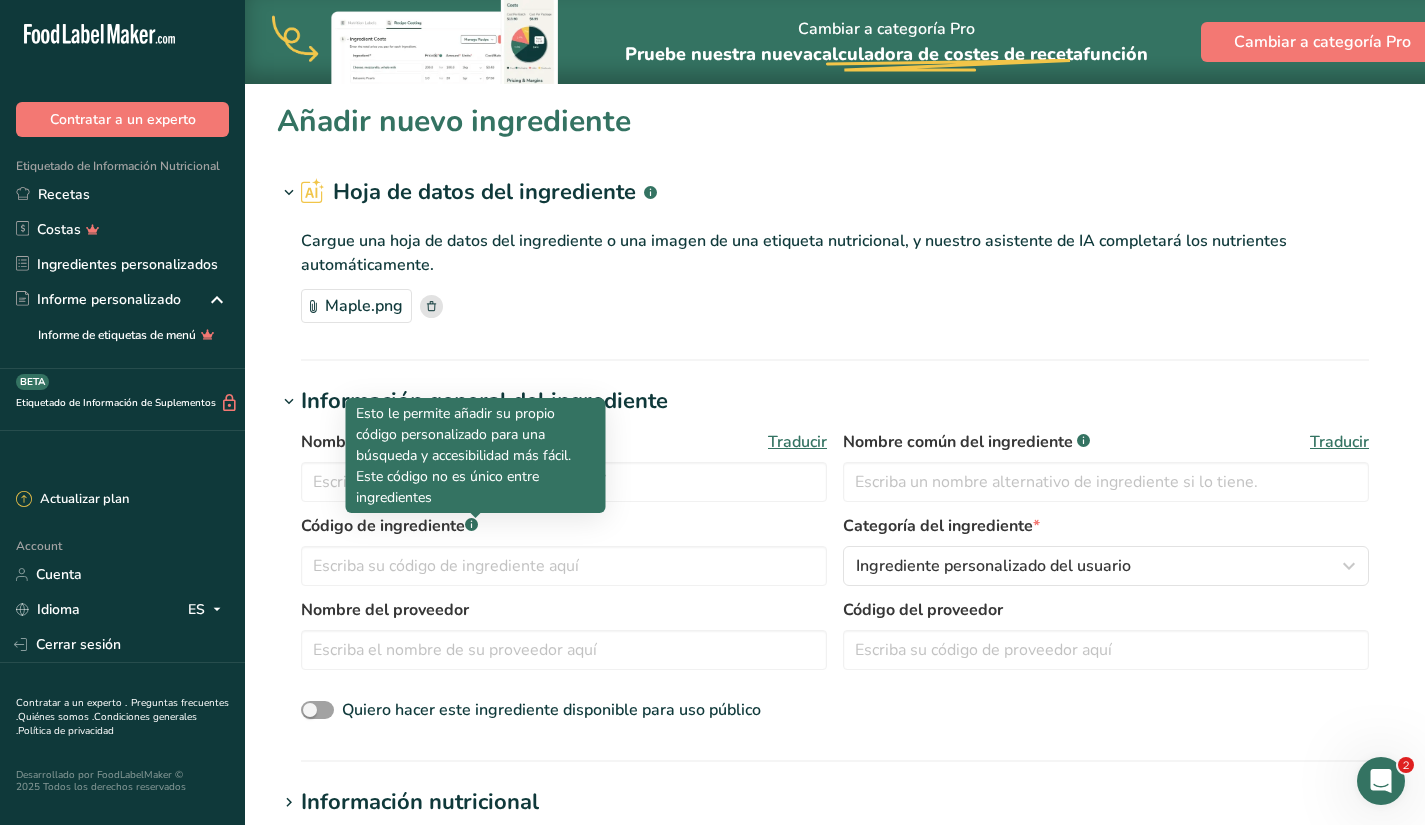 click on "Esto le permite añadir su propio código personalizado para una búsqueda y accesibilidad más fácil. Este código no es único entre ingredientes" at bounding box center [476, 455] 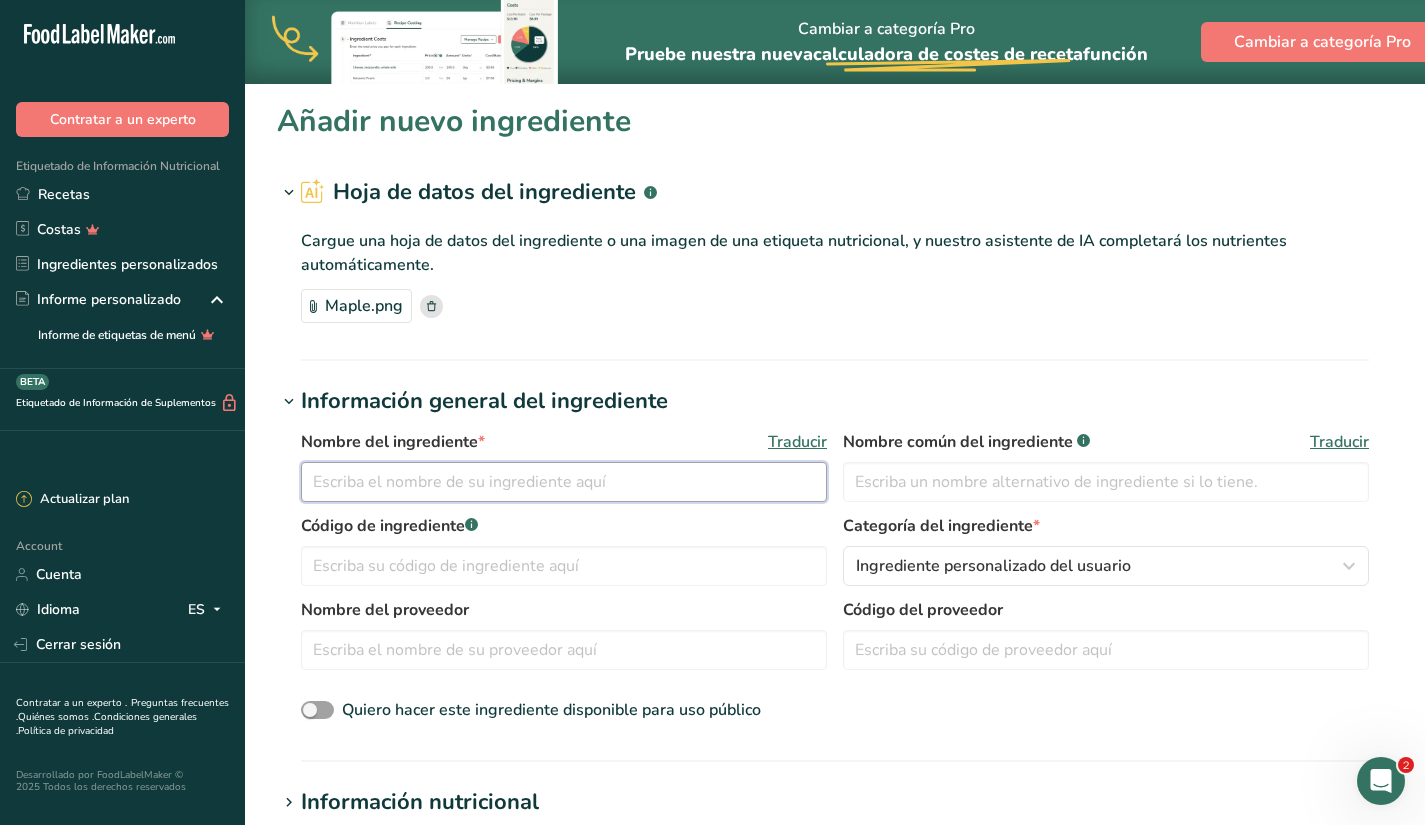 click at bounding box center [564, 482] 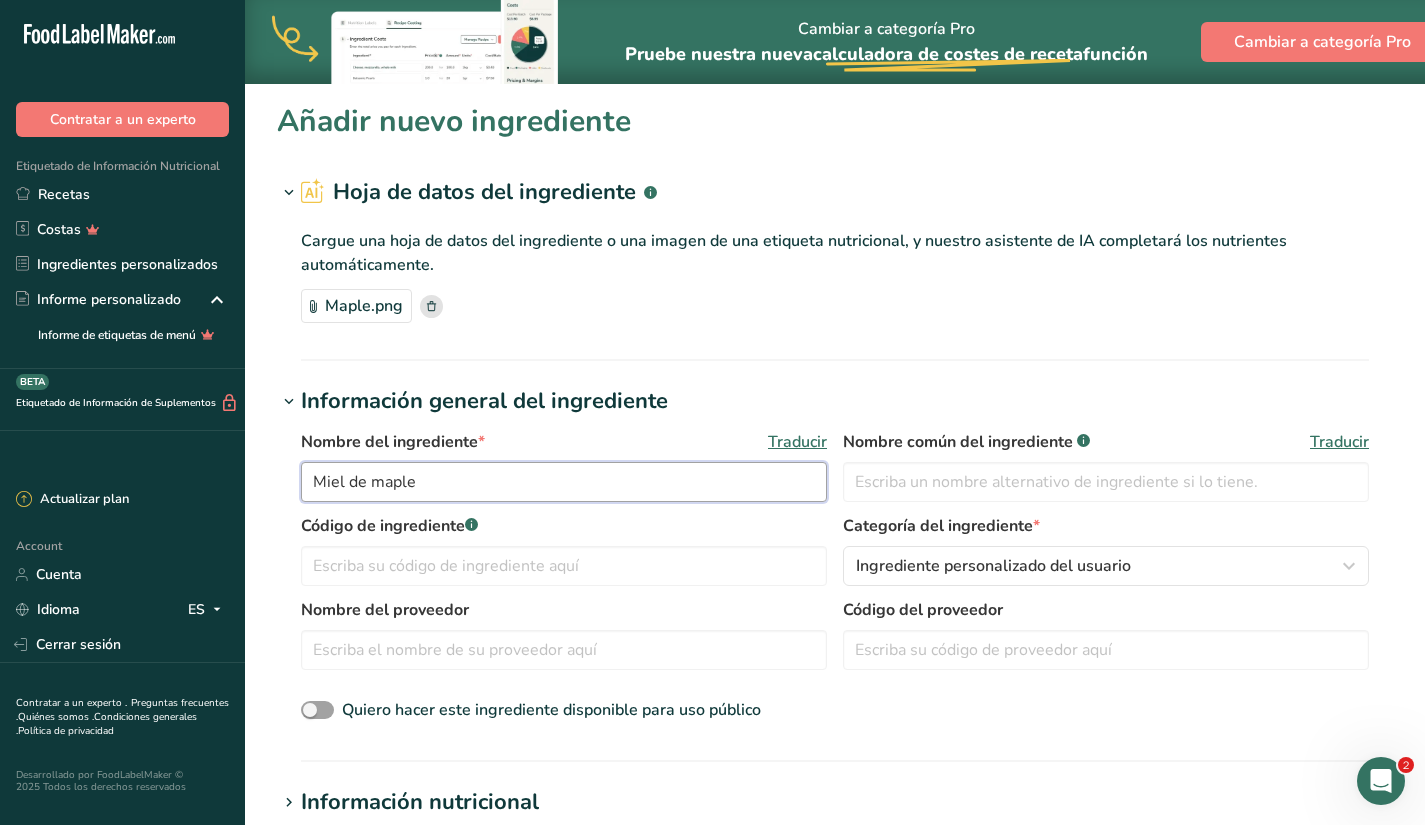 type on "Miel de maple" 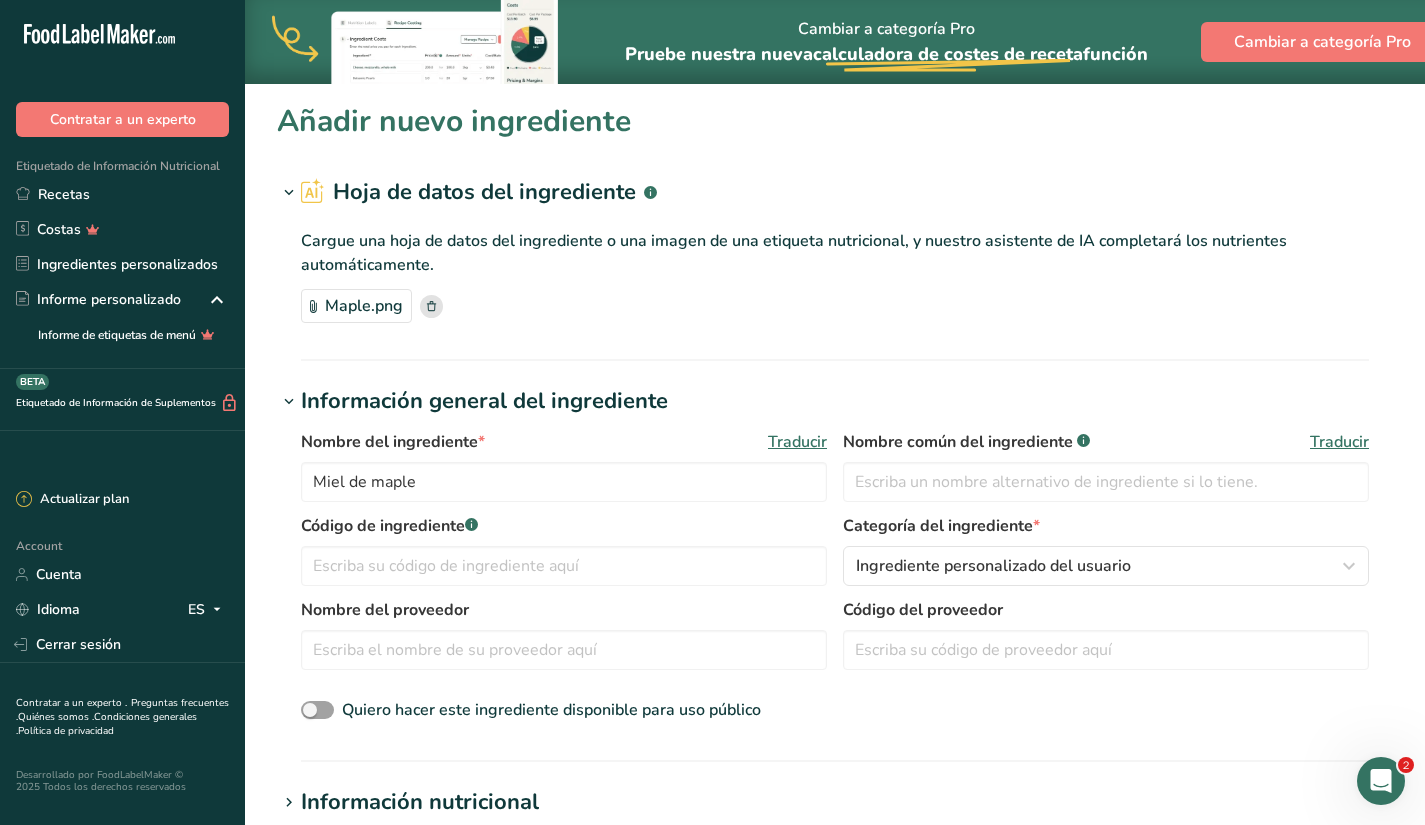 click on "Información nutricional" at bounding box center [420, 802] 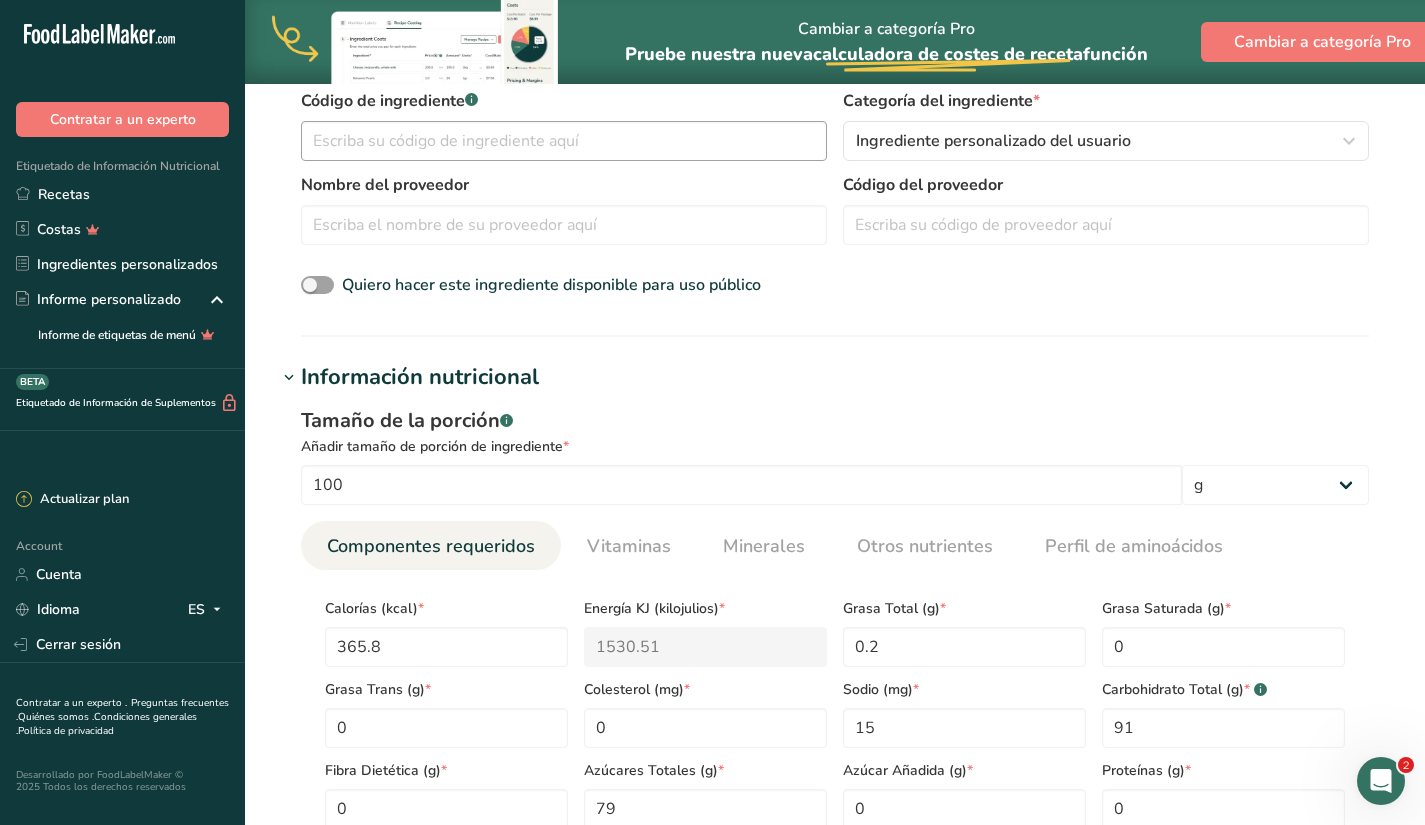 scroll, scrollTop: 577, scrollLeft: 0, axis: vertical 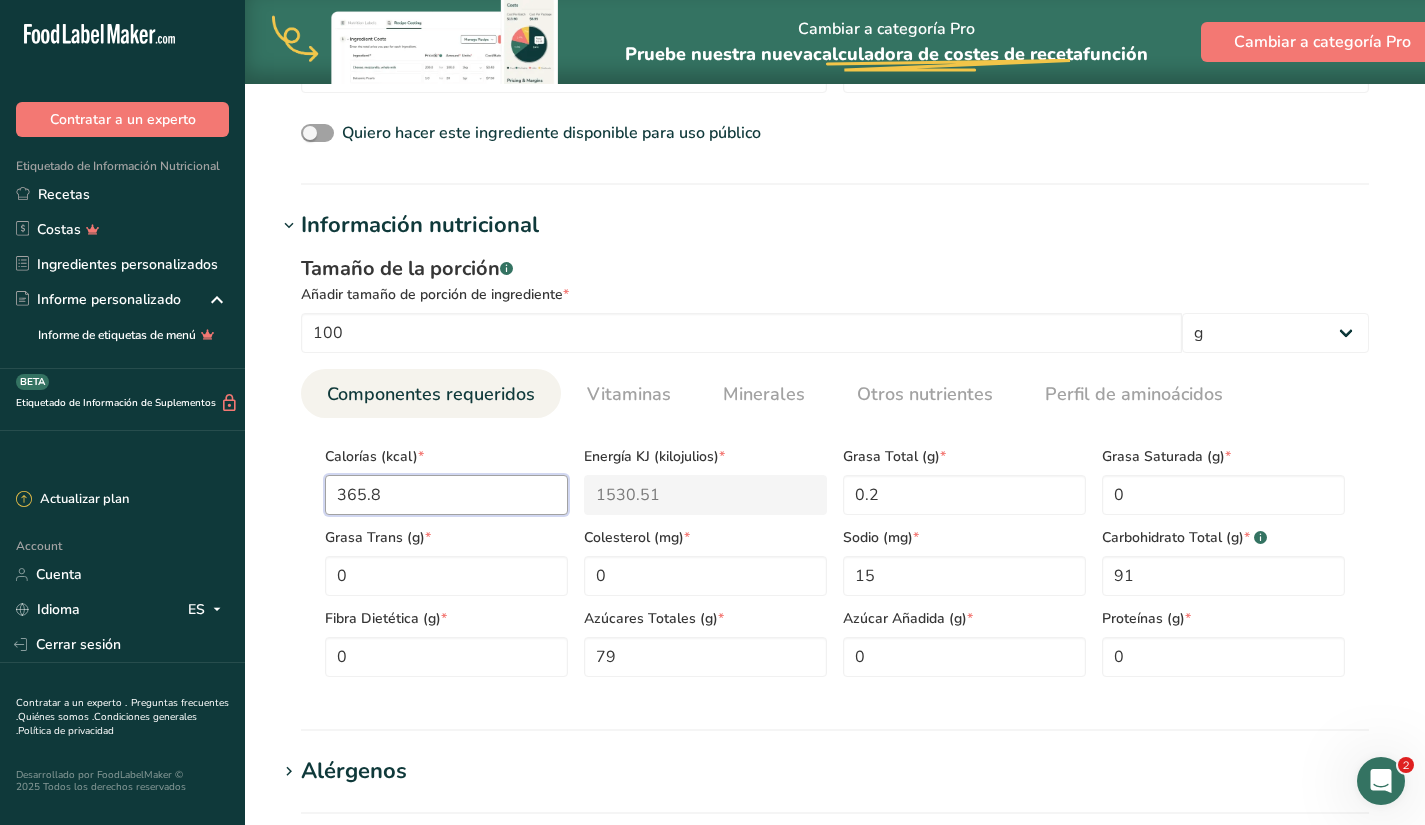 click on "365.8" at bounding box center (446, 495) 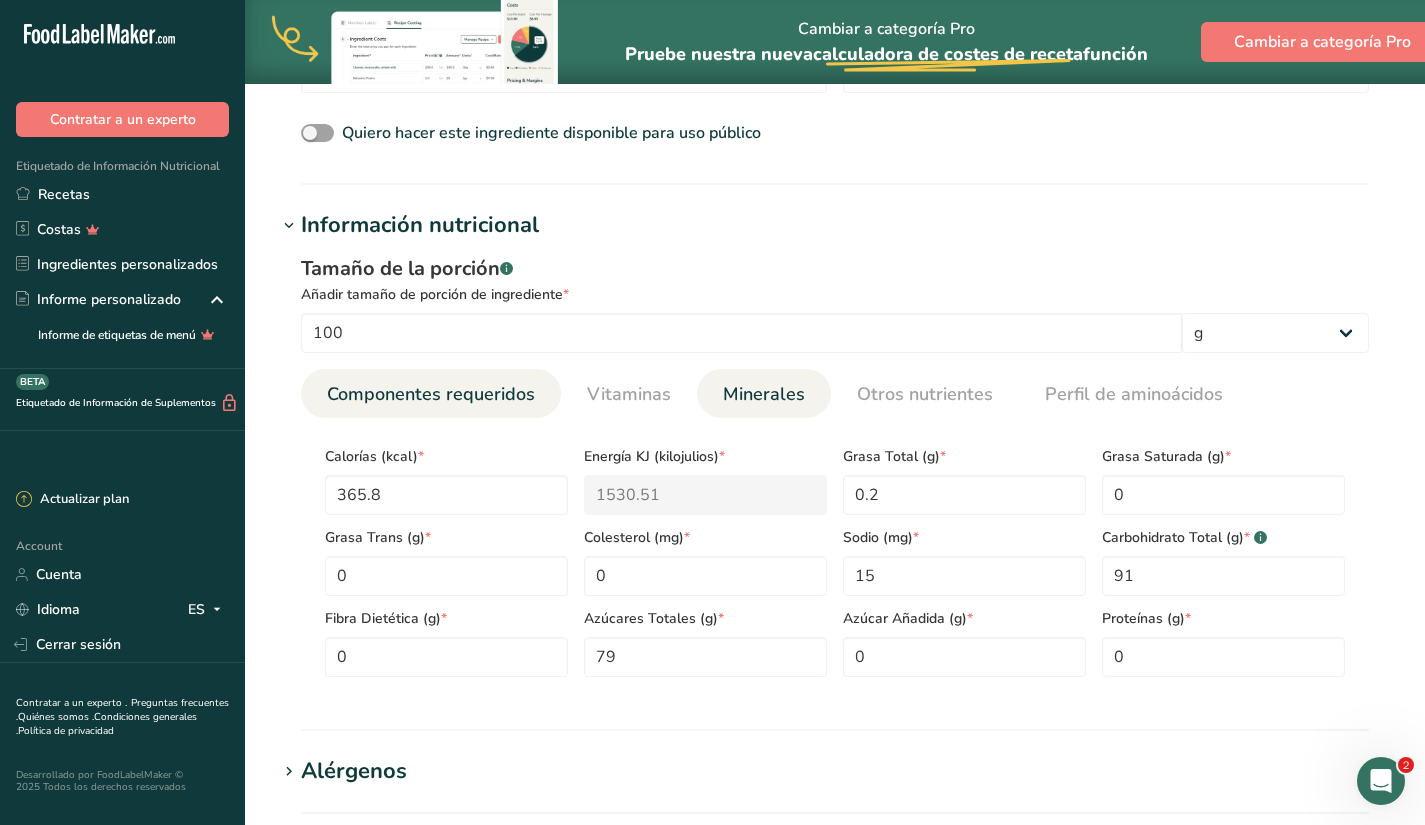 click on "Minerales" at bounding box center (764, 394) 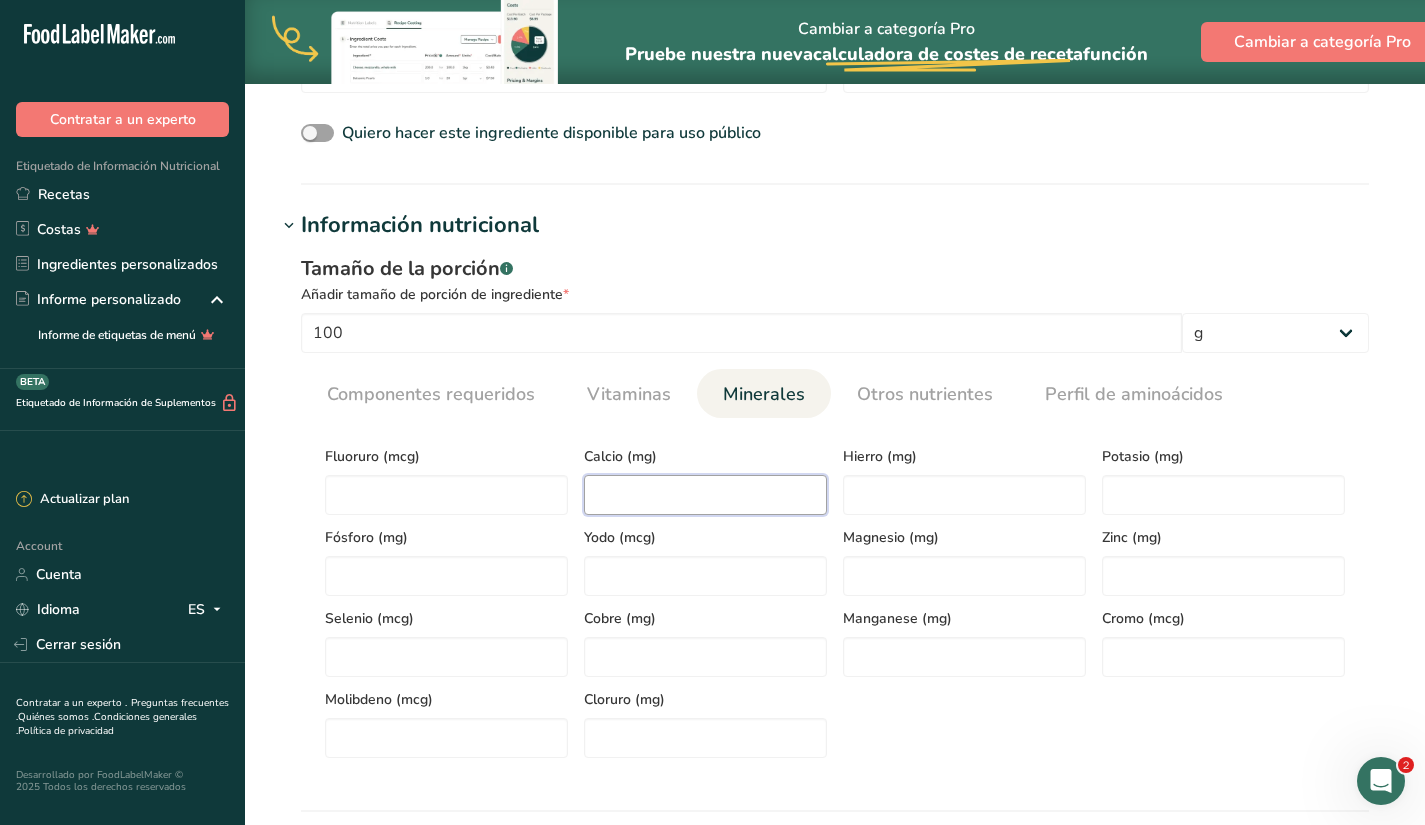 click at bounding box center (705, 495) 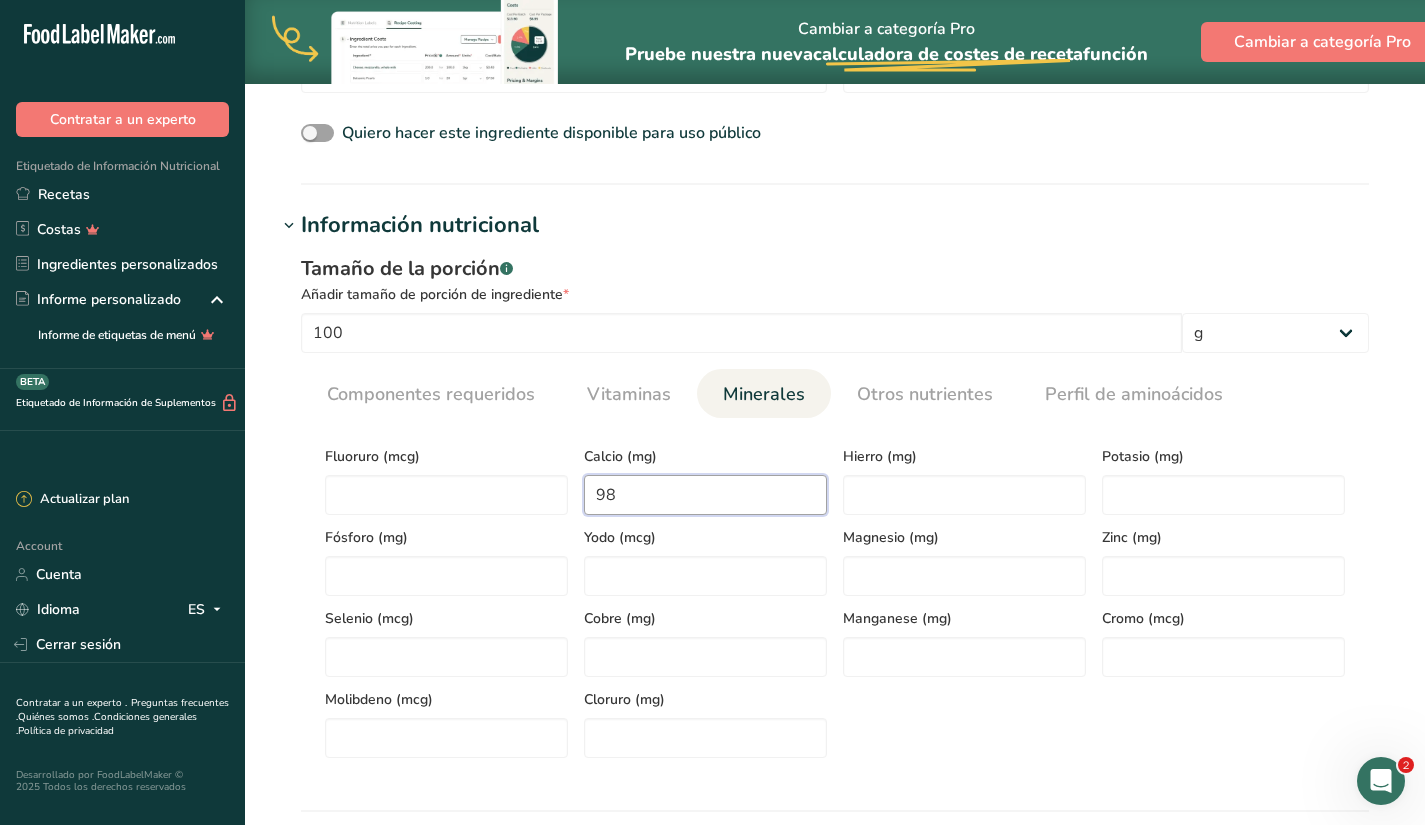 type on "98" 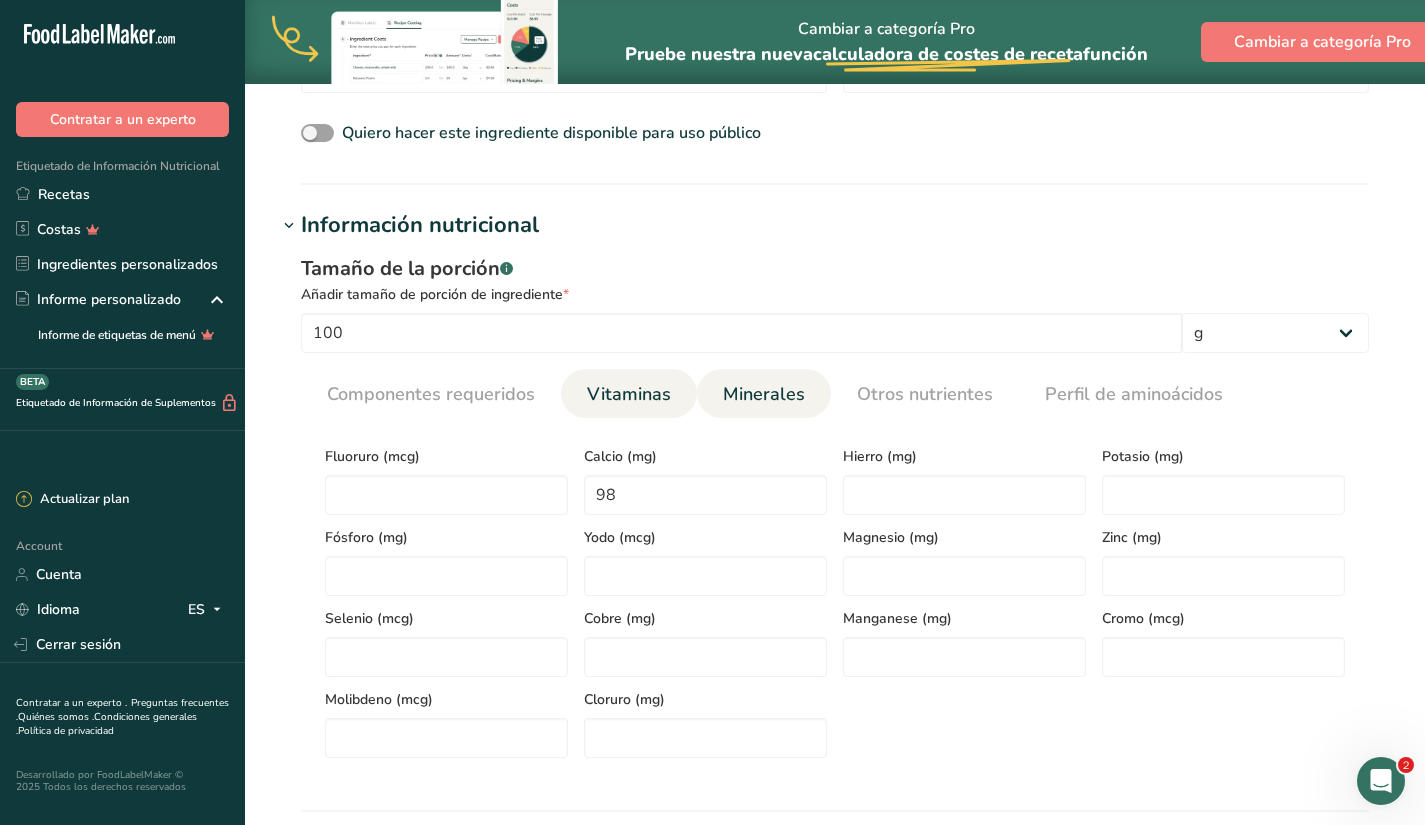 click on "Vitaminas" at bounding box center (629, 394) 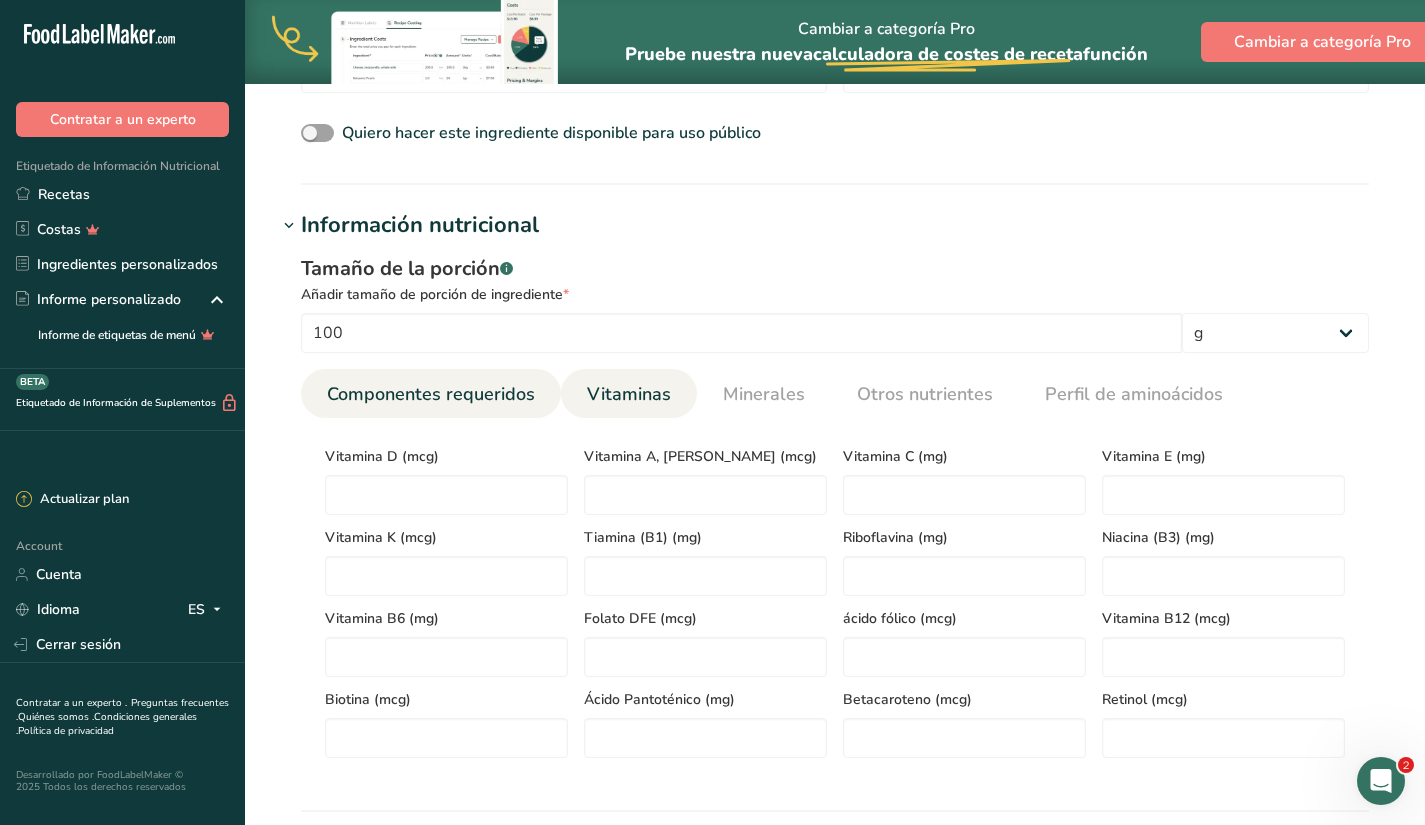 click on "Componentes requeridos" at bounding box center [431, 394] 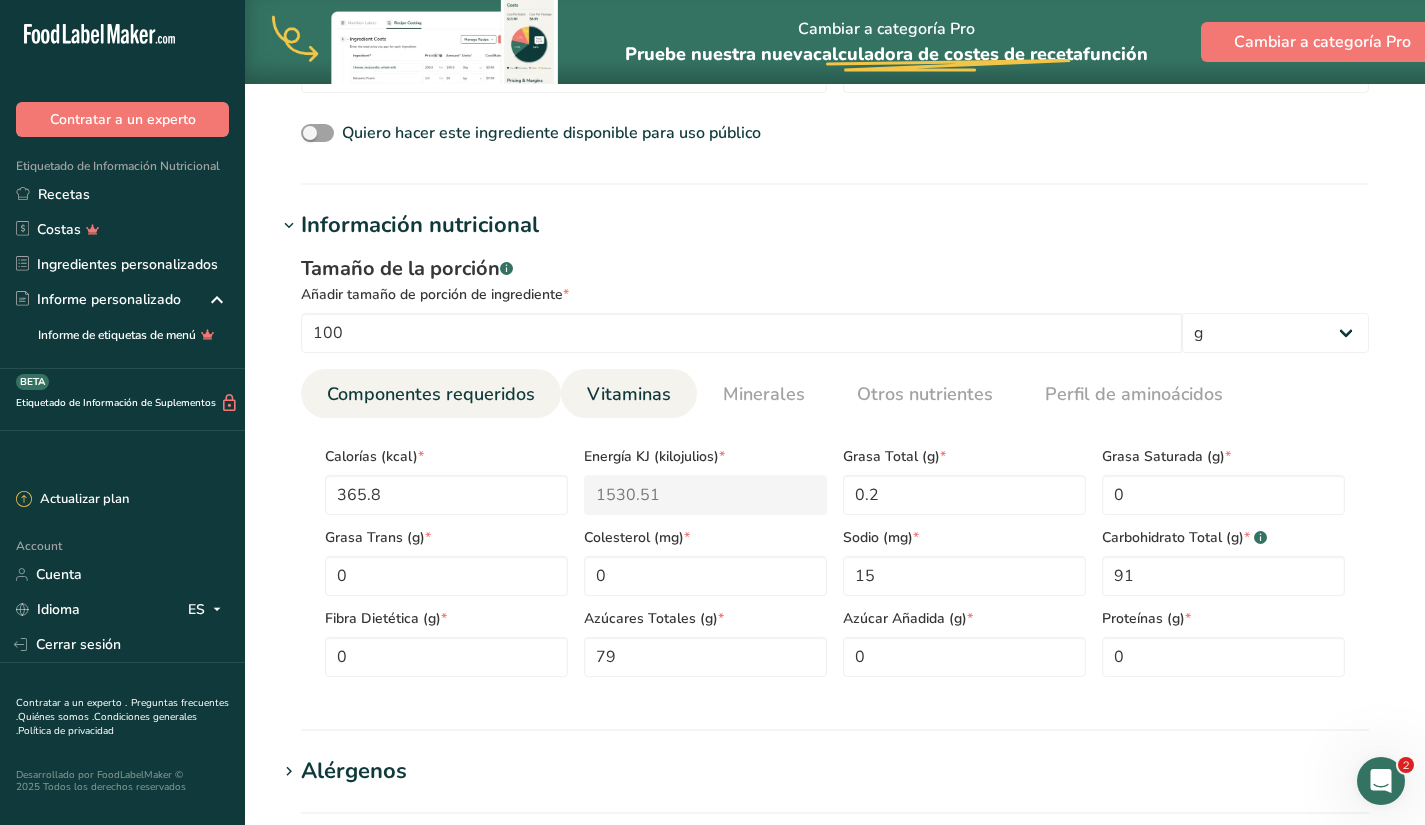 click on "Vitaminas" at bounding box center (629, 394) 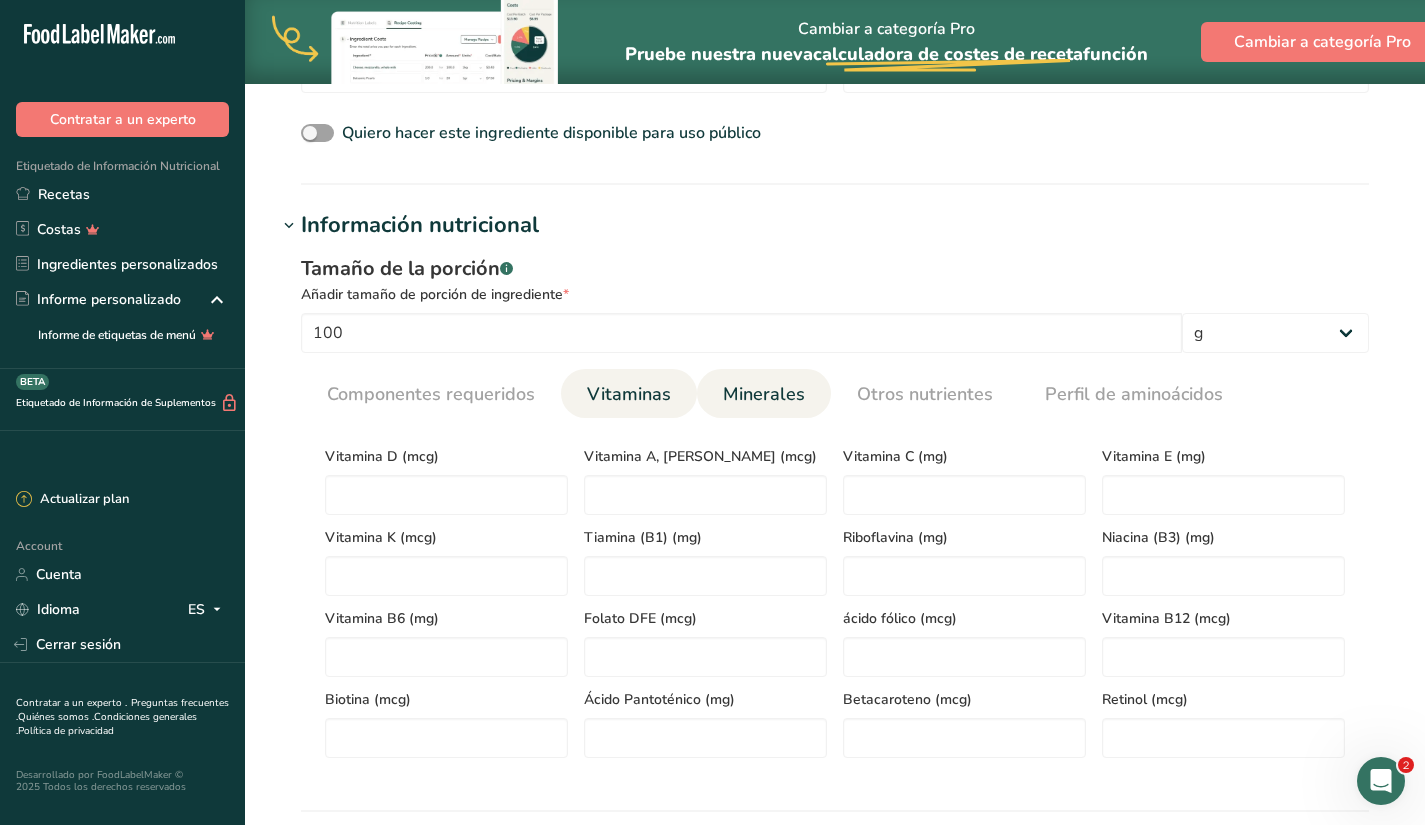 click on "Minerales" at bounding box center [764, 394] 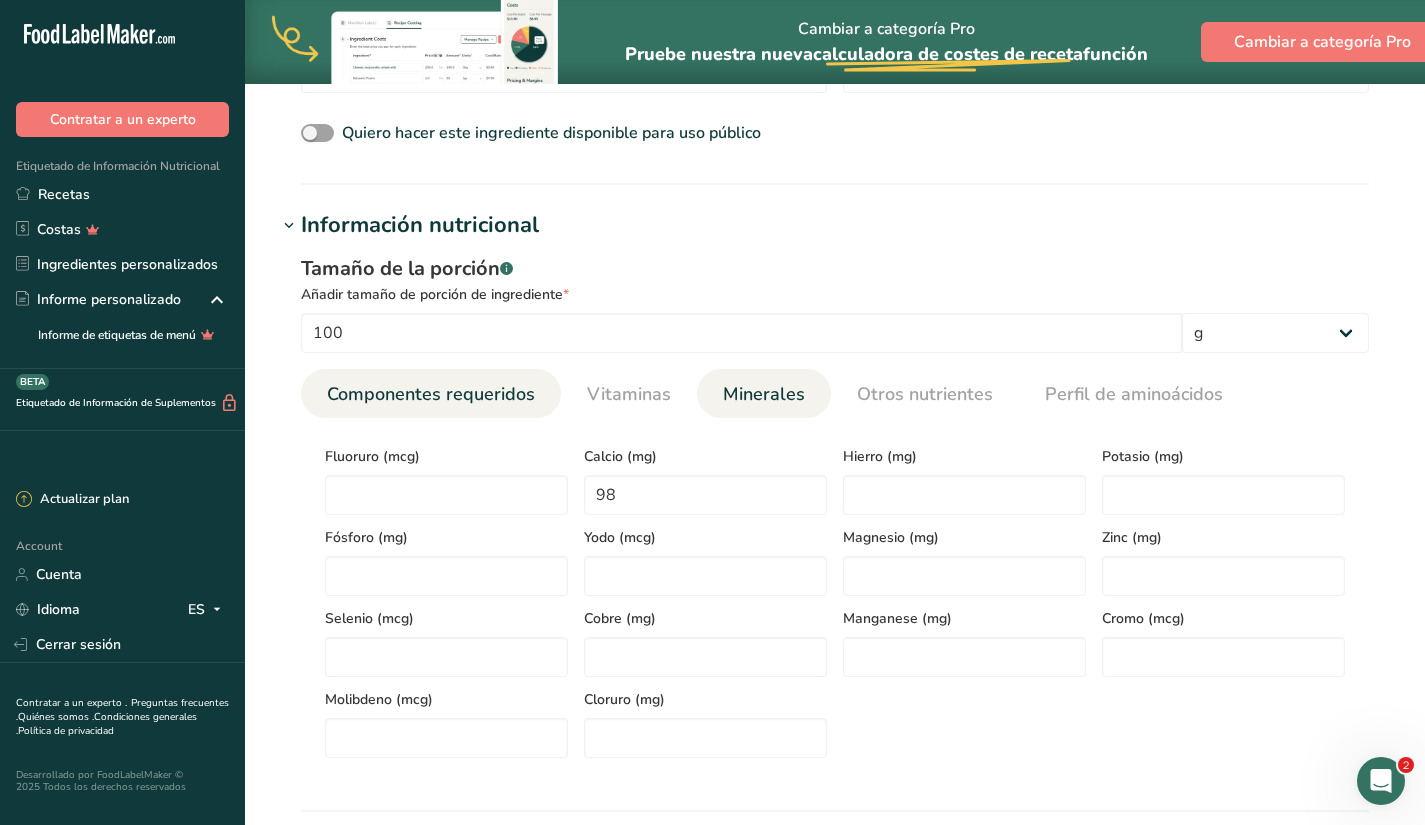 click on "Componentes requeridos" at bounding box center (431, 394) 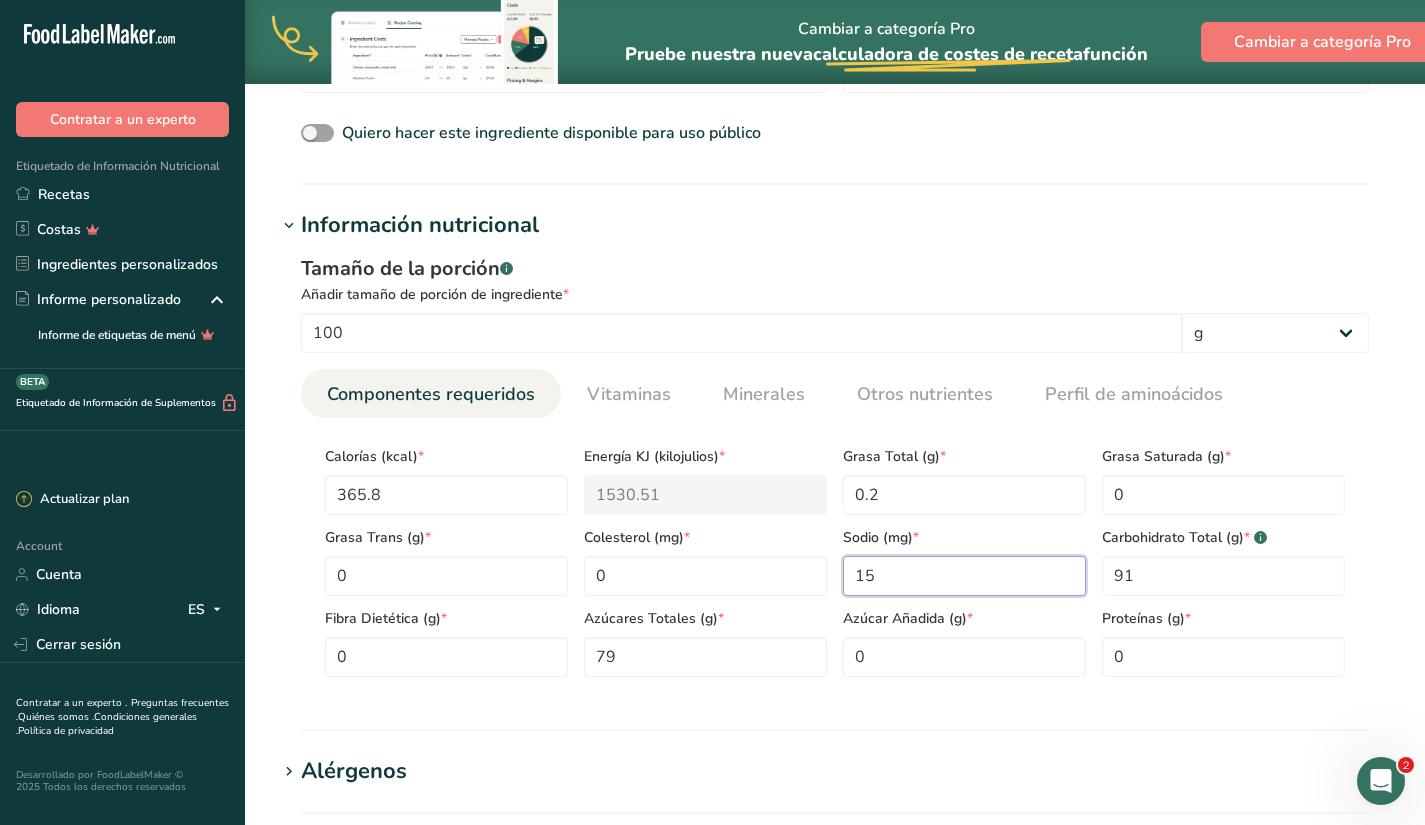 click on "15" at bounding box center (964, 576) 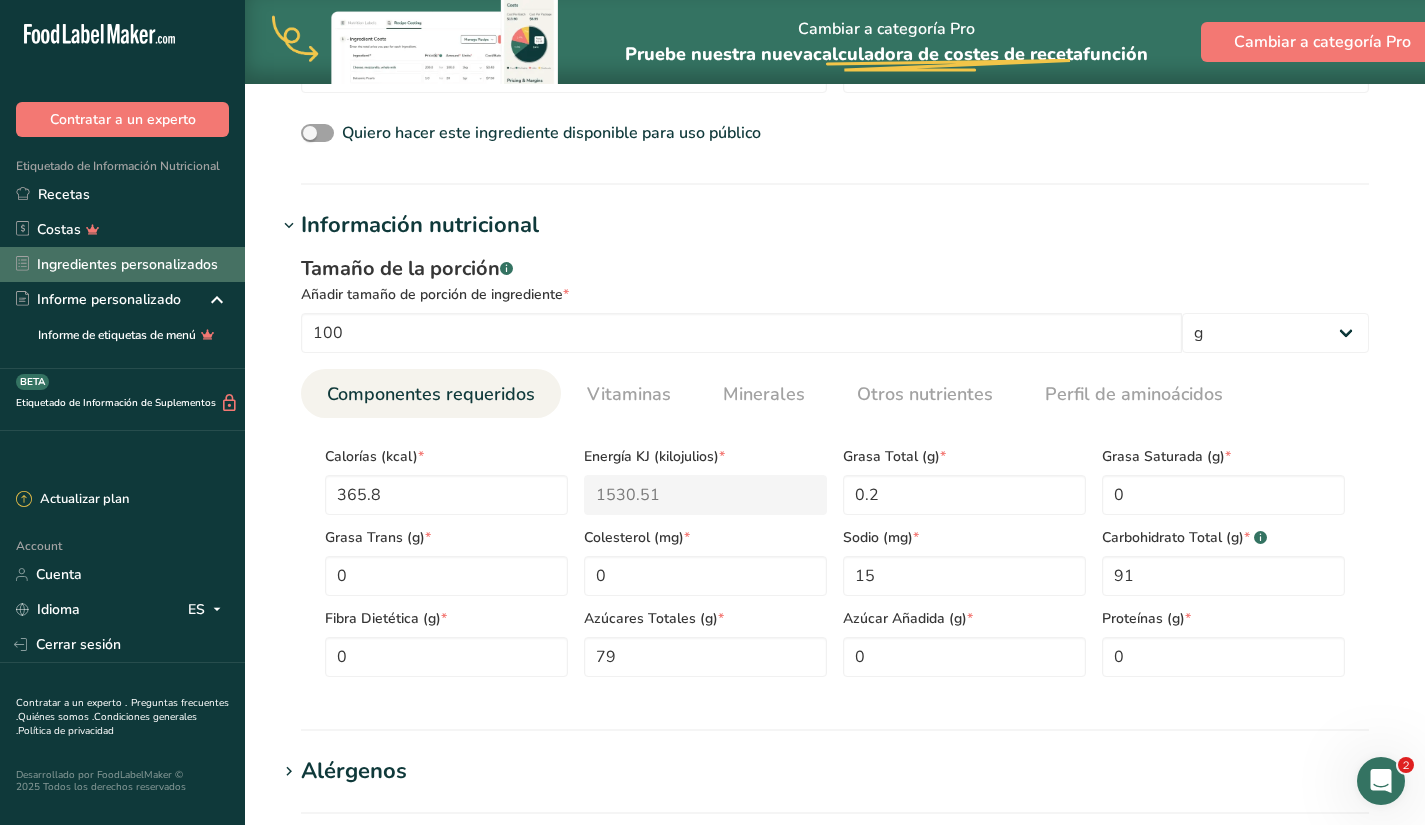 click on "Ingredientes personalizados" at bounding box center (122, 264) 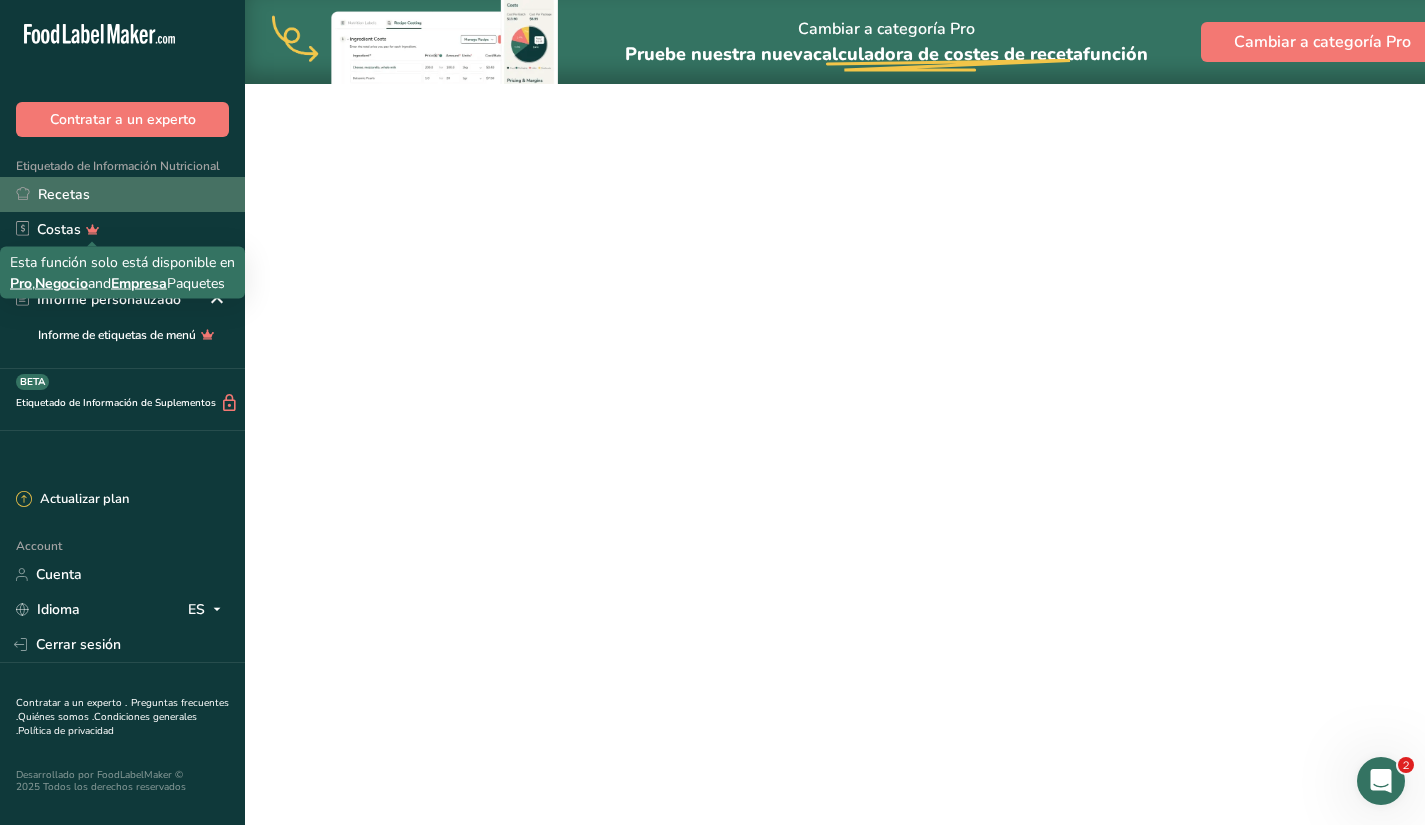 scroll, scrollTop: 0, scrollLeft: 0, axis: both 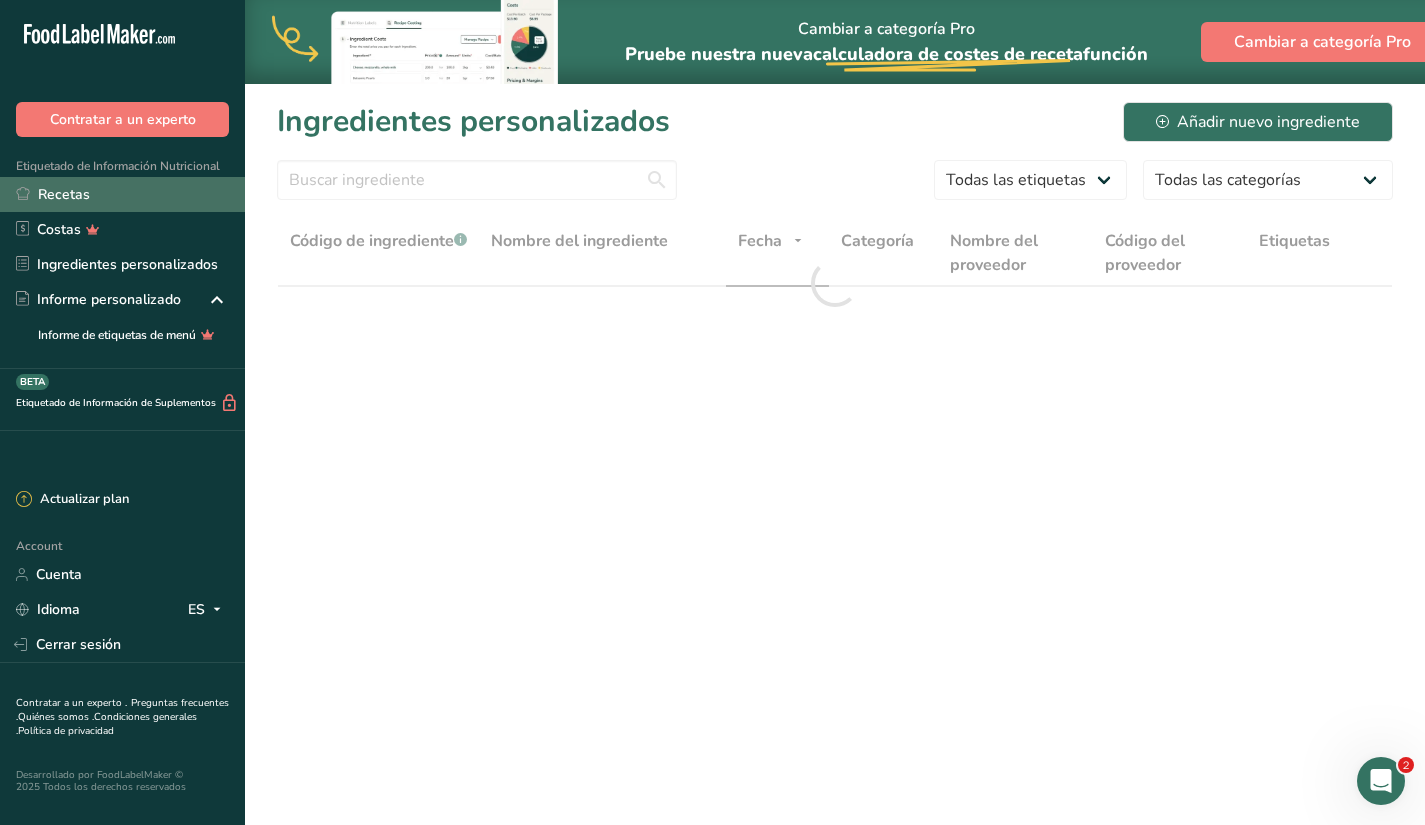 click on "Recetas" at bounding box center (122, 194) 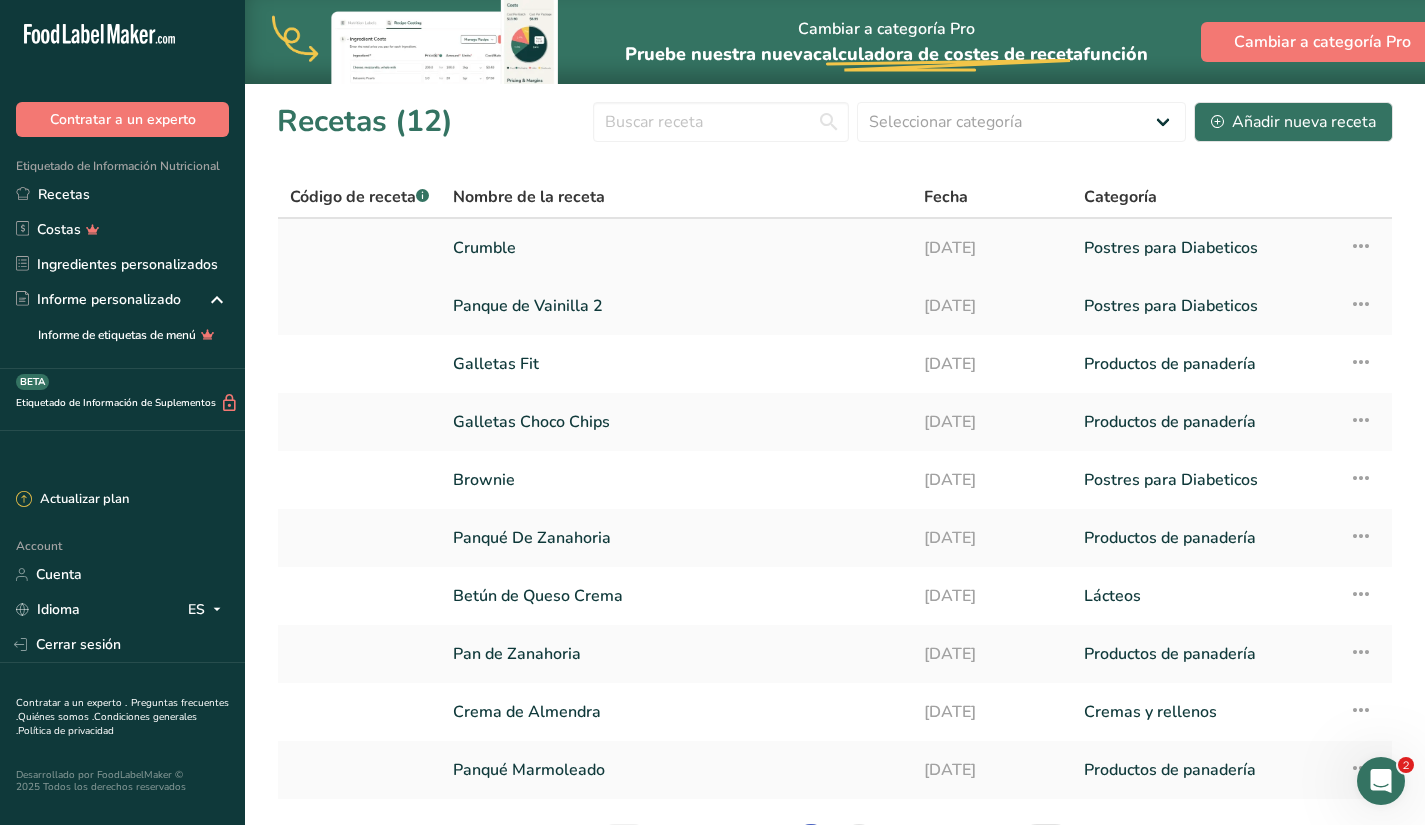 click on "Crumble" at bounding box center (676, 248) 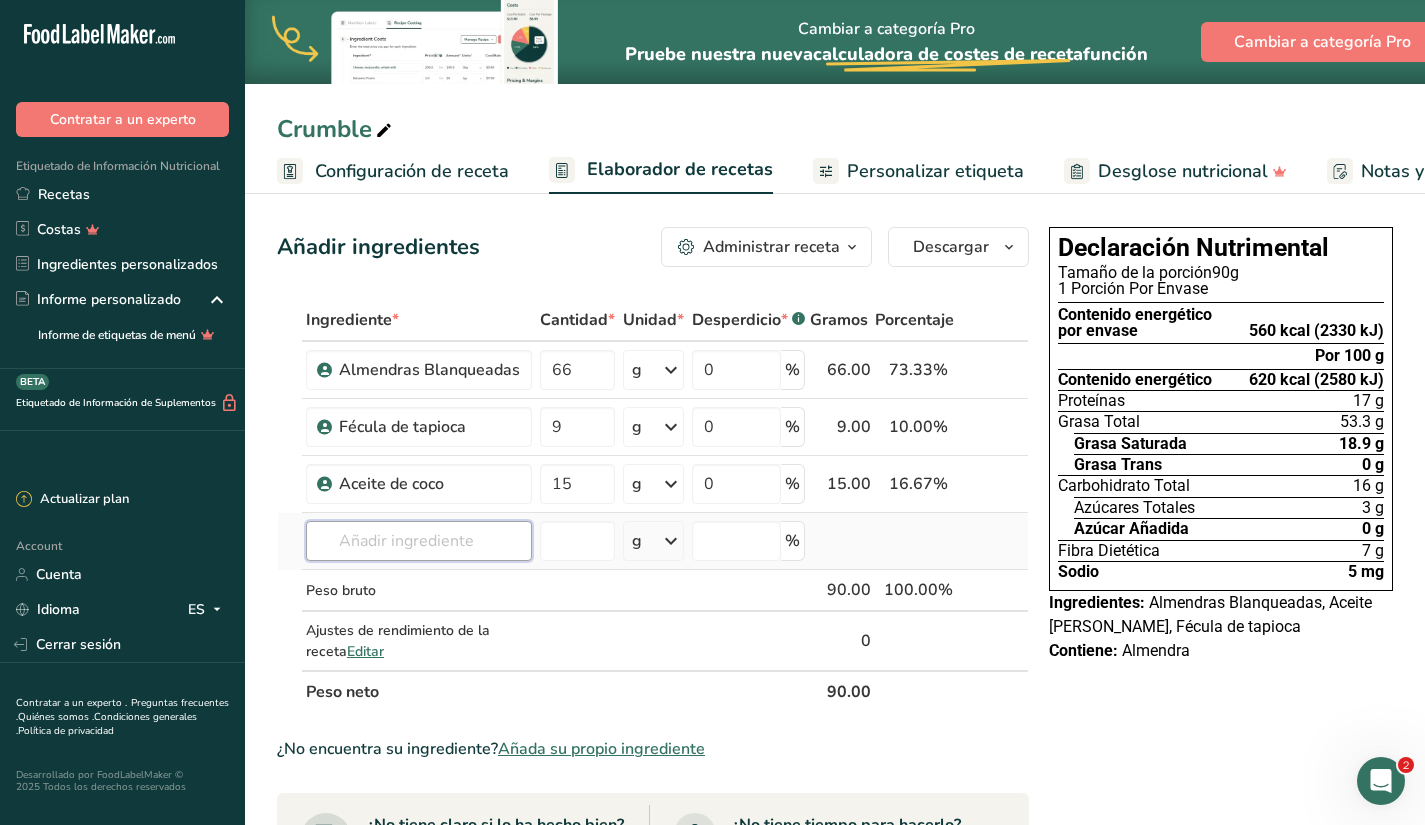 click at bounding box center [419, 541] 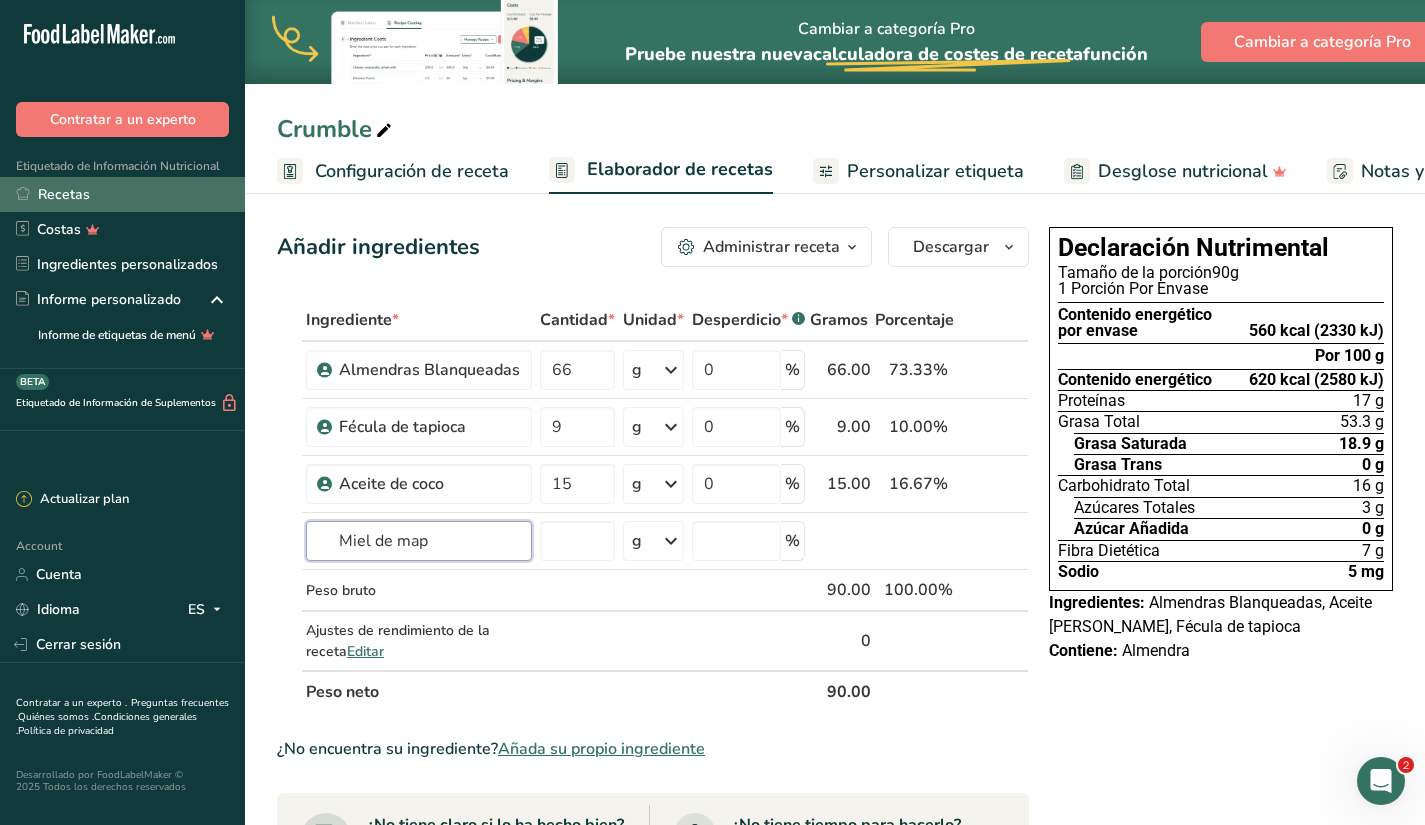 type on "Miel de map" 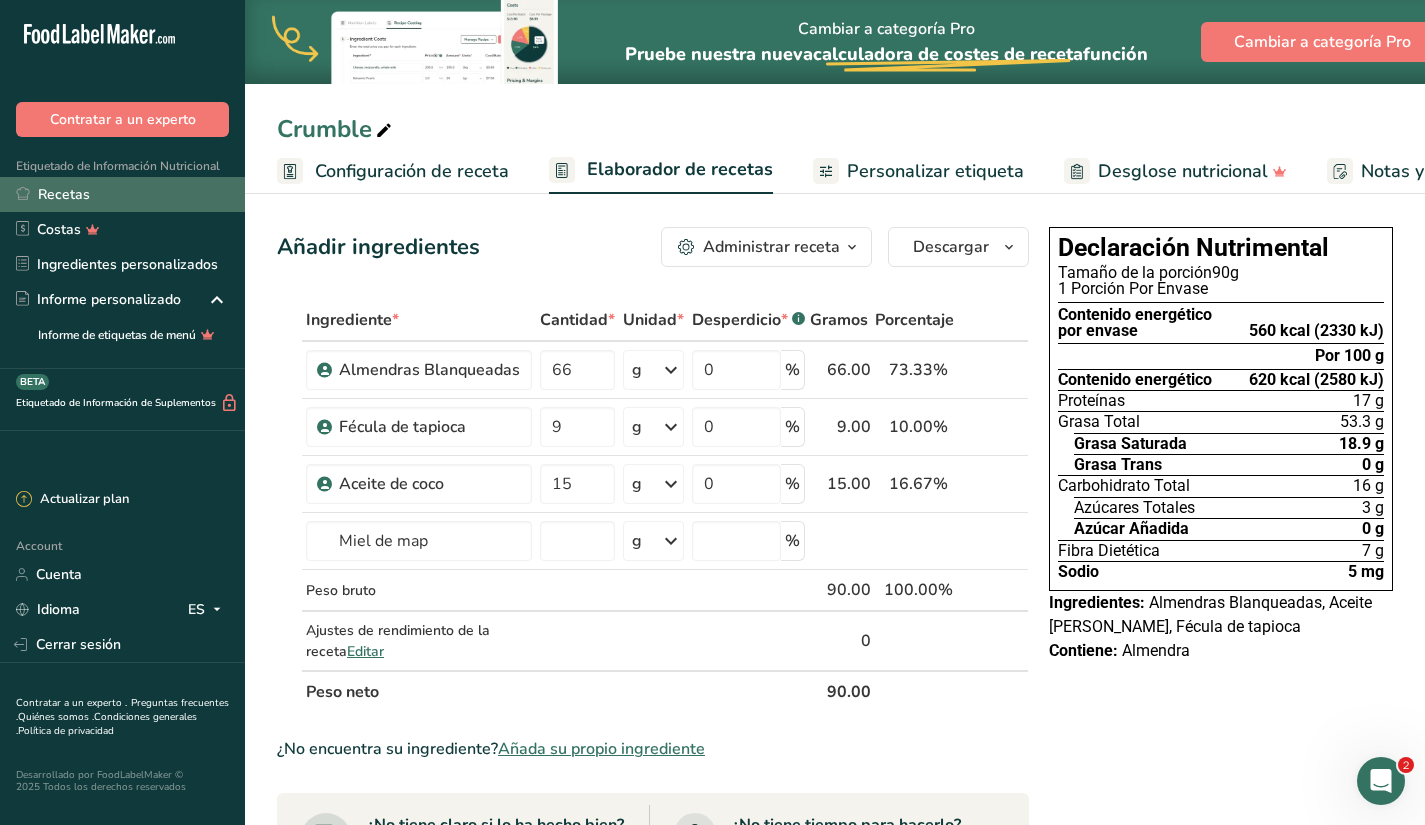 type 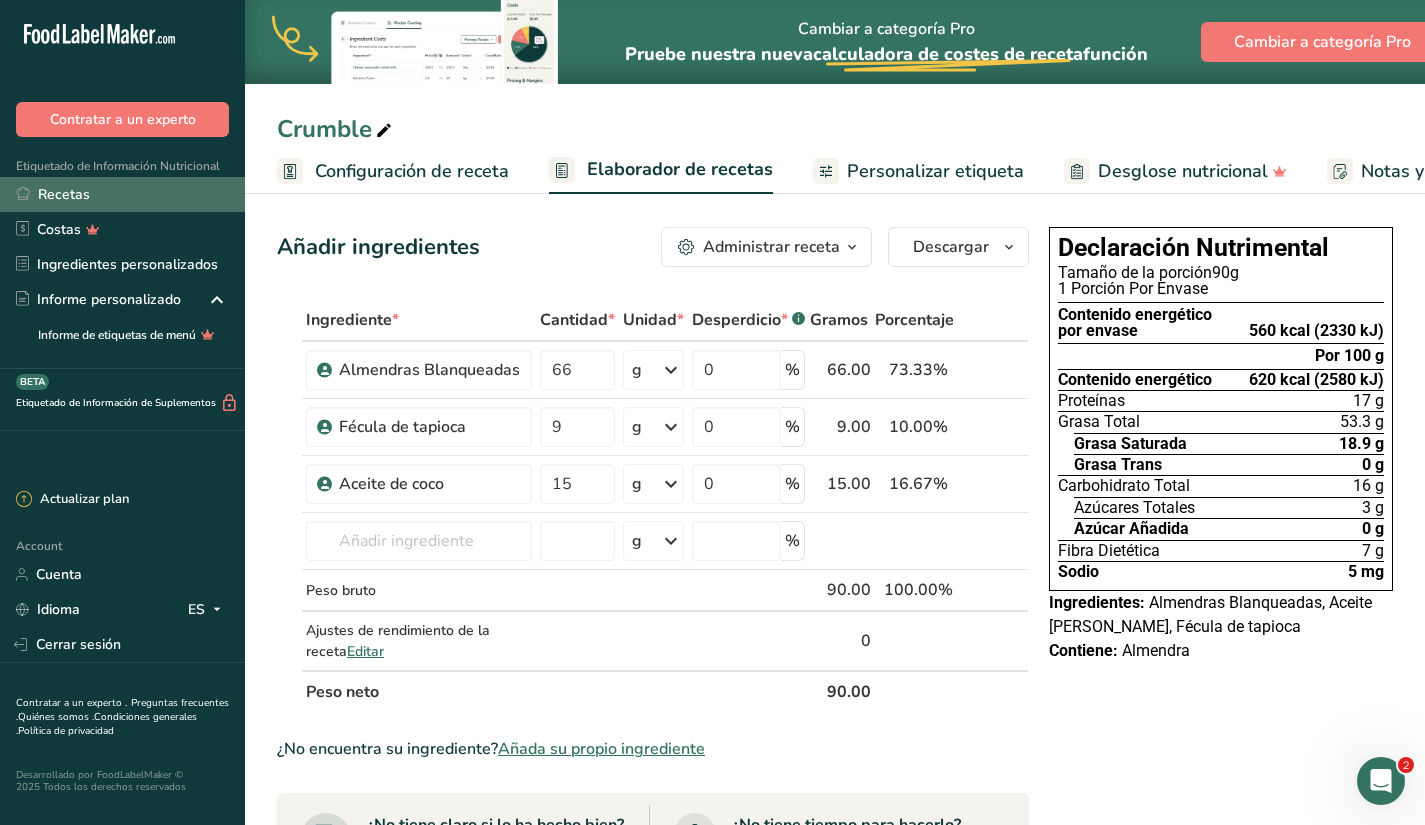 click on "Recetas" at bounding box center [122, 194] 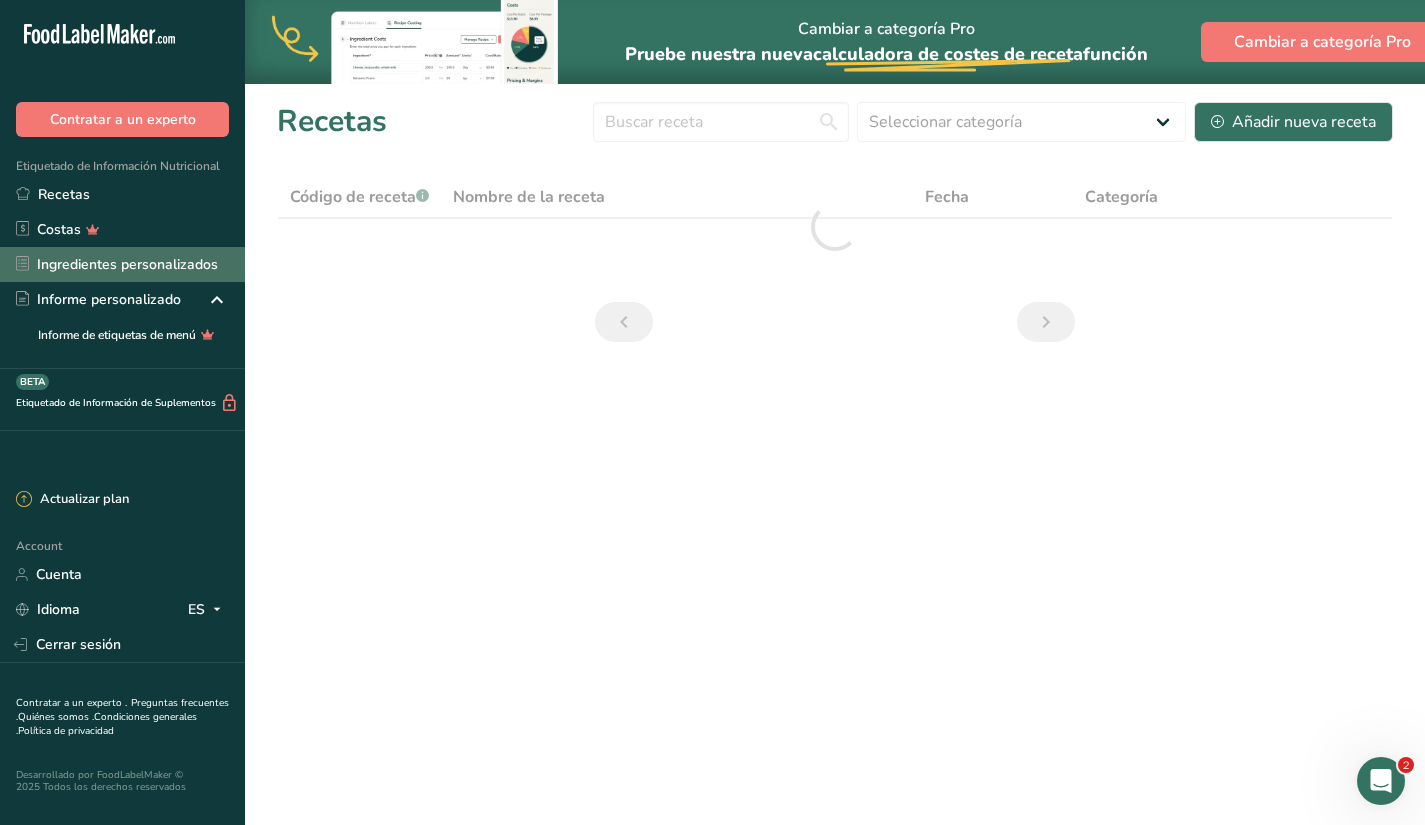 click on "Ingredientes personalizados" at bounding box center [122, 264] 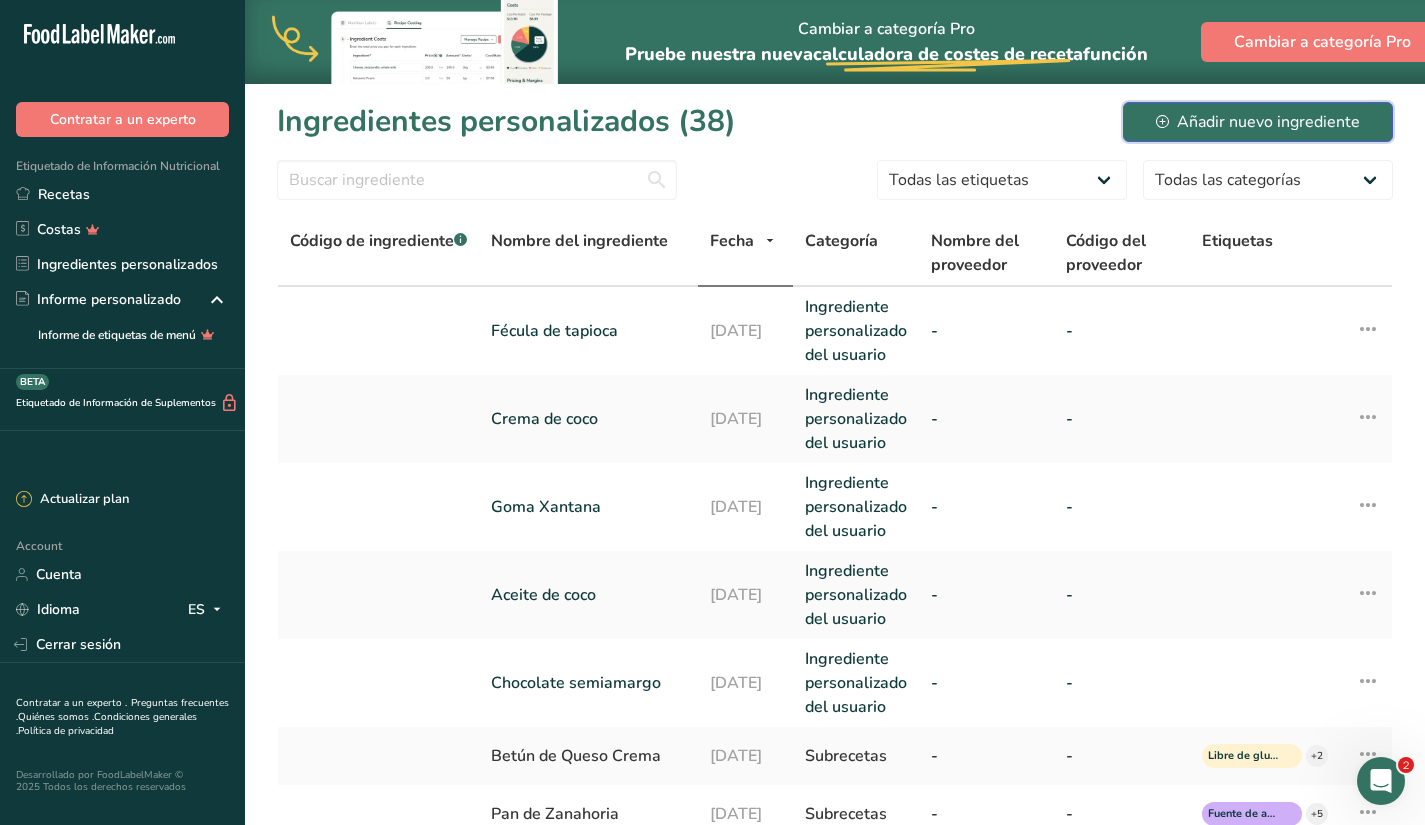 click on "Añadir nuevo ingrediente" at bounding box center (1258, 122) 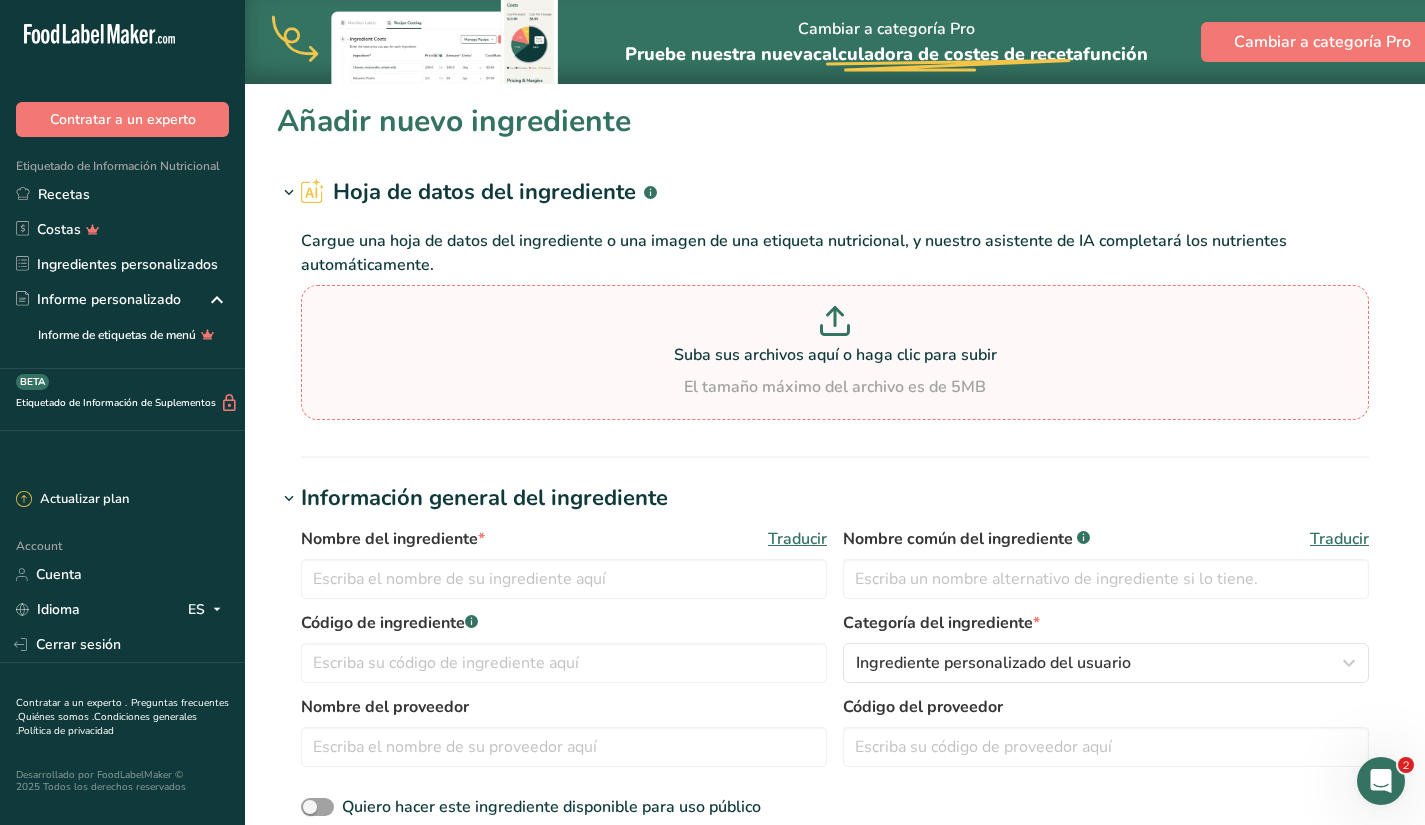 click at bounding box center [835, 324] 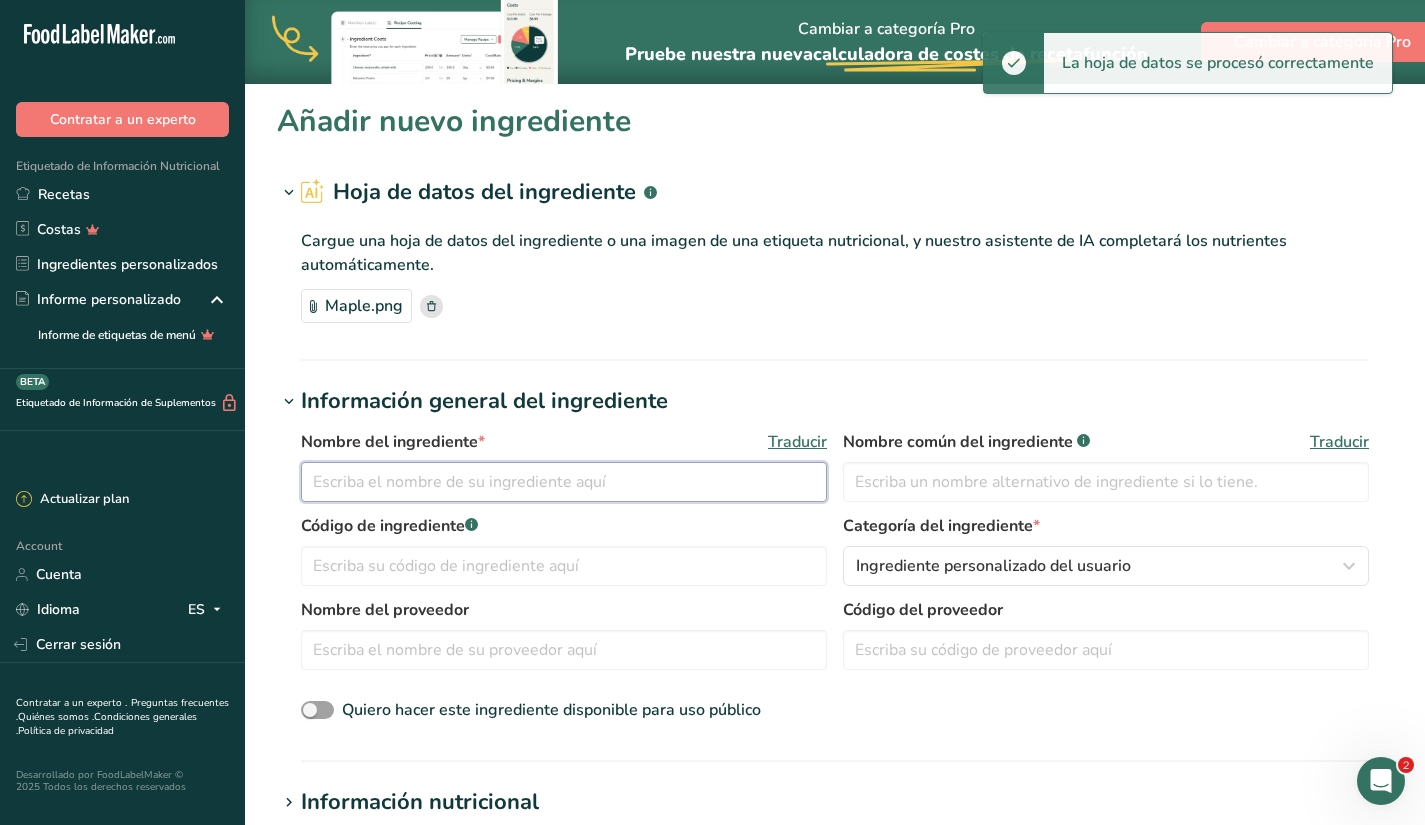 click at bounding box center [564, 482] 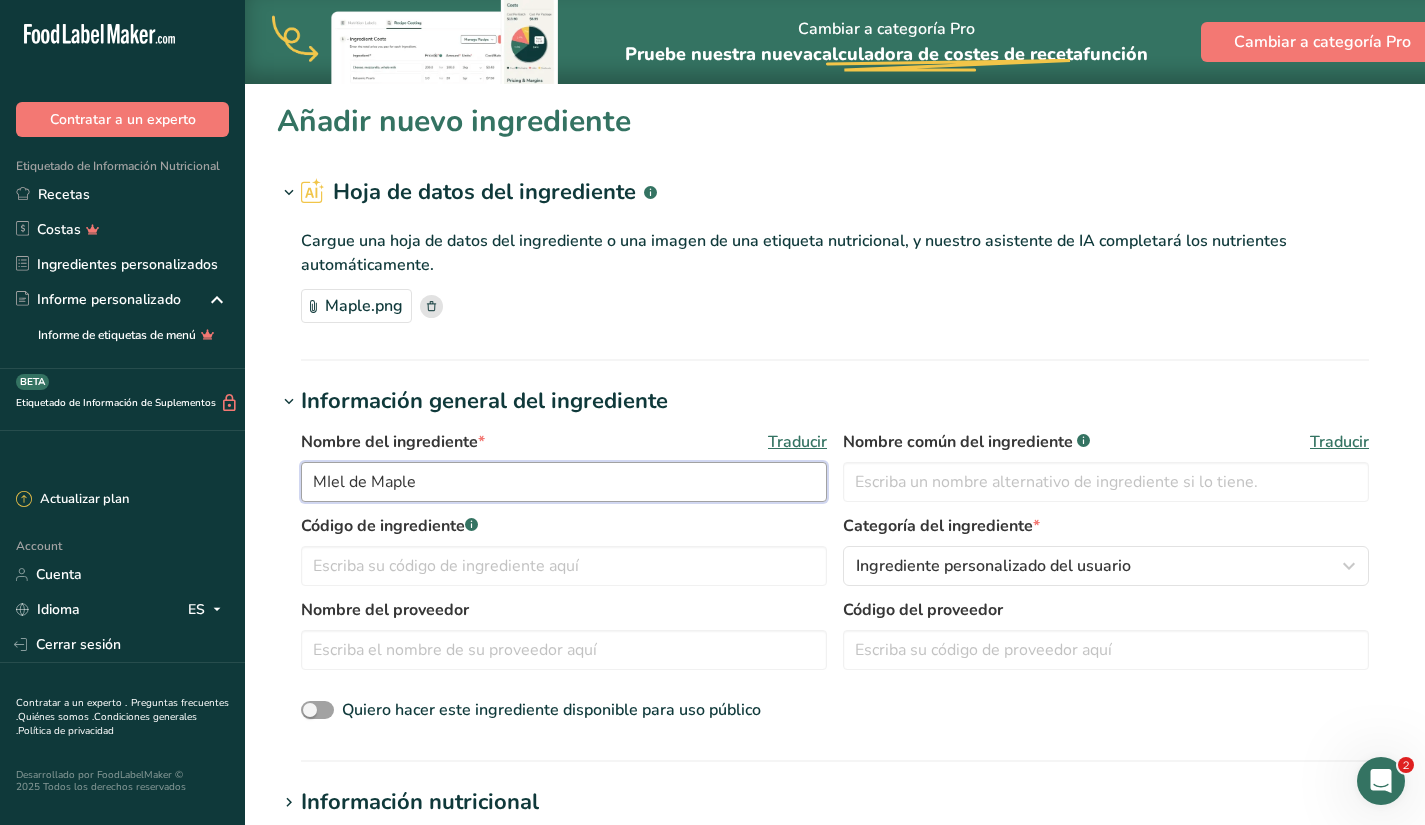 type on "MIel de Maple" 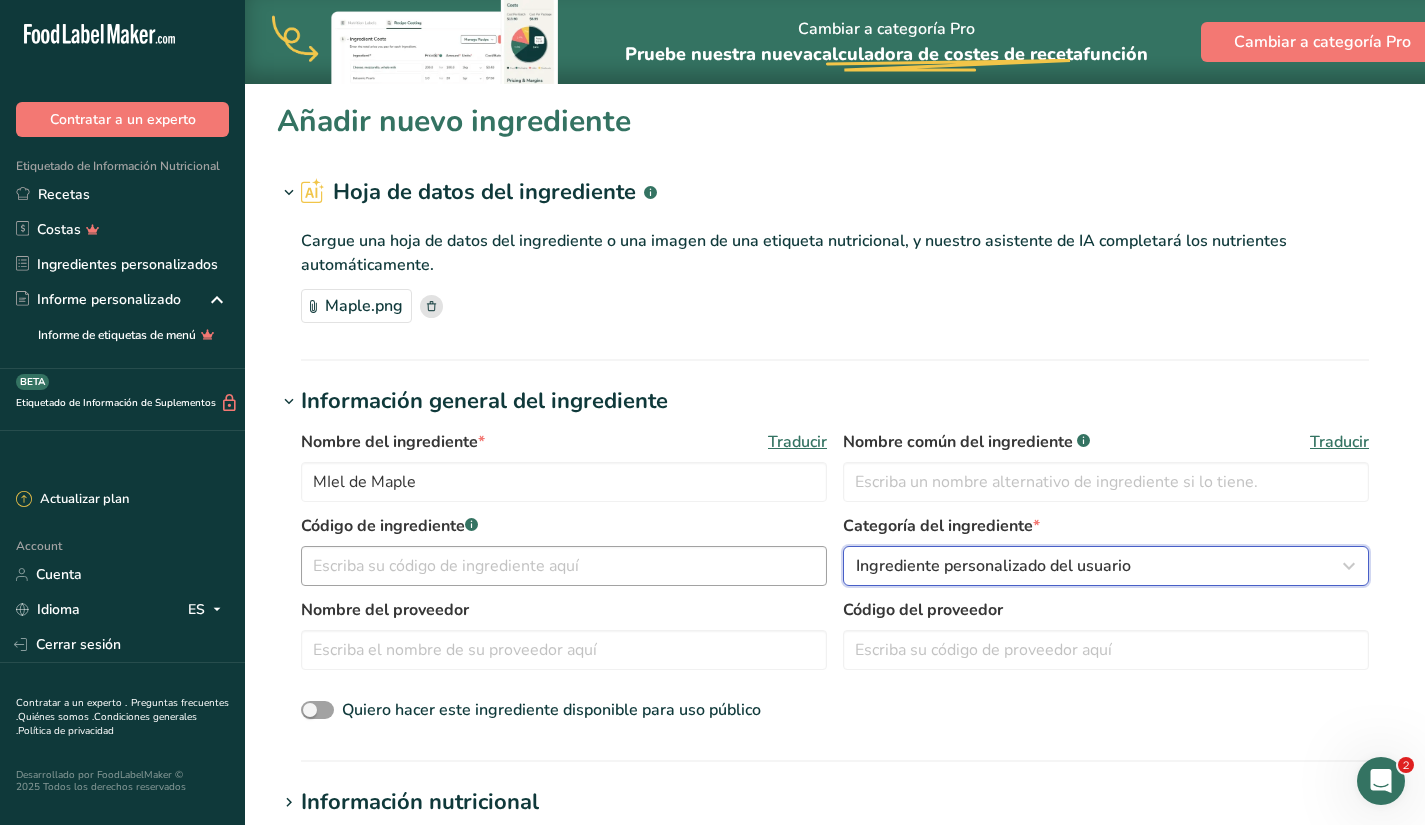 type 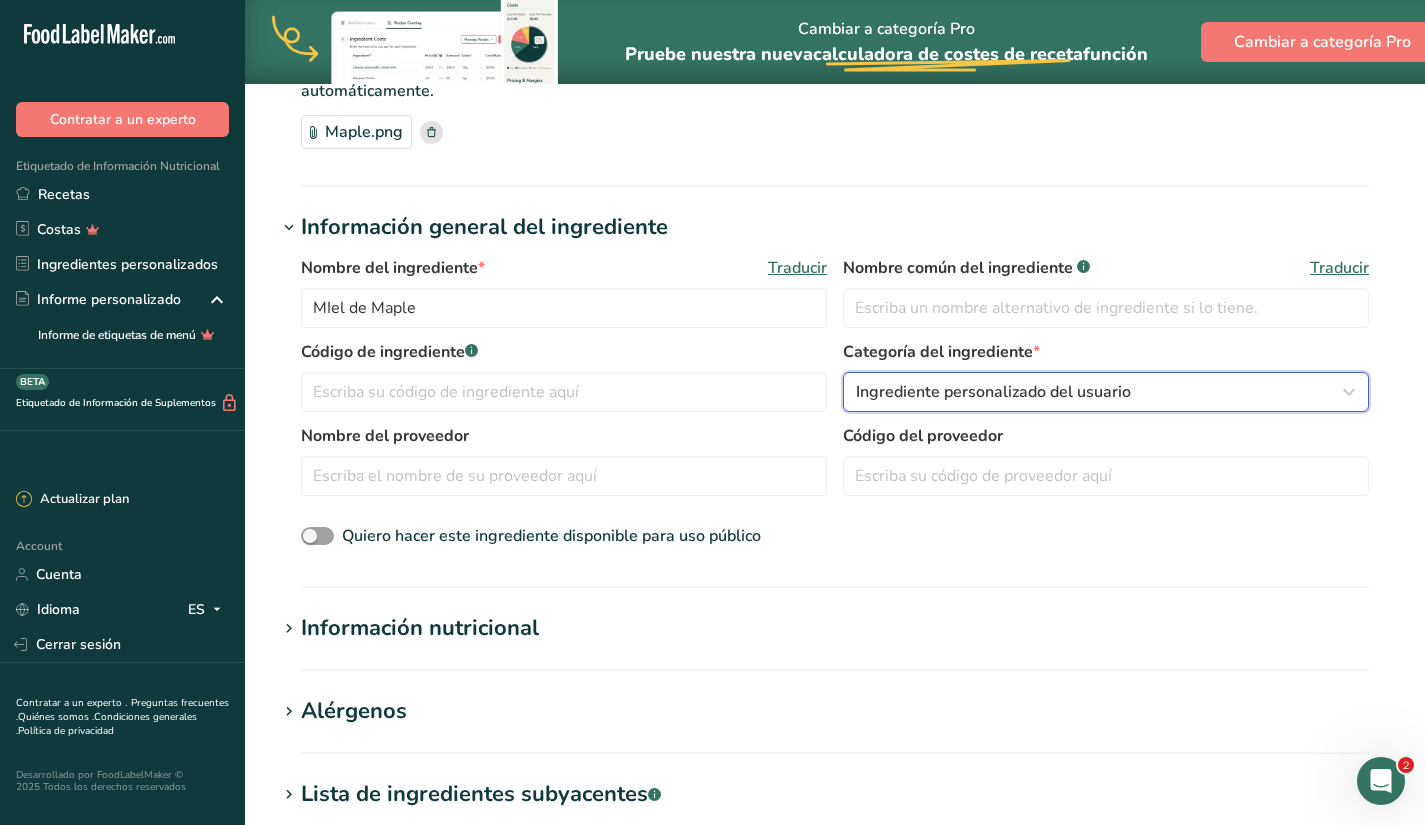 scroll, scrollTop: 262, scrollLeft: 0, axis: vertical 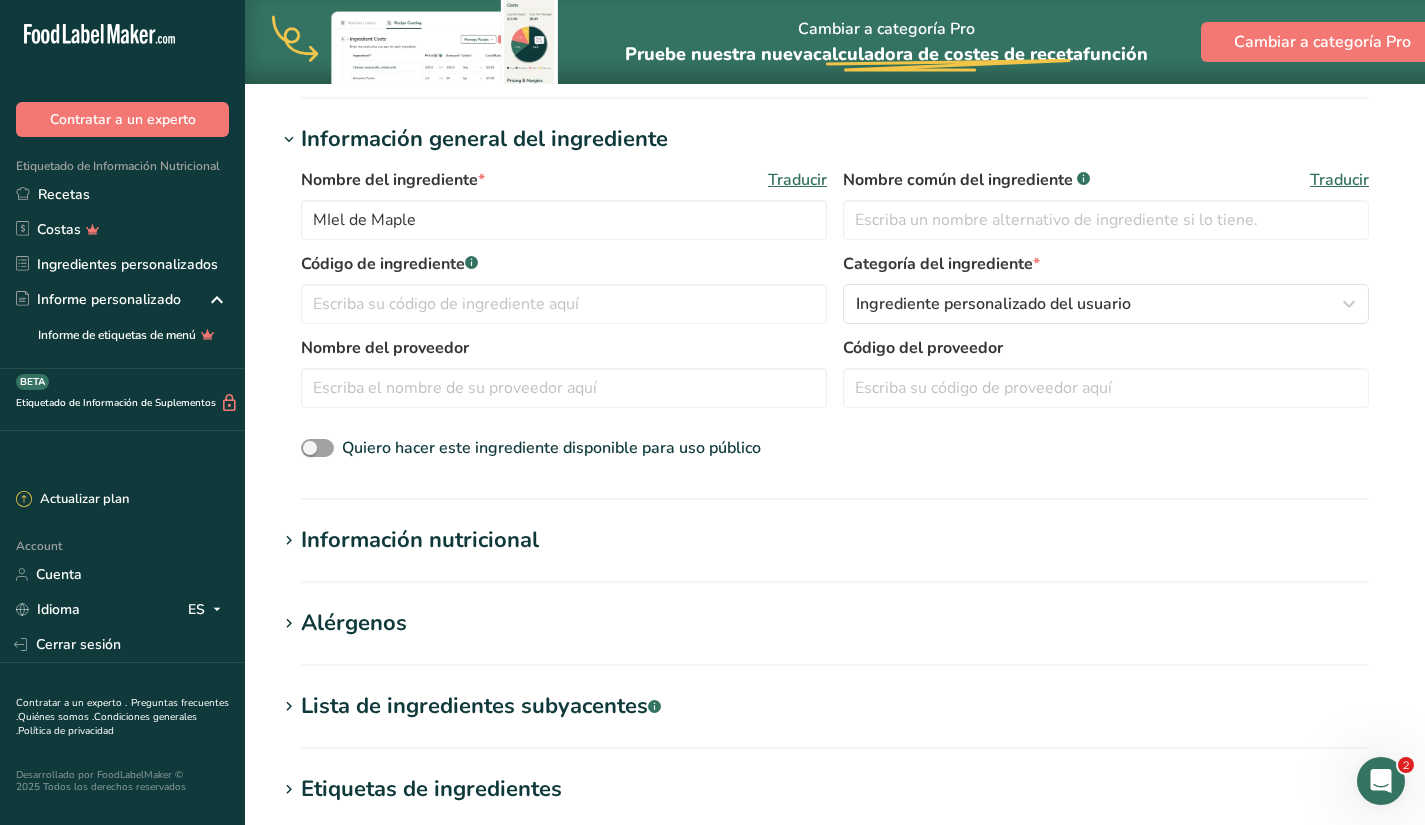 click on "Información nutricional" at bounding box center (420, 540) 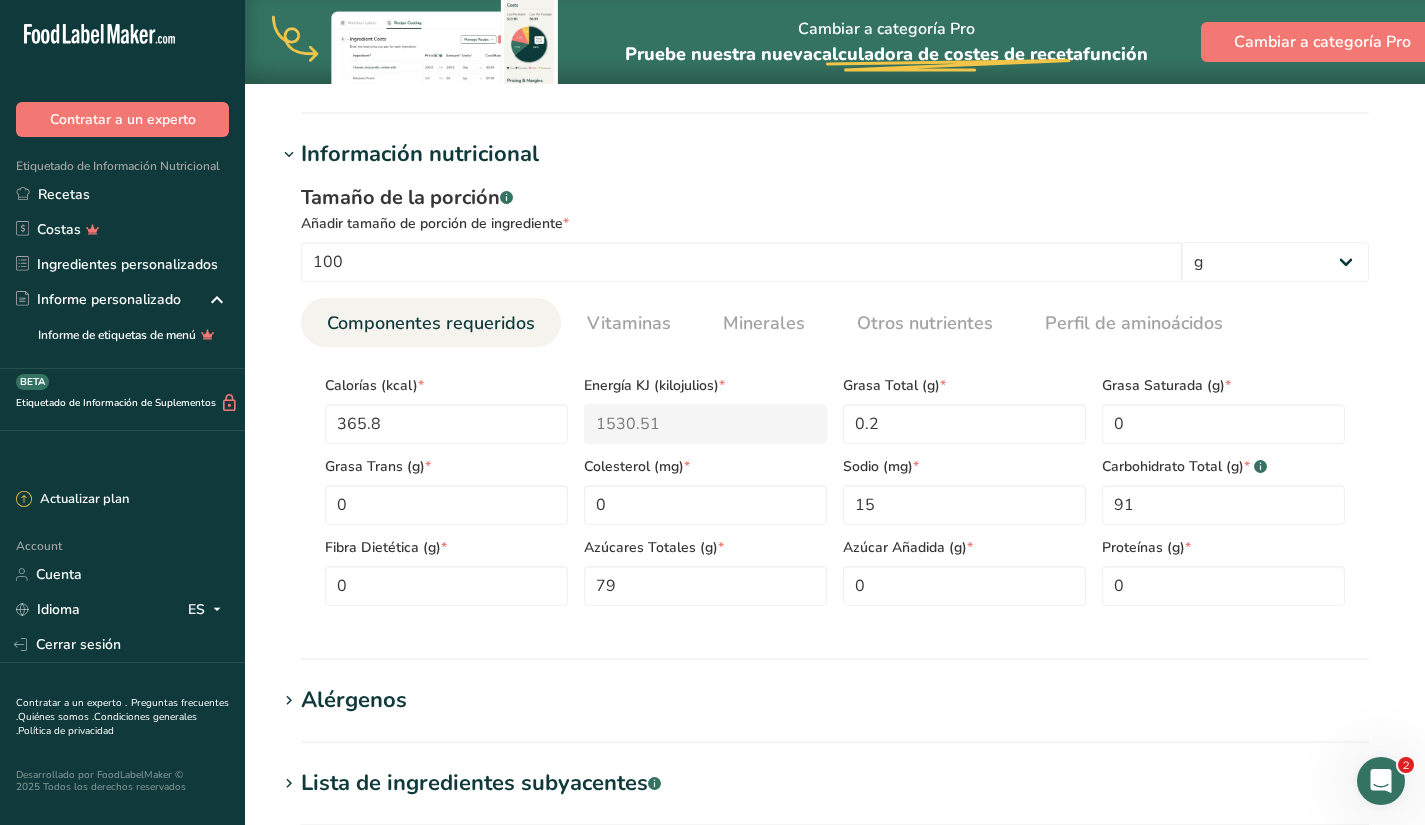scroll, scrollTop: 502, scrollLeft: 0, axis: vertical 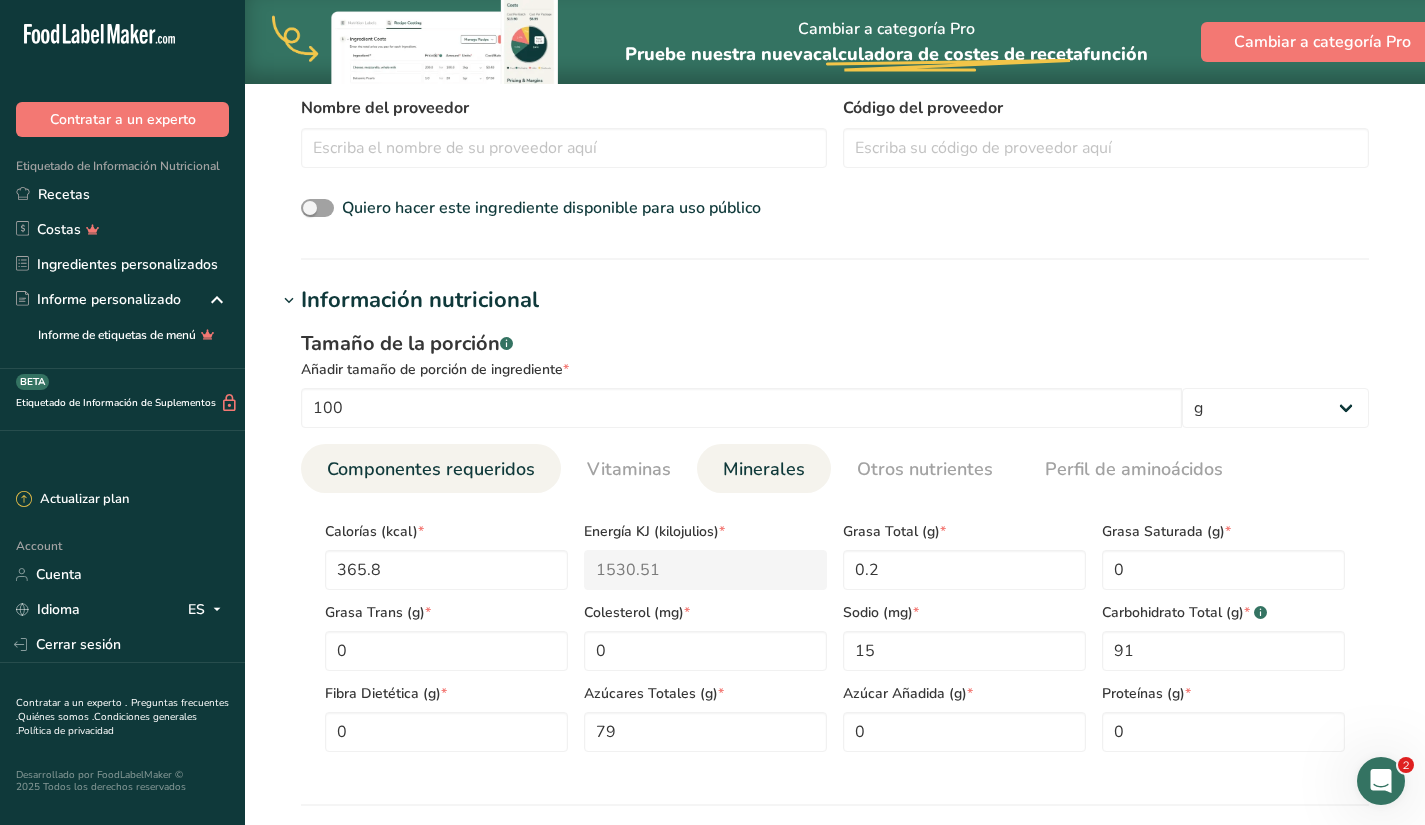 click on "Minerales" at bounding box center [764, 469] 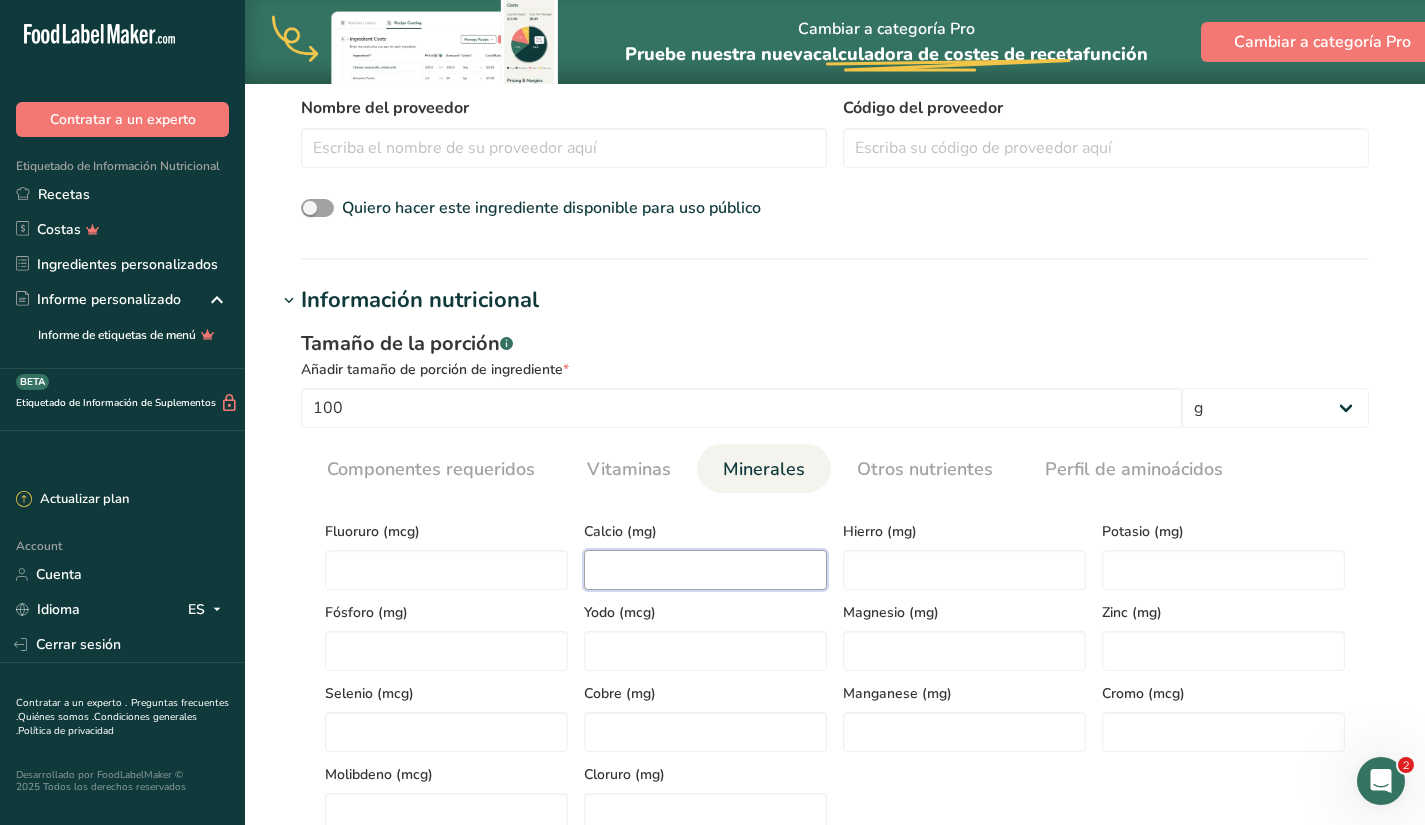click at bounding box center [705, 570] 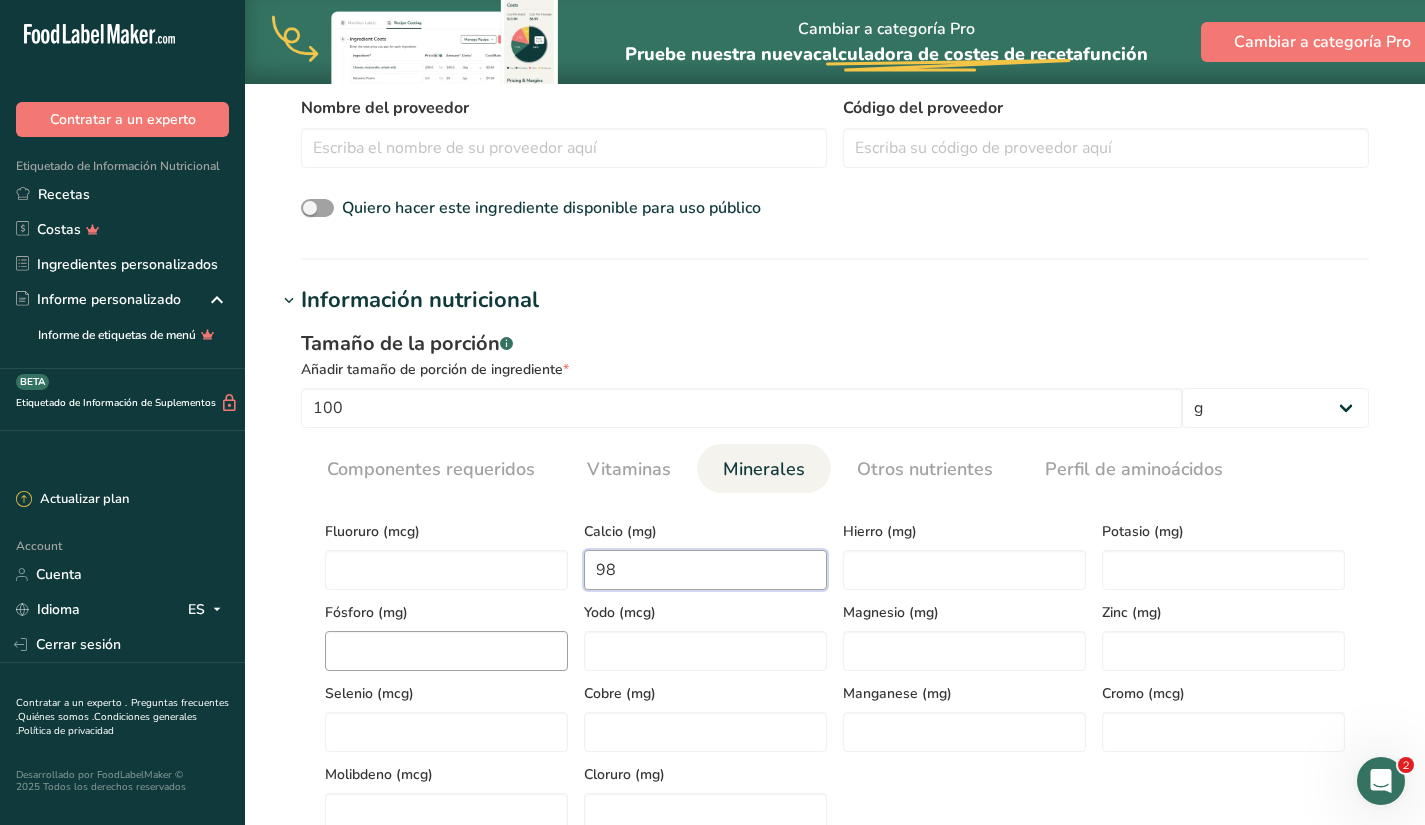 type on "98" 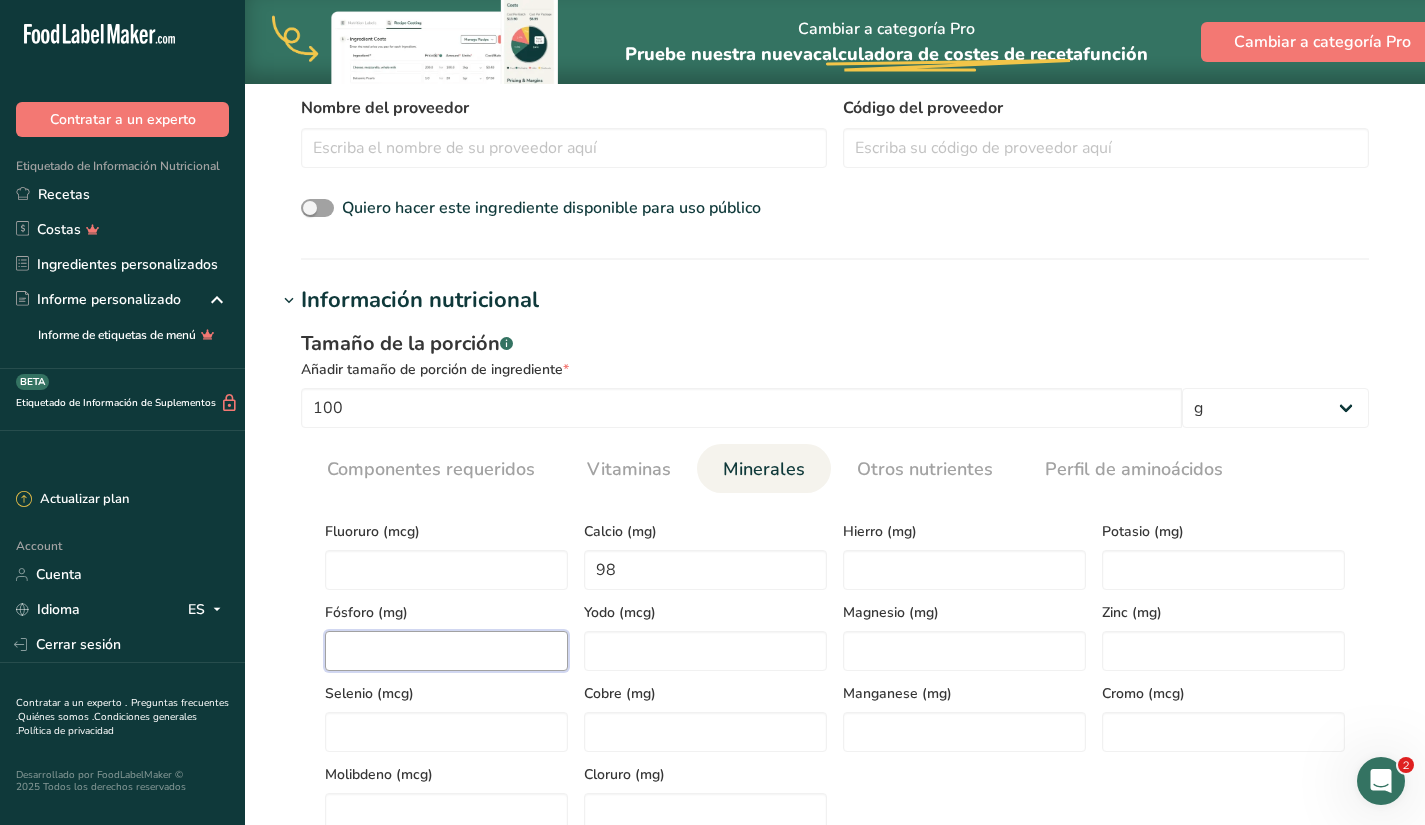 click at bounding box center (446, 651) 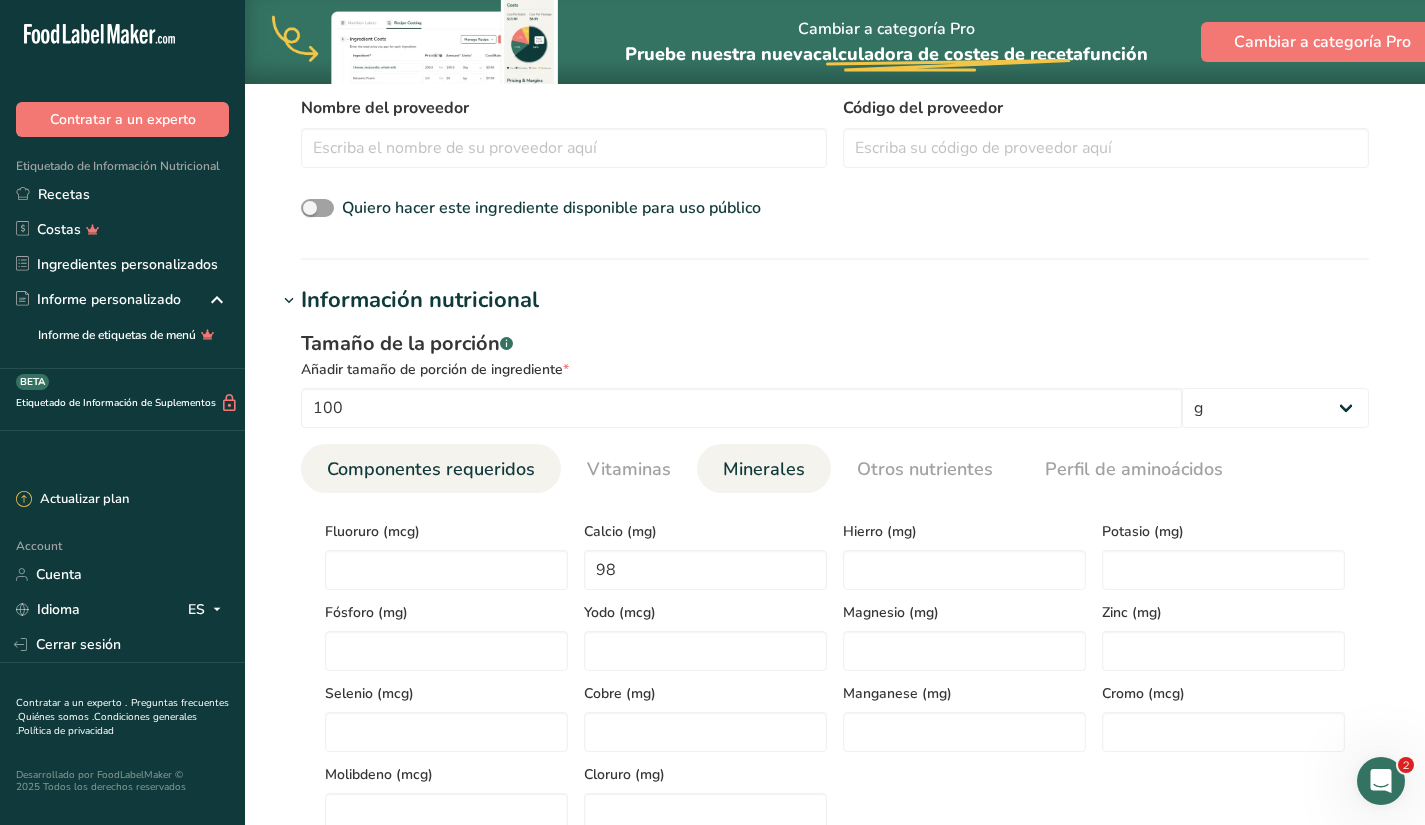 click on "Componentes requeridos" at bounding box center (431, 469) 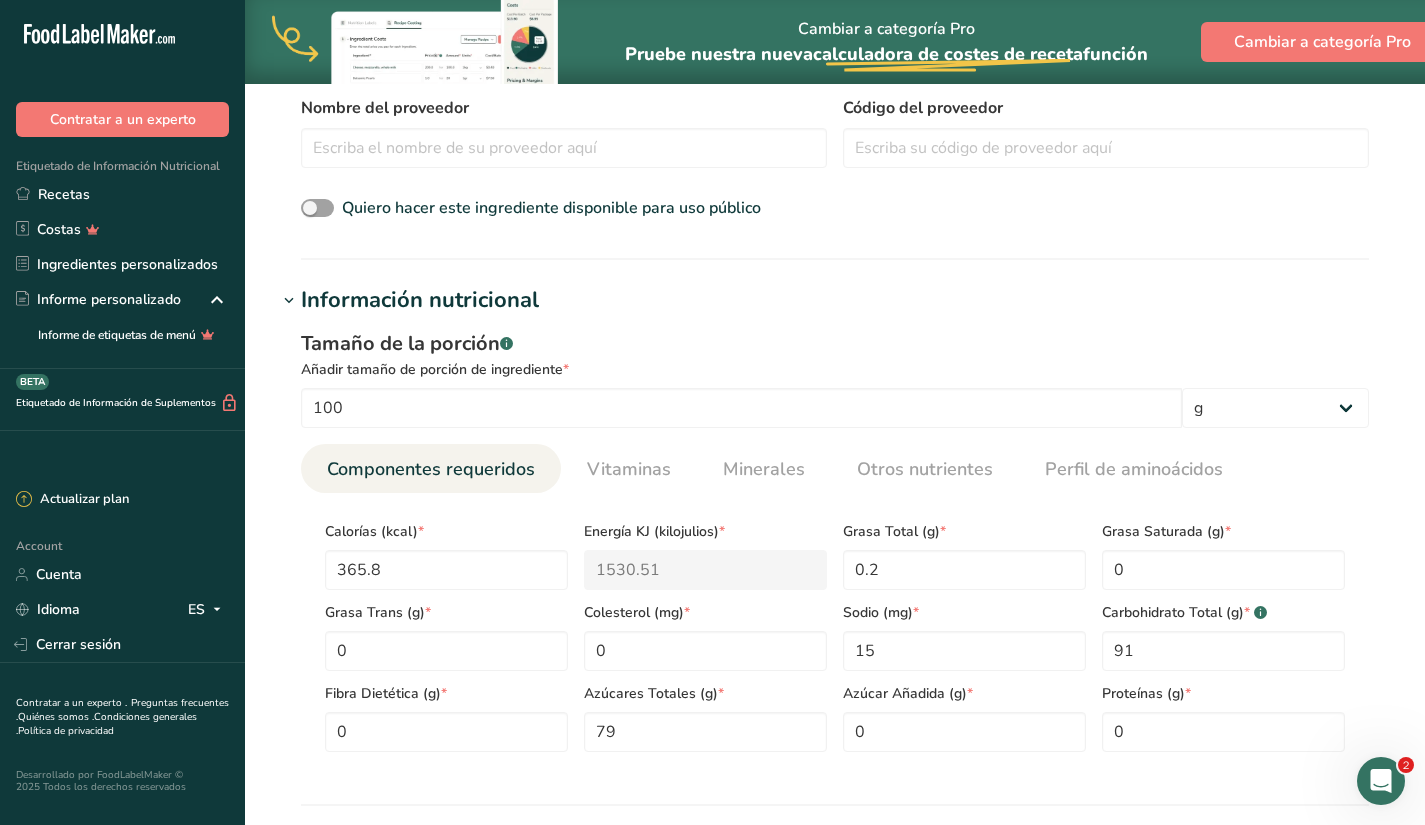 scroll, scrollTop: 1140, scrollLeft: 0, axis: vertical 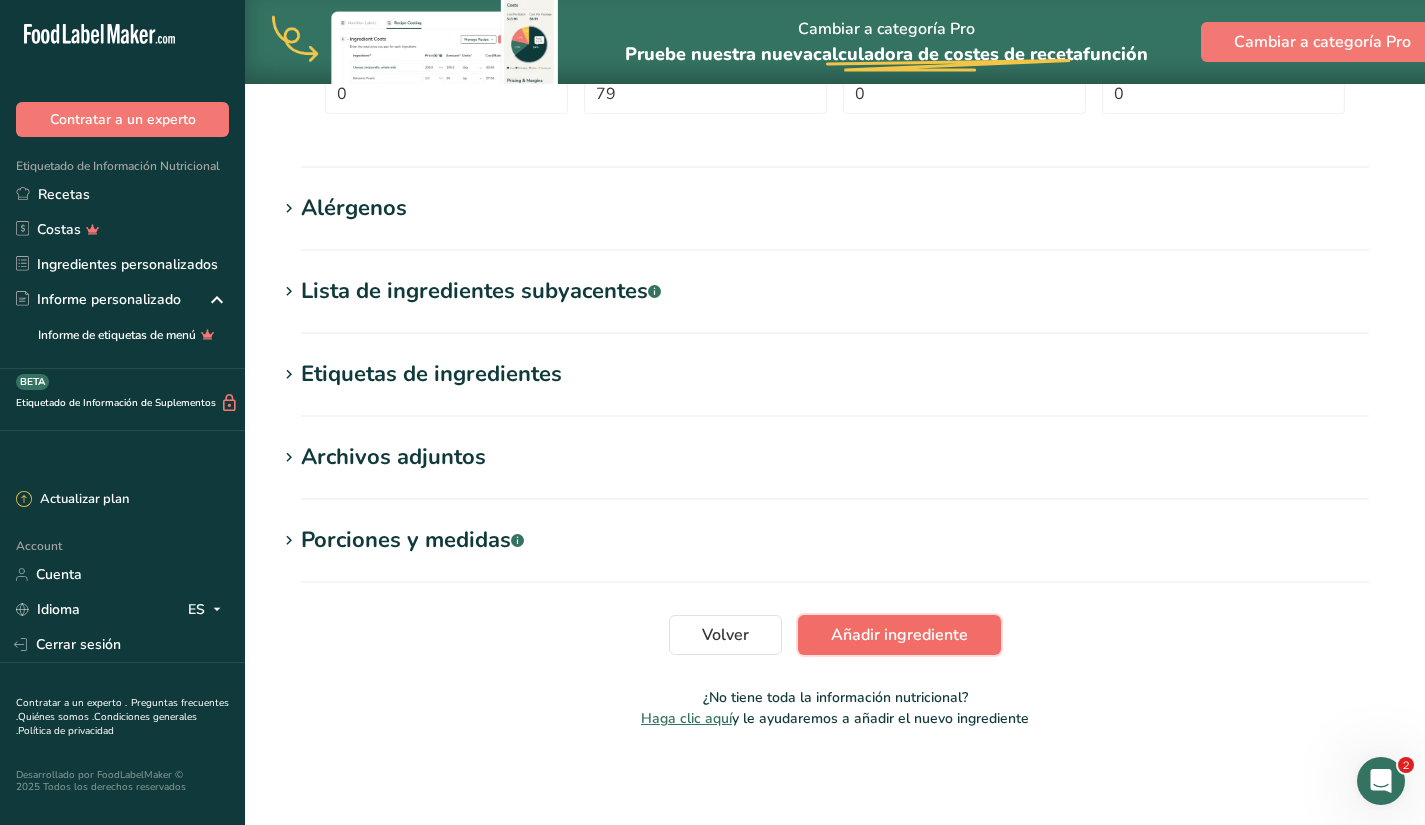 click on "Añadir ingrediente" at bounding box center [899, 635] 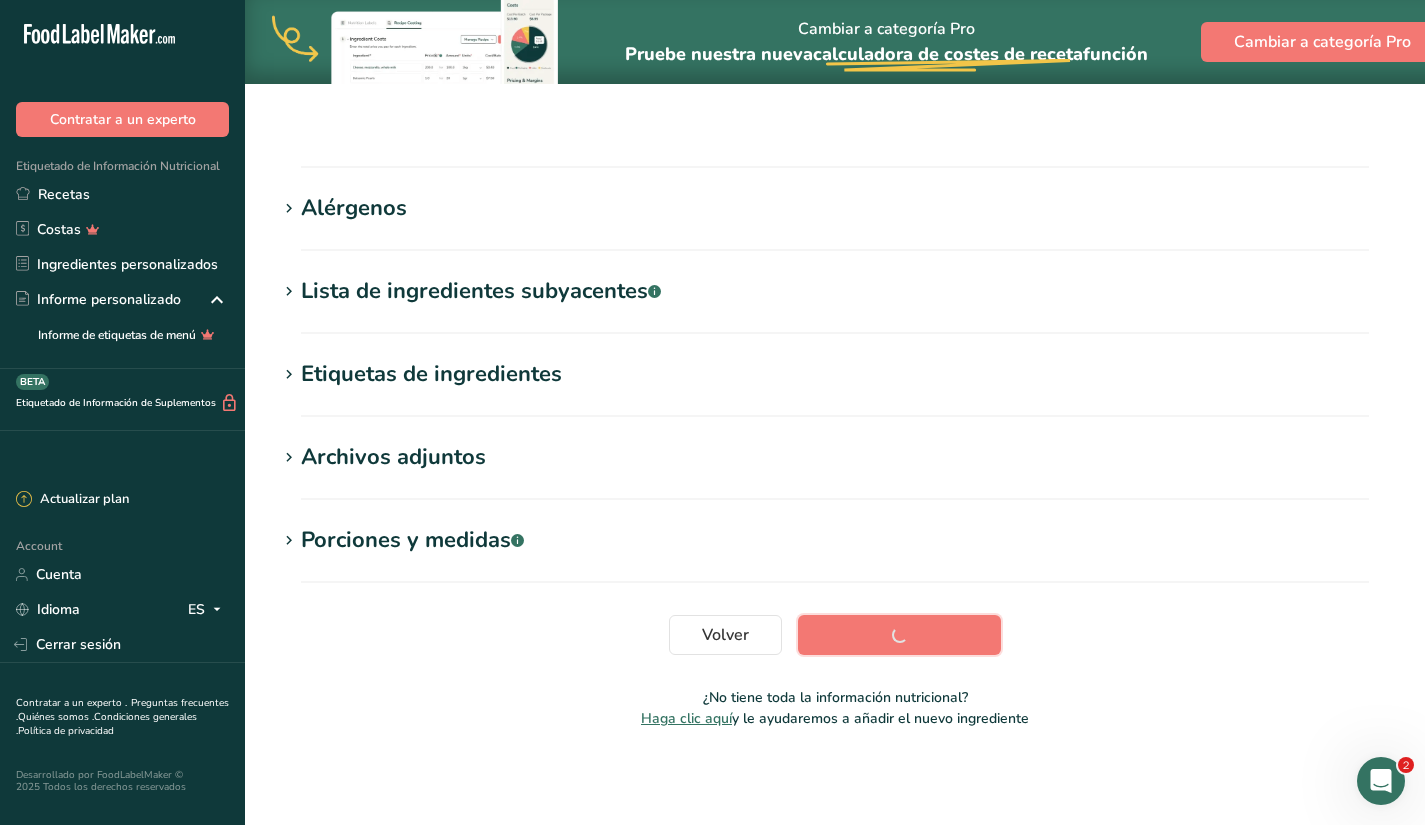 scroll, scrollTop: 233, scrollLeft: 0, axis: vertical 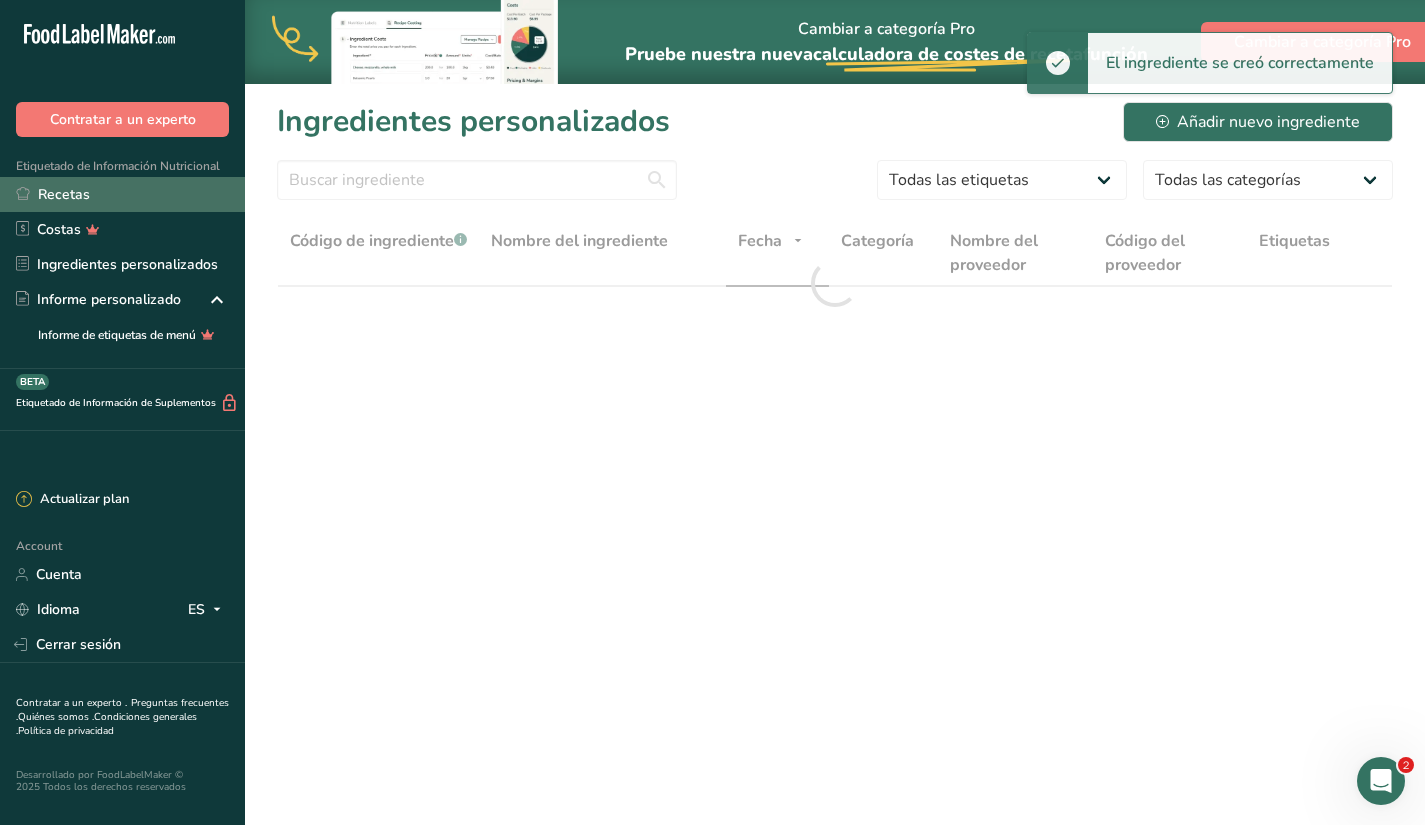 click on "Recetas" at bounding box center [122, 194] 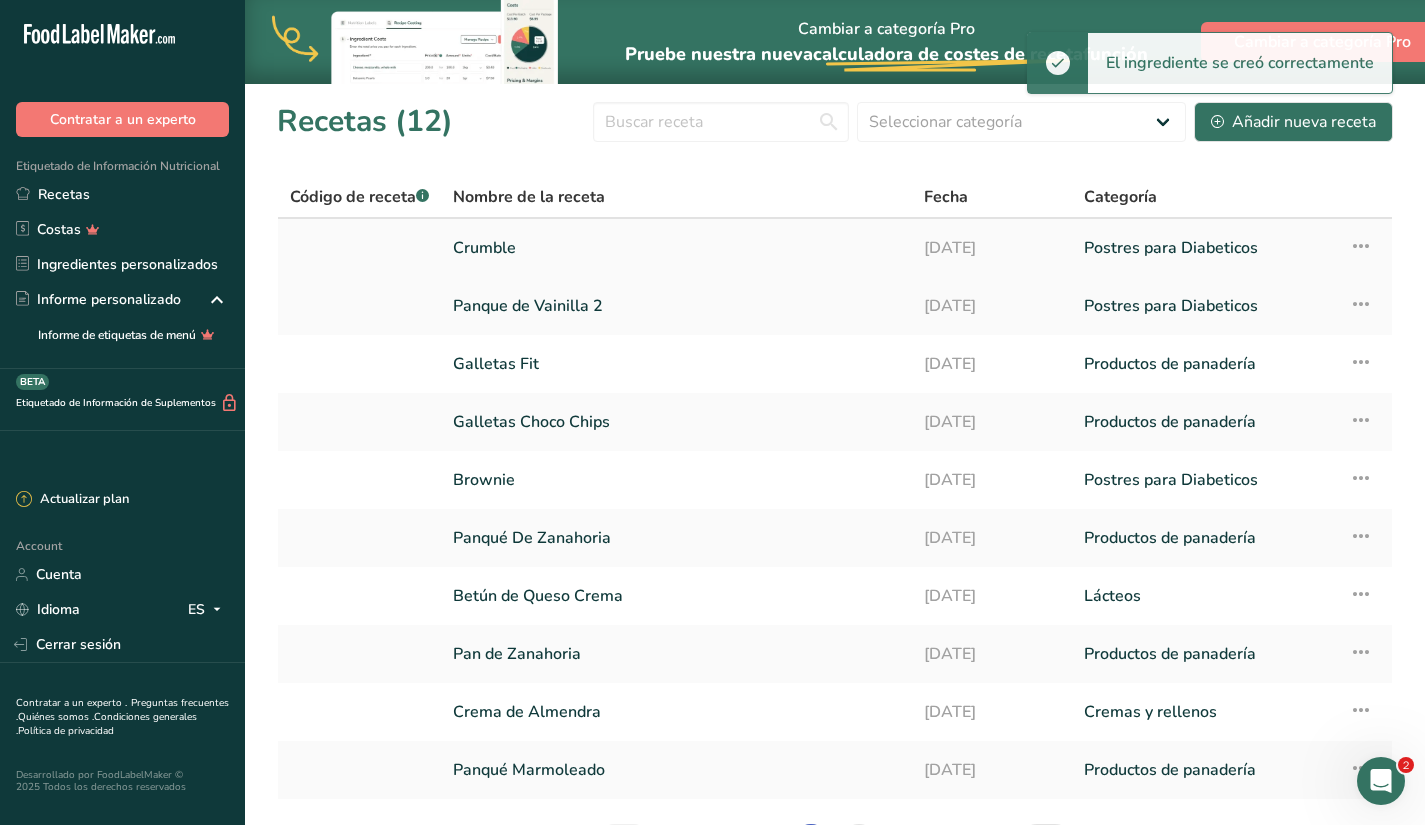 click on "Crumble" at bounding box center (676, 248) 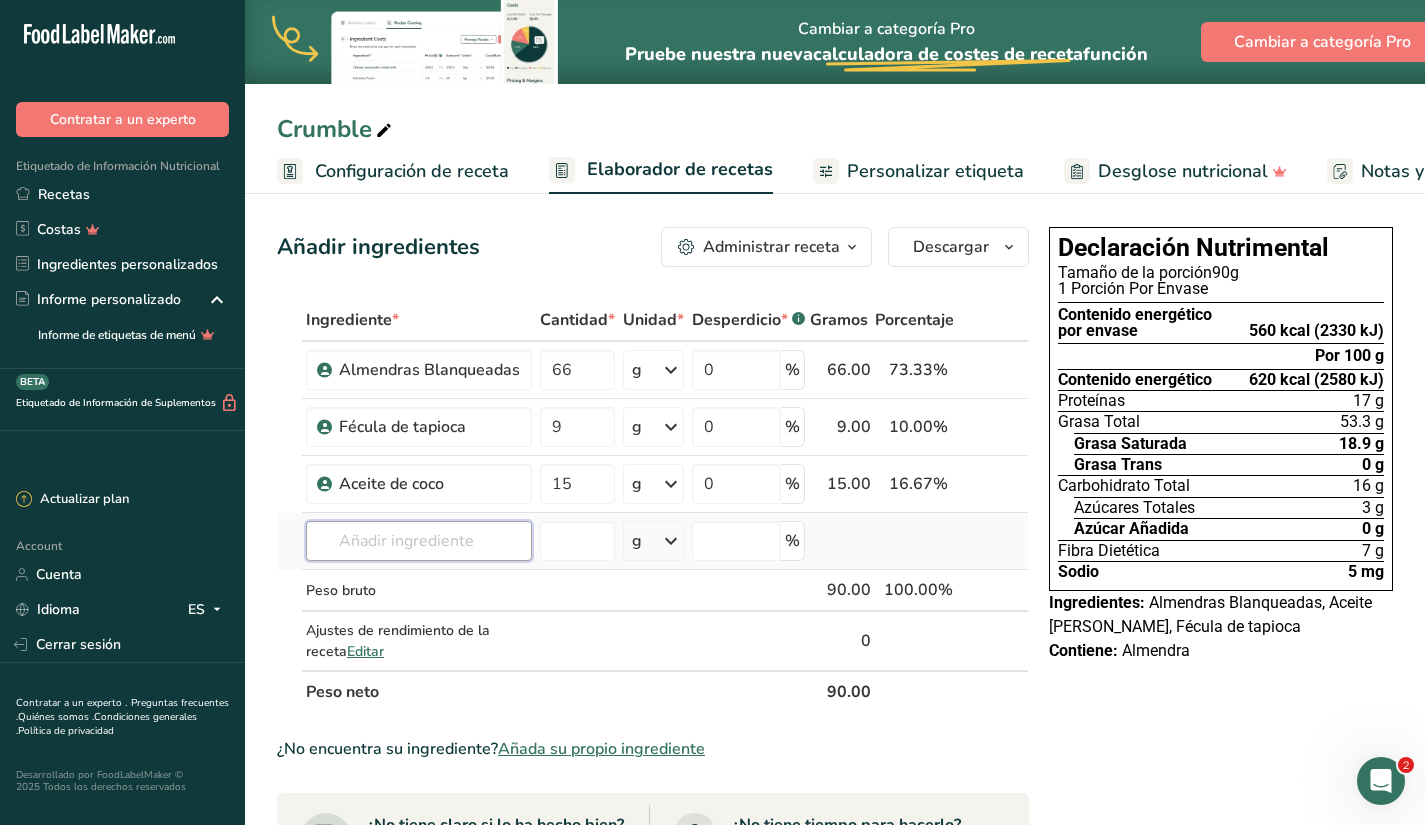 click at bounding box center [419, 541] 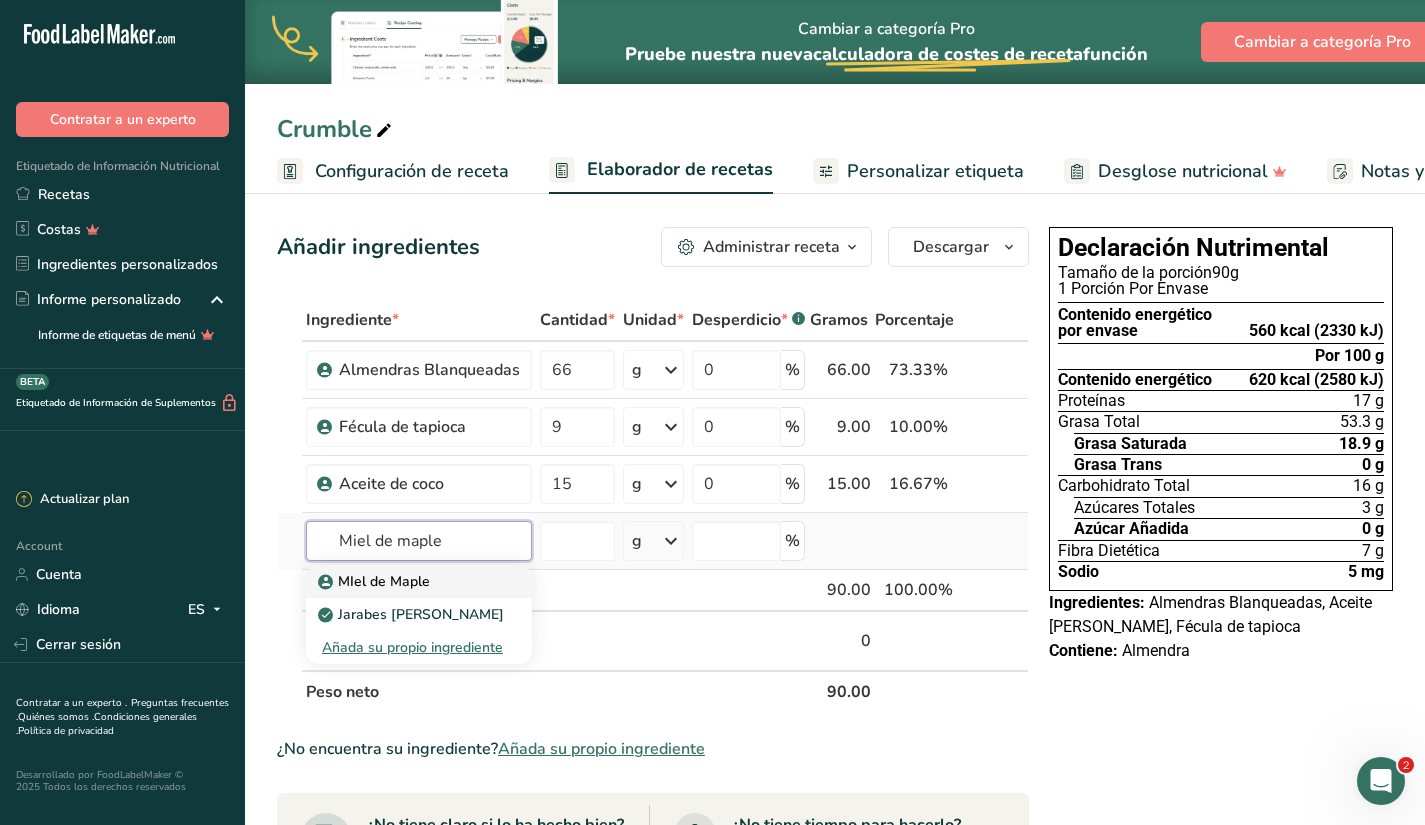 type on "Miel de maple" 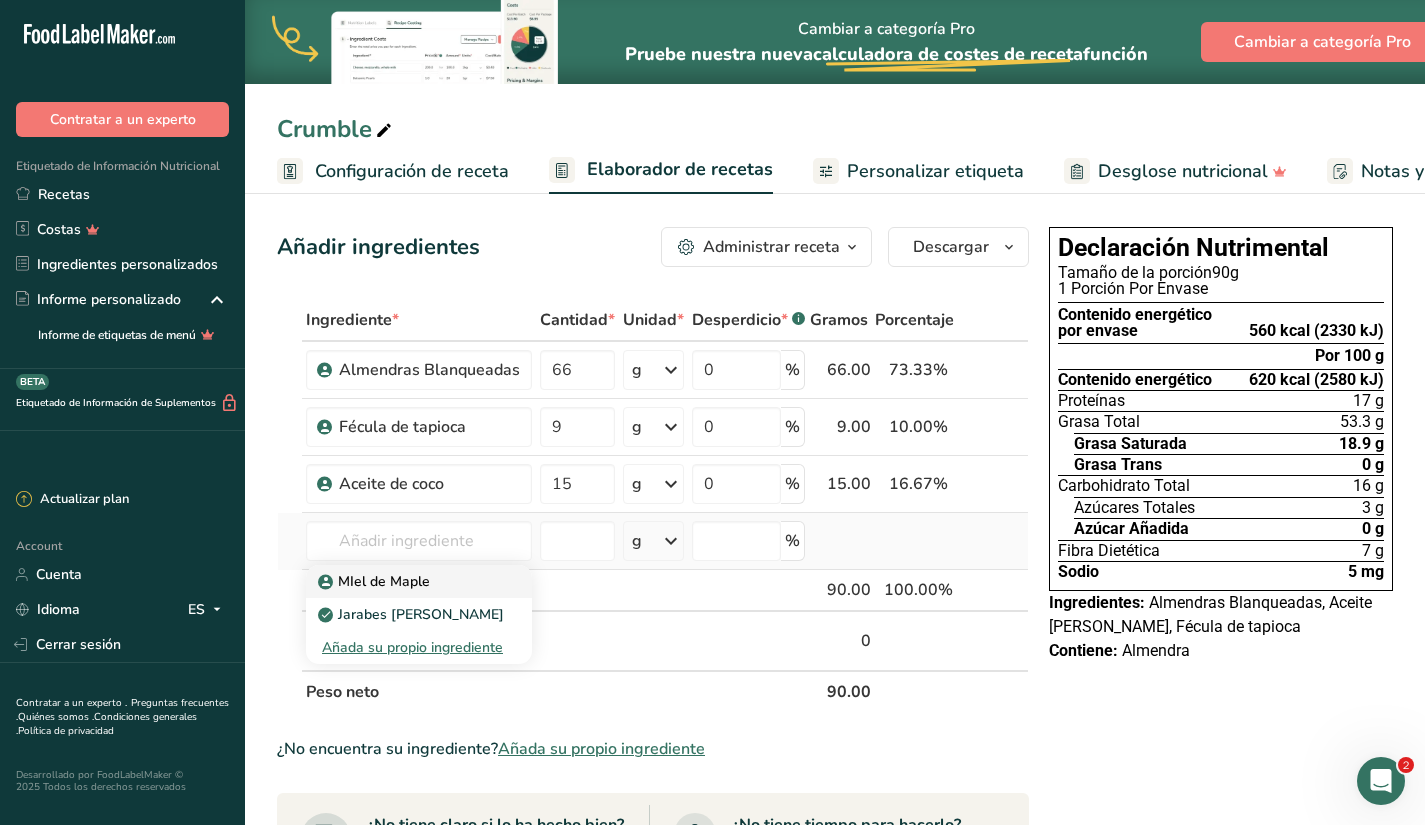 click on "MIel de Maple" at bounding box center [376, 581] 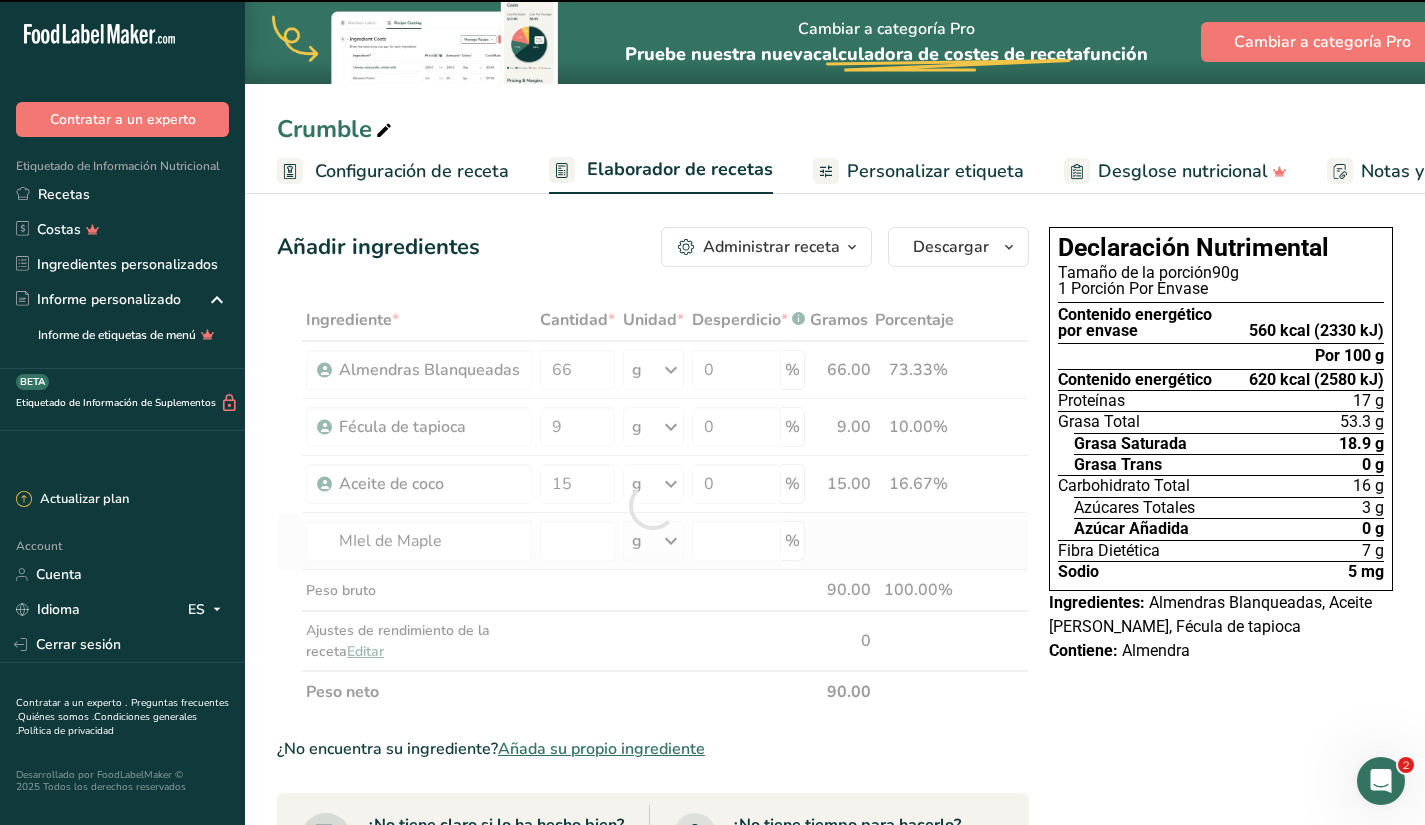 type on "0" 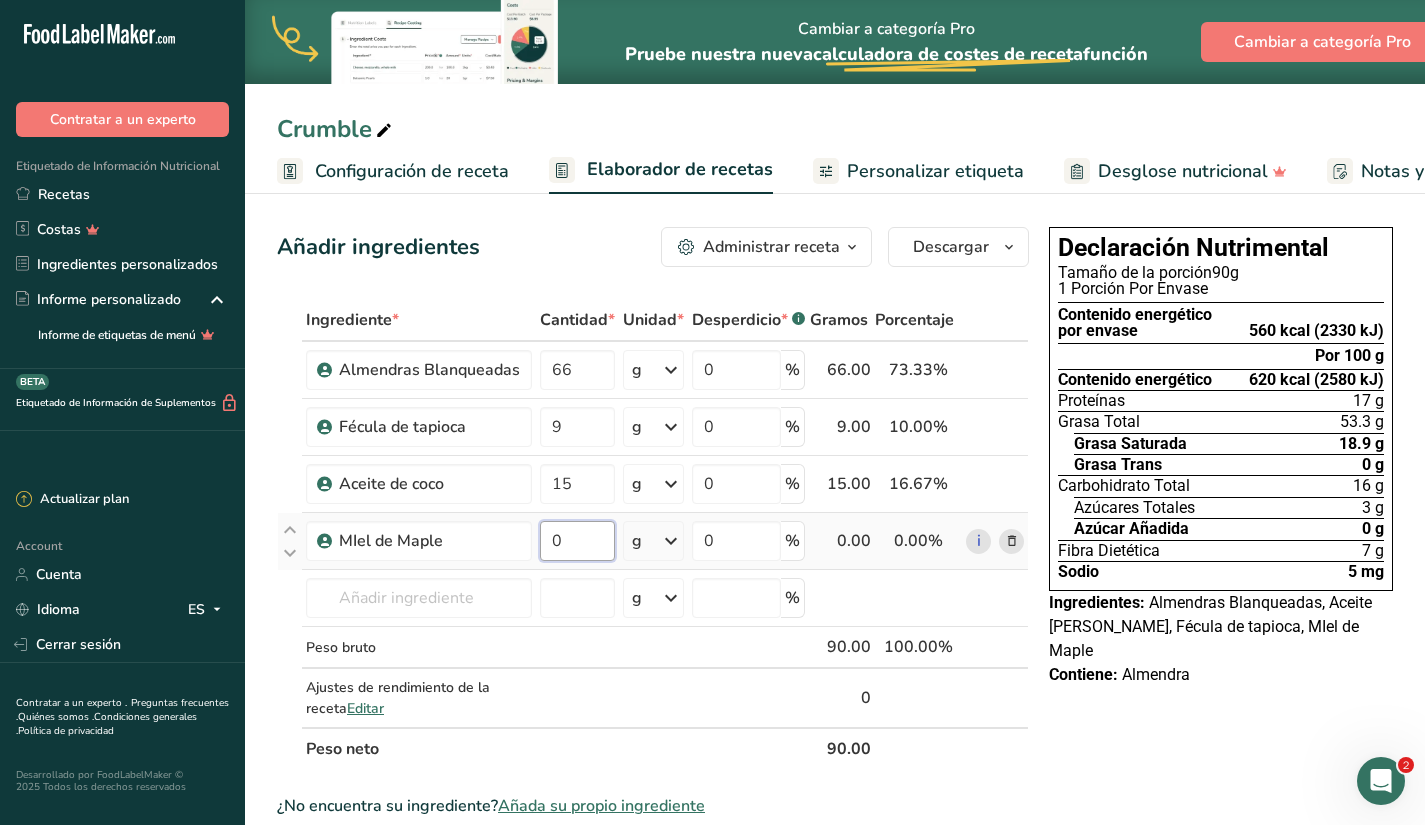 click on "0" at bounding box center [577, 541] 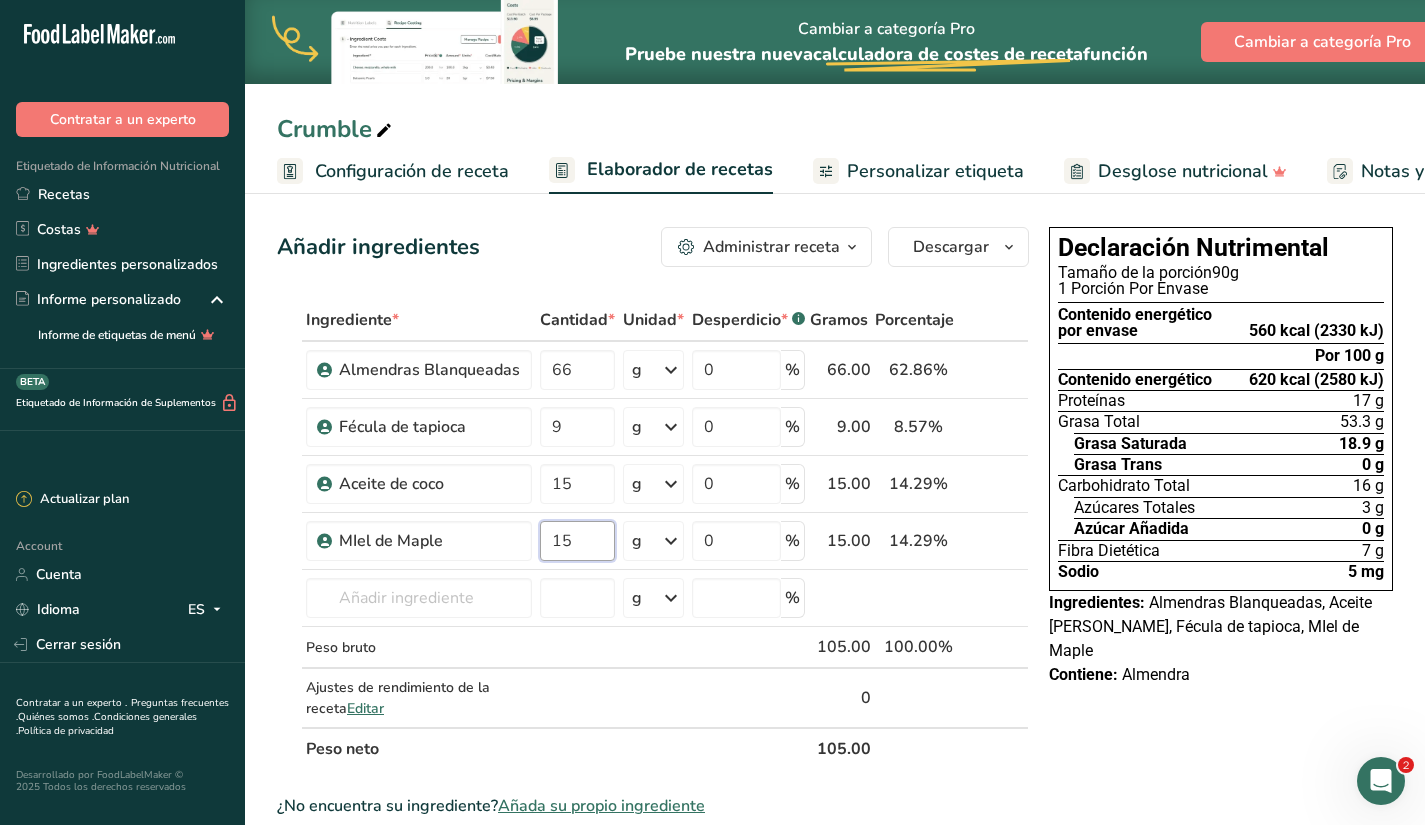 type on "15" 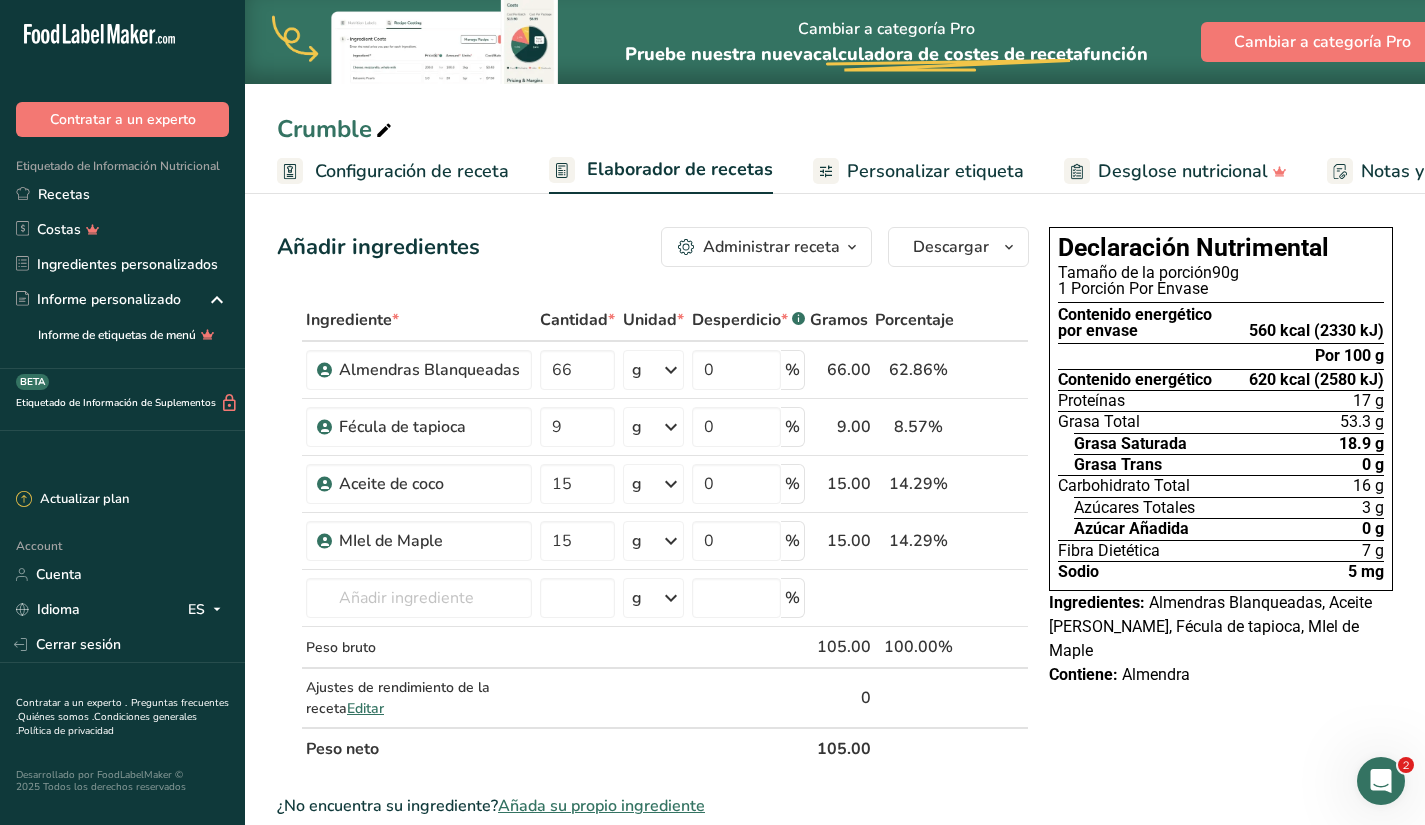 click on "Crumble" at bounding box center [835, 129] 